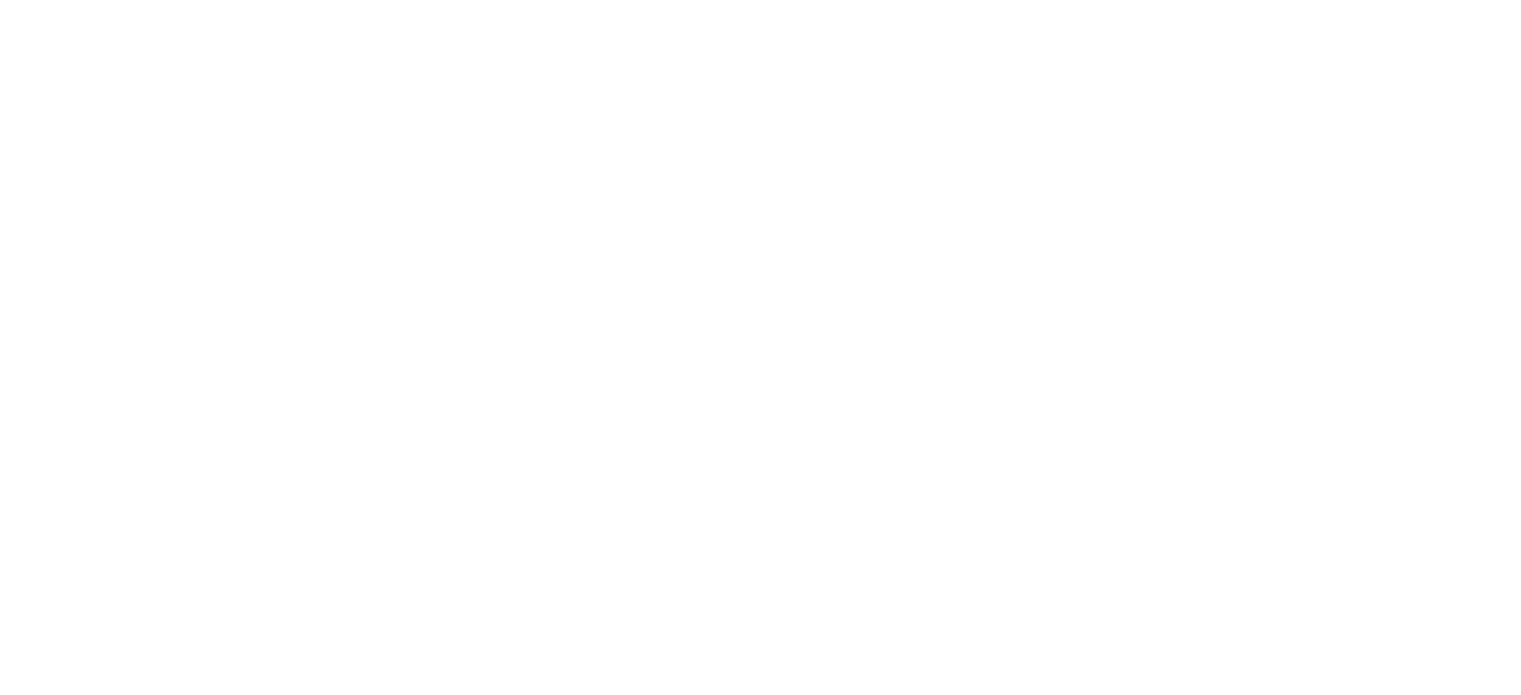 scroll, scrollTop: 0, scrollLeft: 0, axis: both 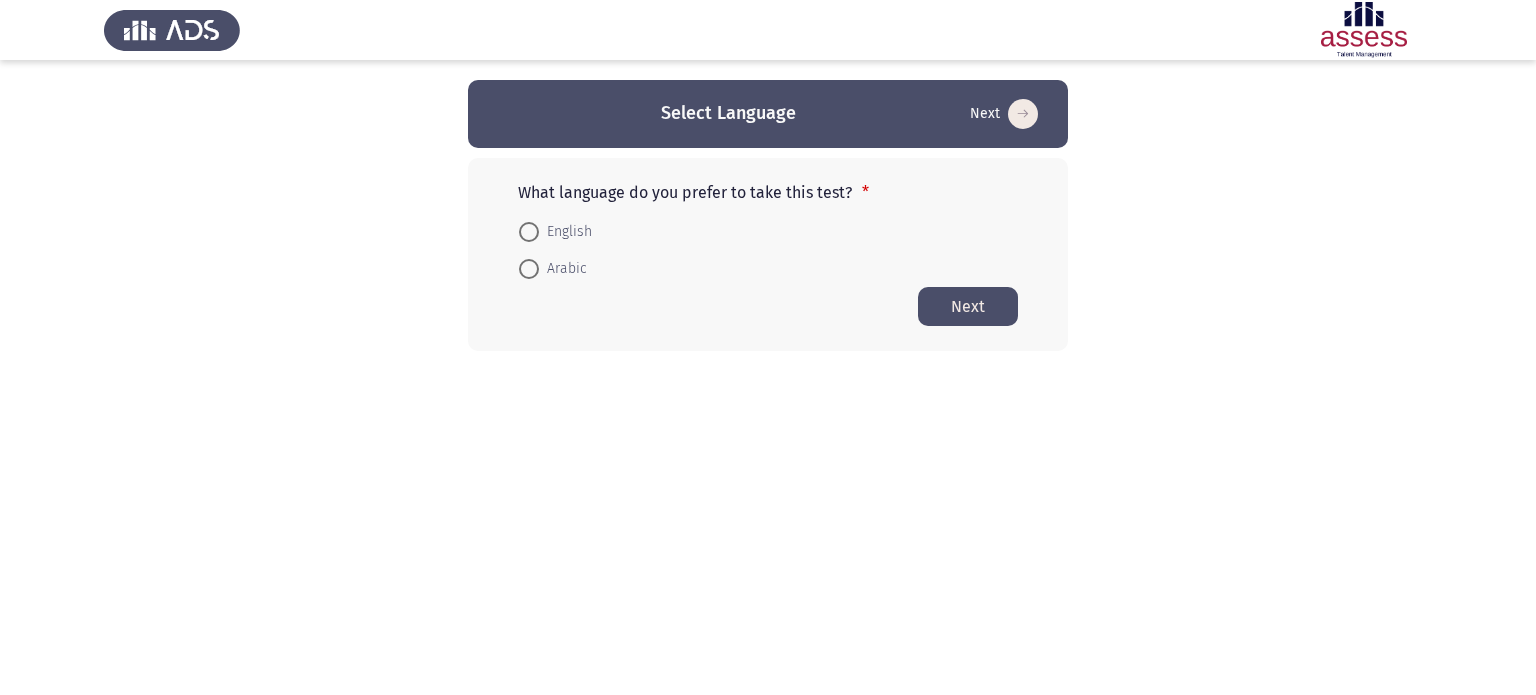 click on "English" at bounding box center (565, 232) 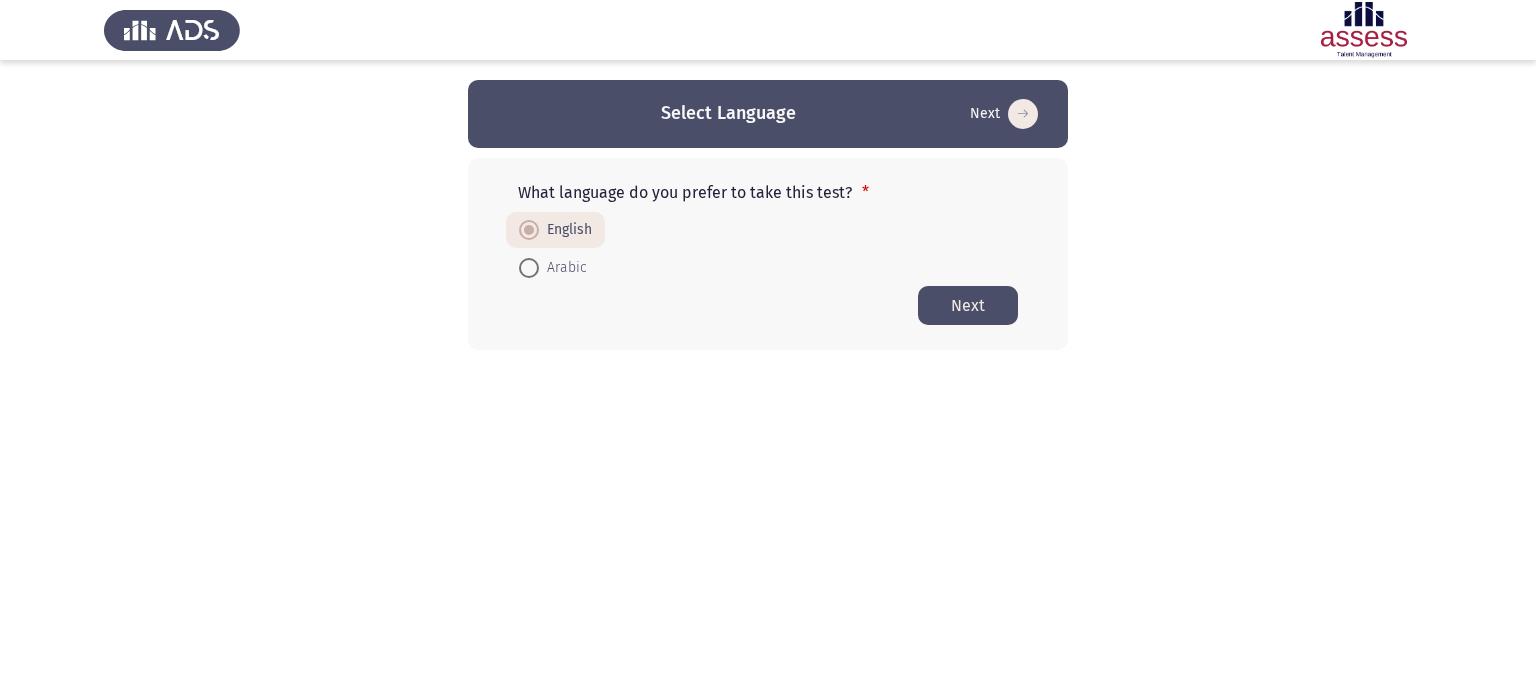 click on "Next" 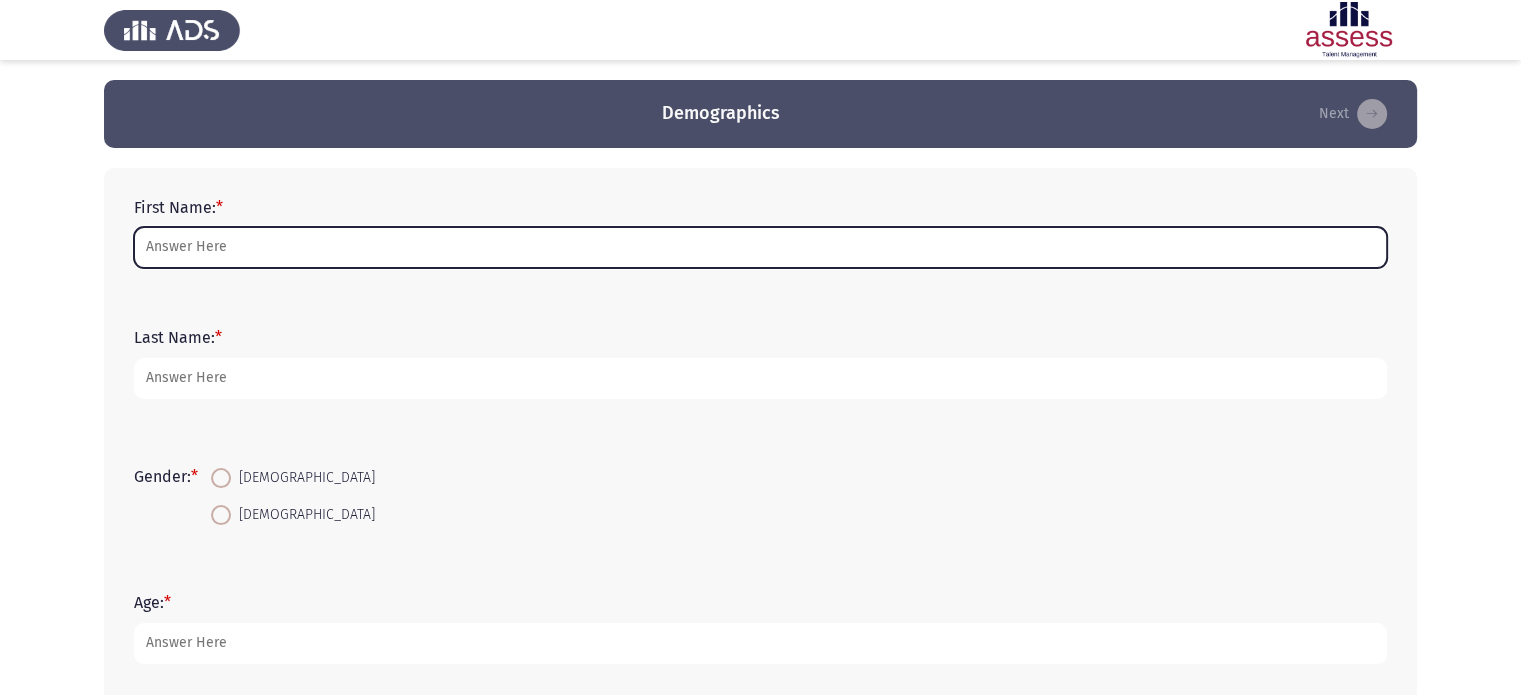 click on "First Name:   *" at bounding box center (760, 247) 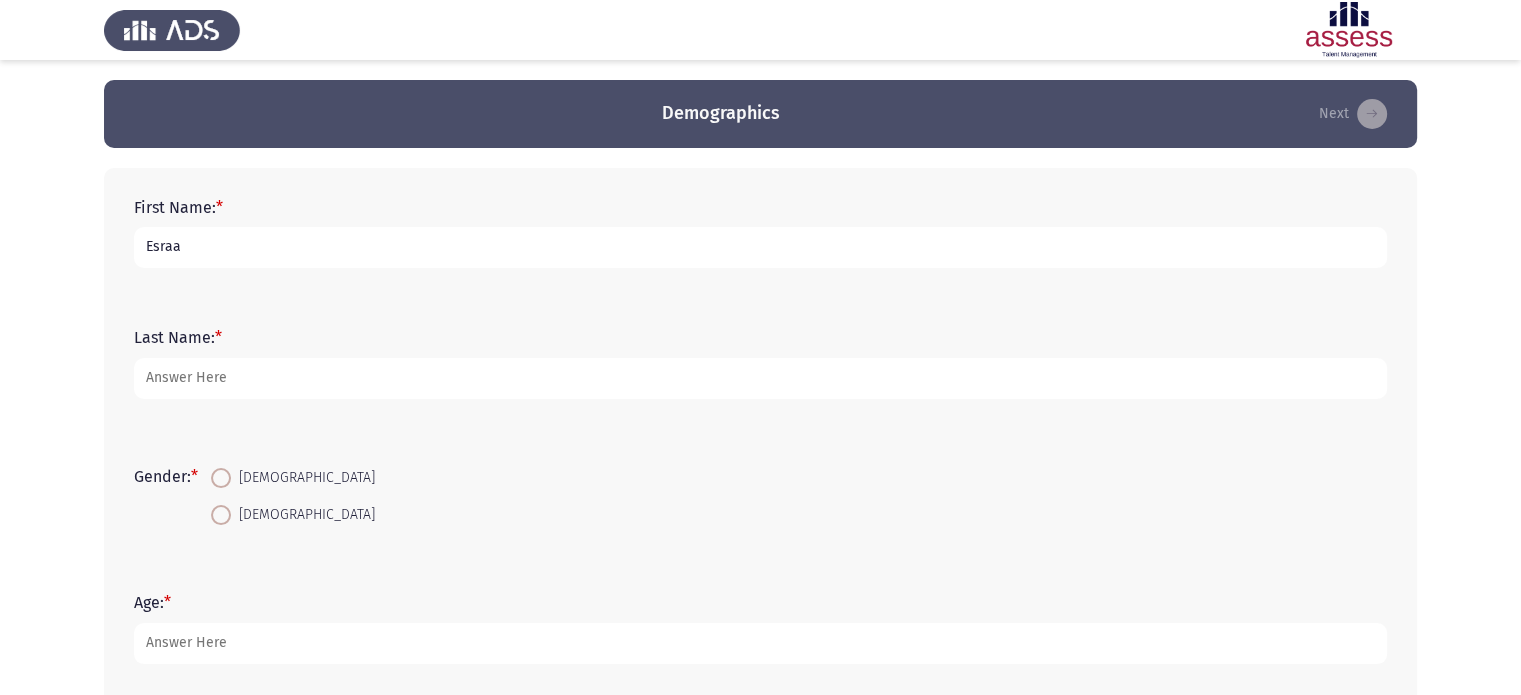 type on "Esraa" 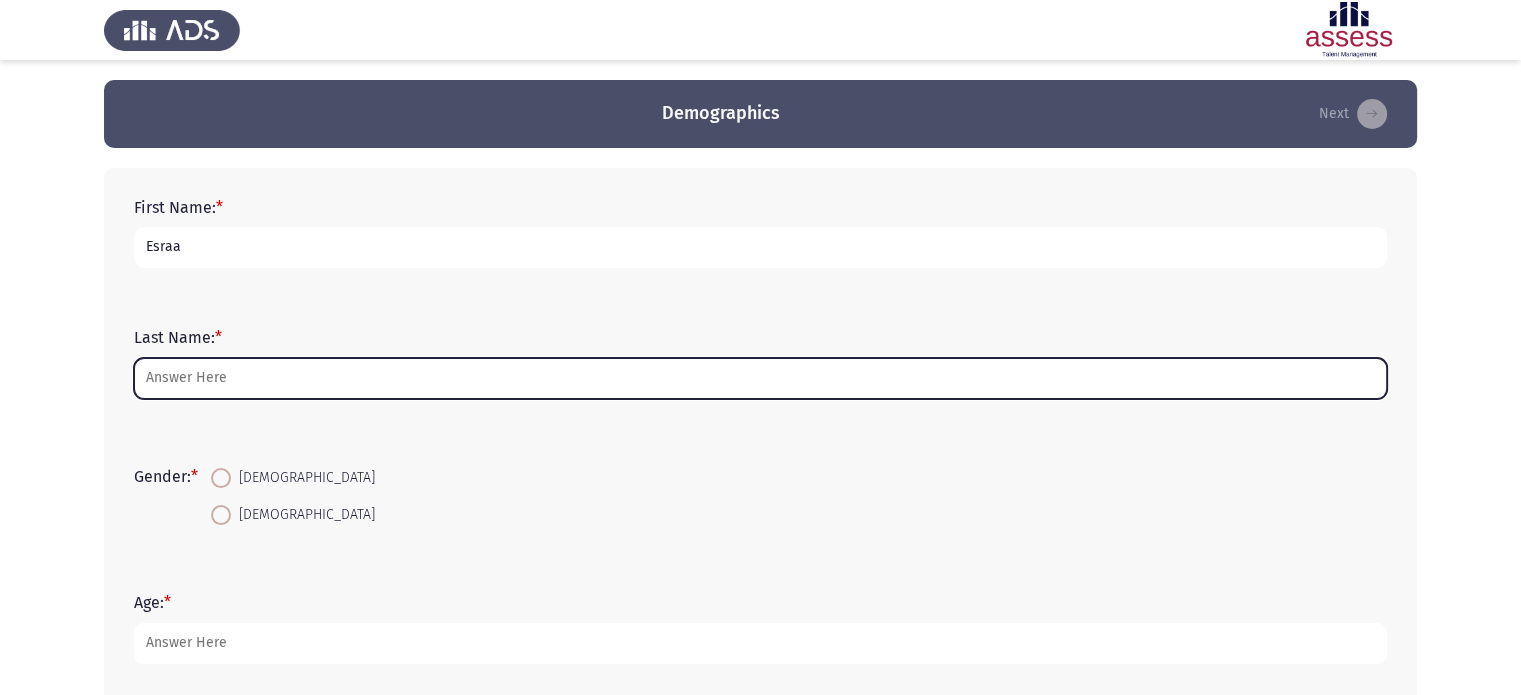 click on "Last Name:    *" at bounding box center [760, 378] 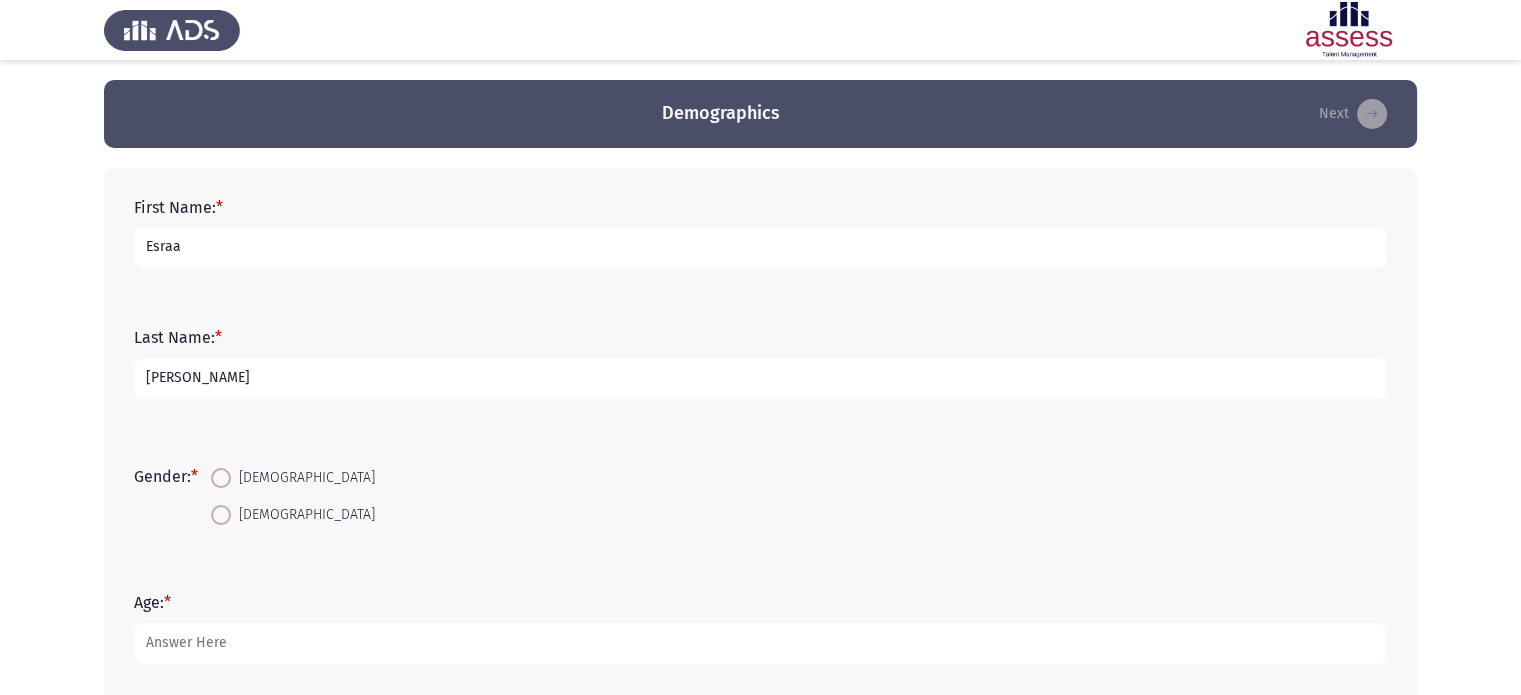 type on "[PERSON_NAME]" 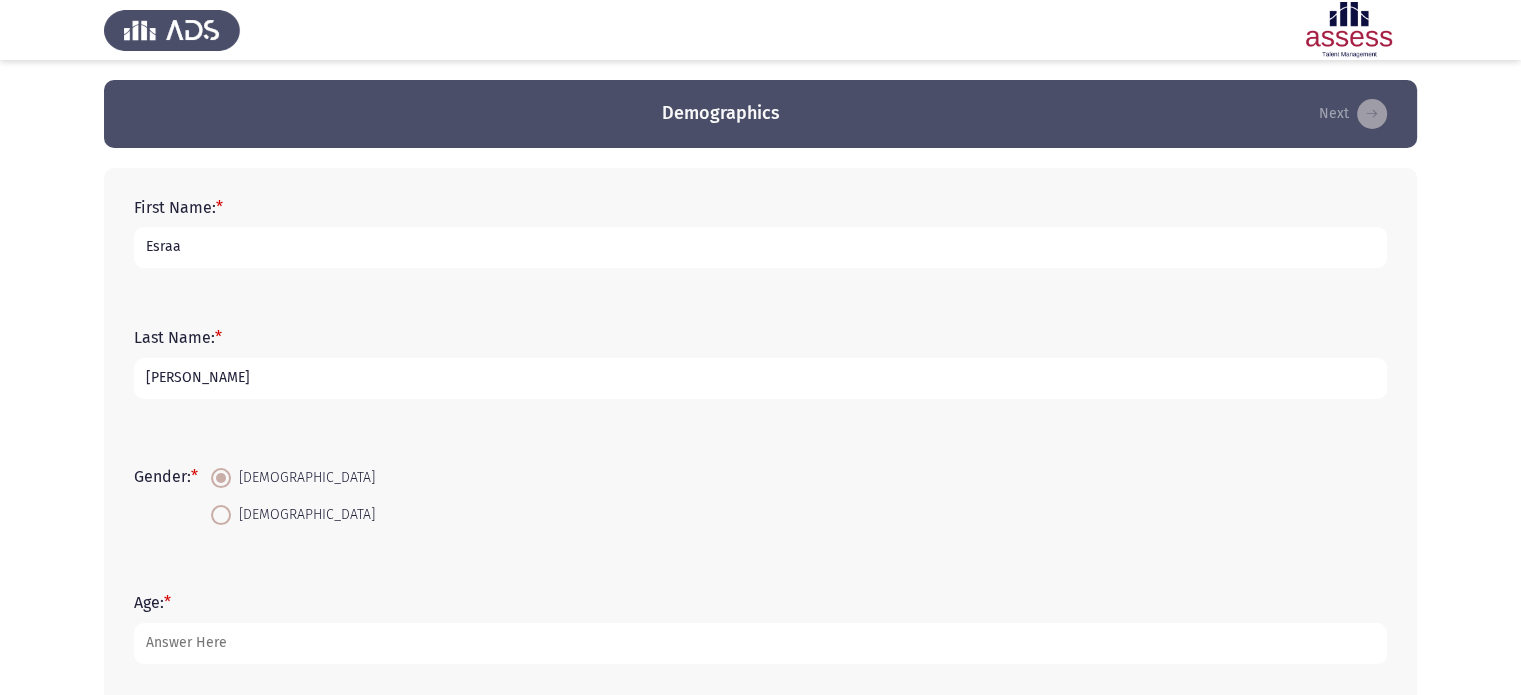 scroll, scrollTop: 358, scrollLeft: 0, axis: vertical 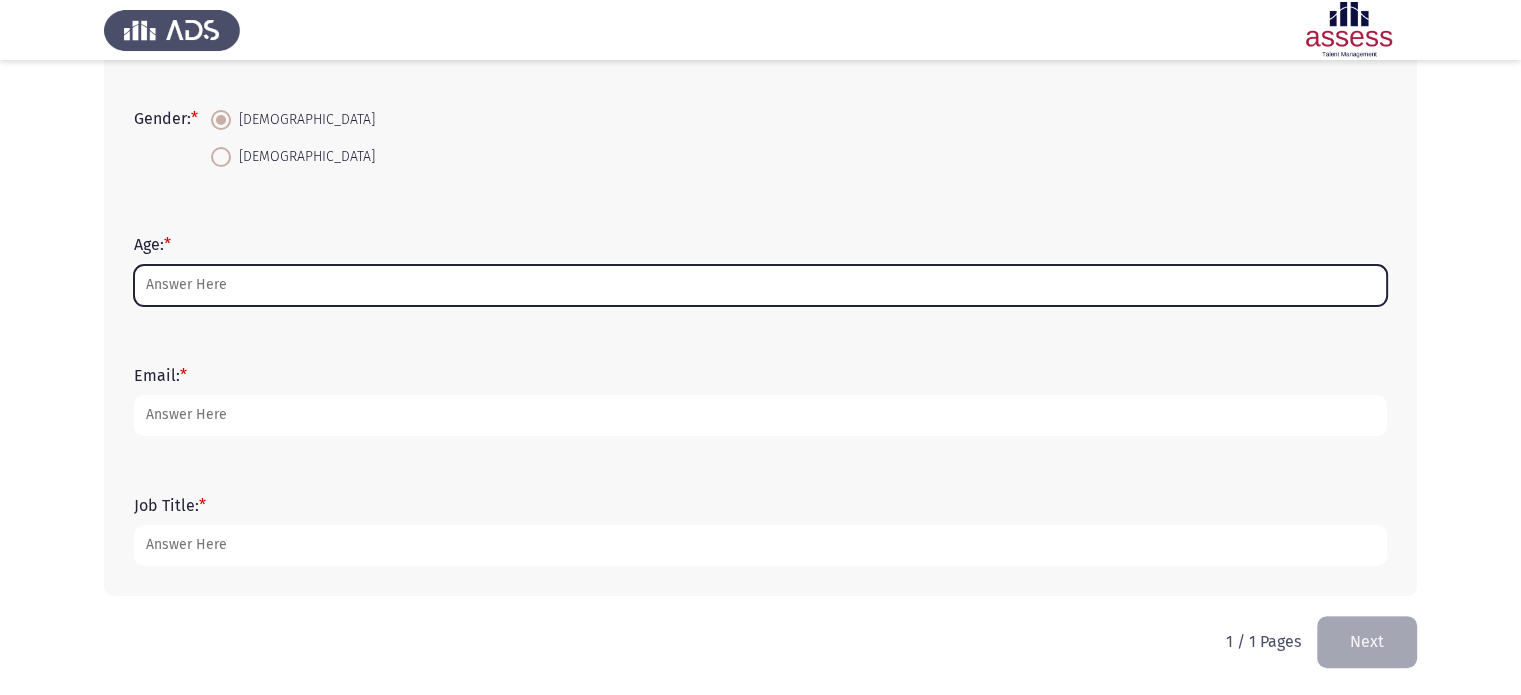 click on "Age:   *" at bounding box center [760, 285] 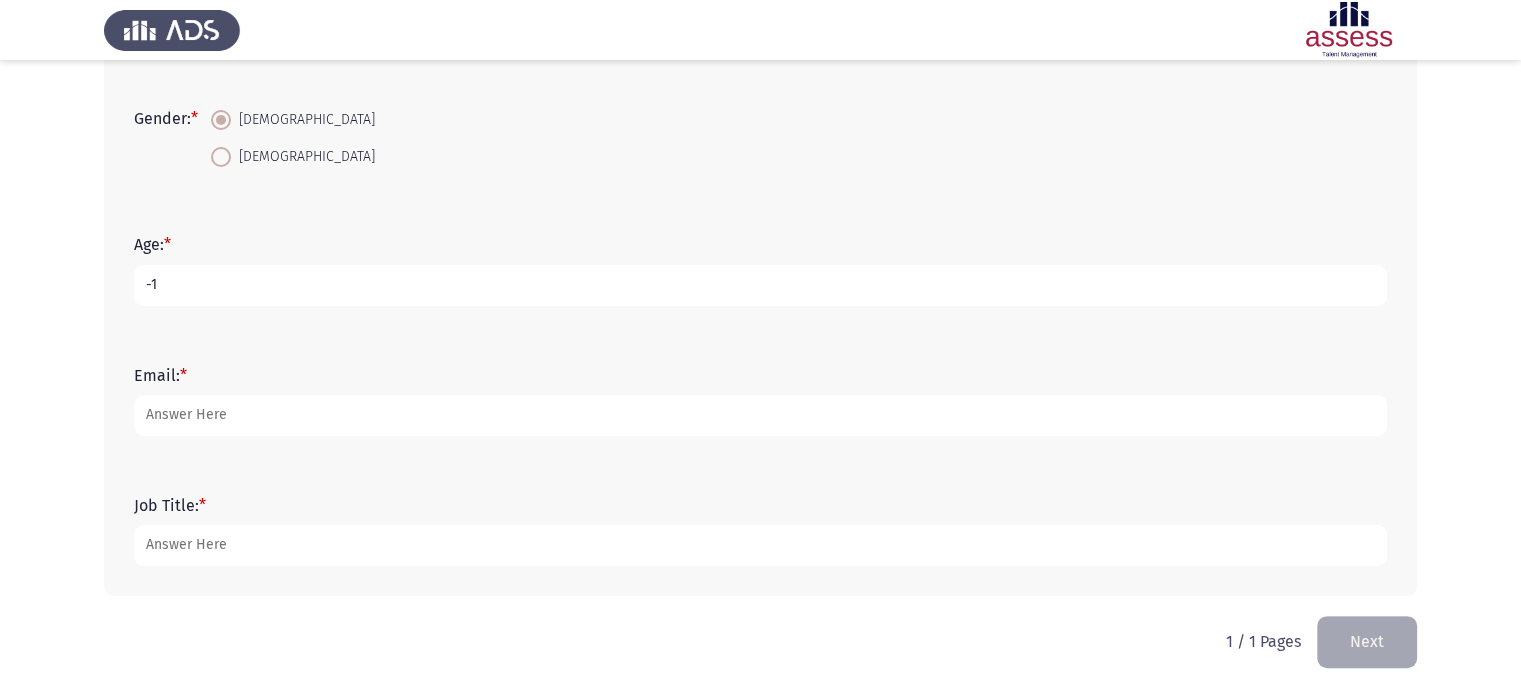 scroll, scrollTop: 0, scrollLeft: 0, axis: both 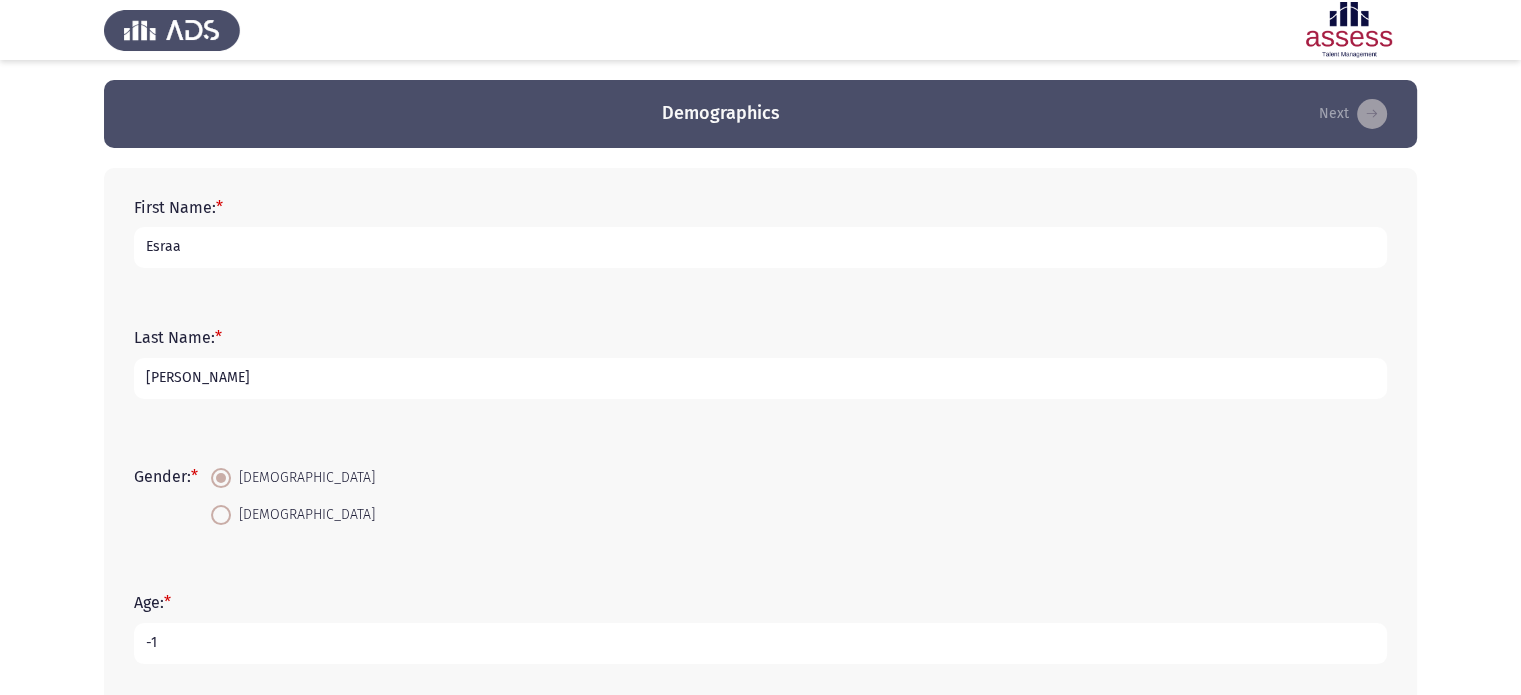 click on "-1" at bounding box center (760, 643) 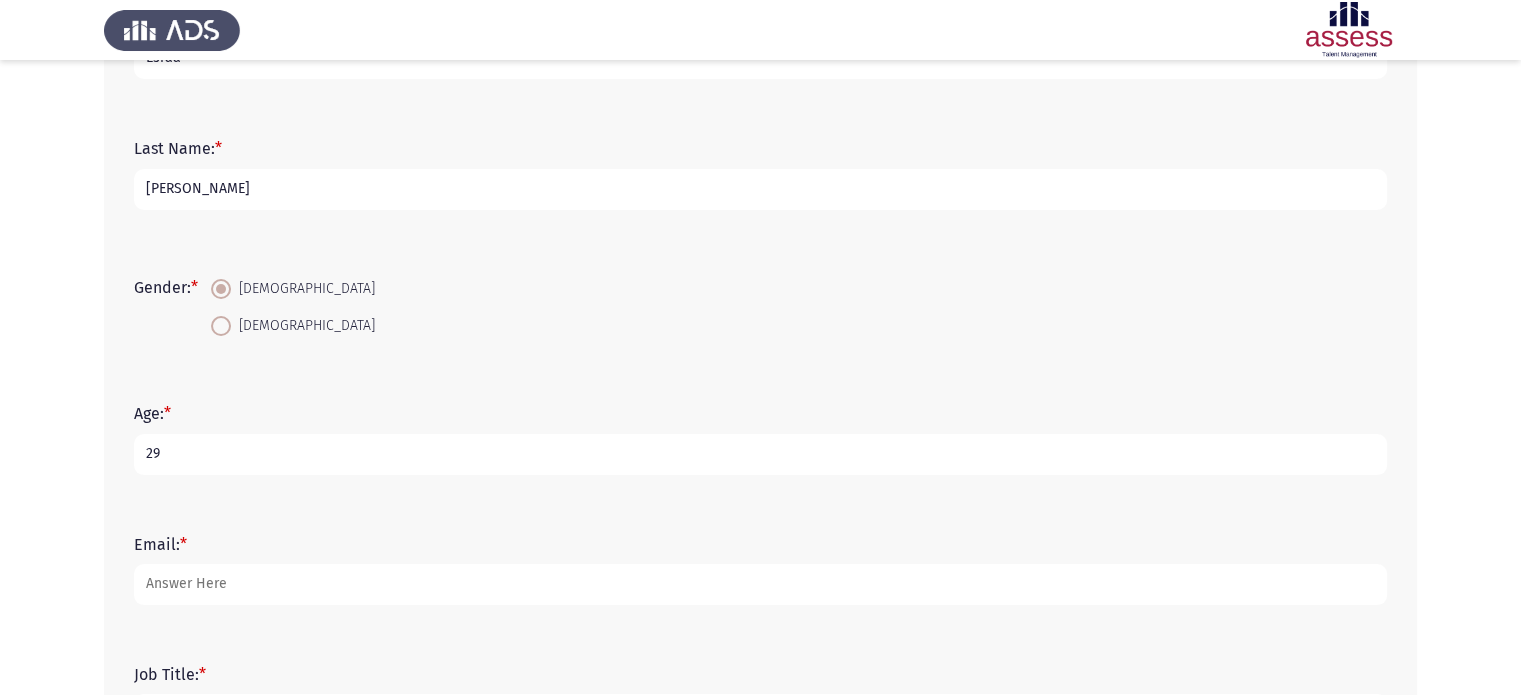 scroll, scrollTop: 200, scrollLeft: 0, axis: vertical 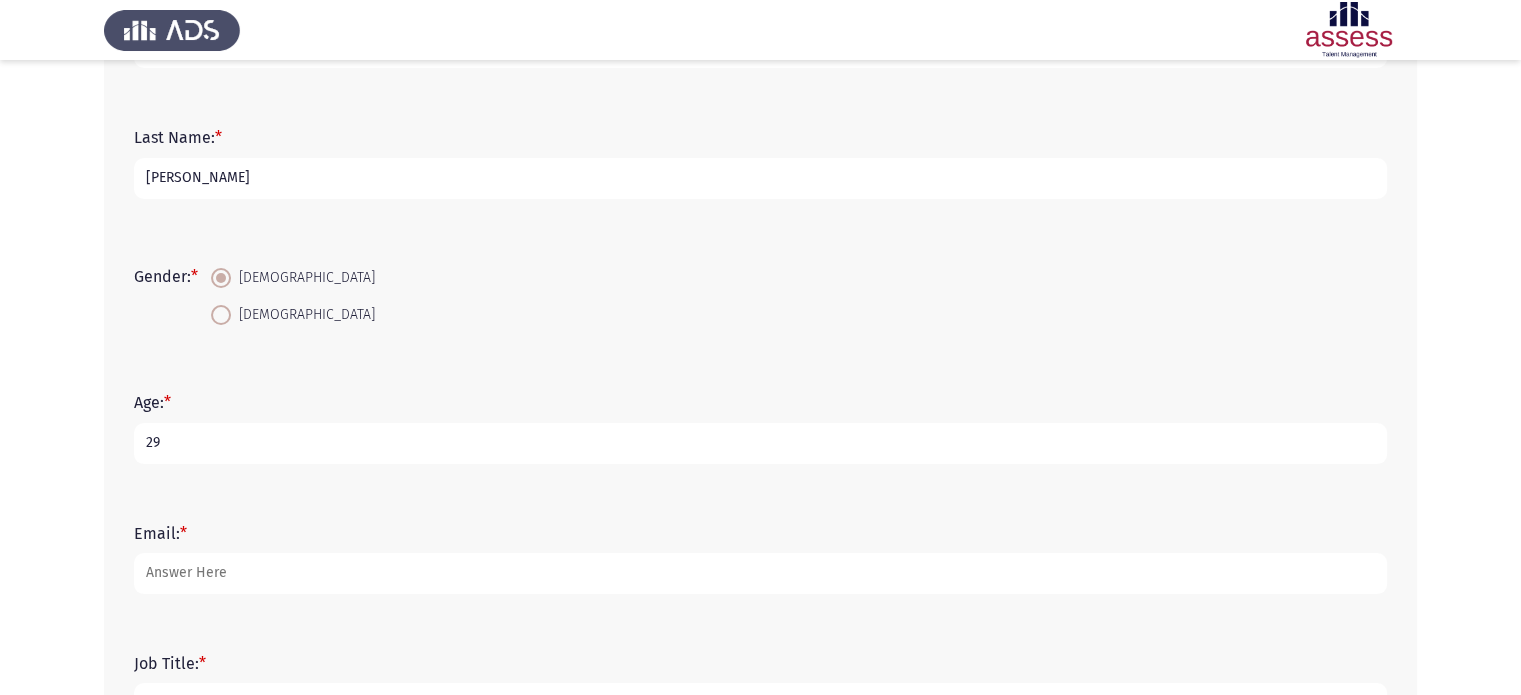 type on "29" 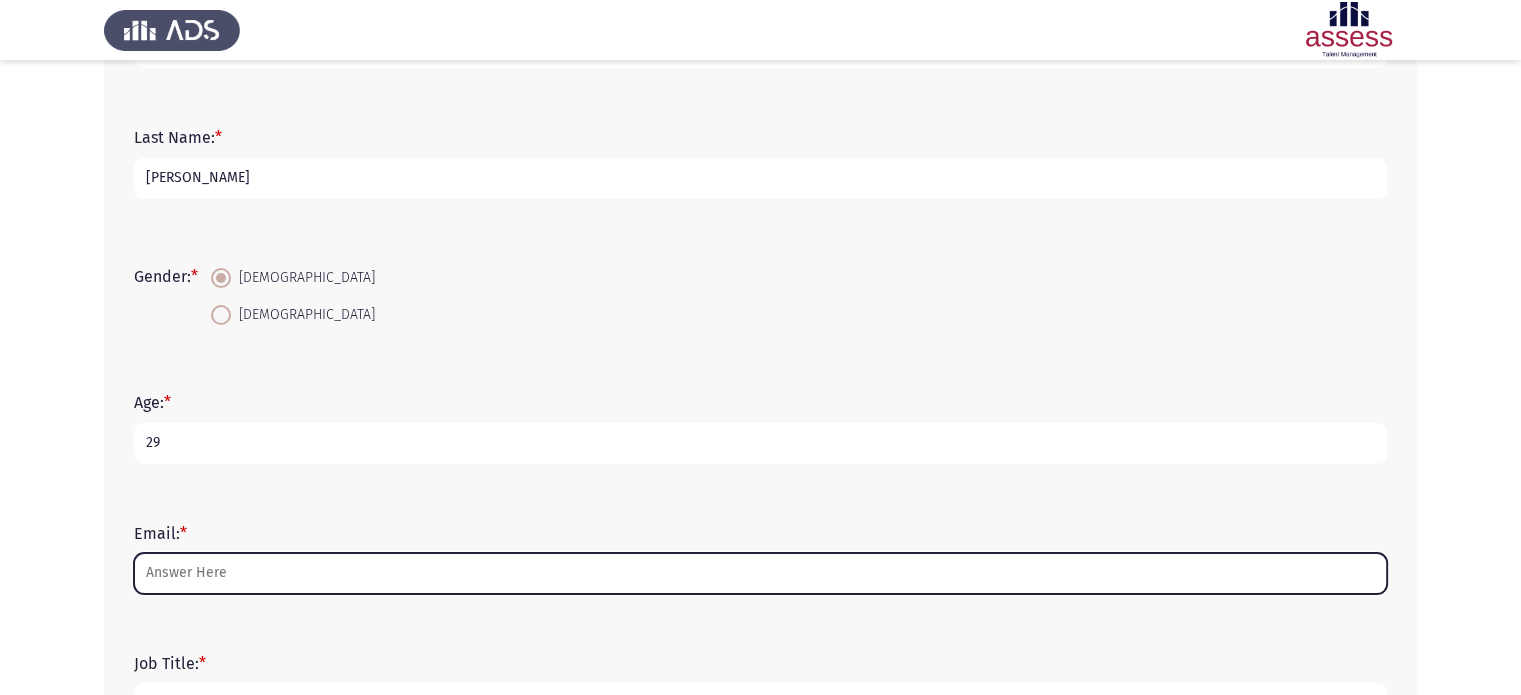 click on "Email:   *" at bounding box center (760, 573) 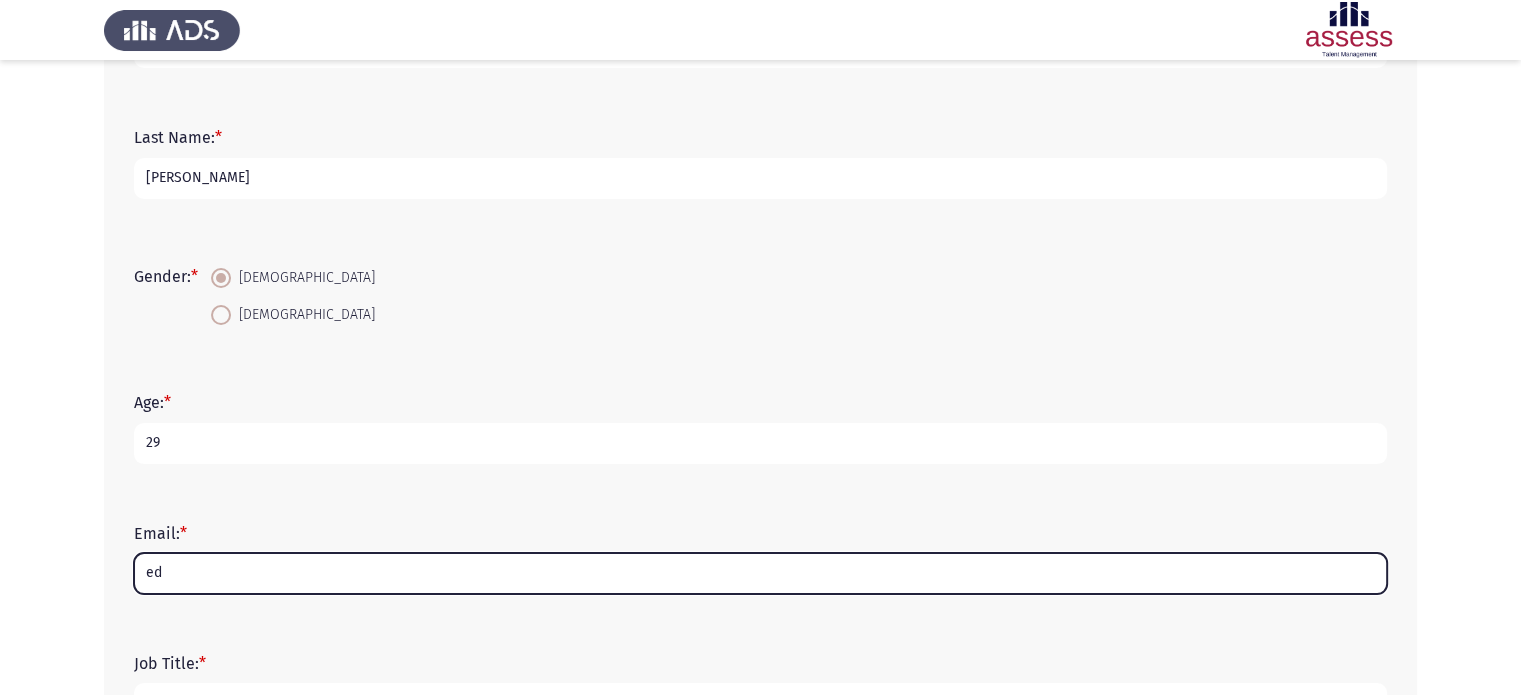 type on "e" 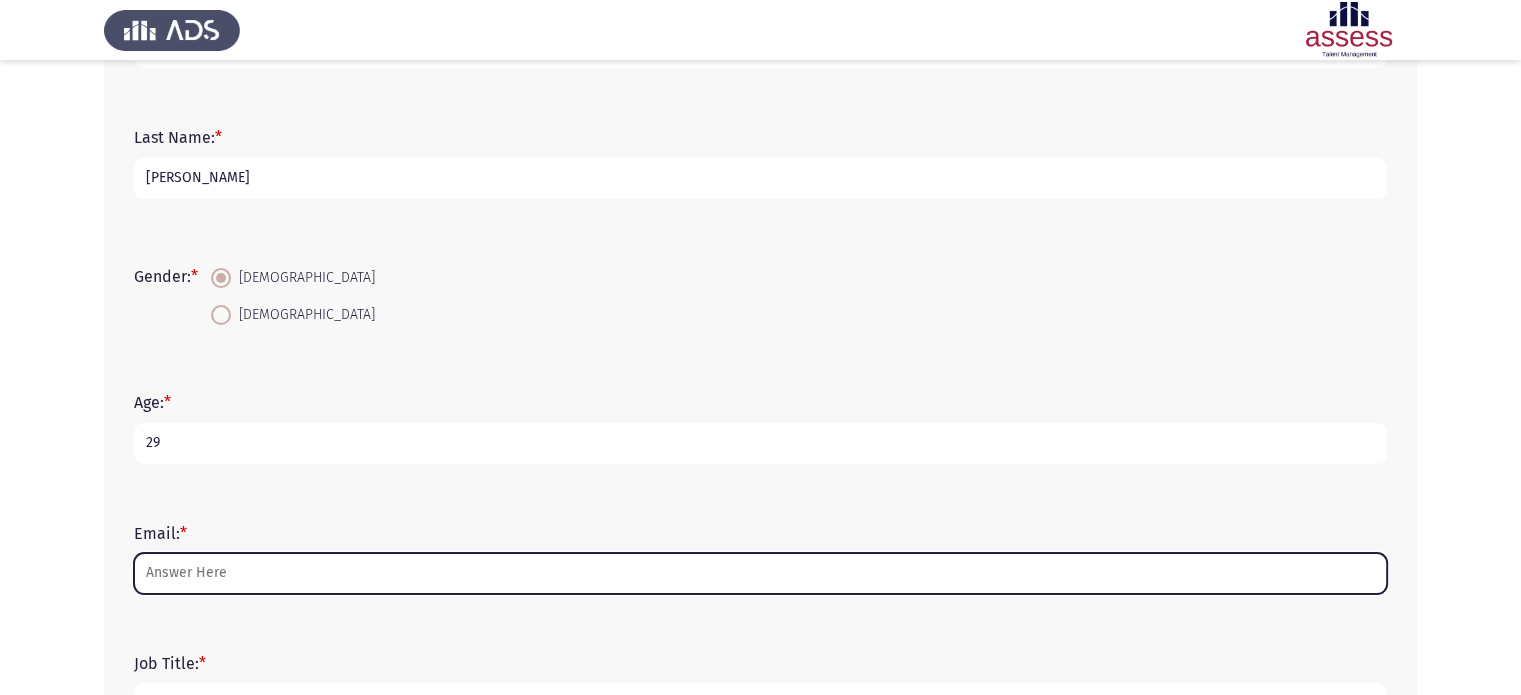 type on "d" 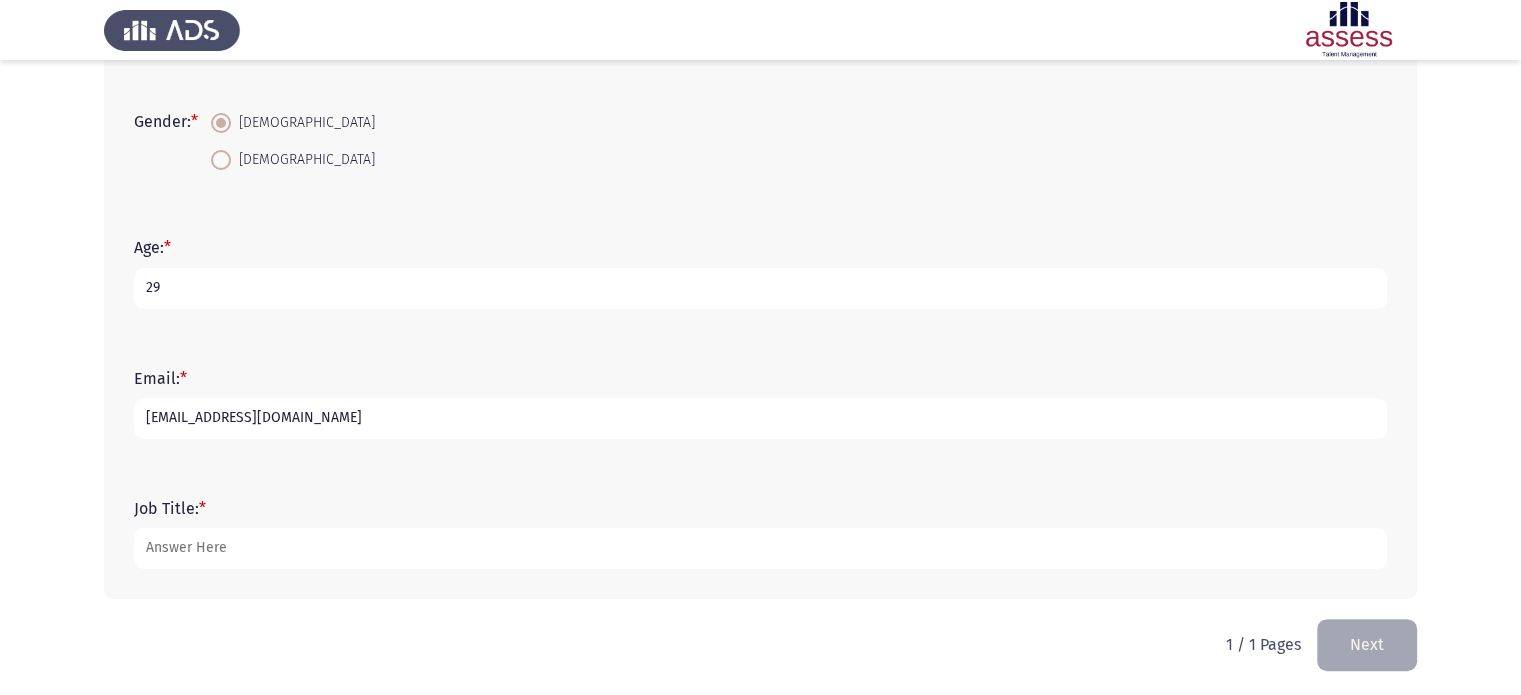 scroll, scrollTop: 358, scrollLeft: 0, axis: vertical 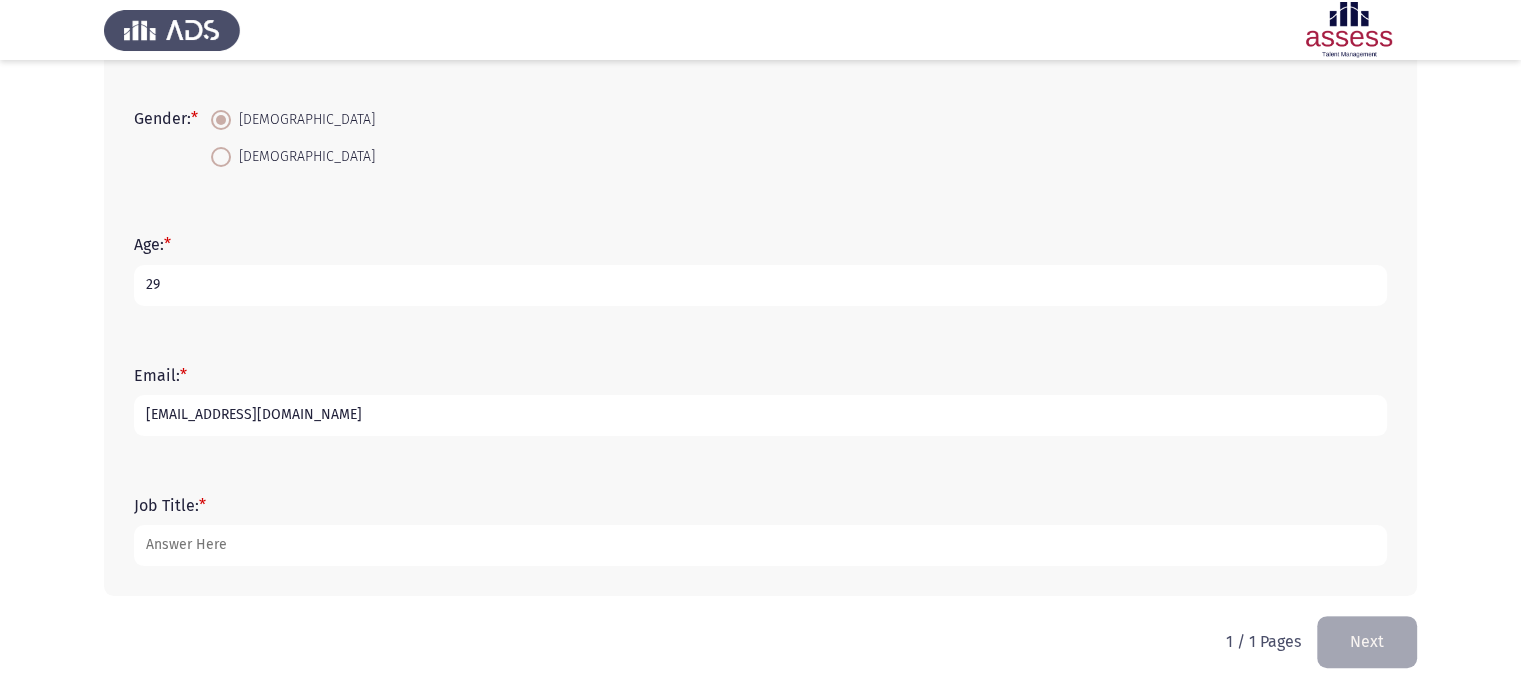 type on "[EMAIL_ADDRESS][DOMAIN_NAME]" 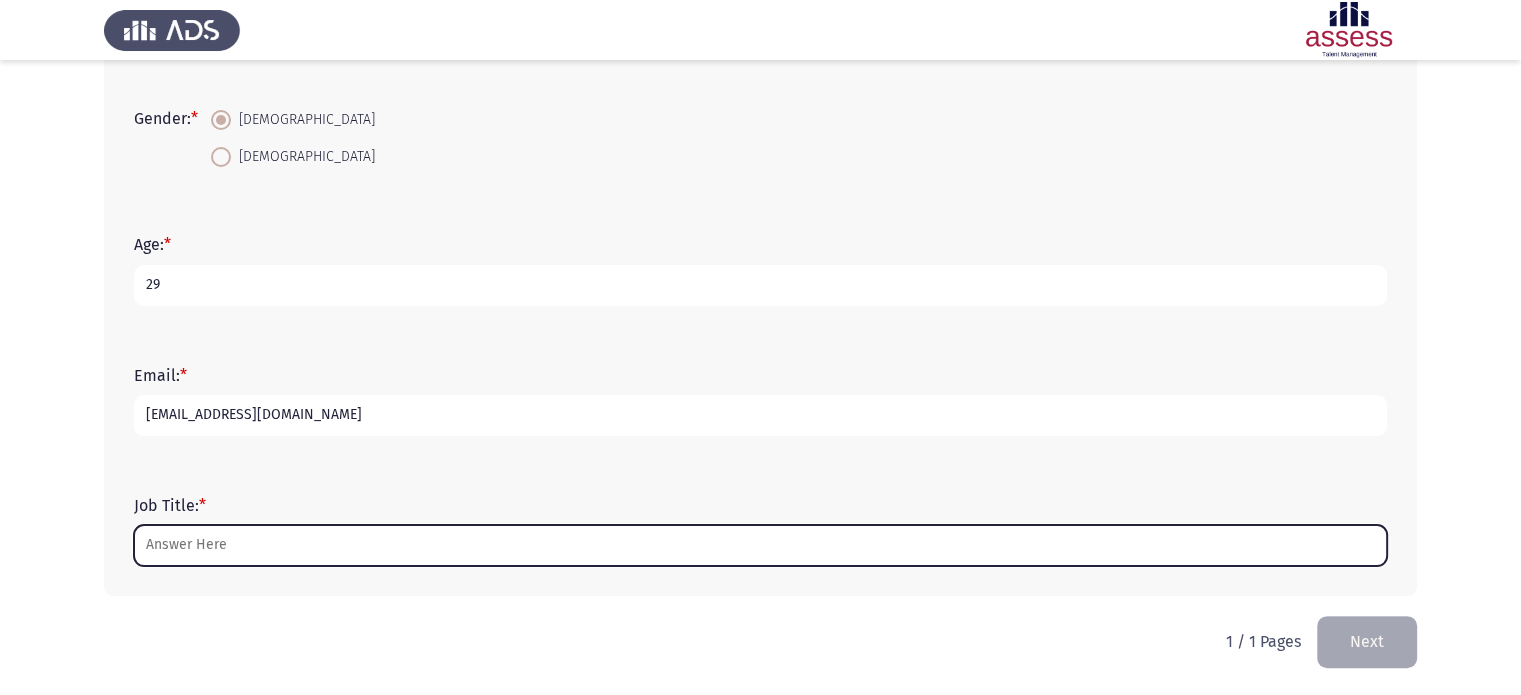 click on "Job Title:   *" at bounding box center [760, 545] 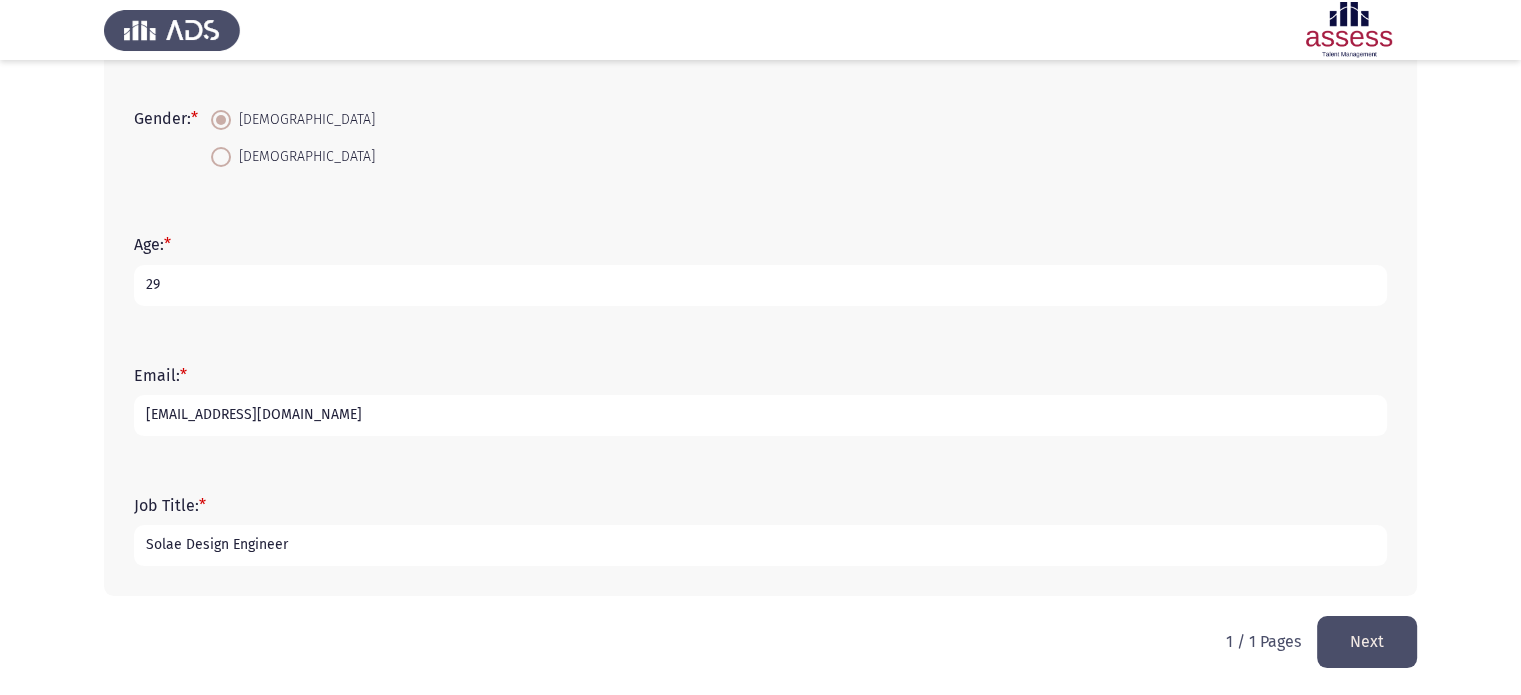 type on "Solae Design Engineer" 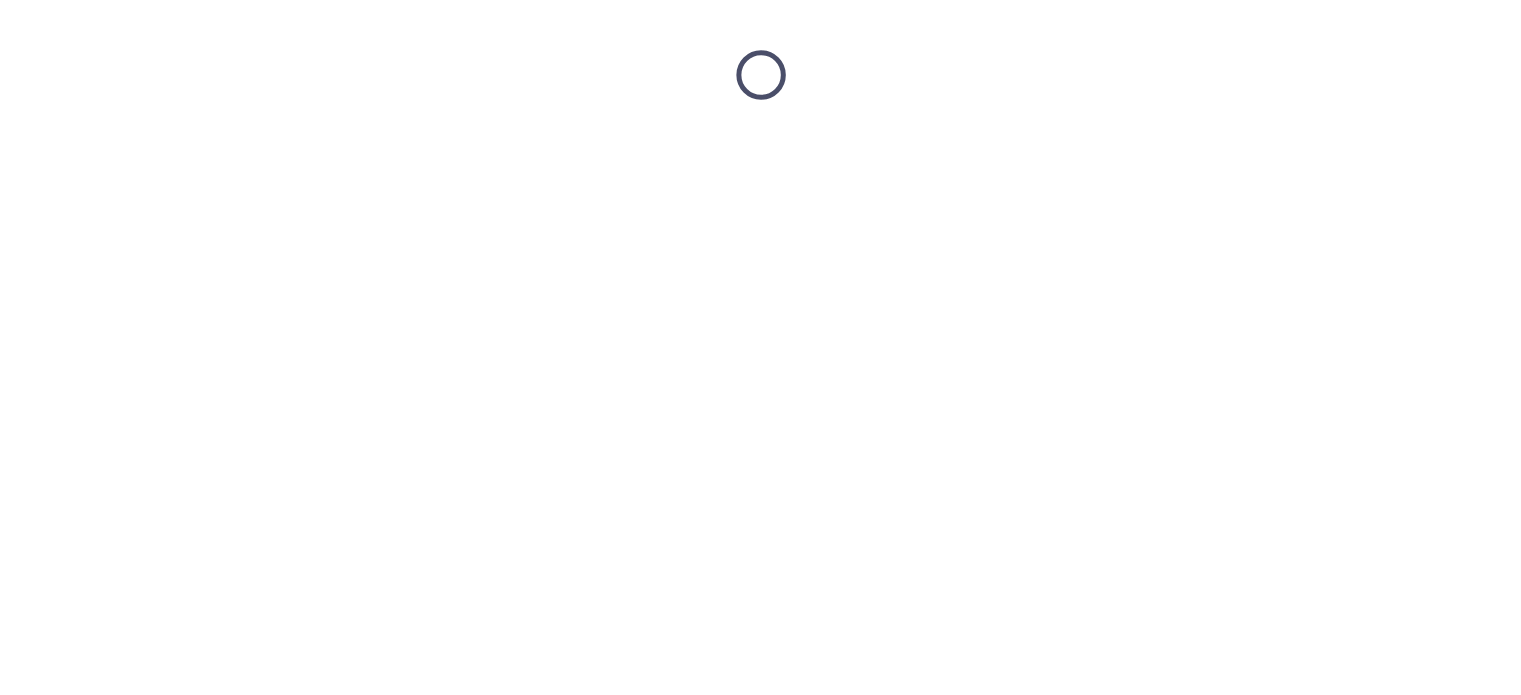 scroll, scrollTop: 0, scrollLeft: 0, axis: both 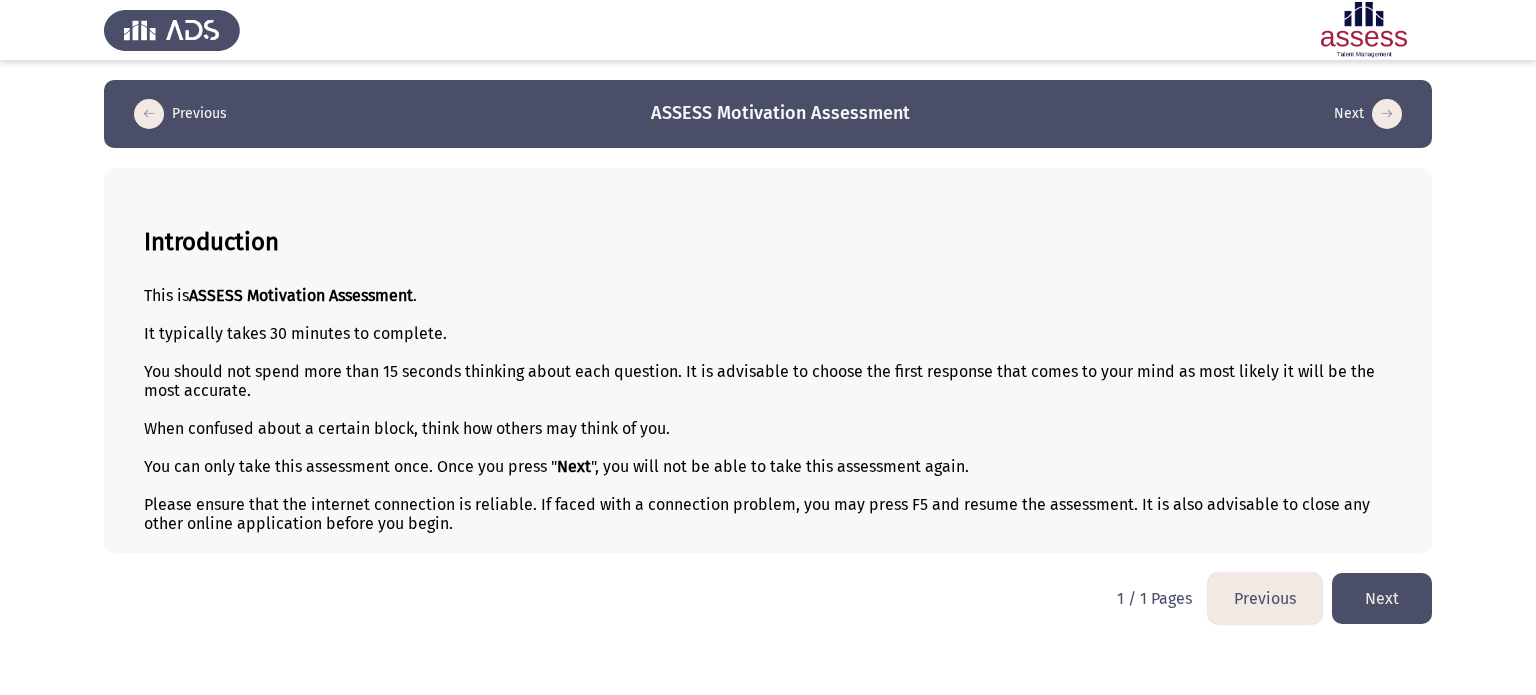click on "Next" 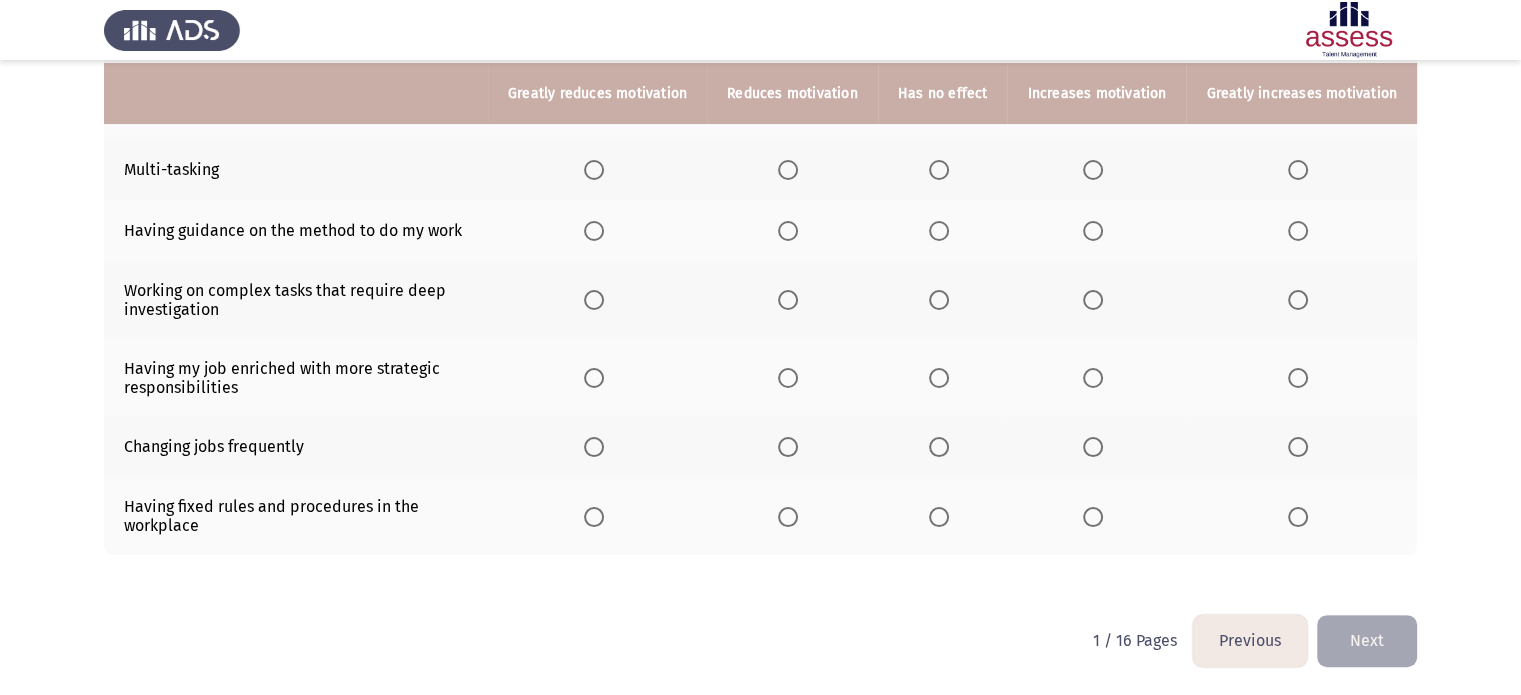 scroll, scrollTop: 0, scrollLeft: 0, axis: both 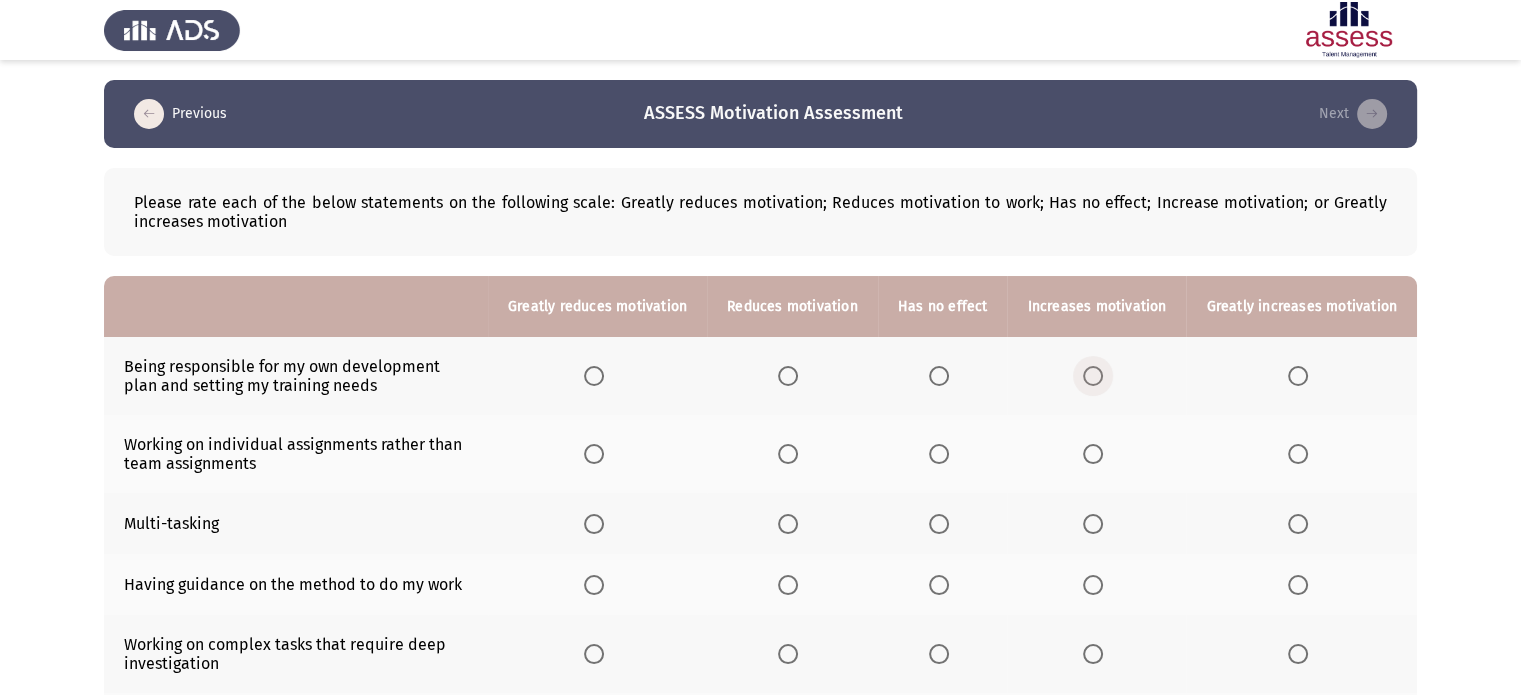 click at bounding box center (1097, 376) 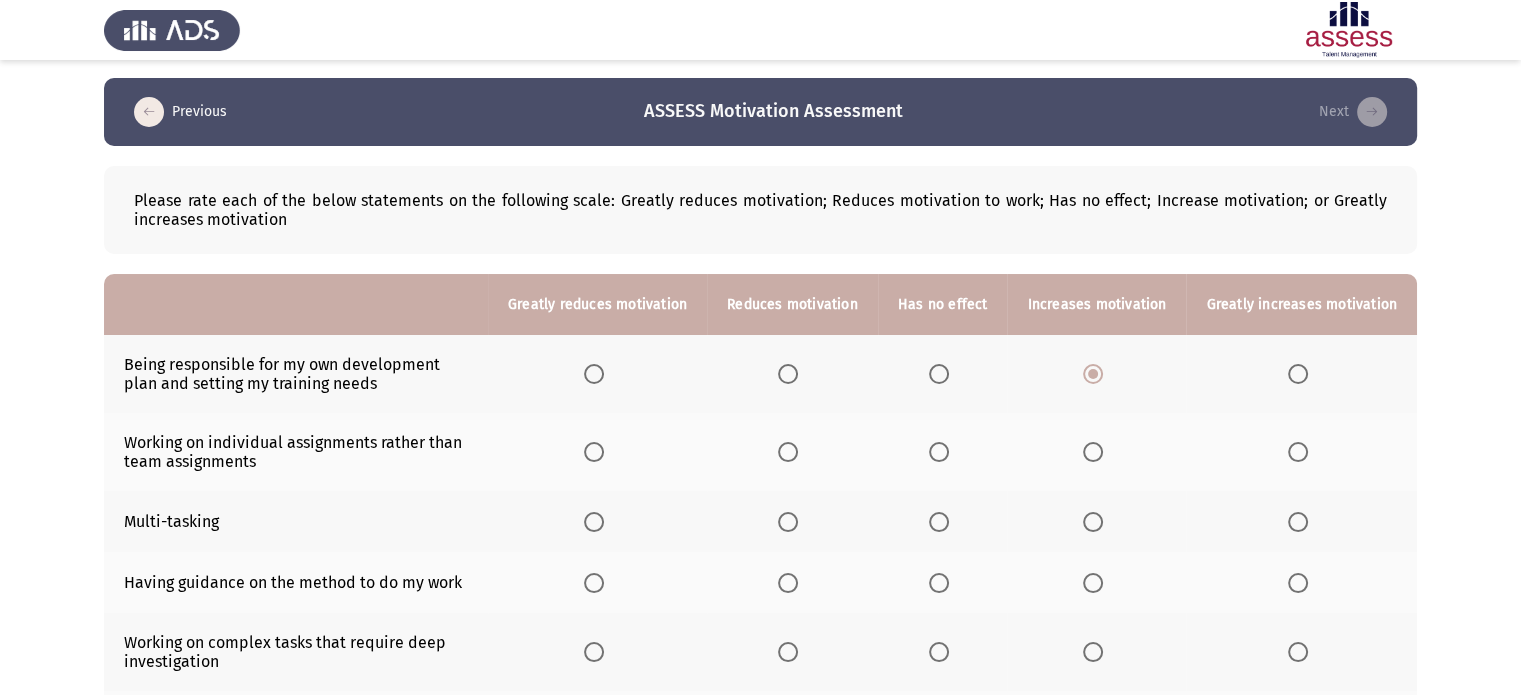 scroll, scrollTop: 0, scrollLeft: 0, axis: both 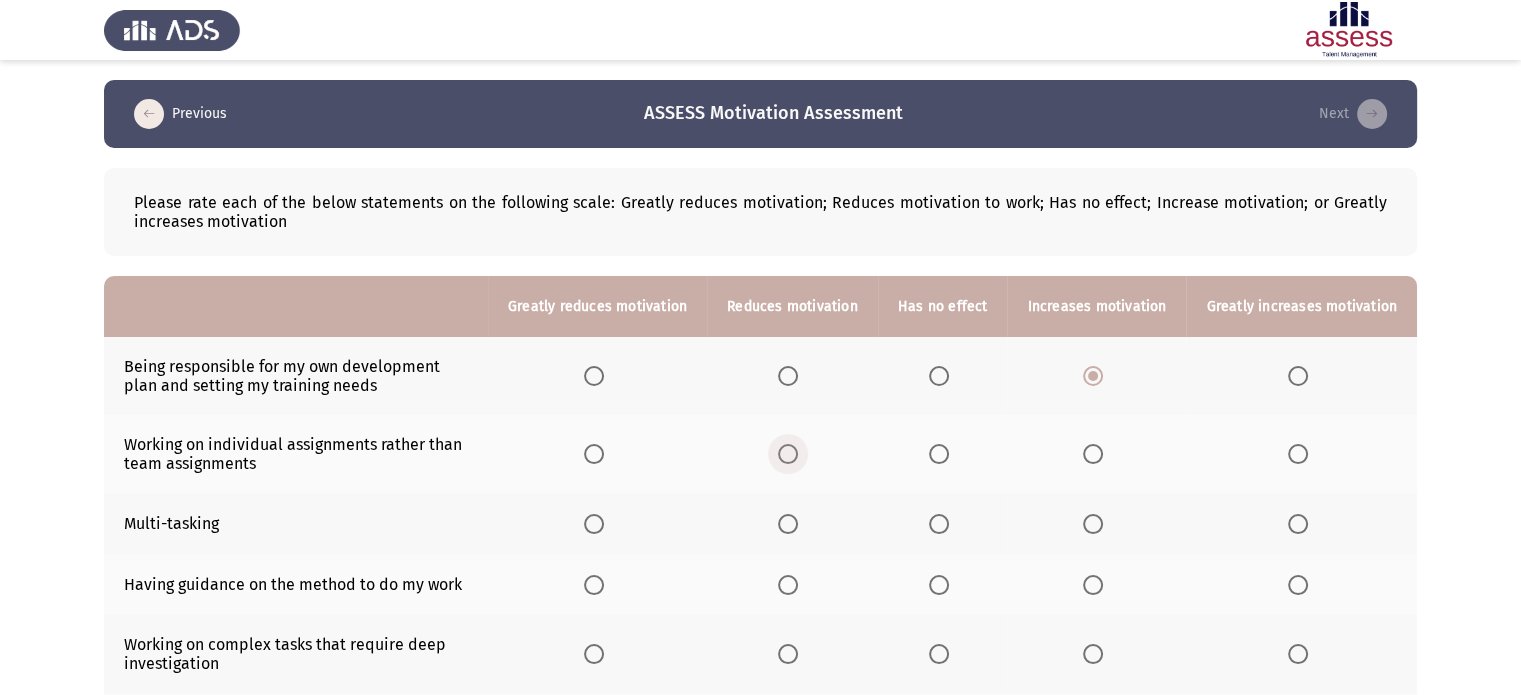 click at bounding box center (788, 454) 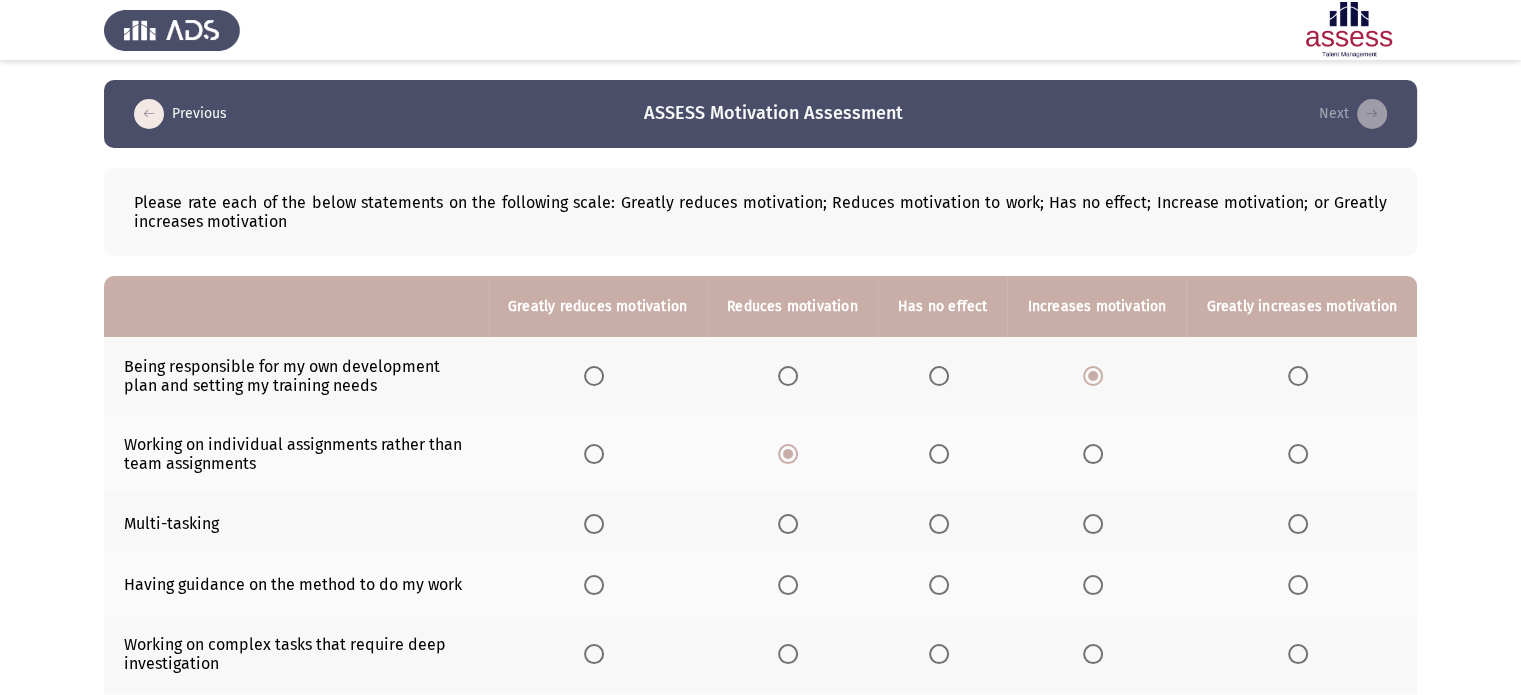 click at bounding box center (939, 454) 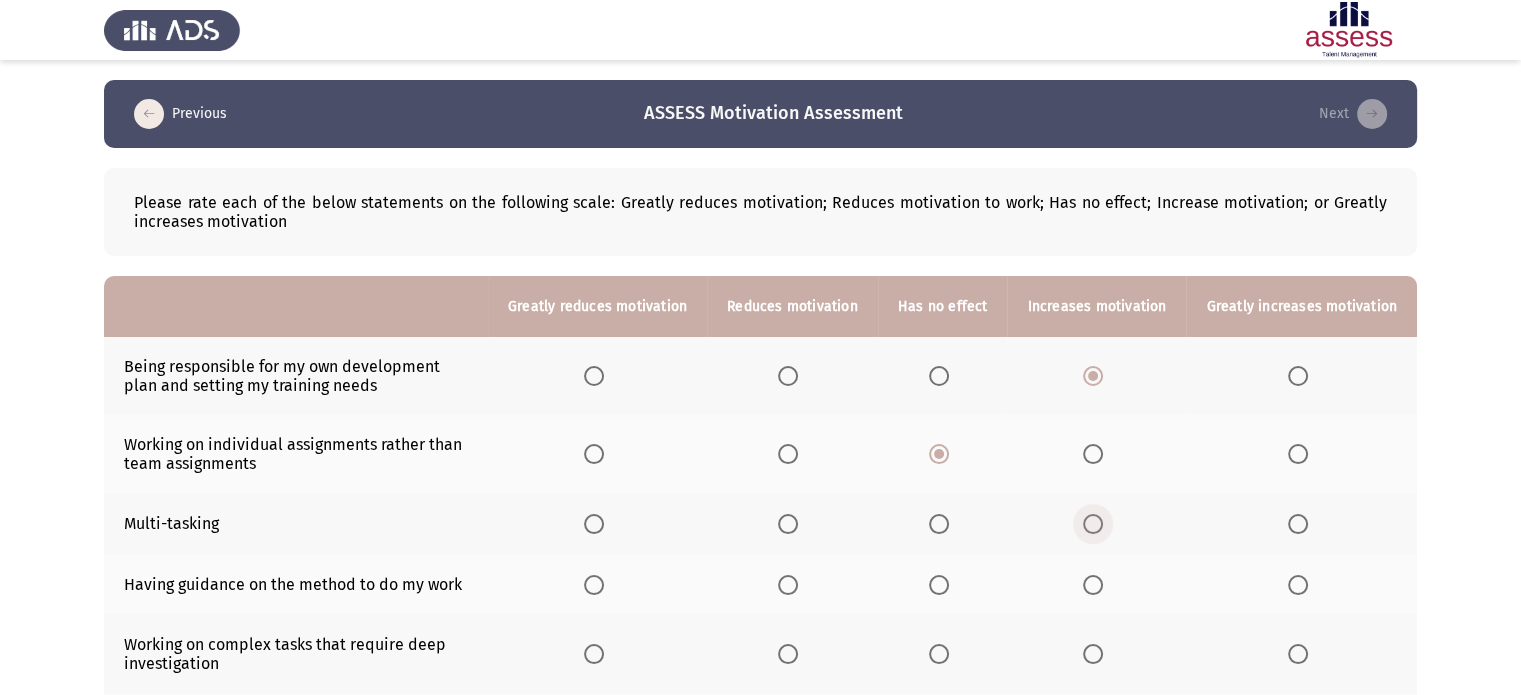click at bounding box center [1093, 524] 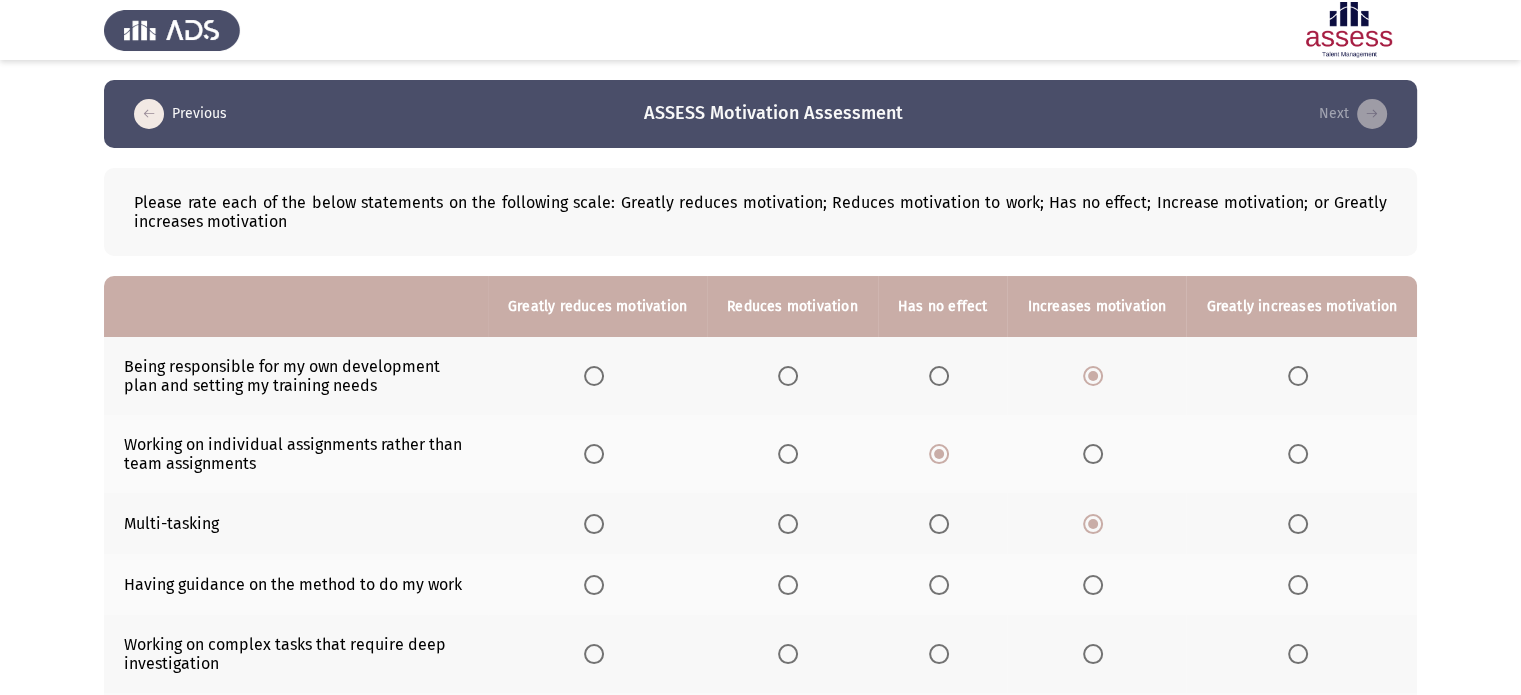 click at bounding box center (1093, 585) 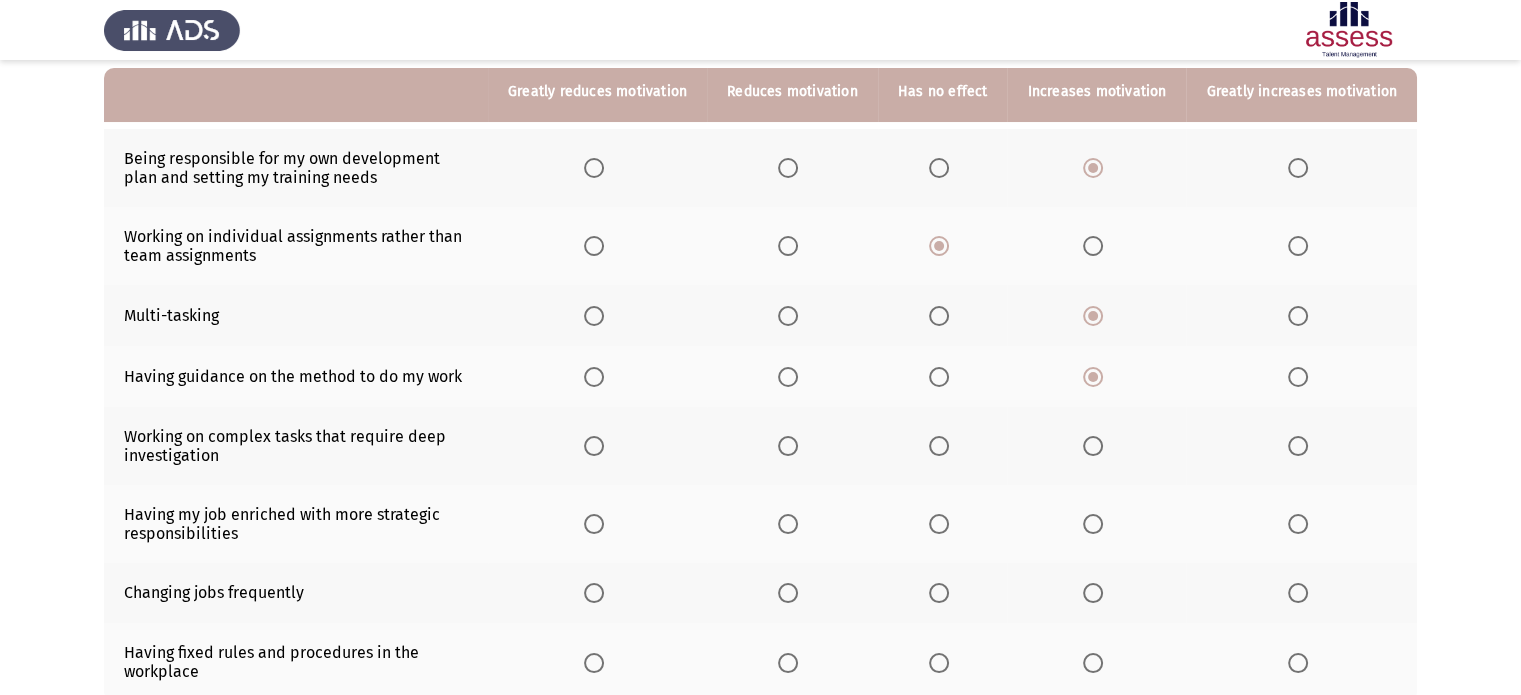 scroll, scrollTop: 300, scrollLeft: 0, axis: vertical 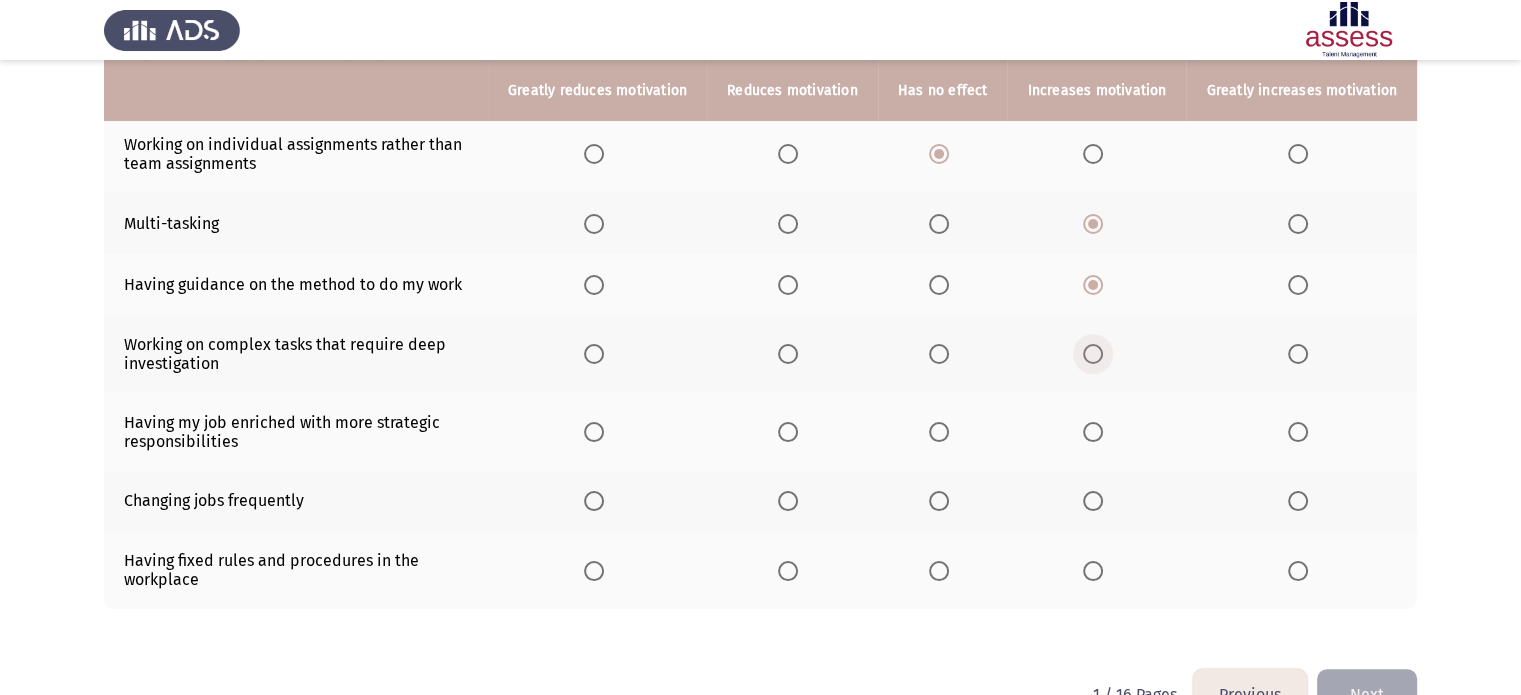 click at bounding box center (1093, 354) 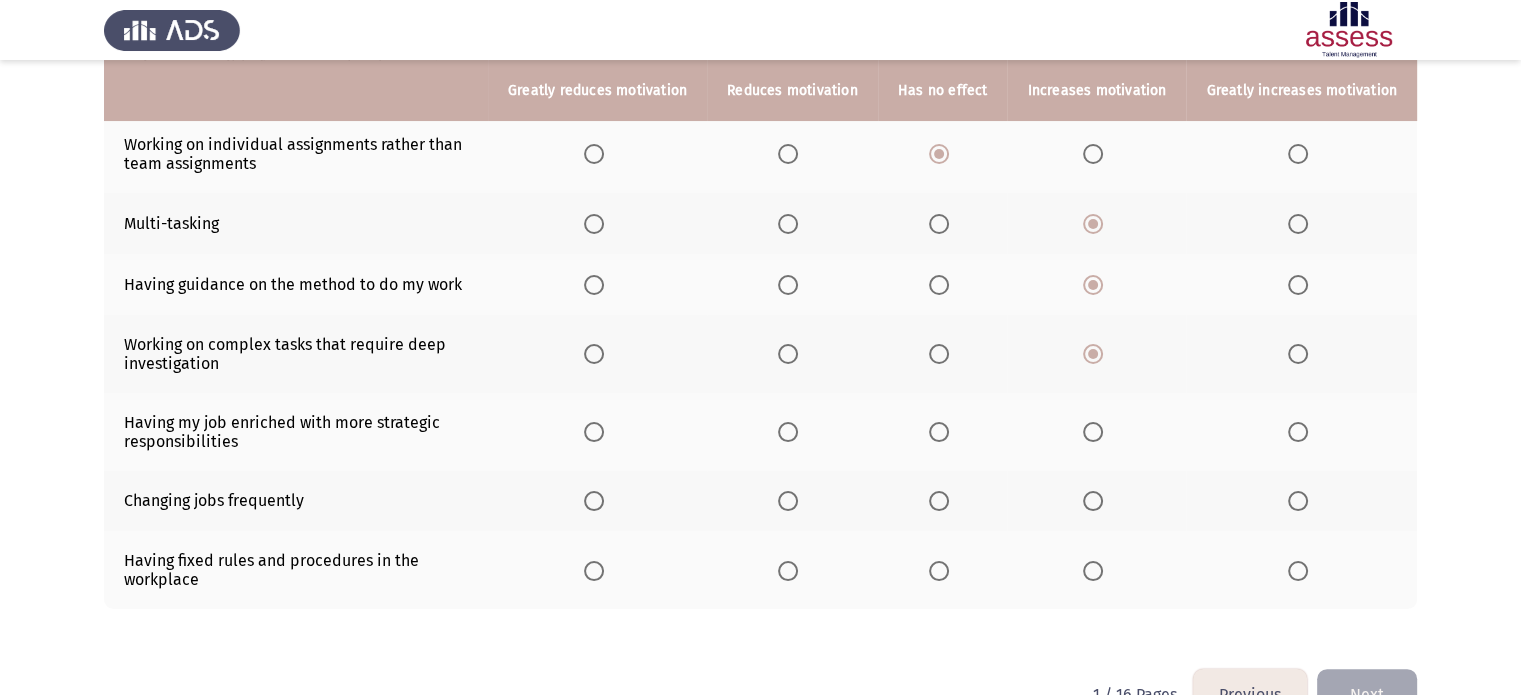 click at bounding box center (1298, 285) 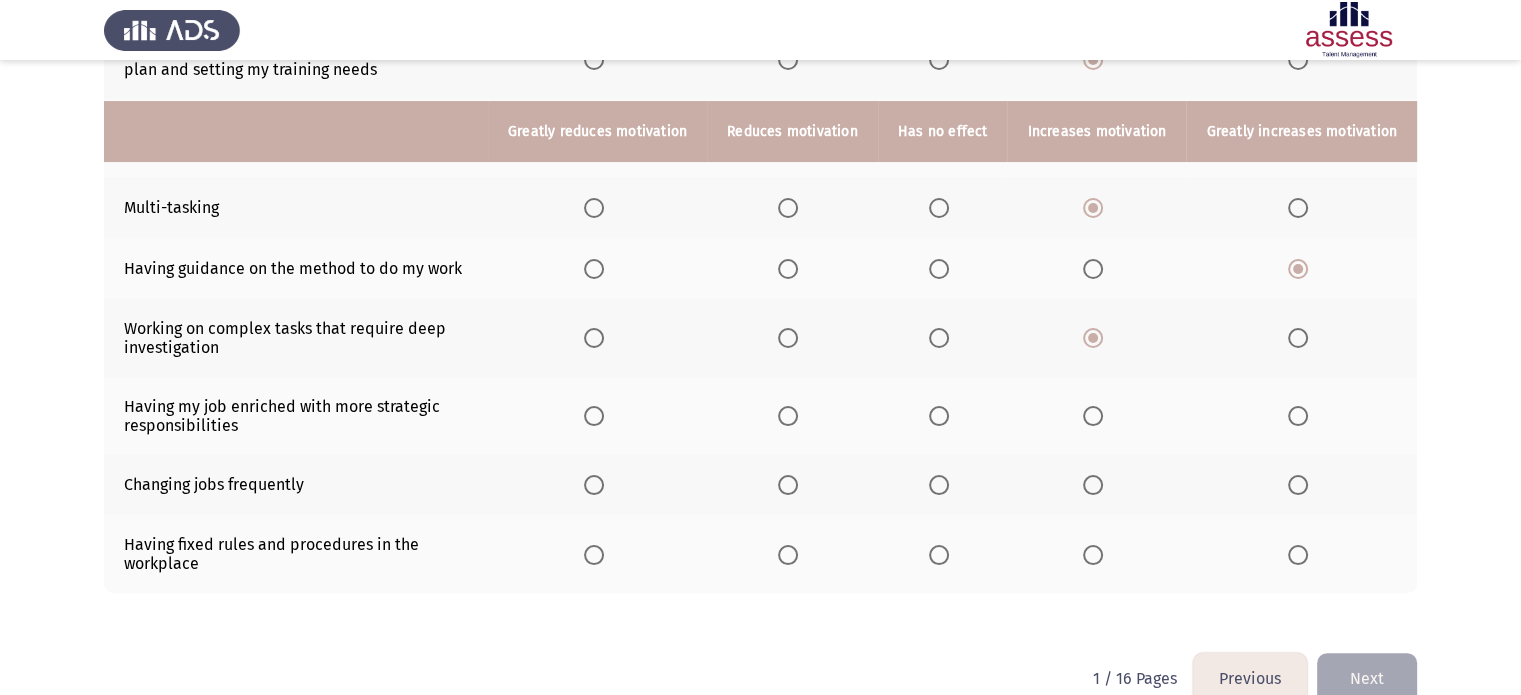 scroll, scrollTop: 356, scrollLeft: 0, axis: vertical 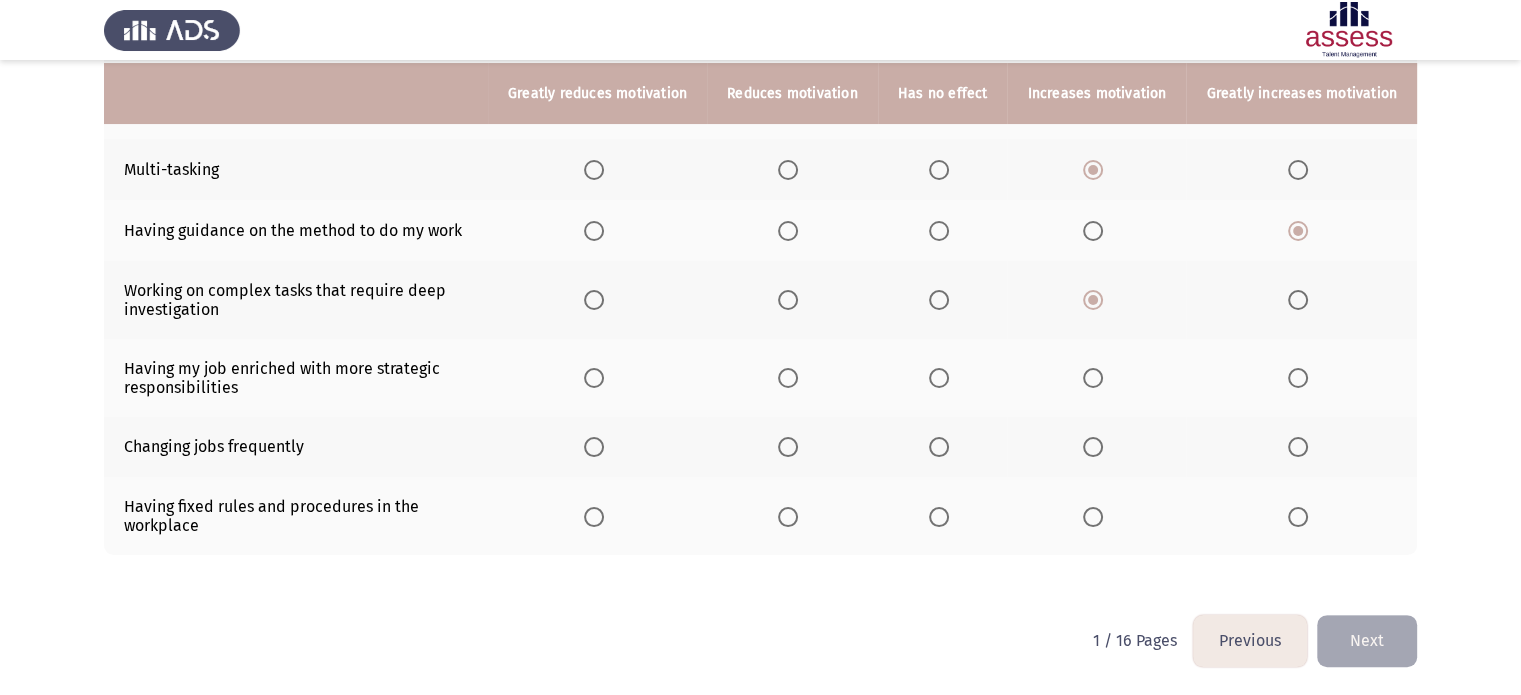 click at bounding box center (1093, 447) 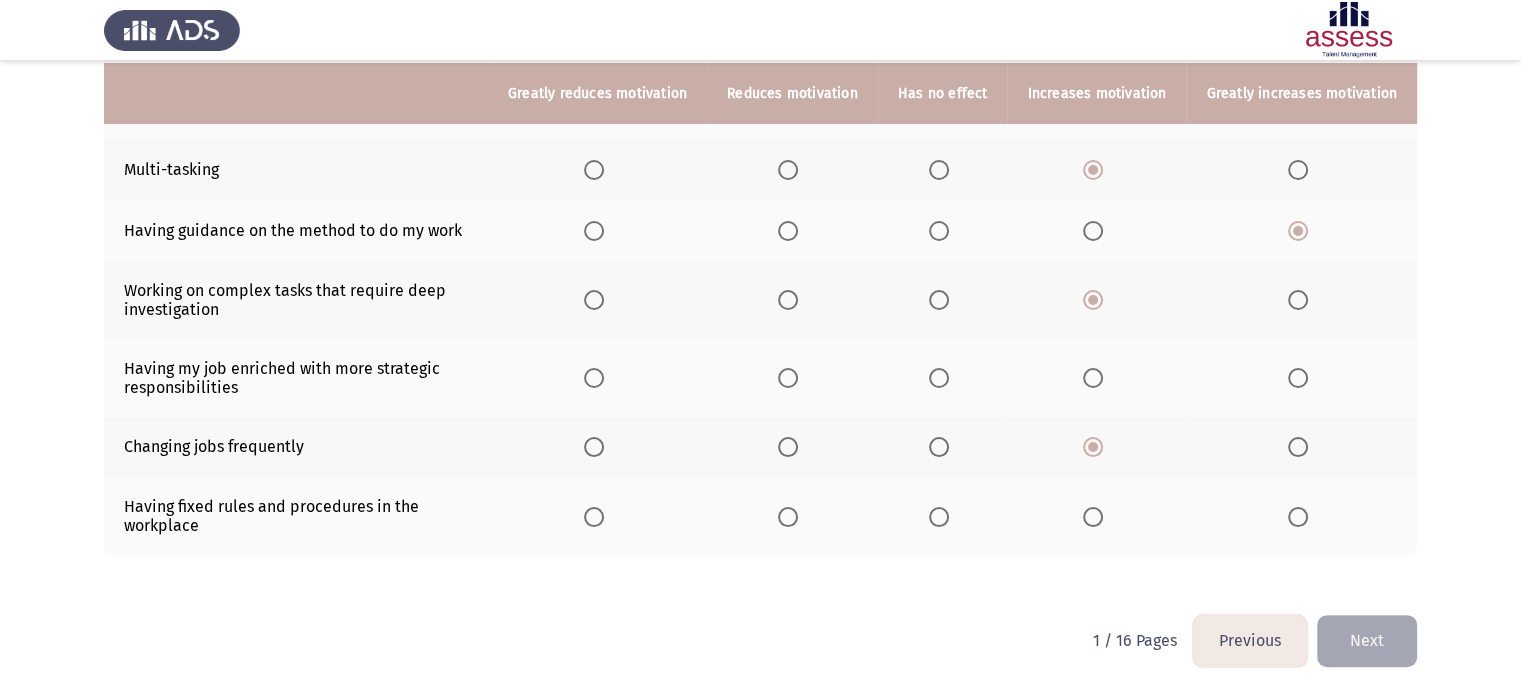 click at bounding box center (939, 517) 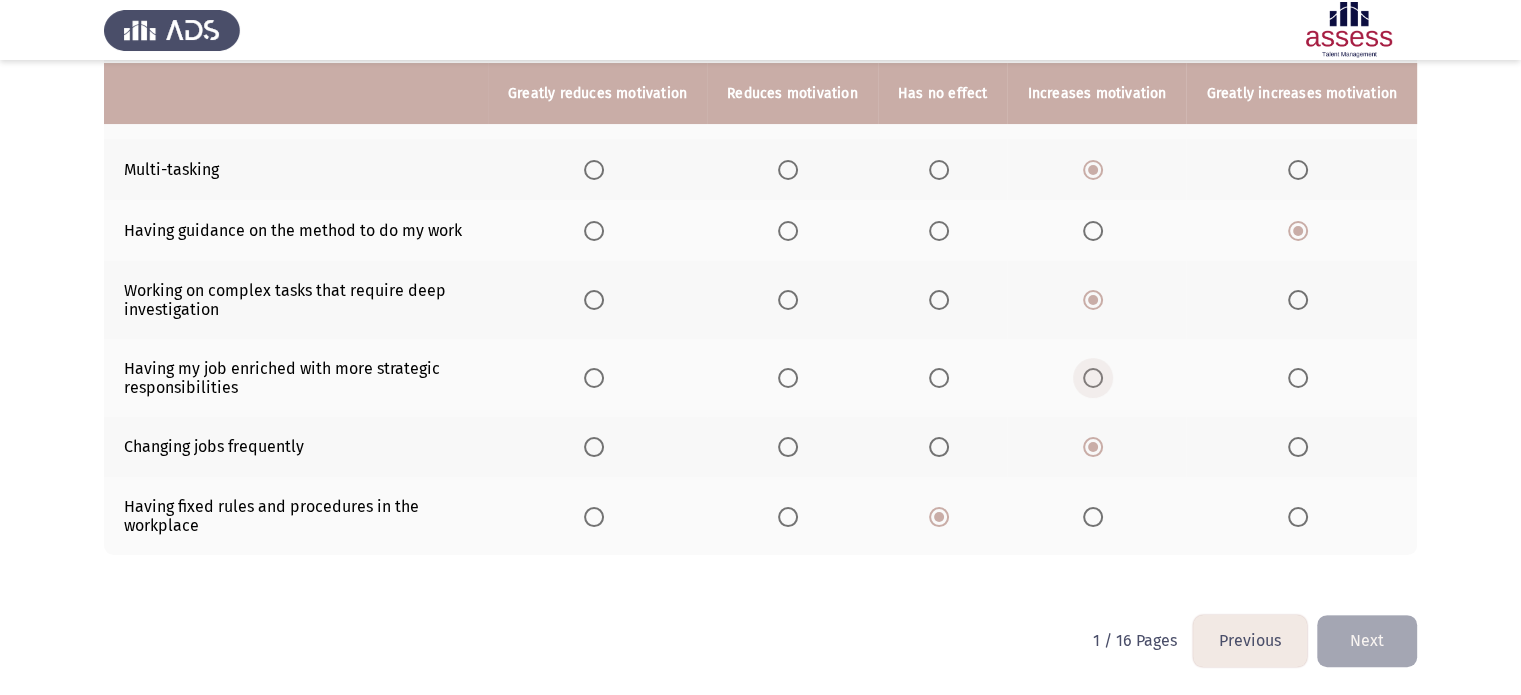 click at bounding box center [1093, 378] 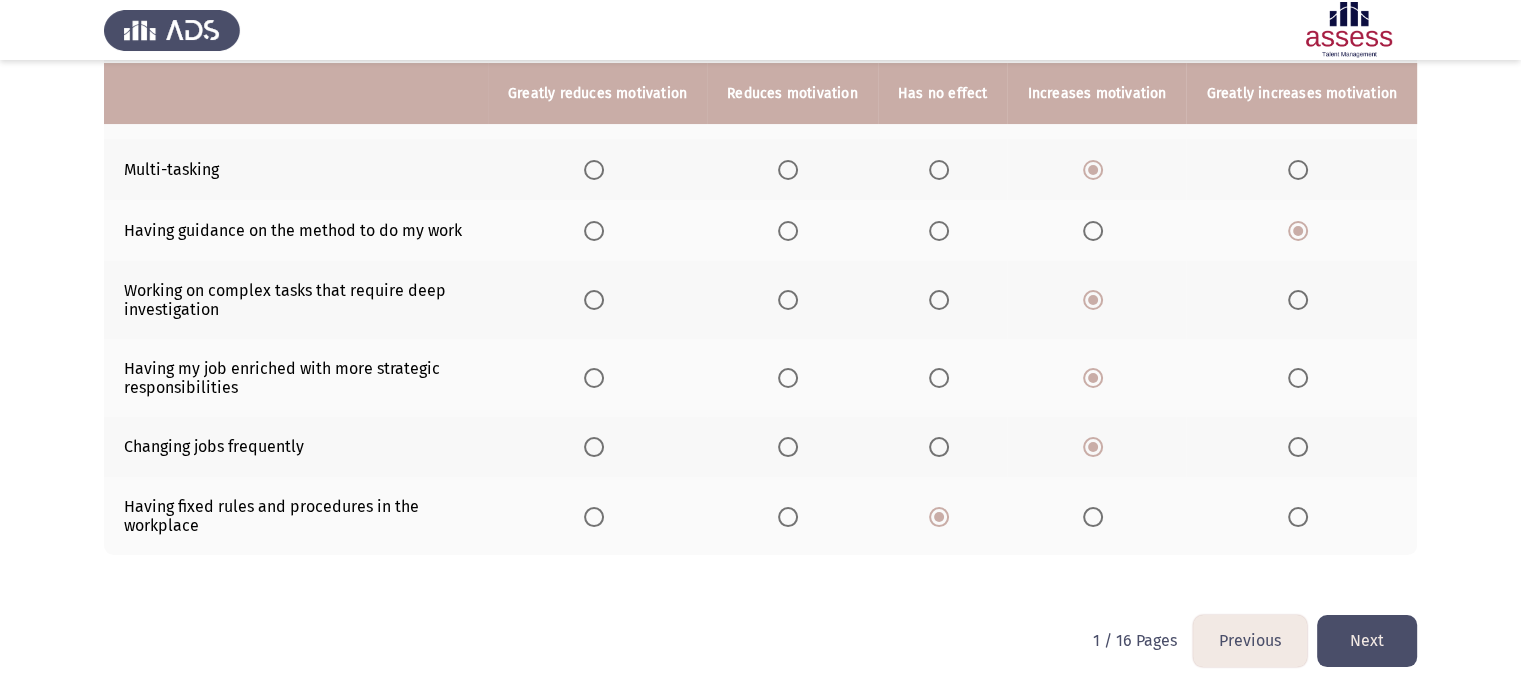 click on "Next" 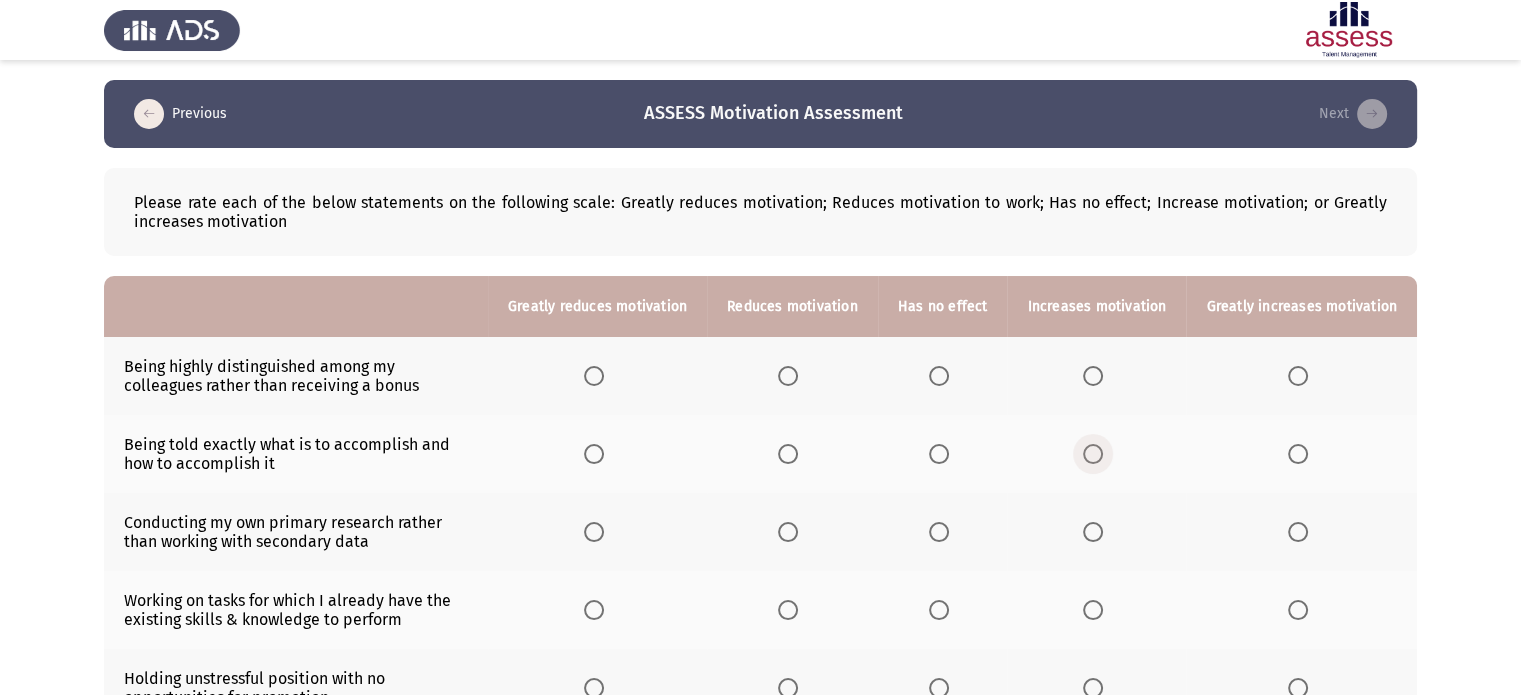 click at bounding box center (1093, 454) 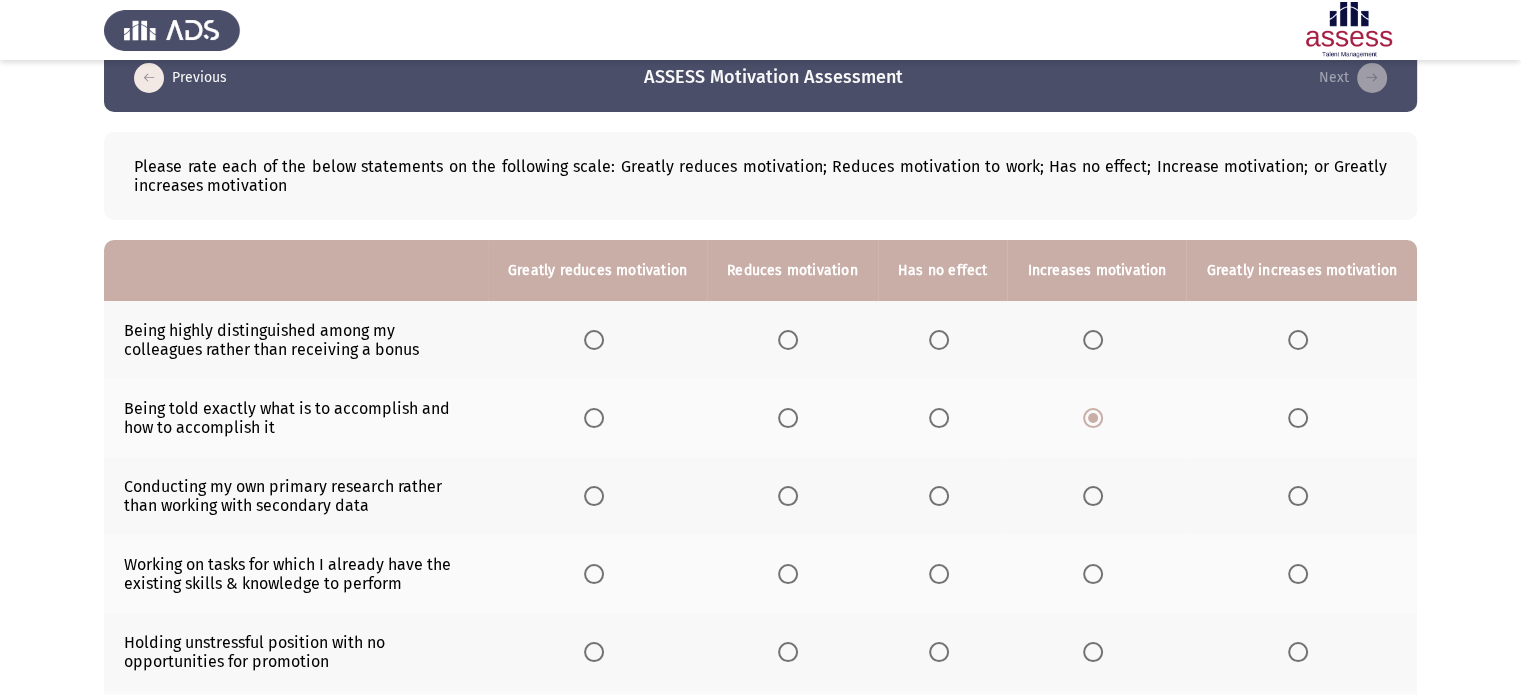 scroll, scrollTop: 100, scrollLeft: 0, axis: vertical 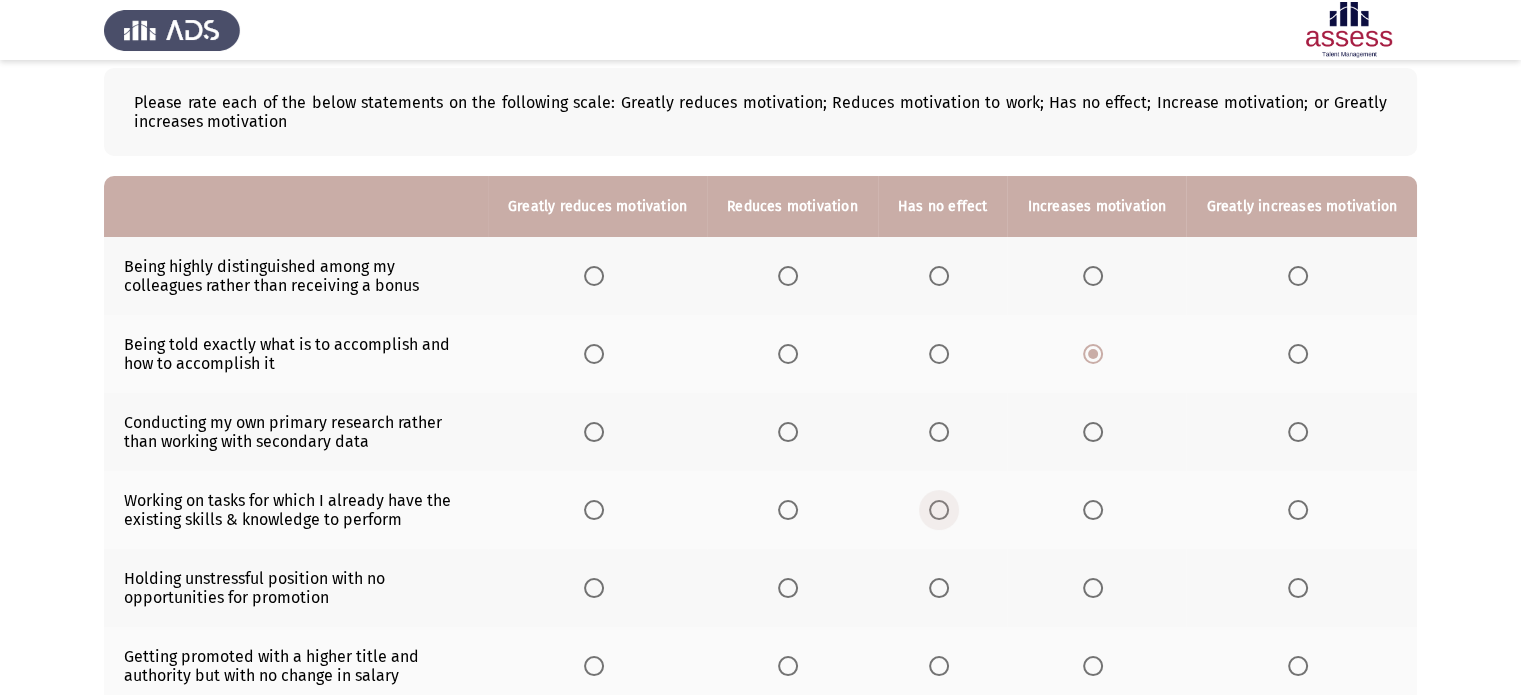 click at bounding box center (939, 510) 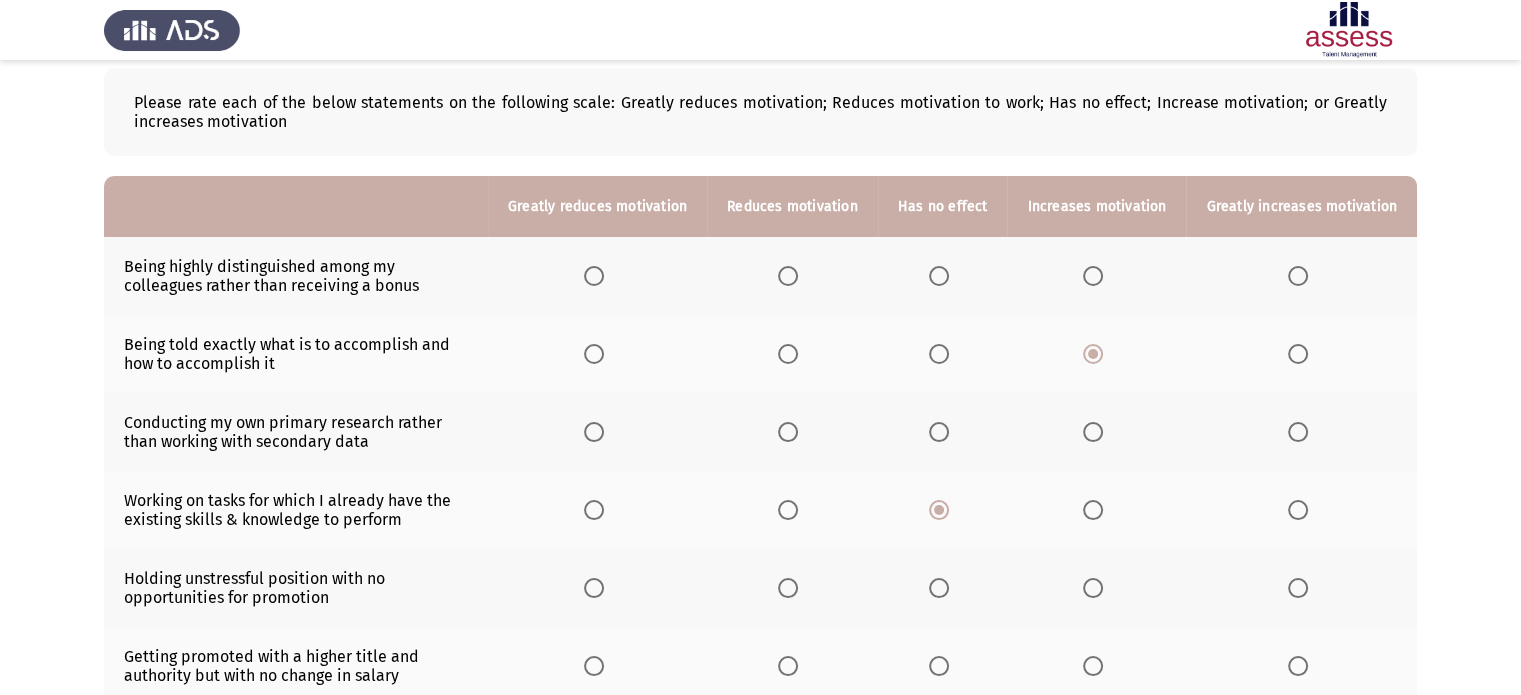 click at bounding box center [788, 588] 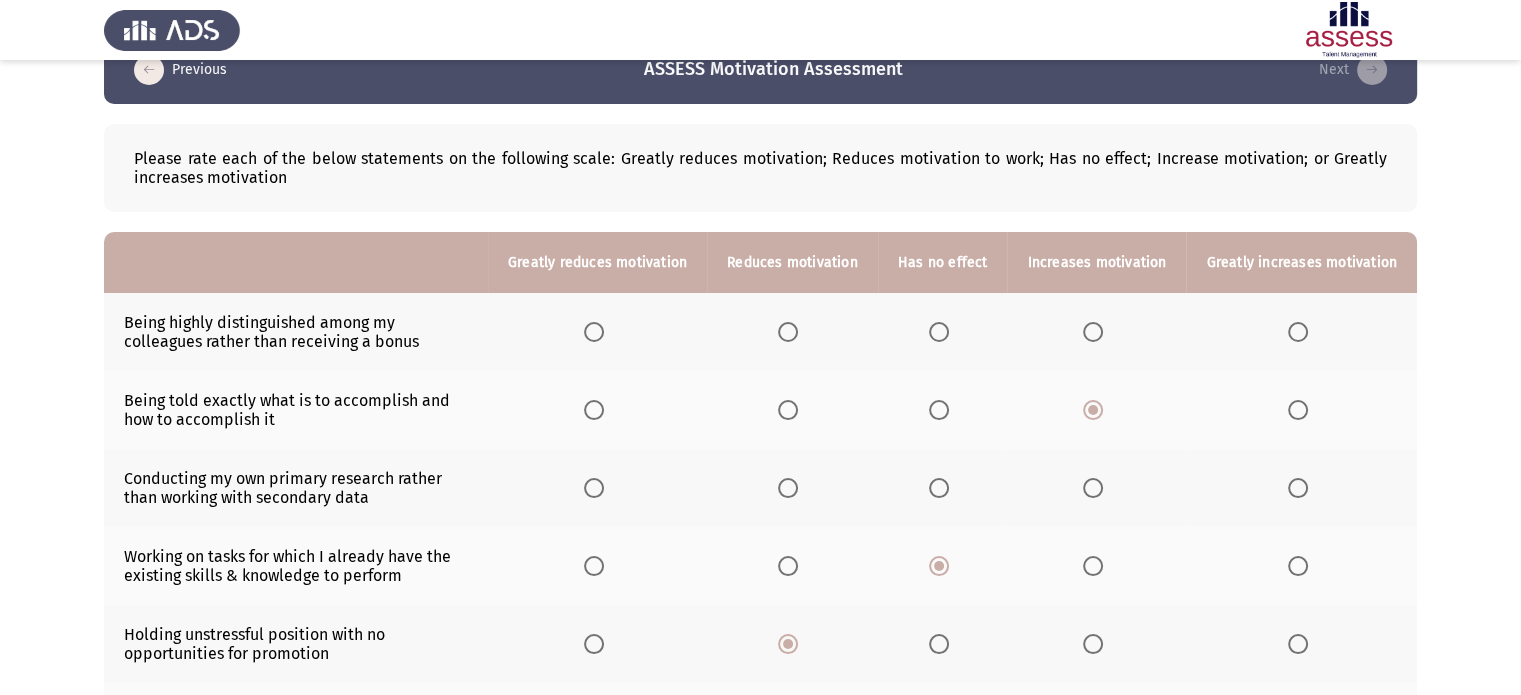 scroll, scrollTop: 0, scrollLeft: 0, axis: both 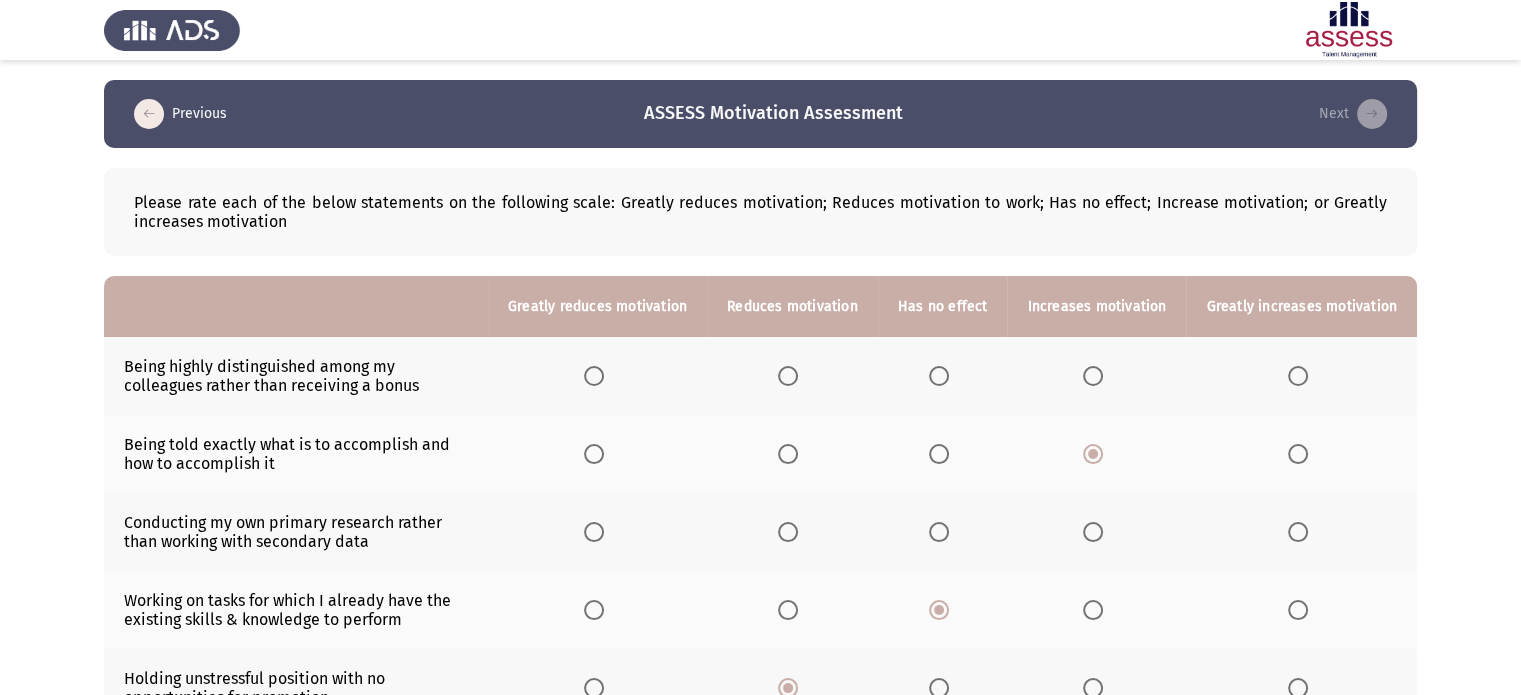click at bounding box center [1093, 376] 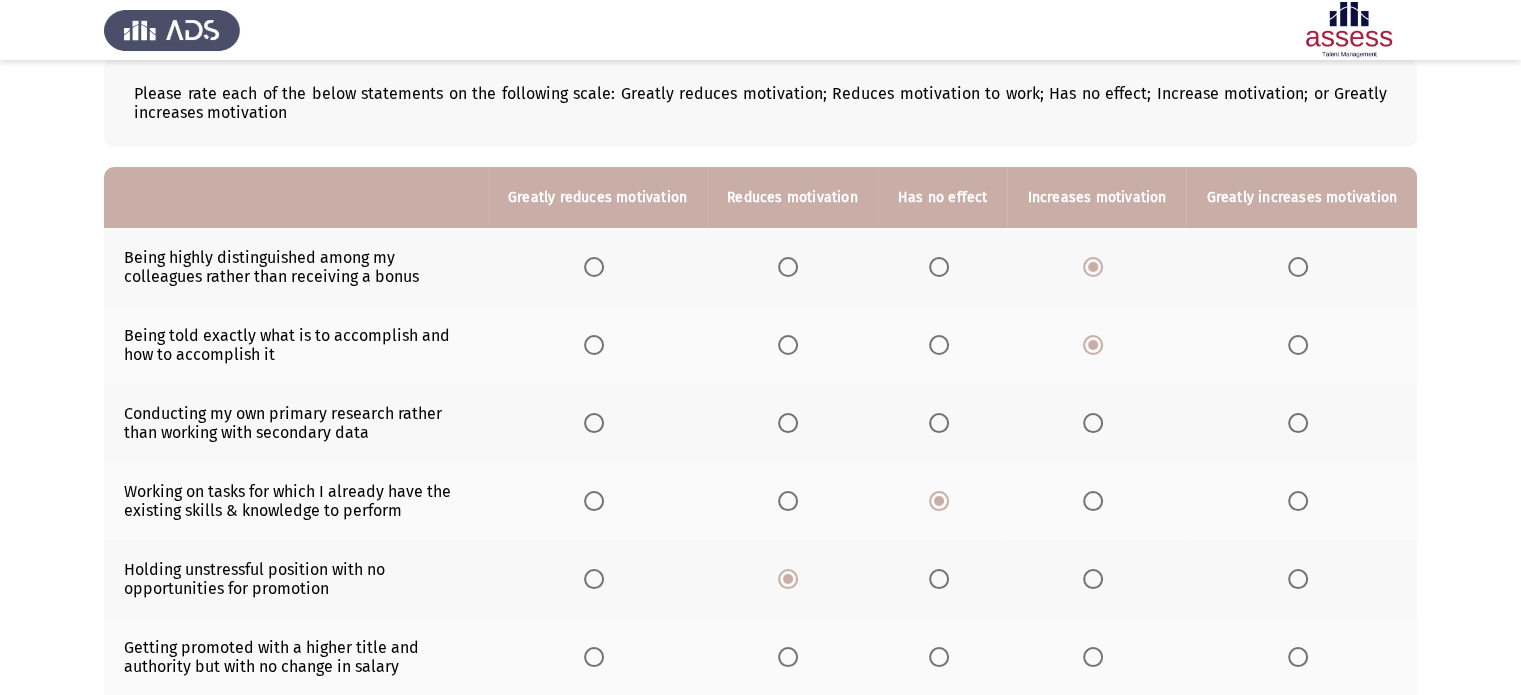 scroll, scrollTop: 409, scrollLeft: 0, axis: vertical 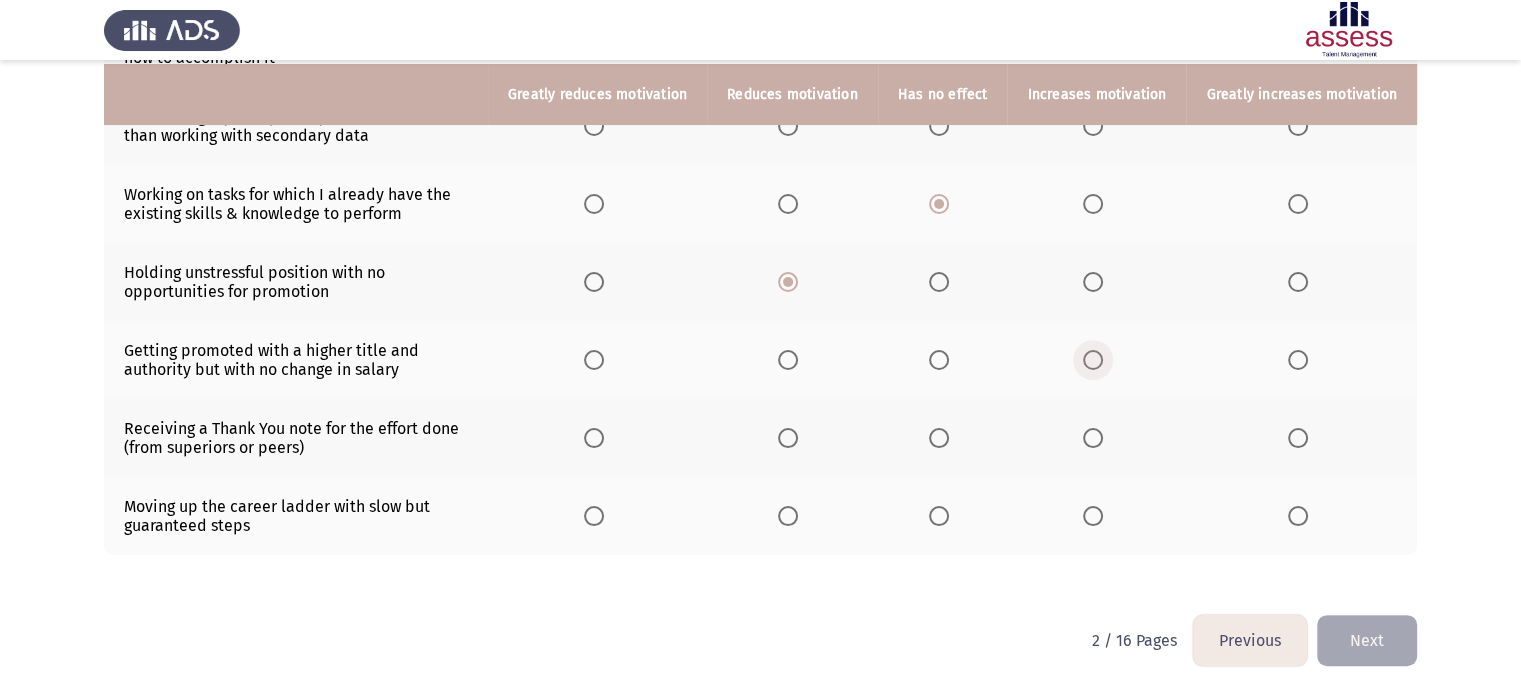 click at bounding box center [1093, 360] 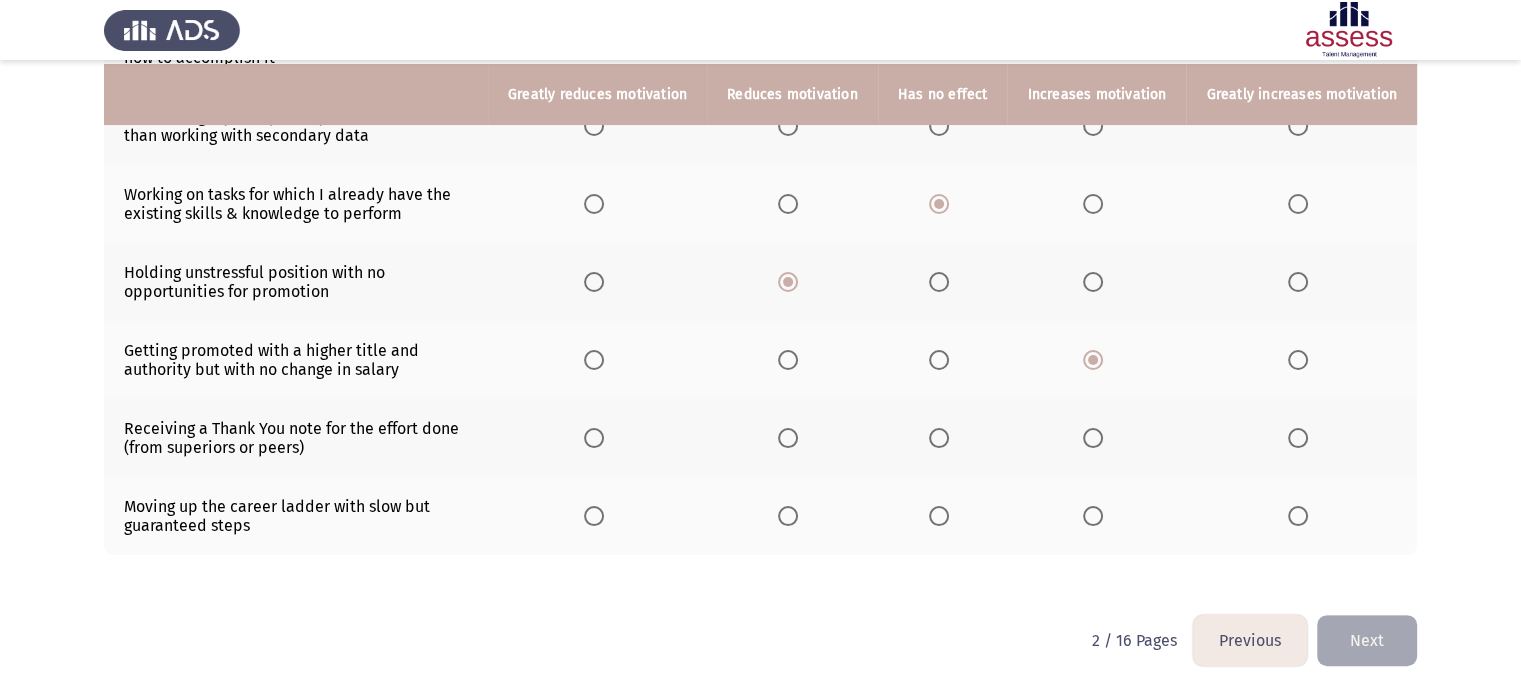 click at bounding box center [939, 360] 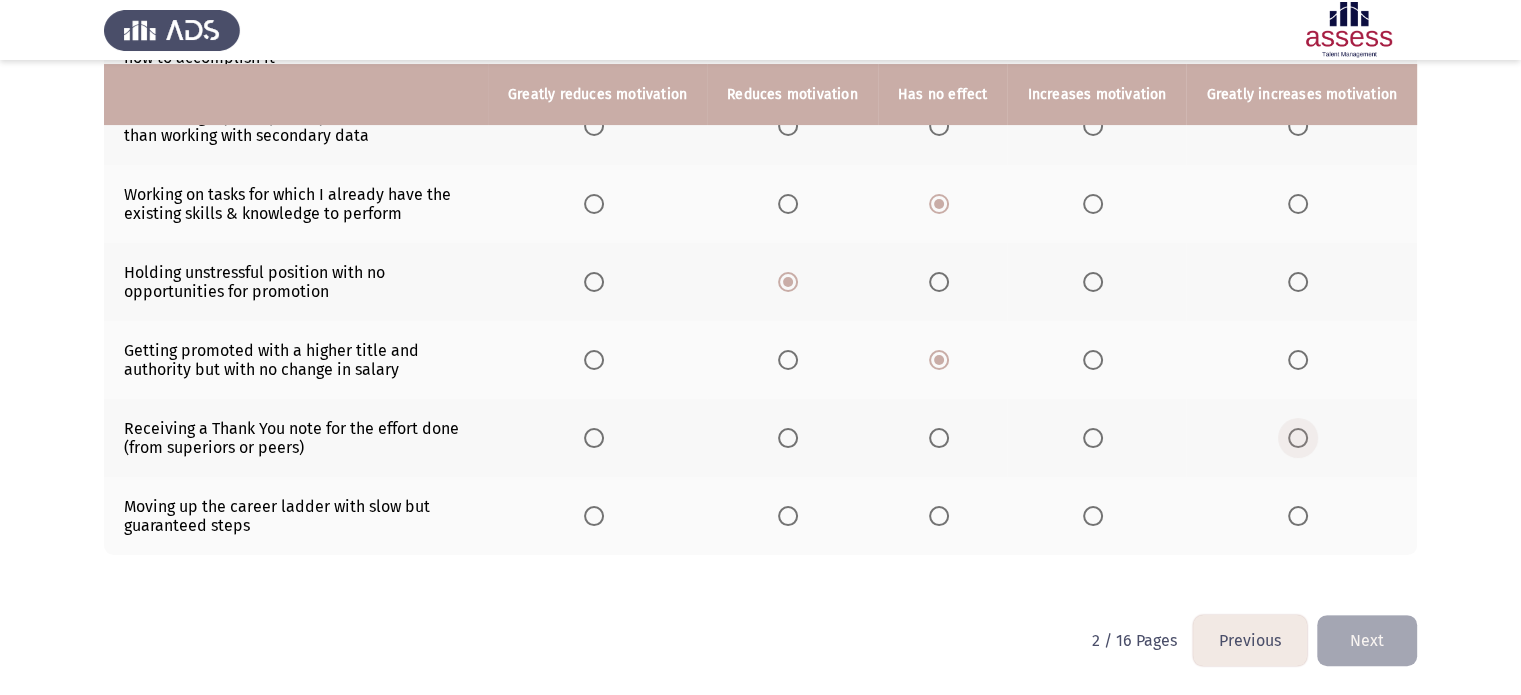 click at bounding box center (1298, 438) 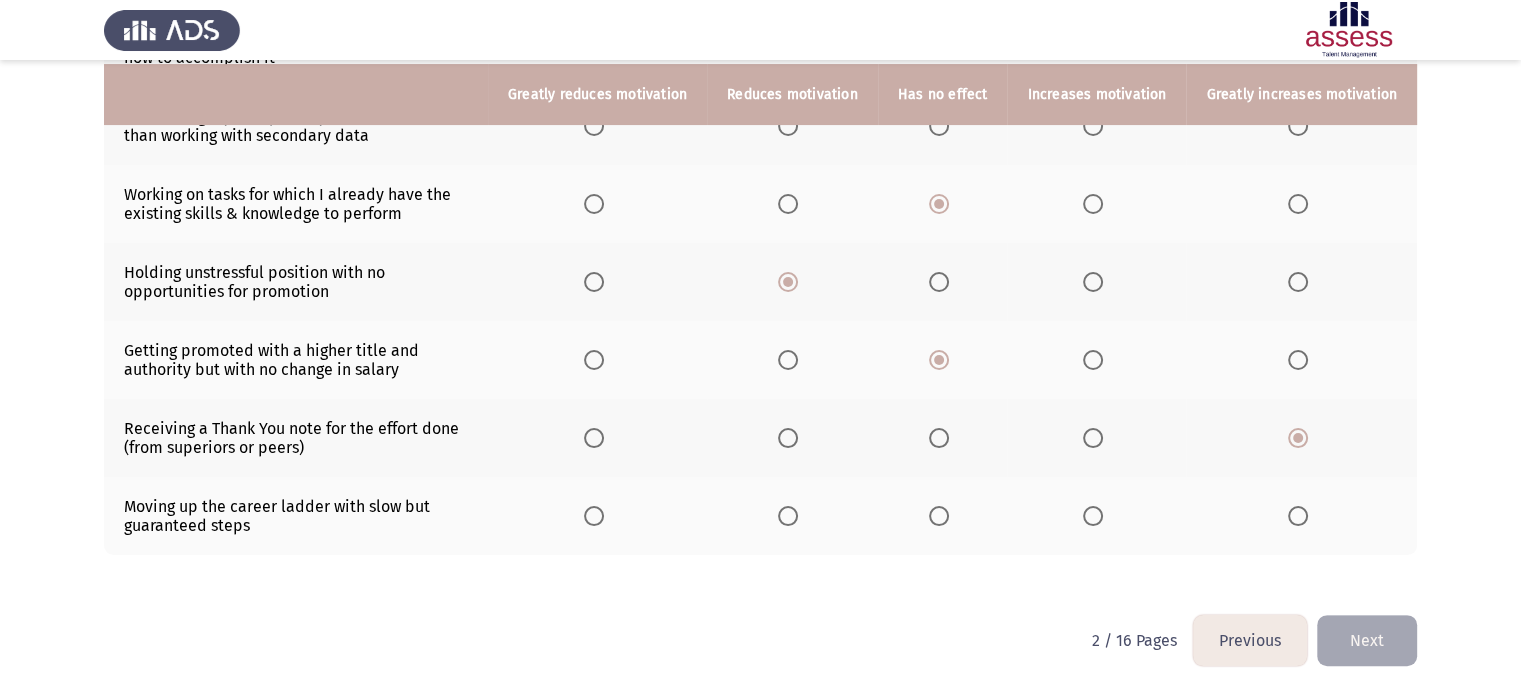 click 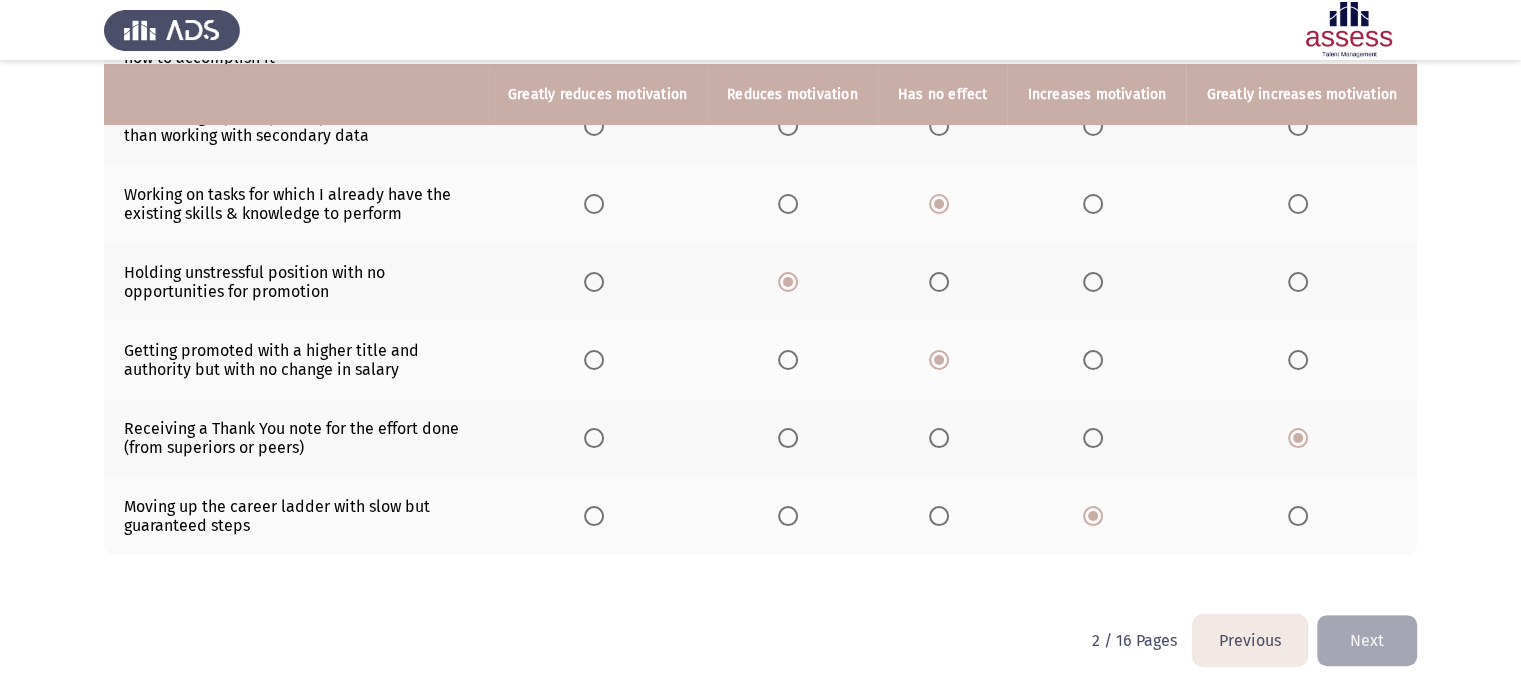scroll, scrollTop: 109, scrollLeft: 0, axis: vertical 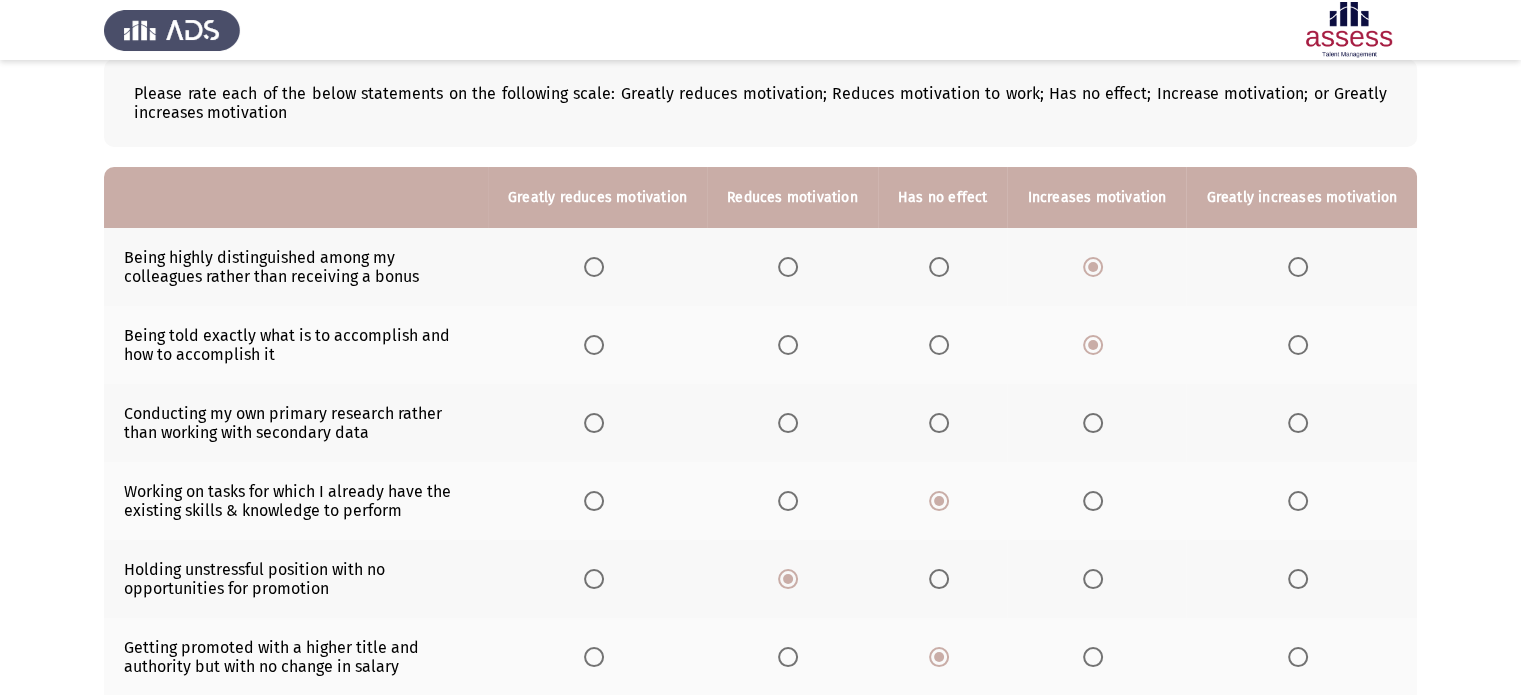 click at bounding box center (1093, 423) 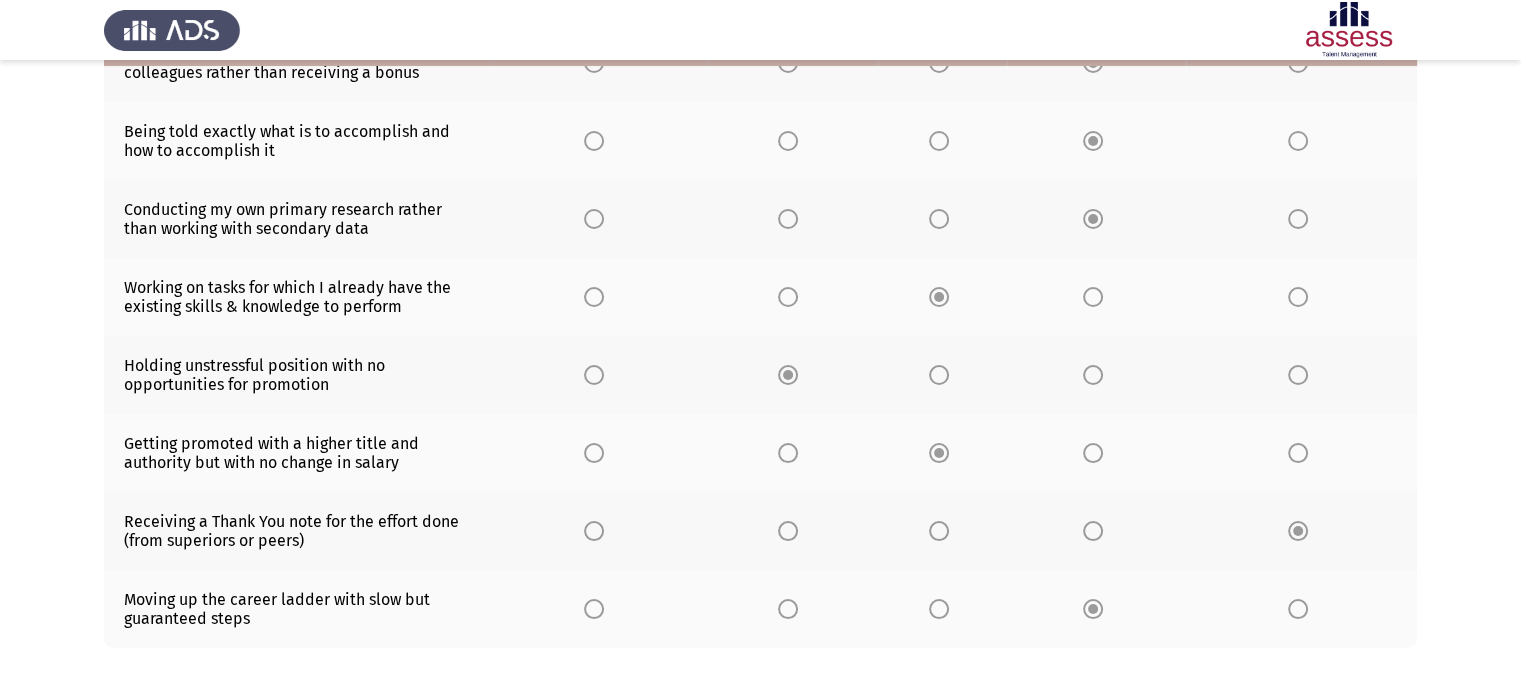 scroll, scrollTop: 409, scrollLeft: 0, axis: vertical 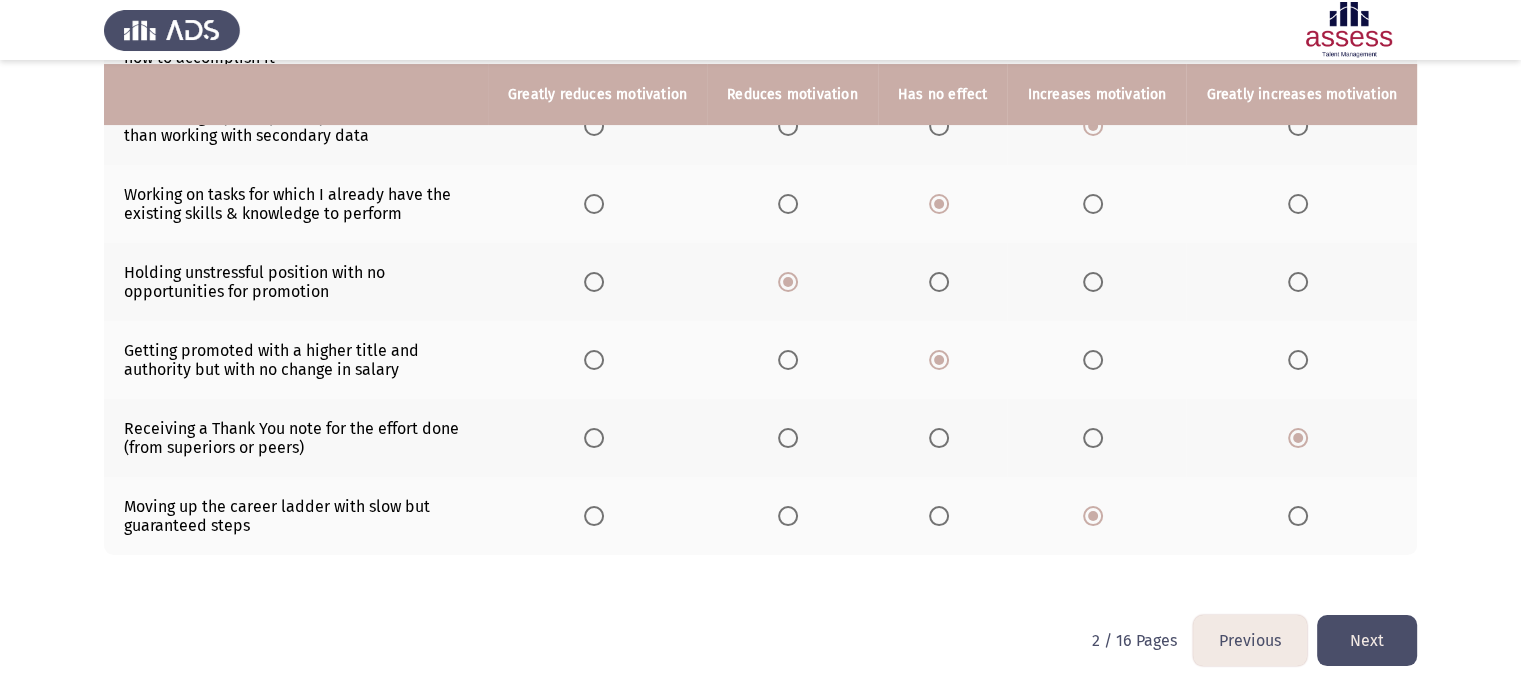 click on "Next" 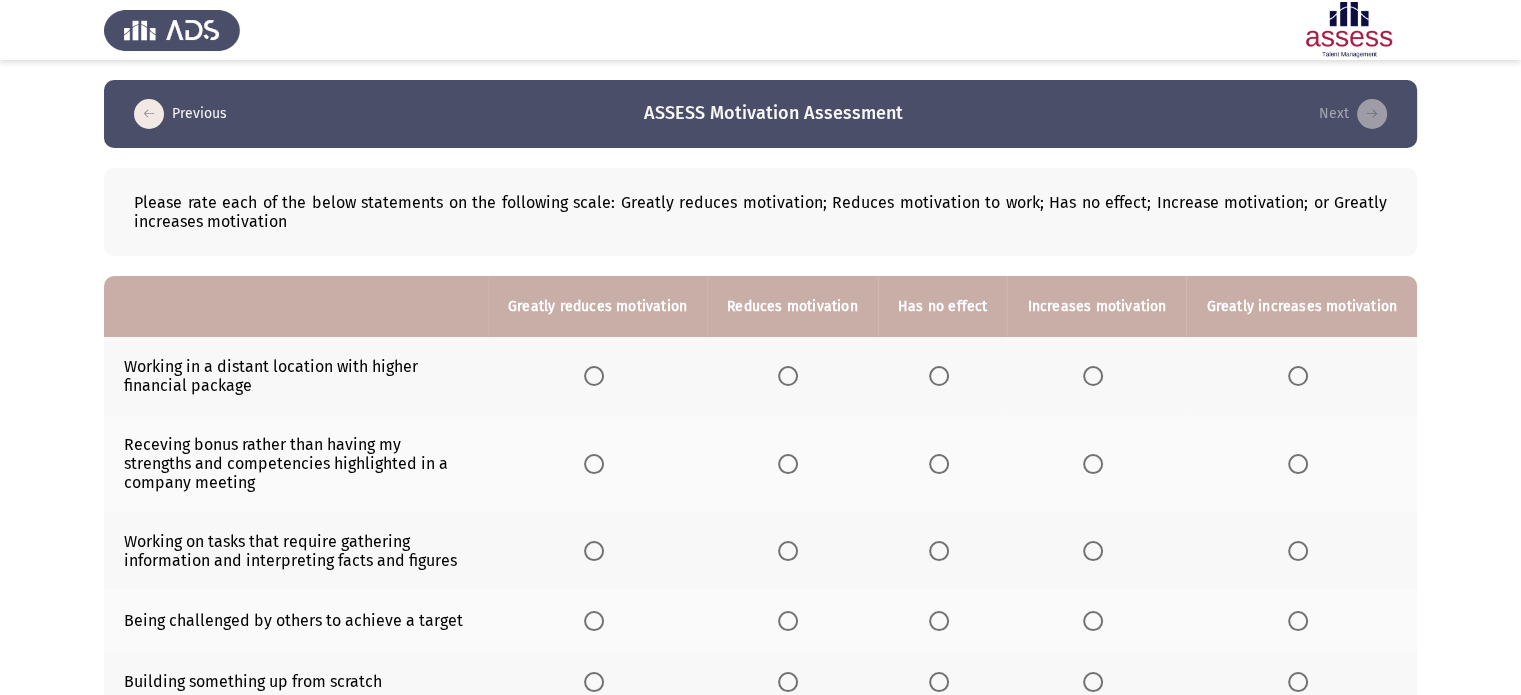 click at bounding box center (939, 376) 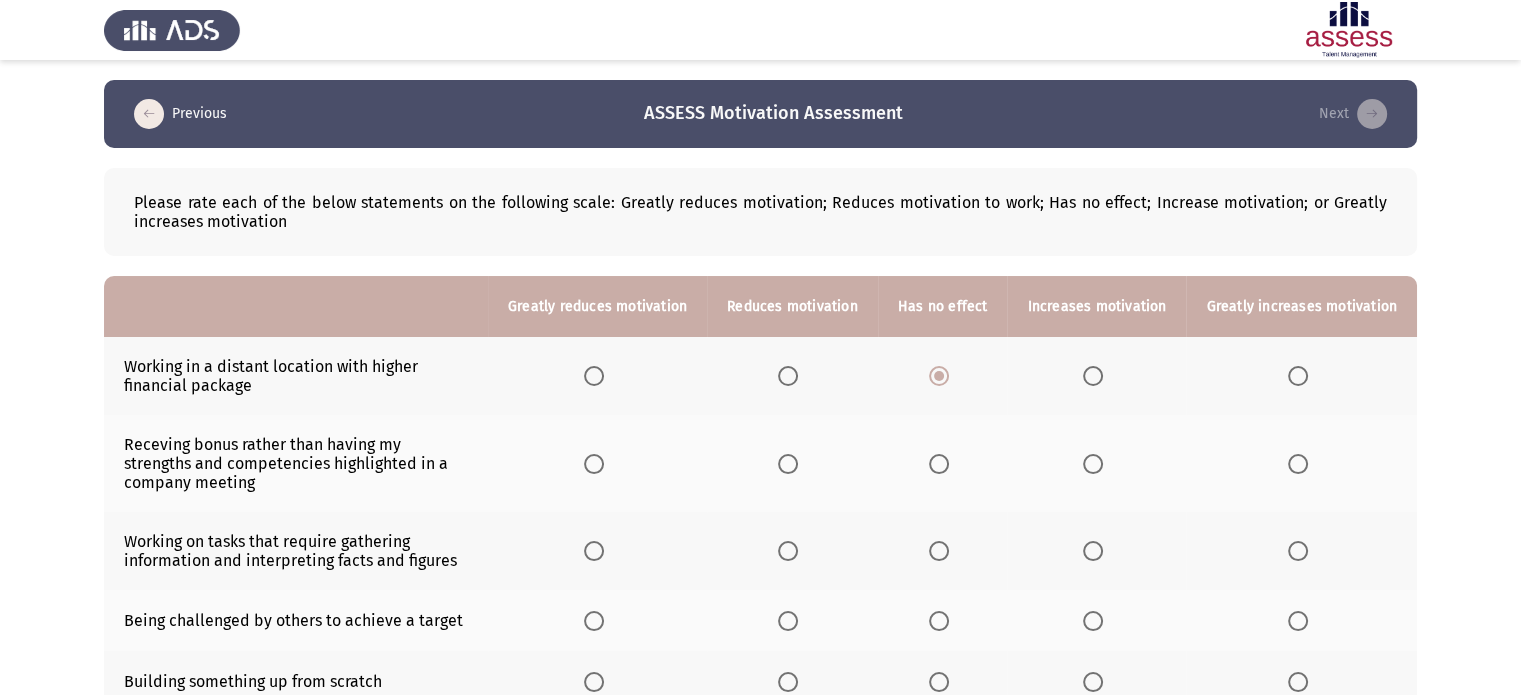 click at bounding box center [1093, 464] 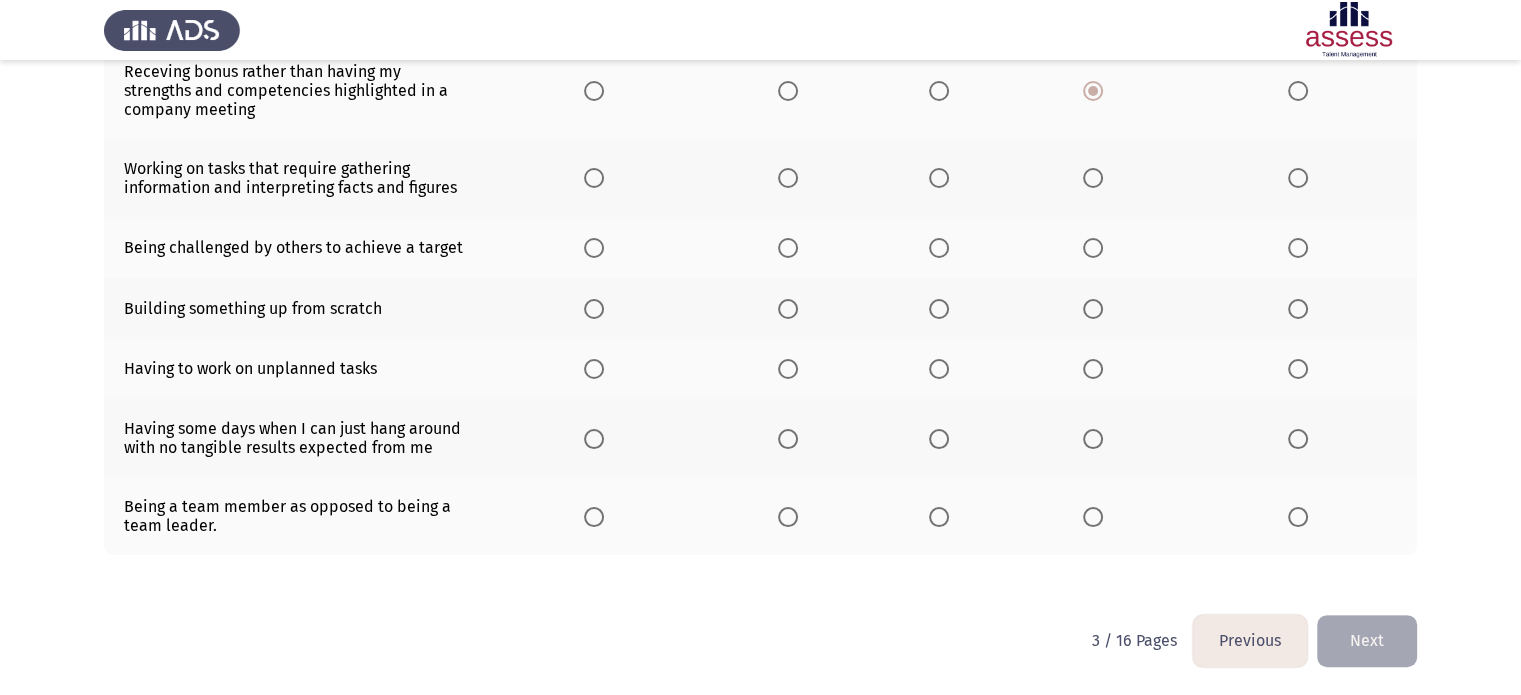 scroll, scrollTop: 76, scrollLeft: 0, axis: vertical 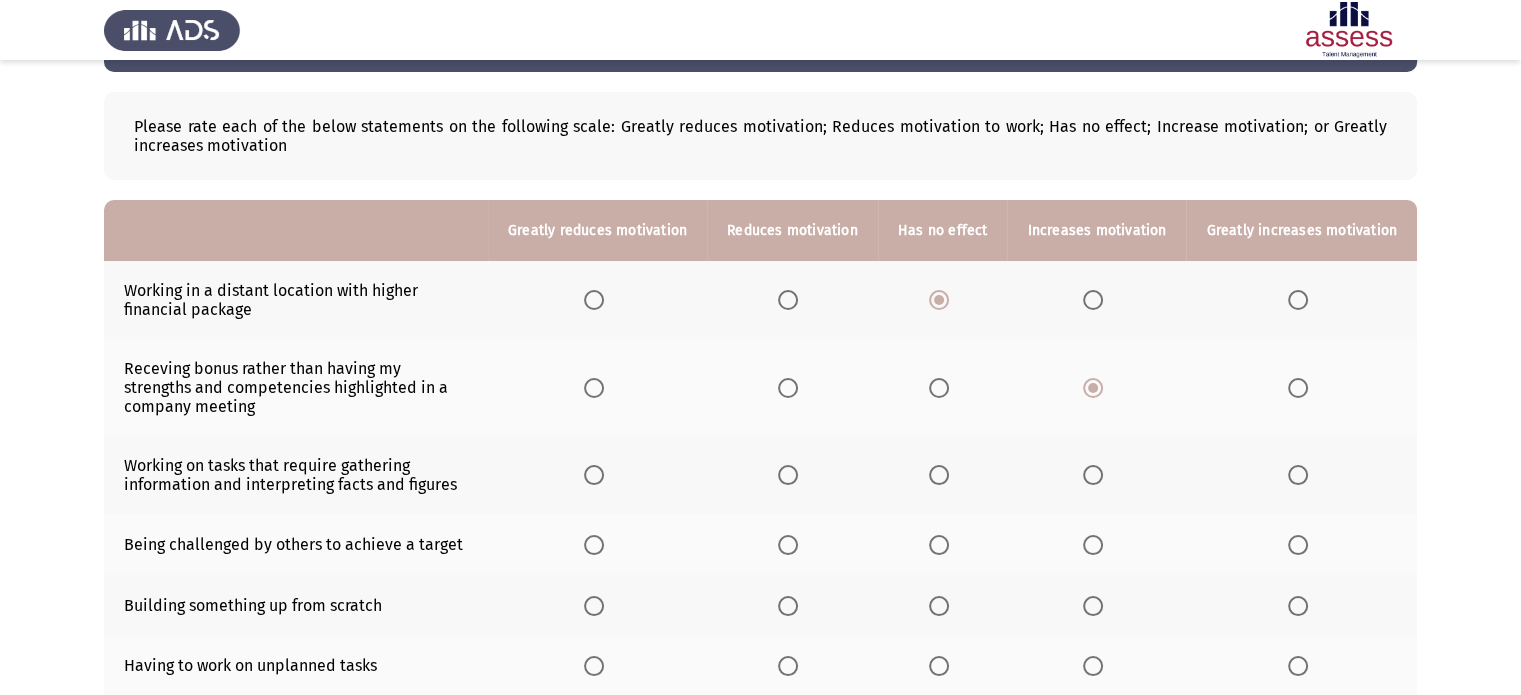 click 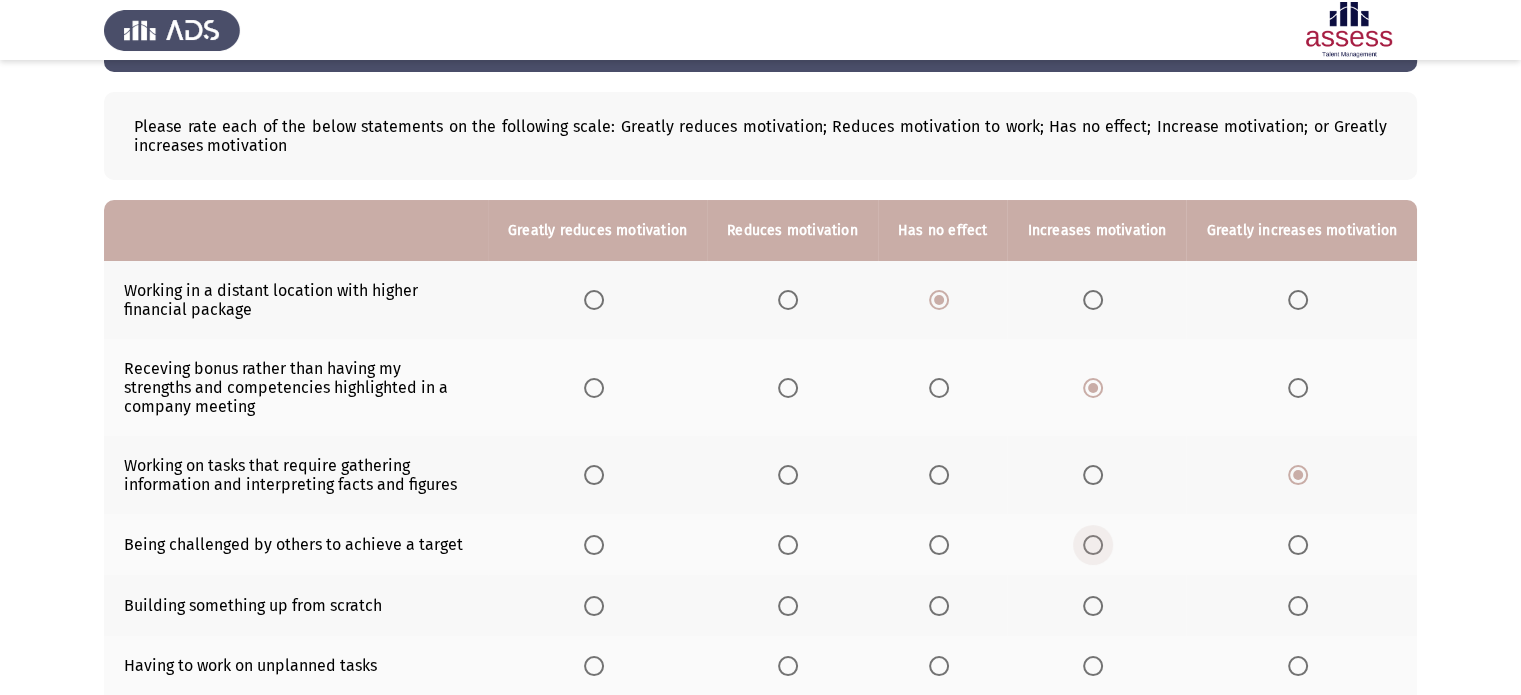 click at bounding box center (1097, 545) 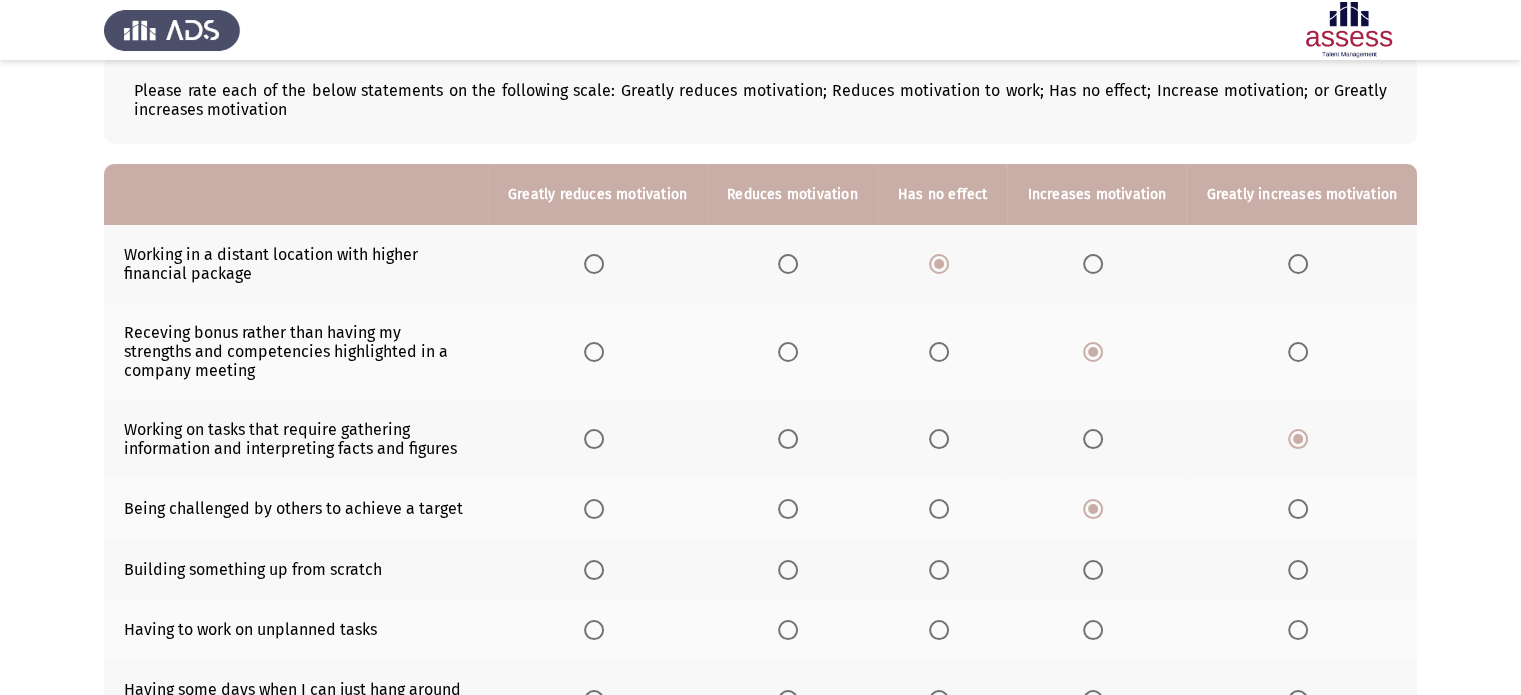 scroll, scrollTop: 176, scrollLeft: 0, axis: vertical 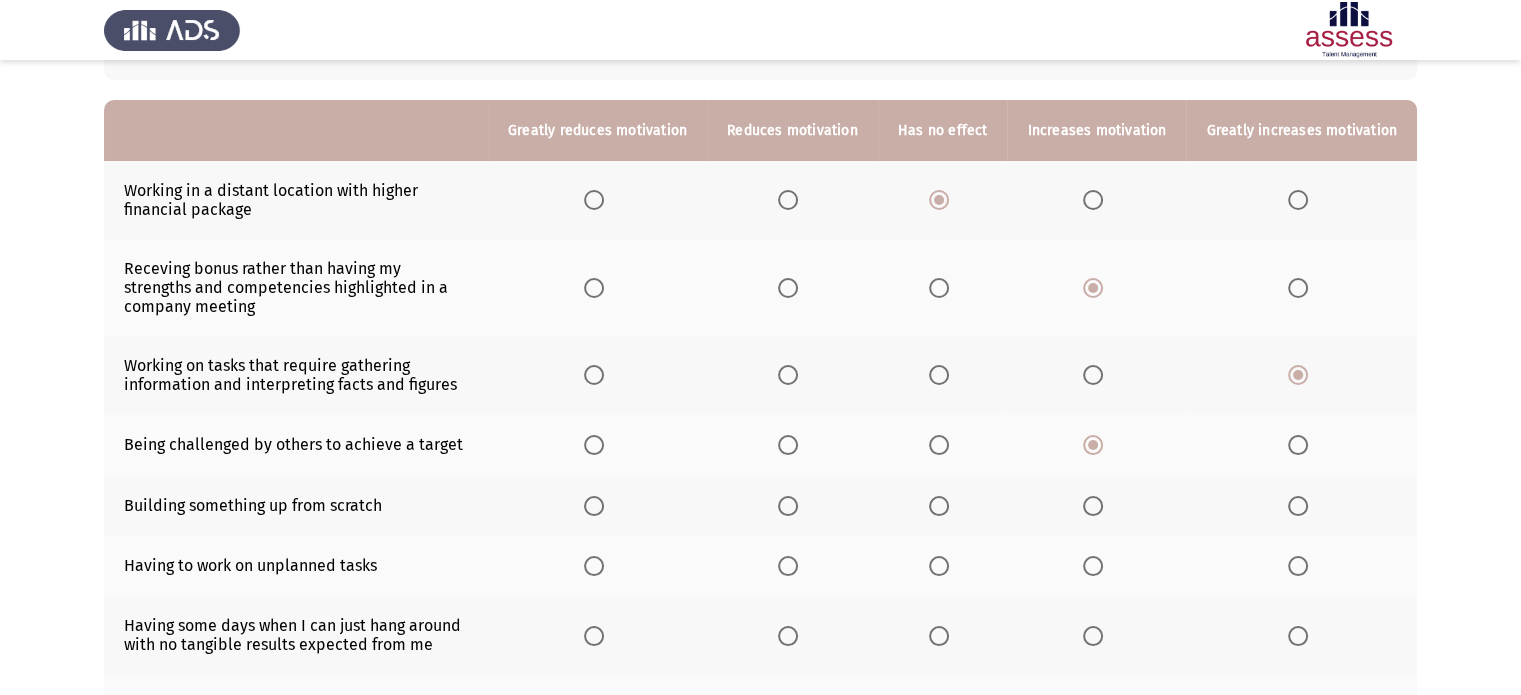 click at bounding box center (1298, 506) 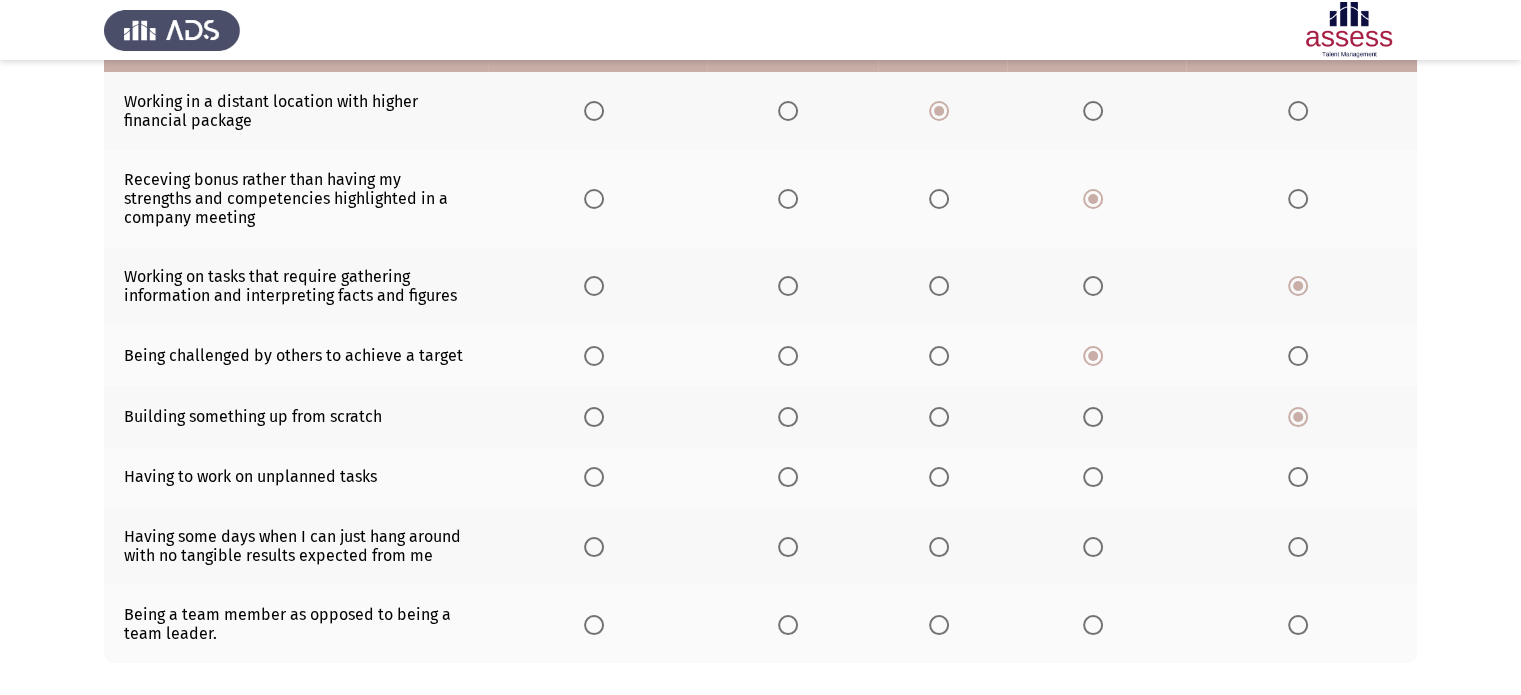 scroll, scrollTop: 276, scrollLeft: 0, axis: vertical 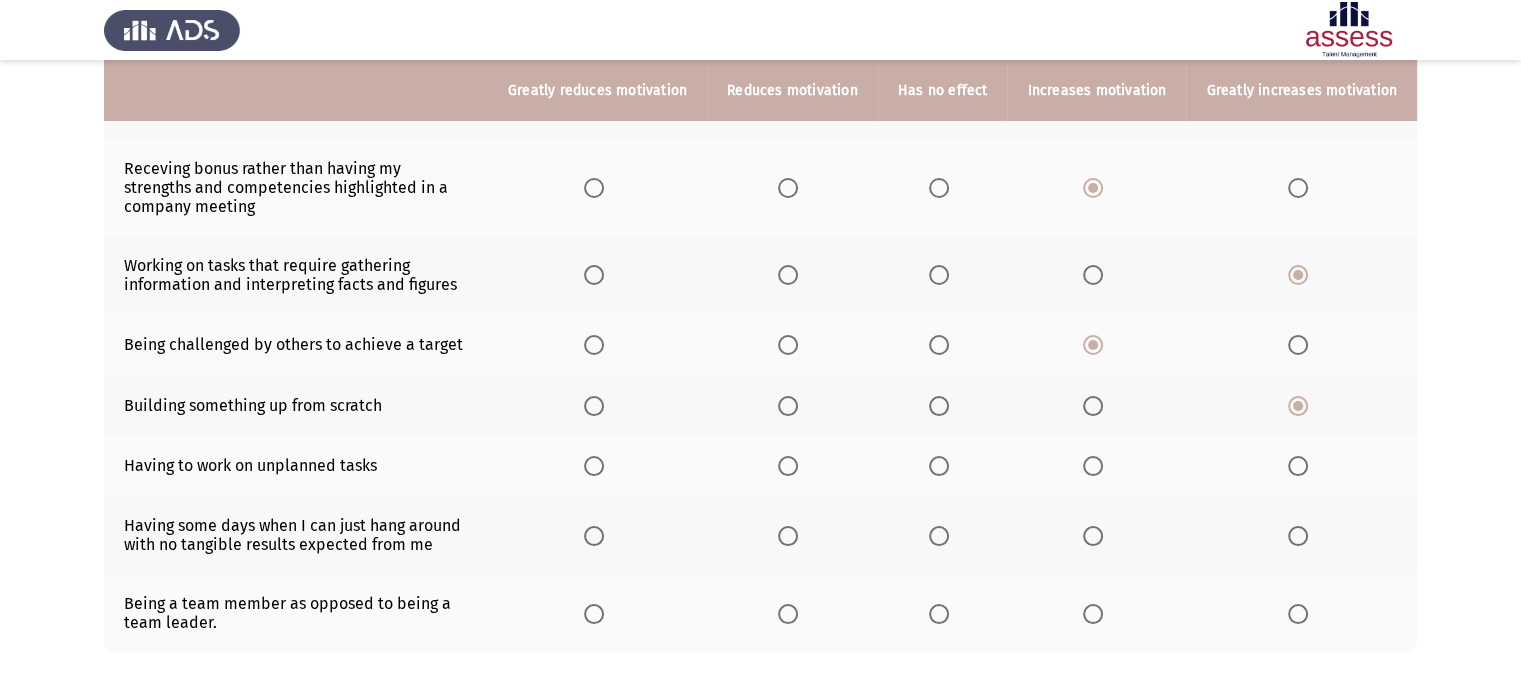 click at bounding box center [788, 466] 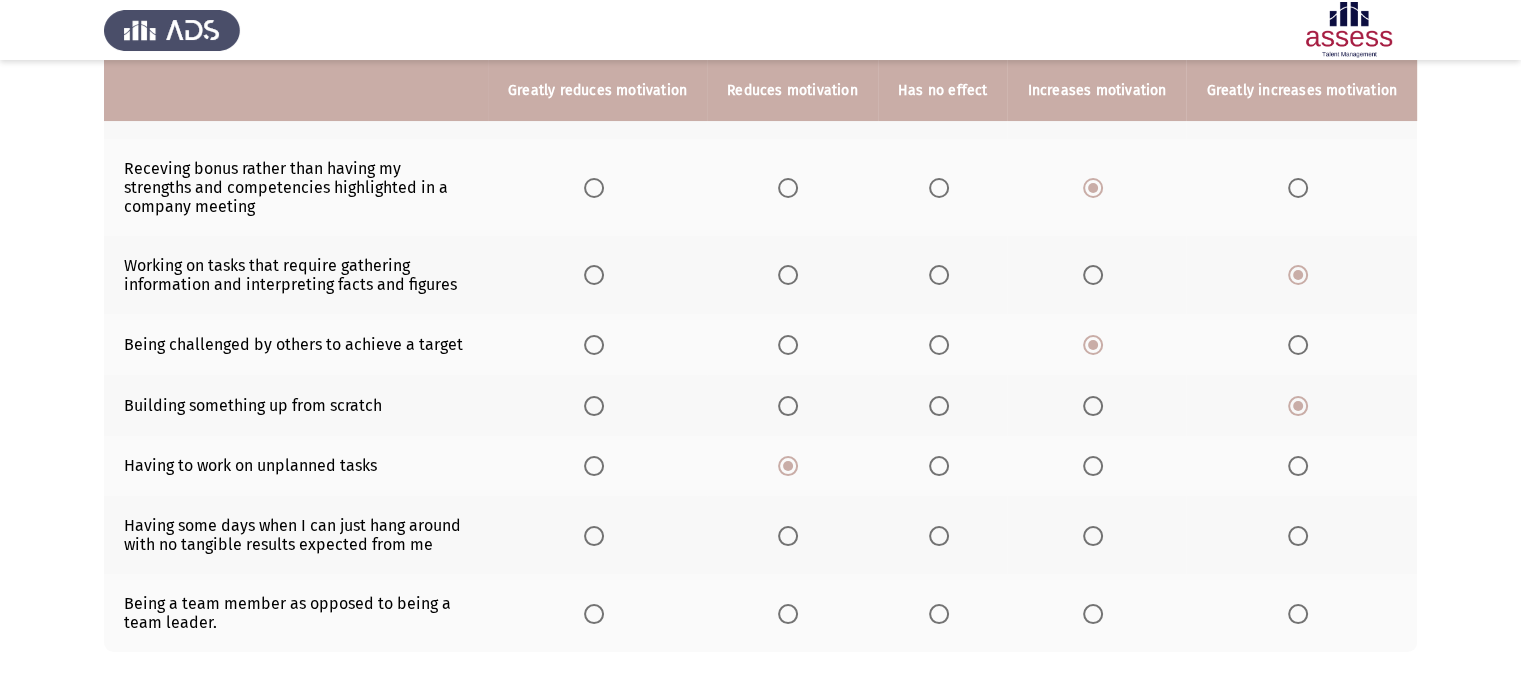 click at bounding box center (788, 614) 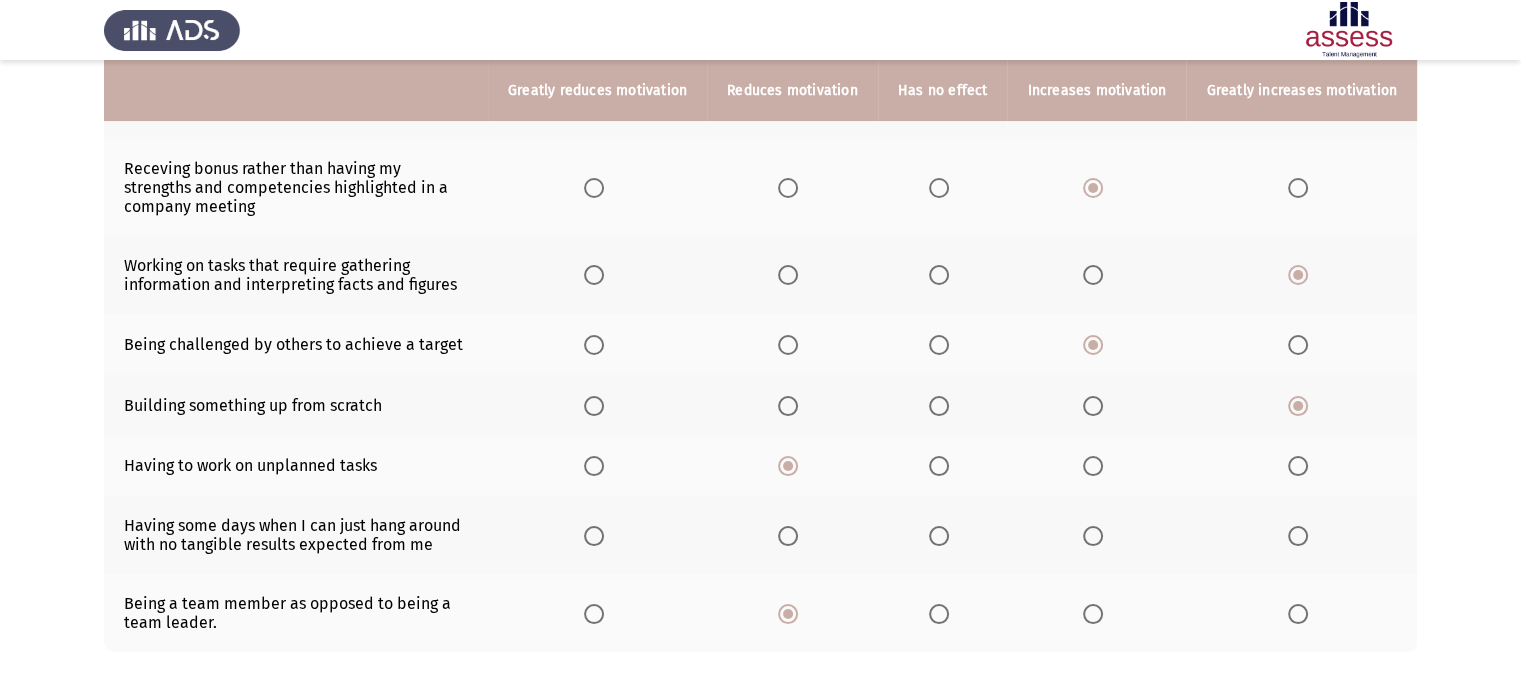 click at bounding box center [943, 614] 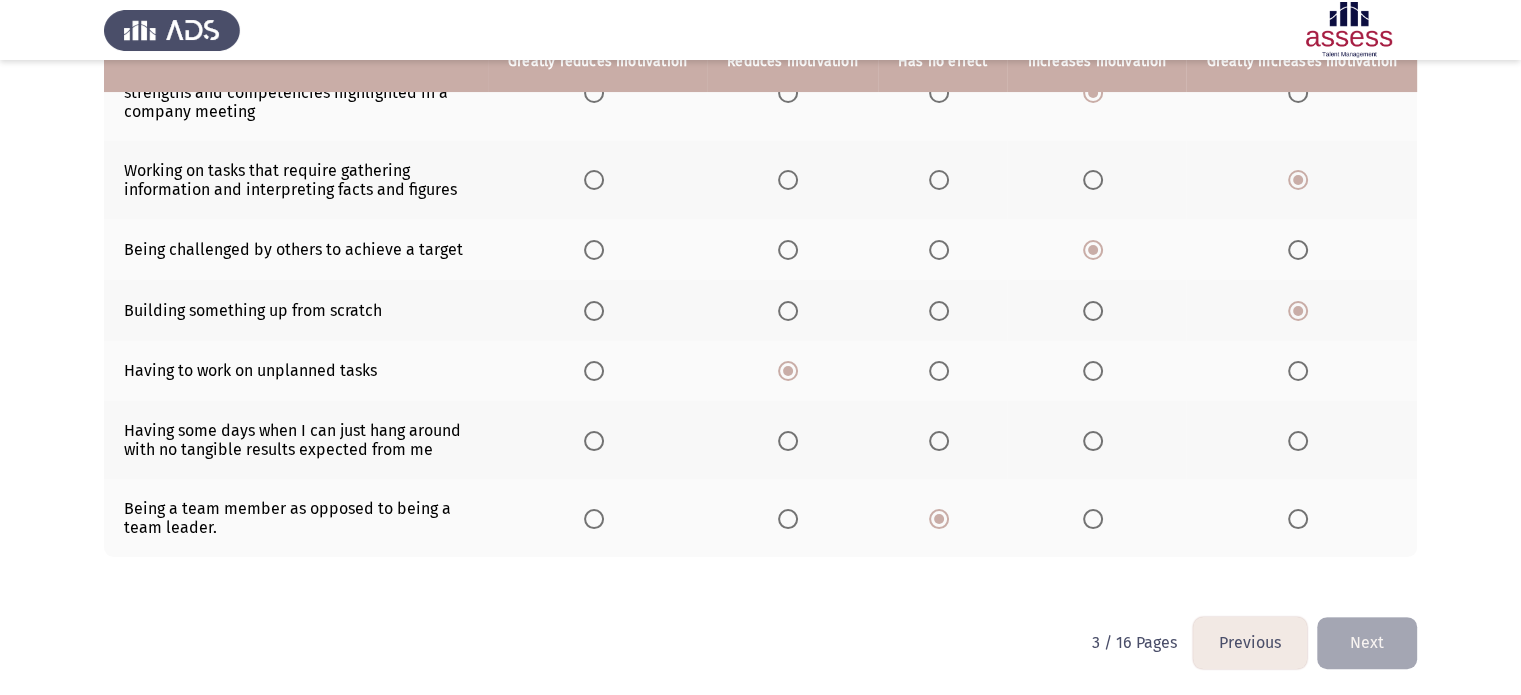 scroll, scrollTop: 376, scrollLeft: 0, axis: vertical 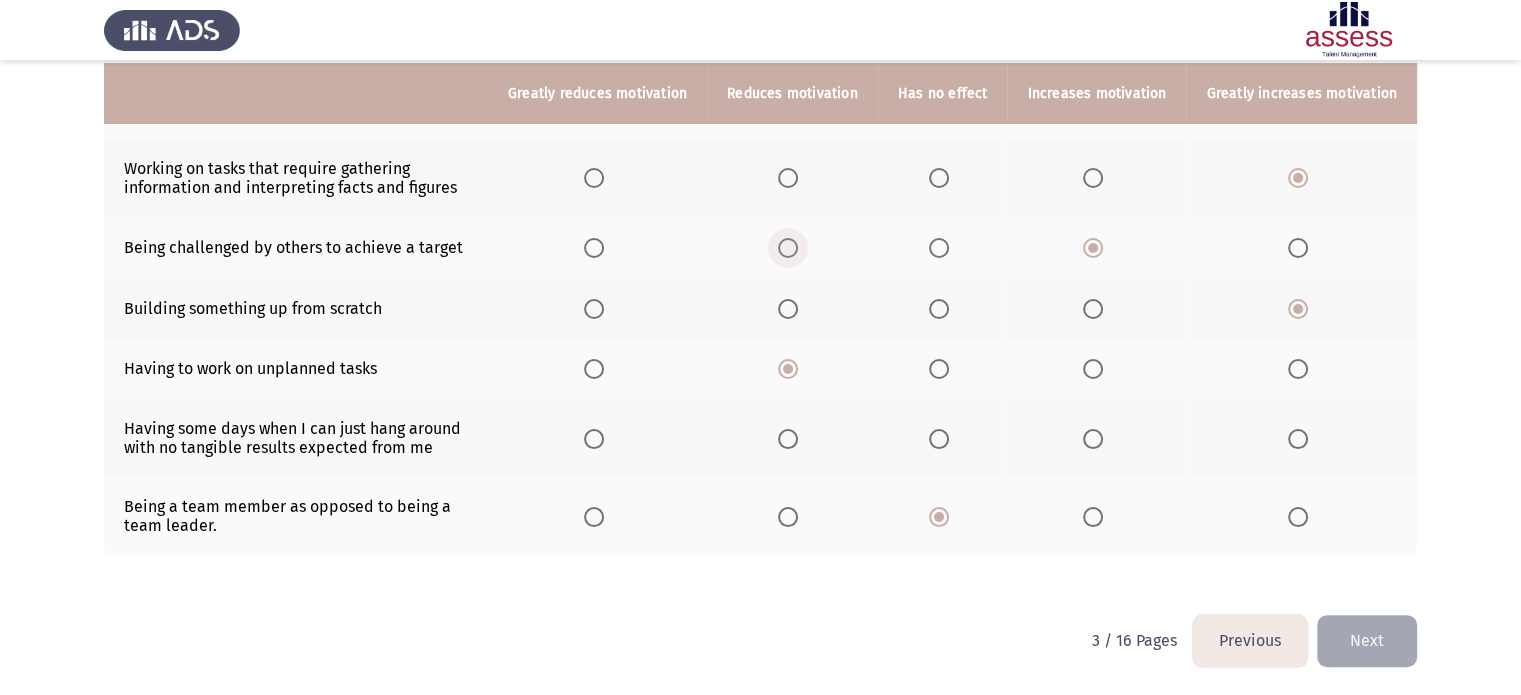 click at bounding box center (788, 248) 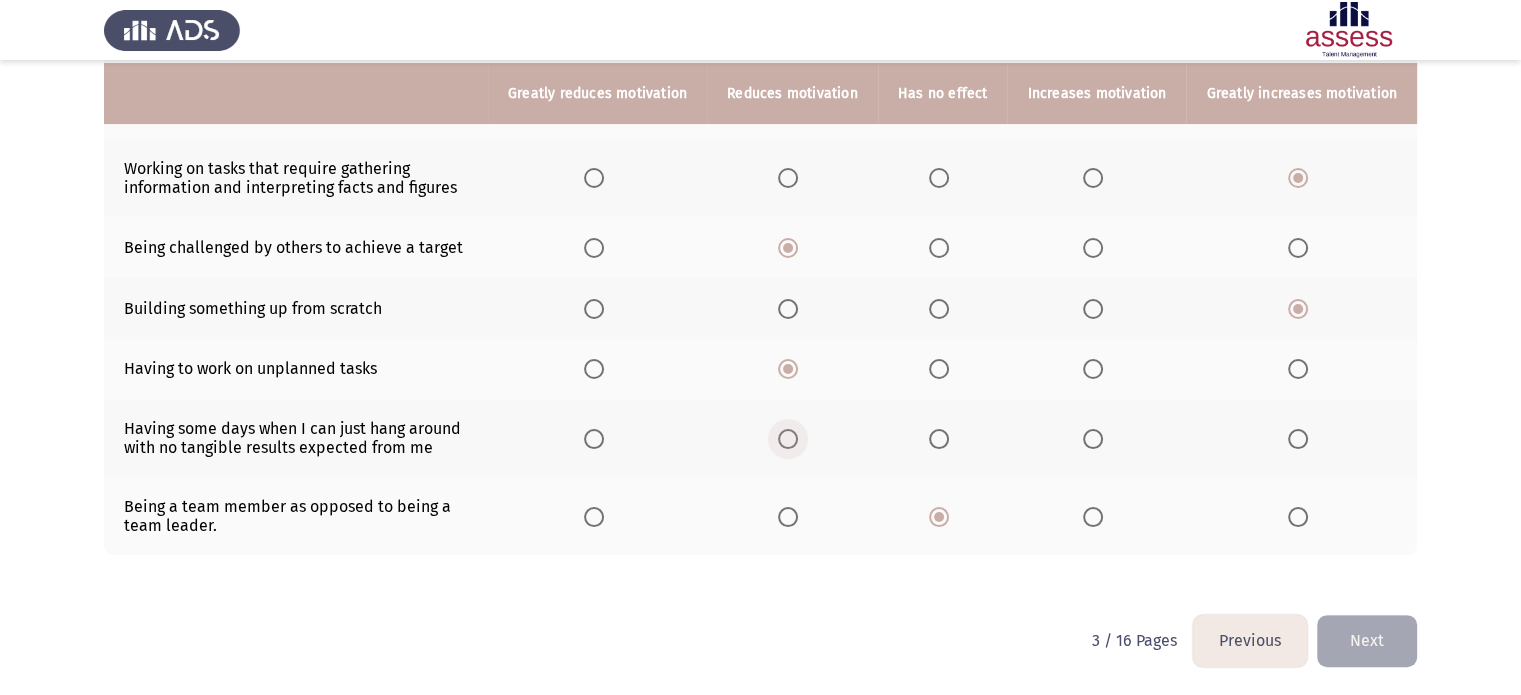 click at bounding box center (792, 439) 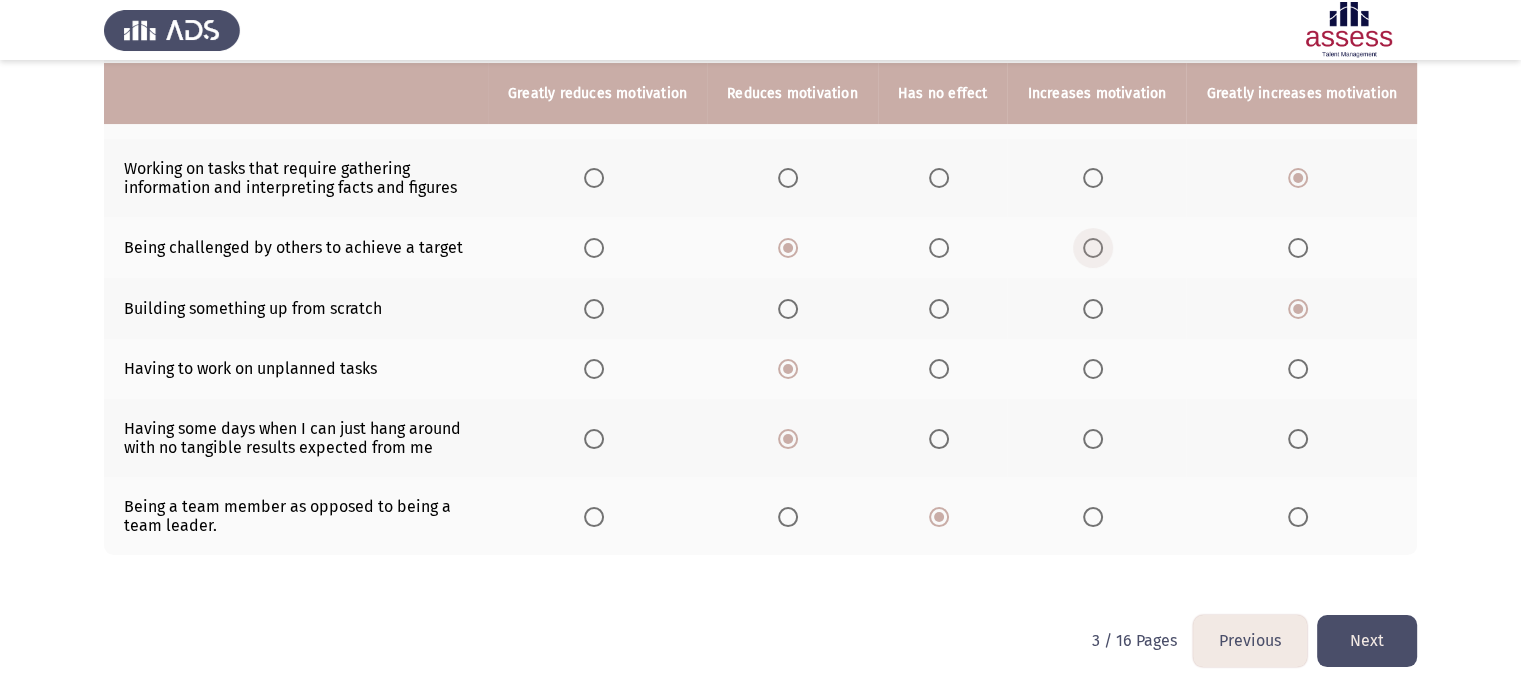 click 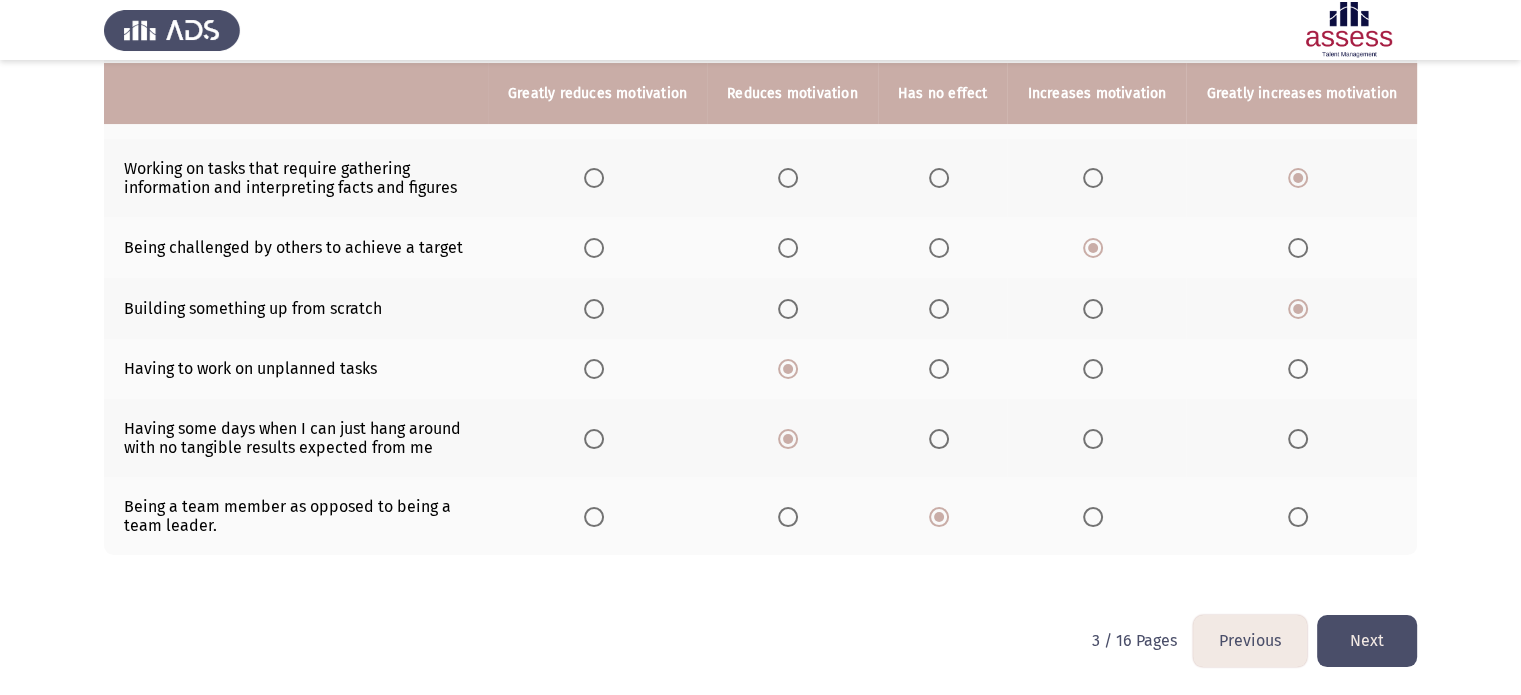 click on "Next" 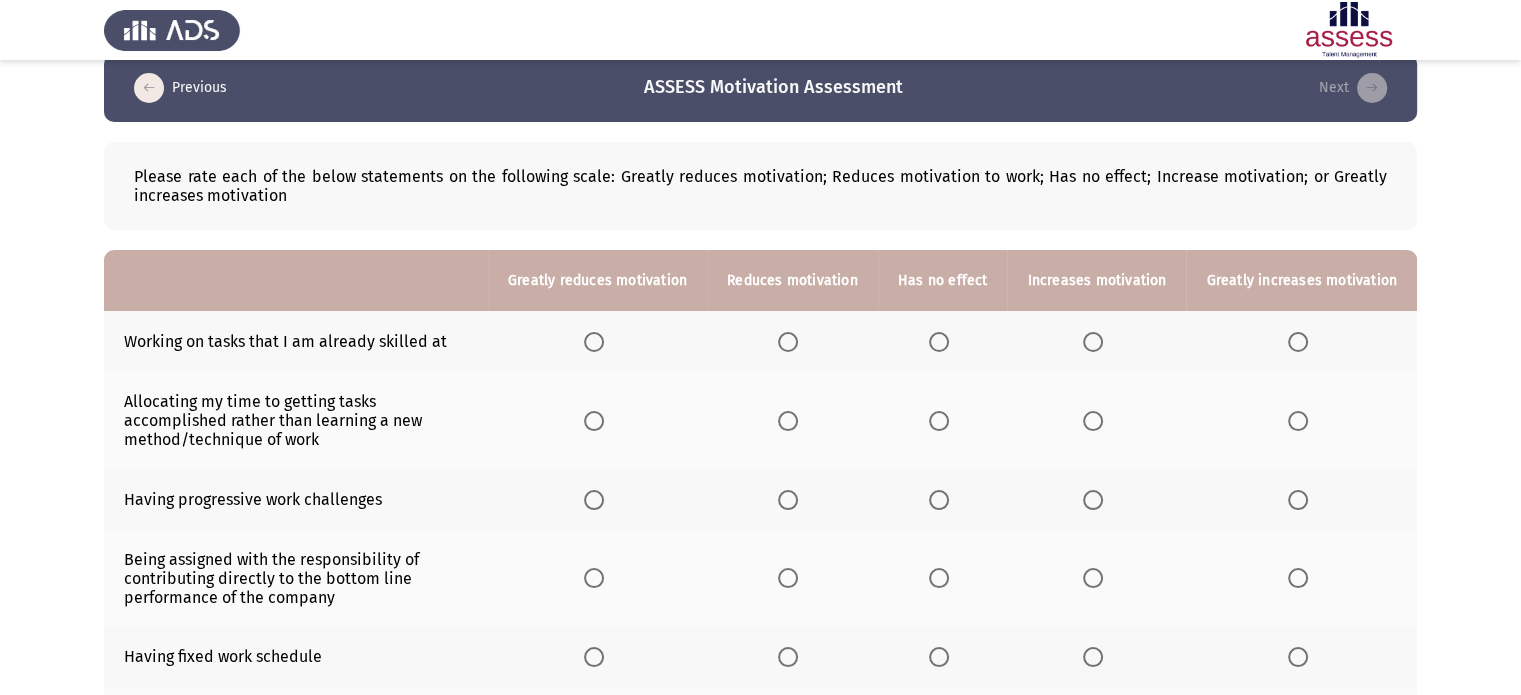scroll, scrollTop: 0, scrollLeft: 0, axis: both 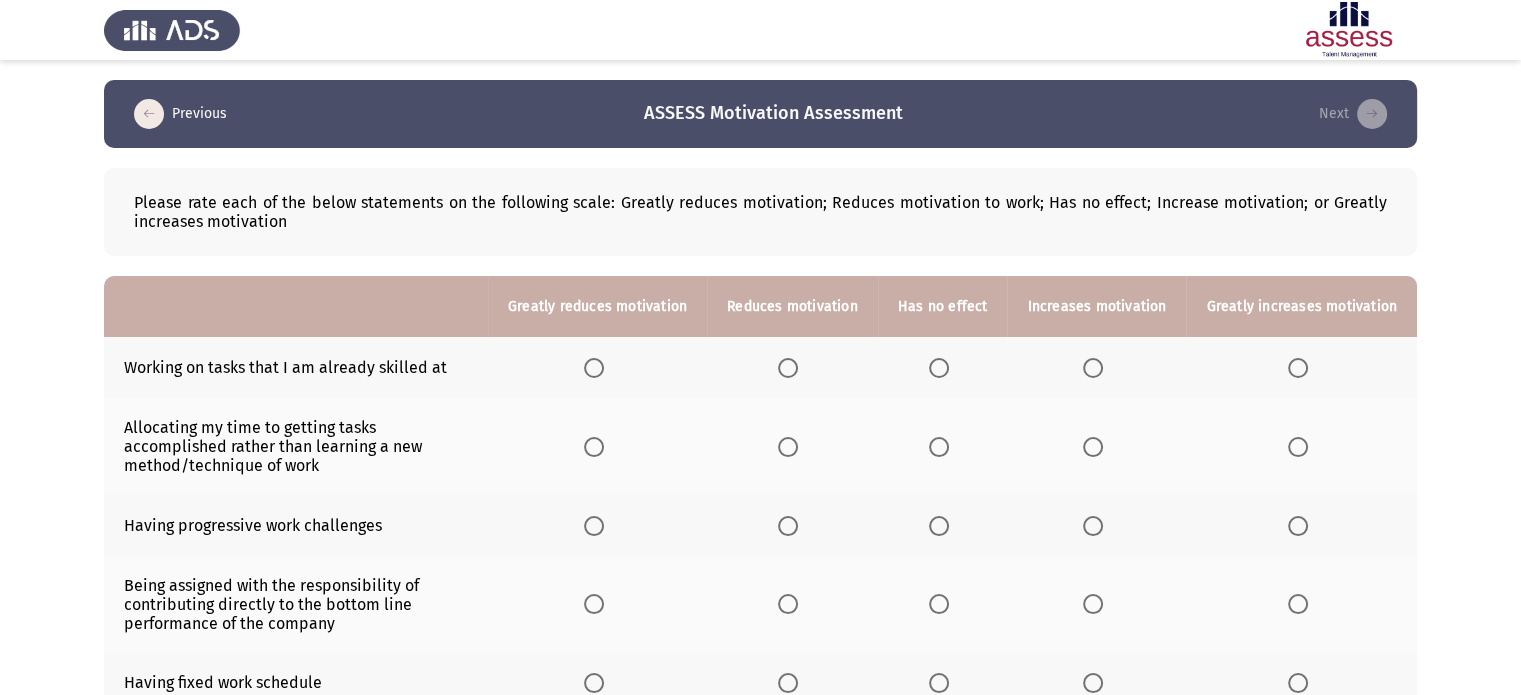 click at bounding box center [939, 368] 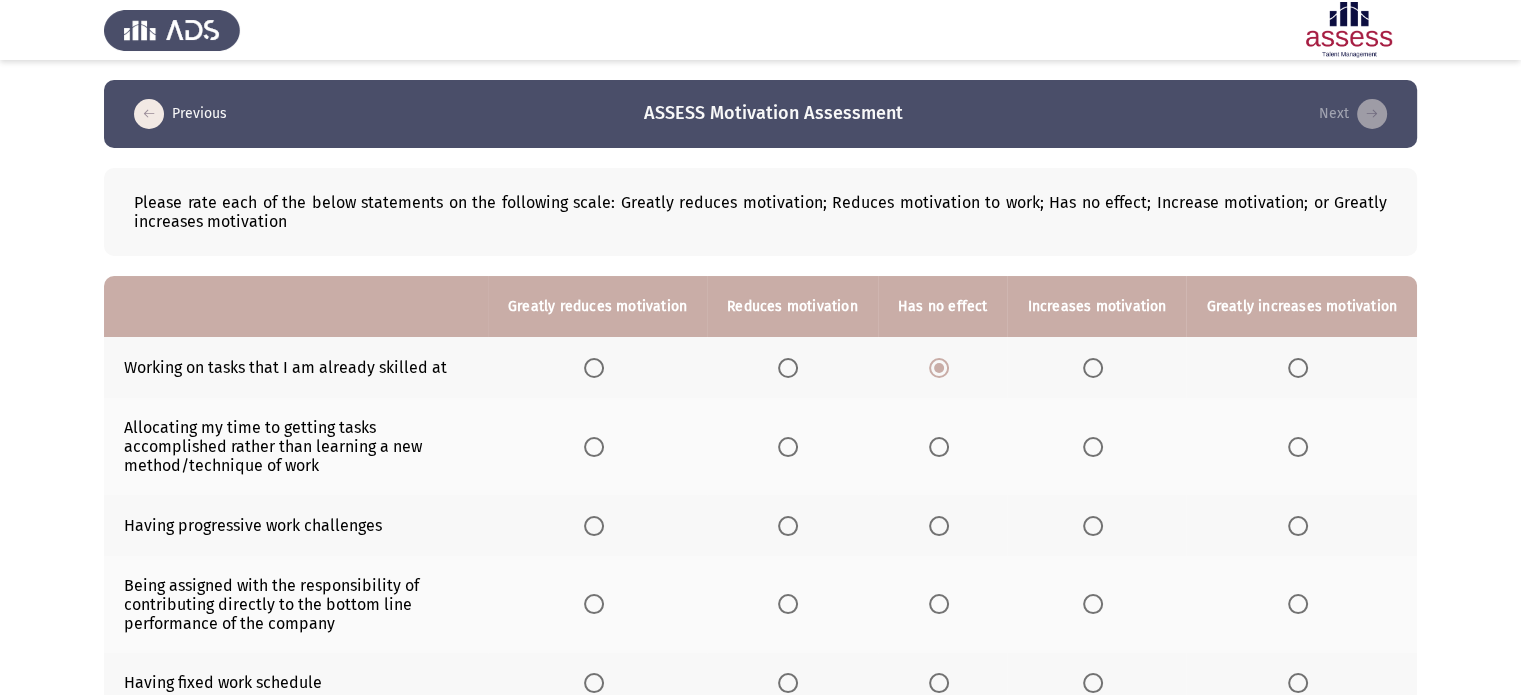 click 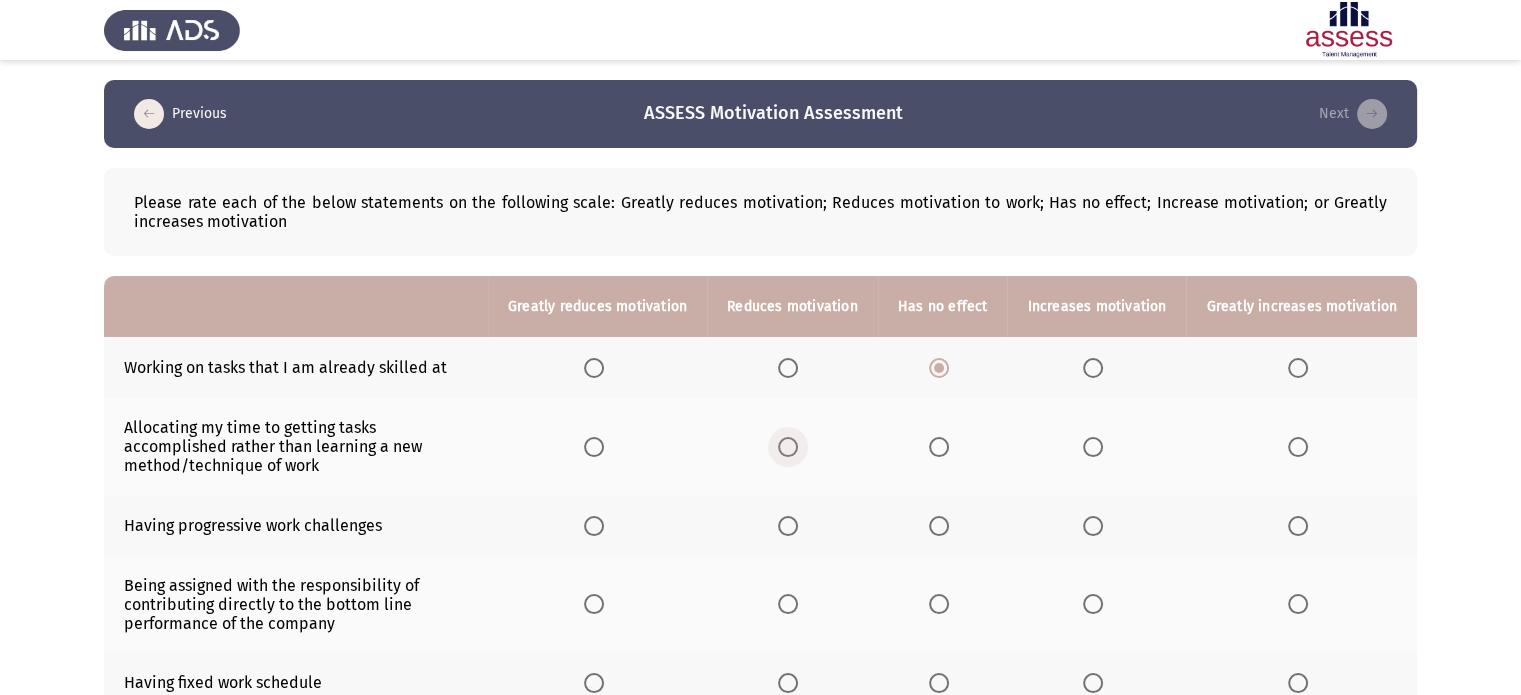 click at bounding box center [788, 447] 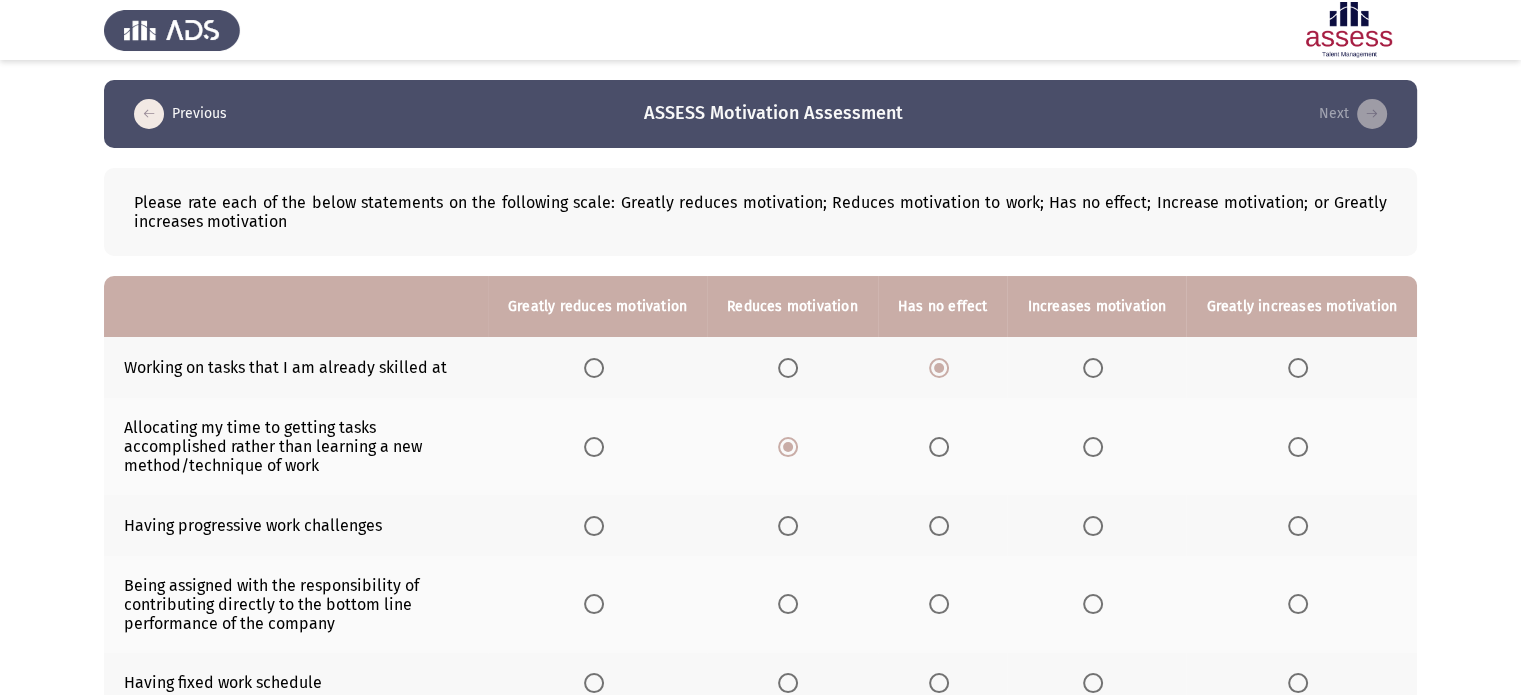 click at bounding box center (1093, 526) 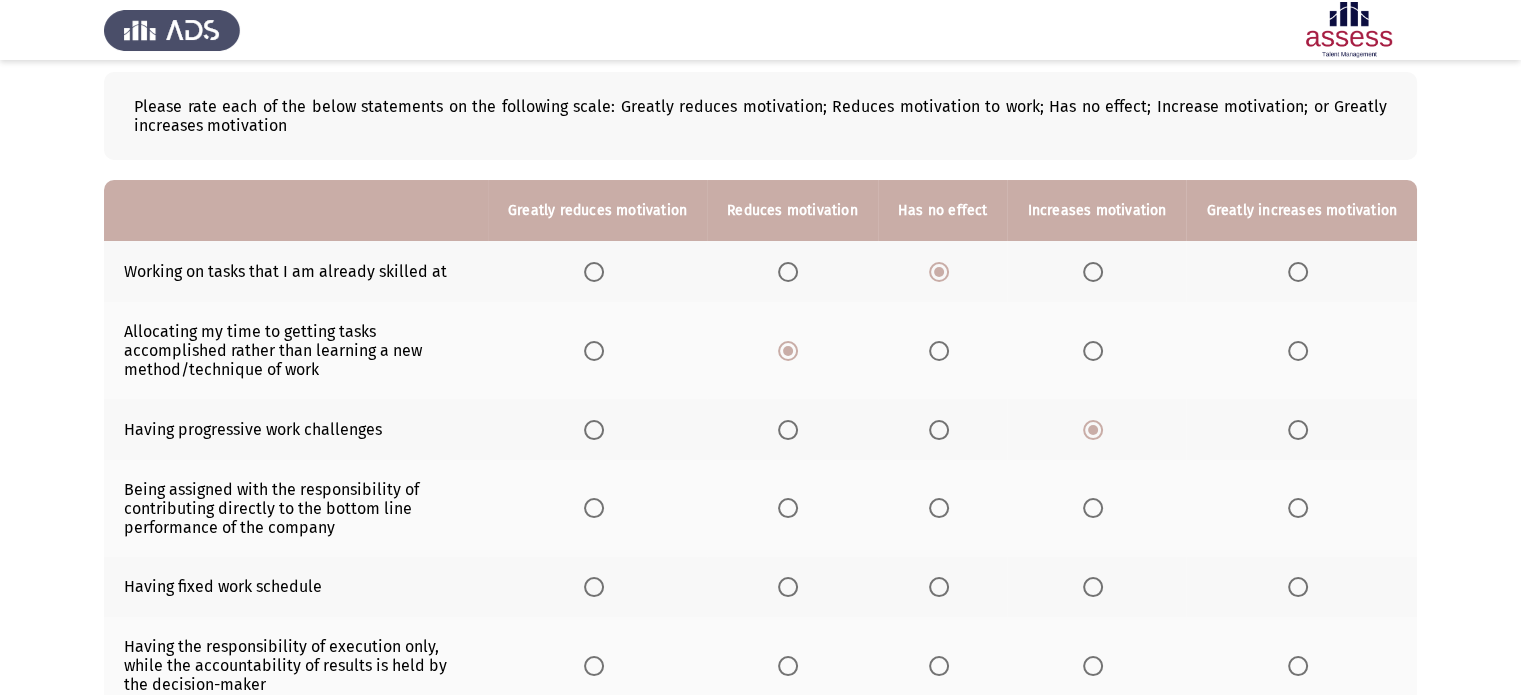 scroll, scrollTop: 100, scrollLeft: 0, axis: vertical 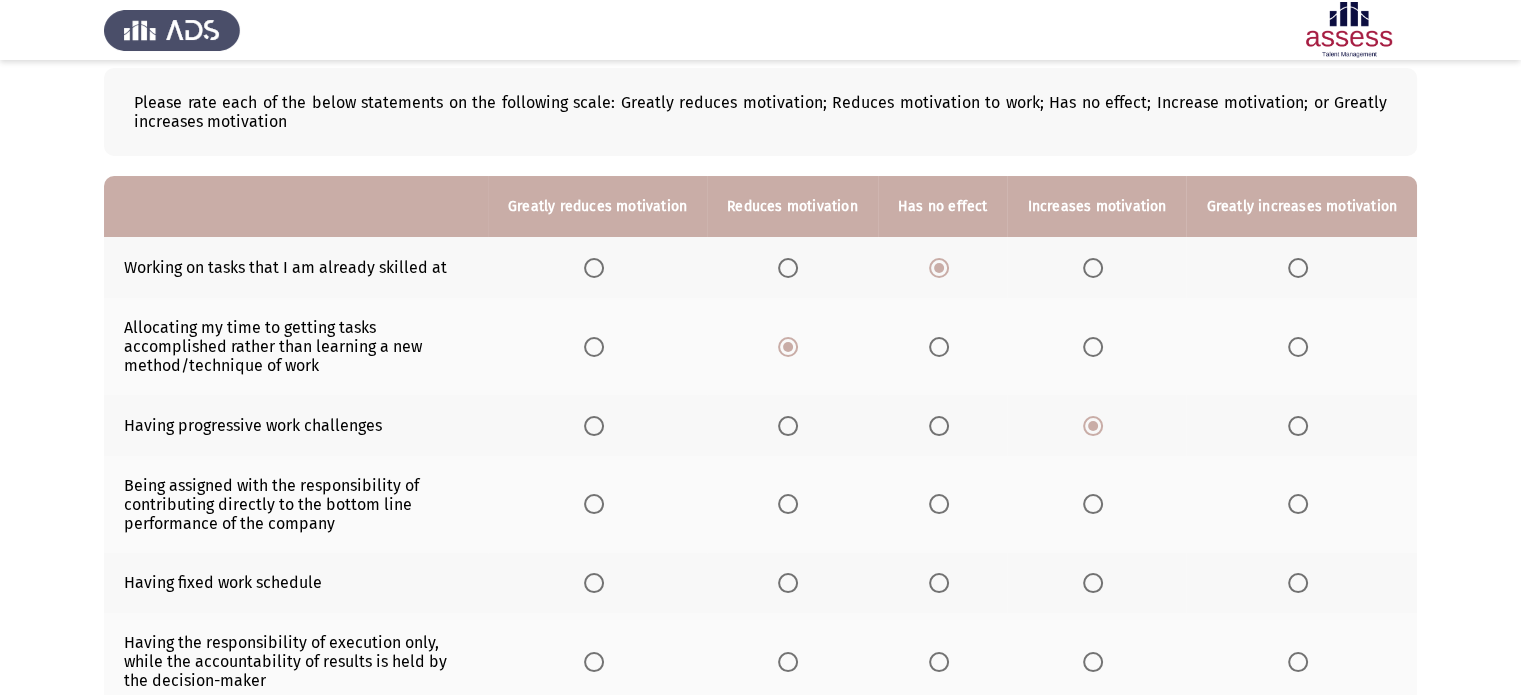 click 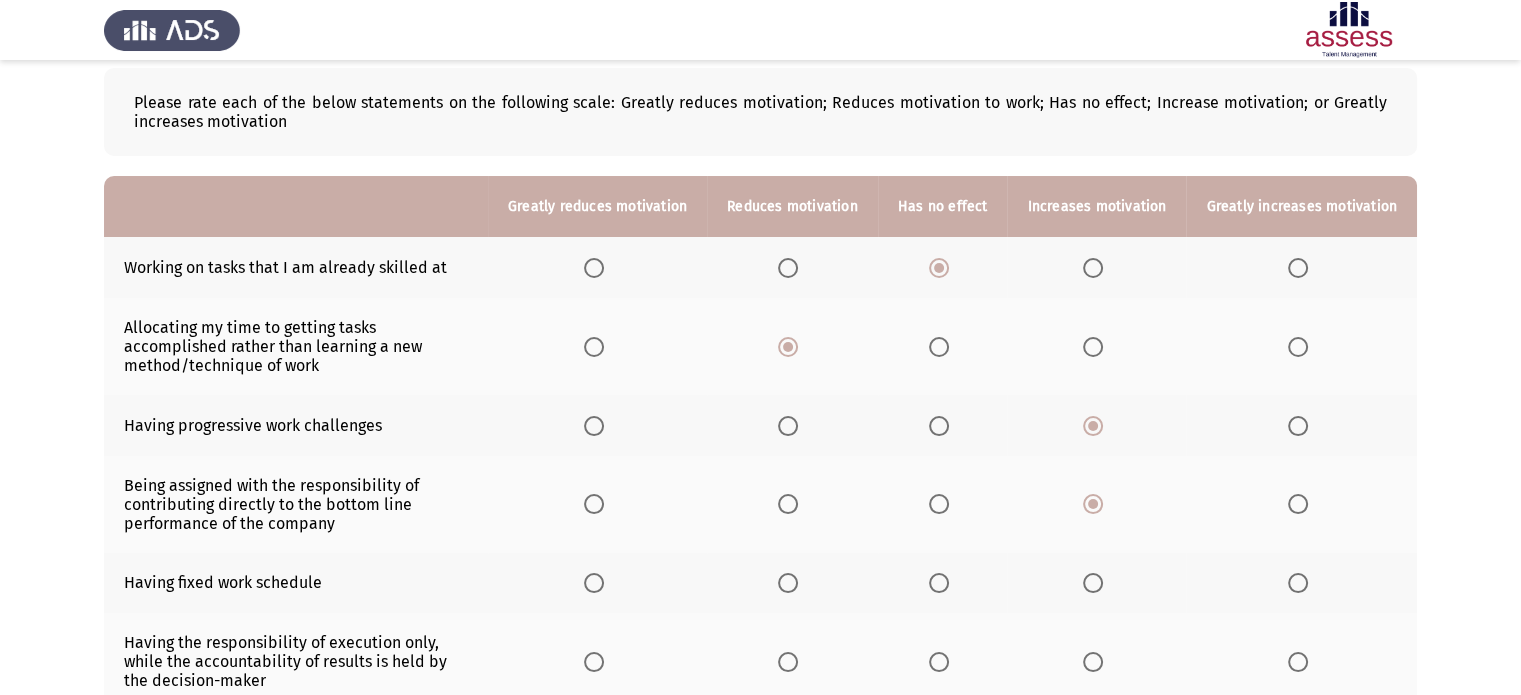 click 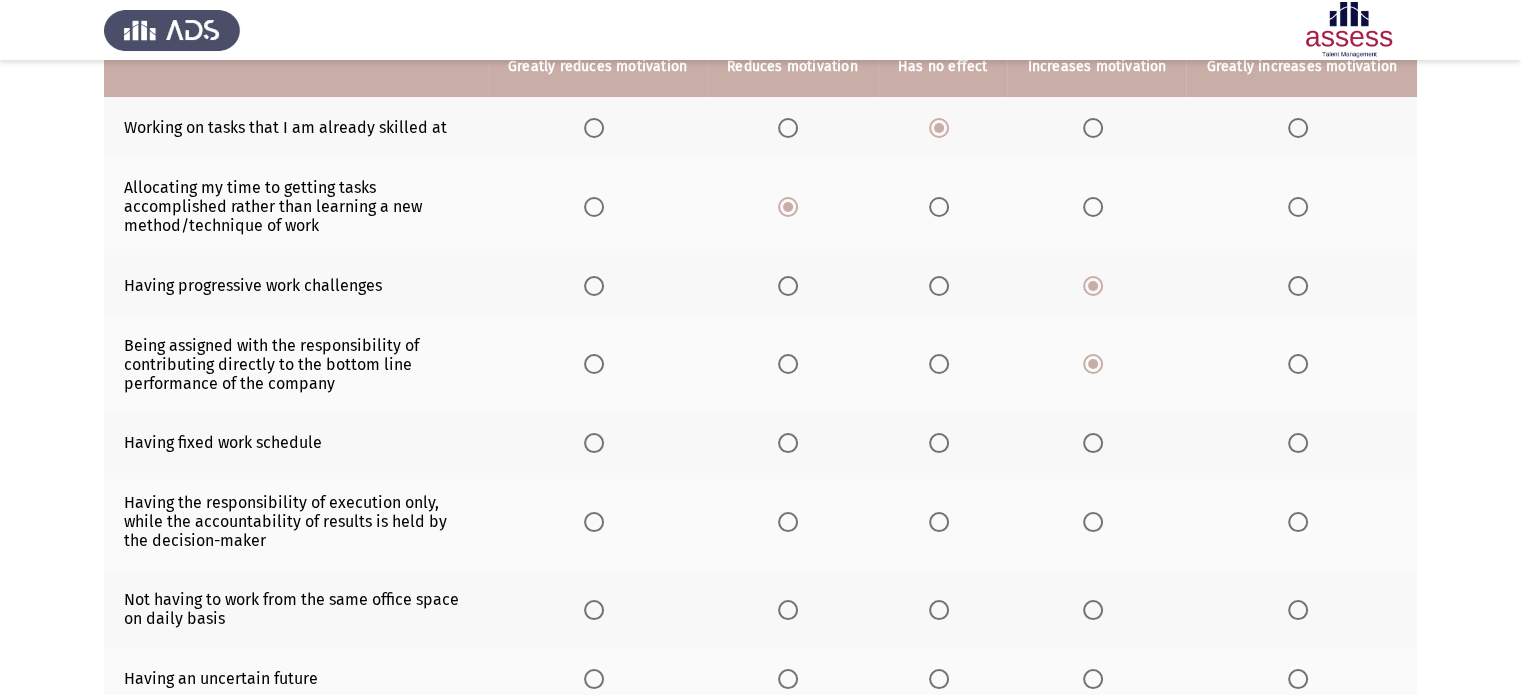 scroll, scrollTop: 300, scrollLeft: 0, axis: vertical 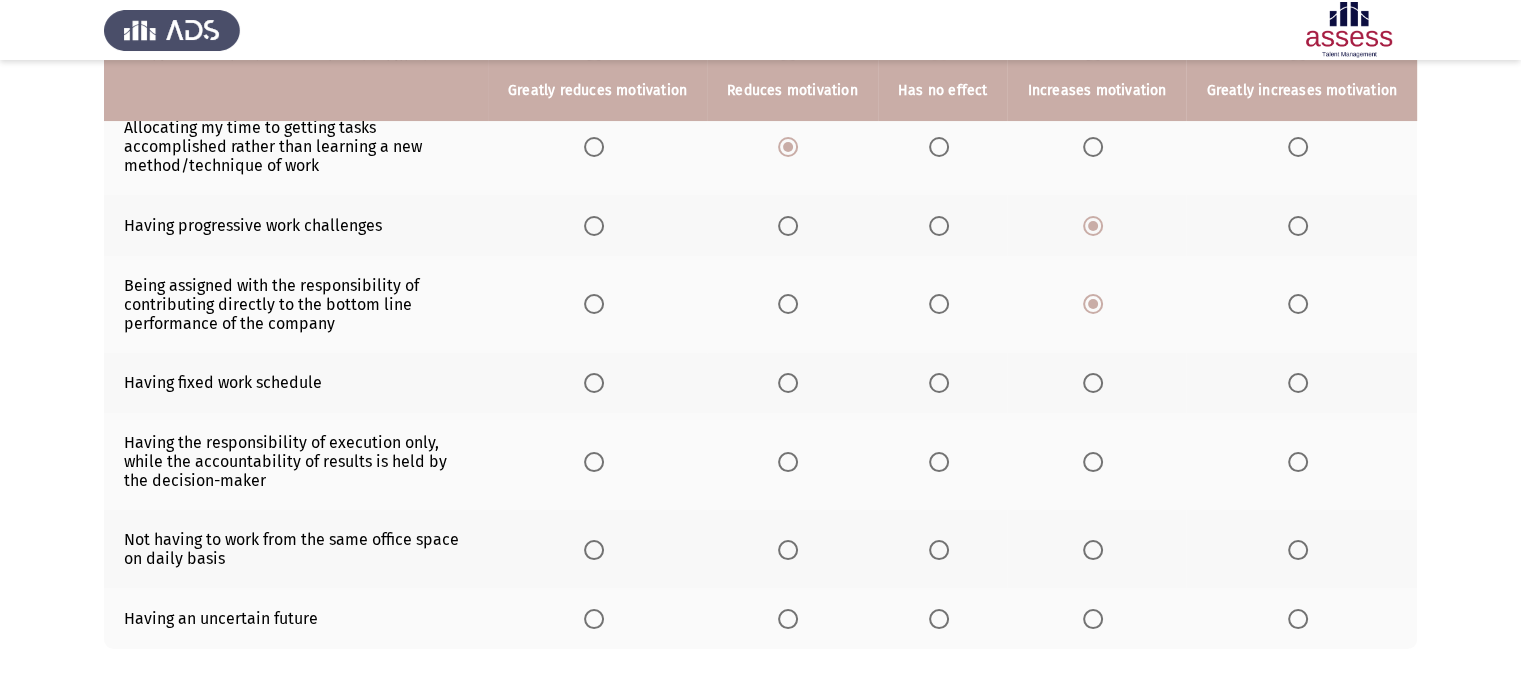 click at bounding box center [939, 383] 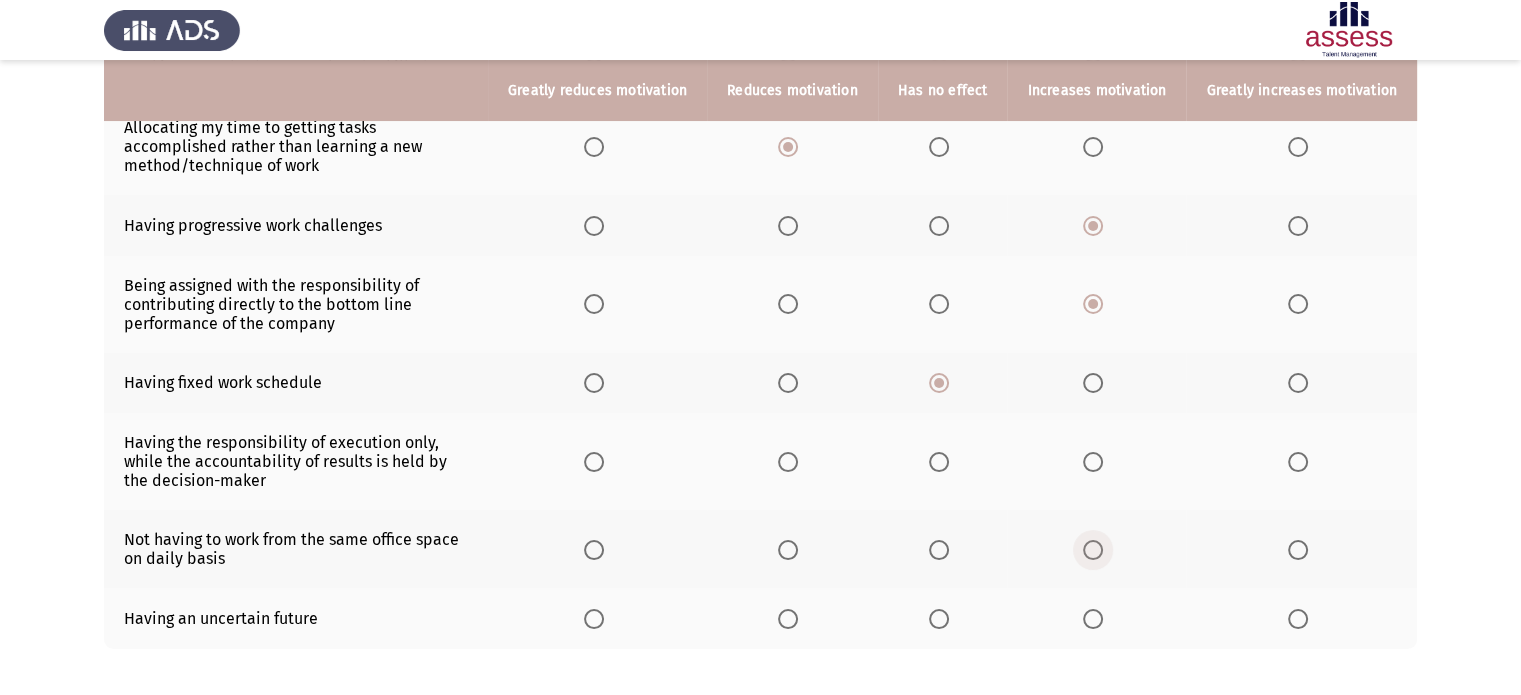 click at bounding box center (1093, 550) 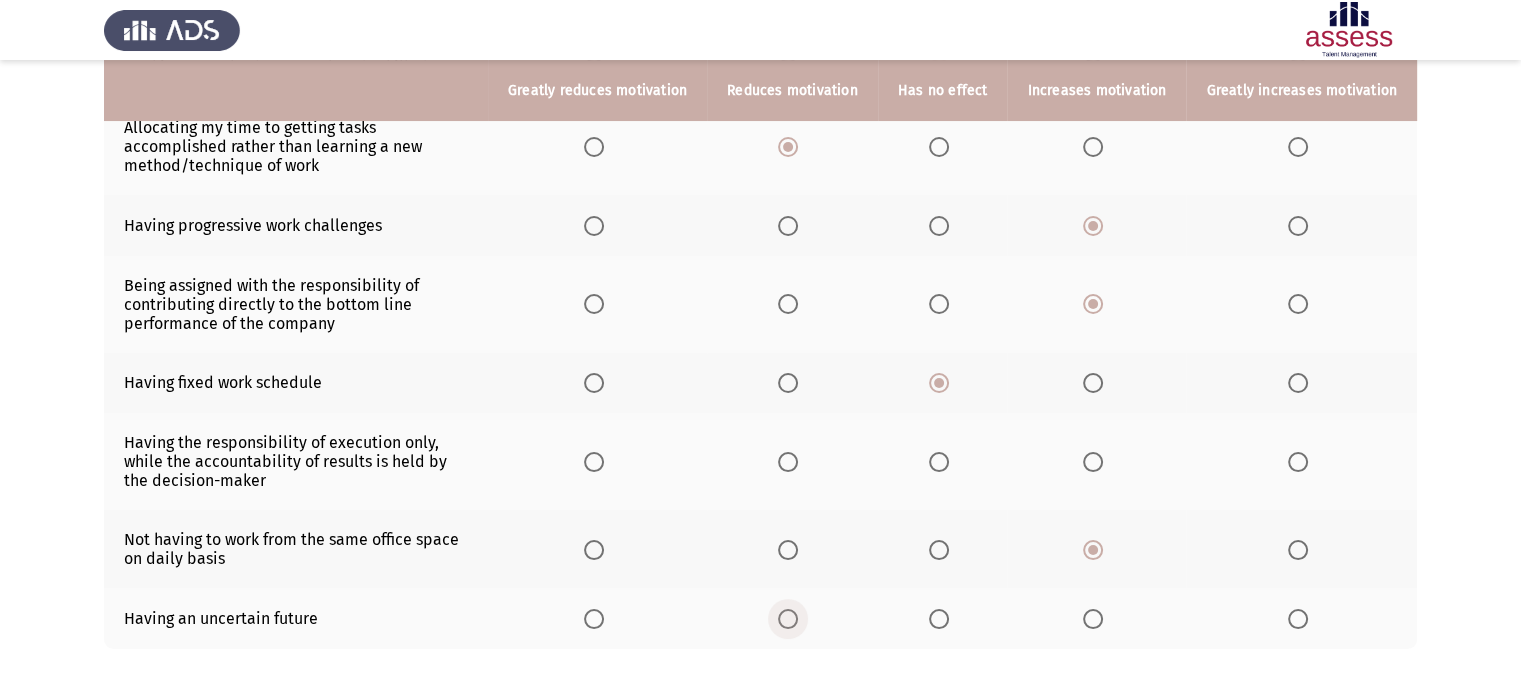 click at bounding box center (792, 619) 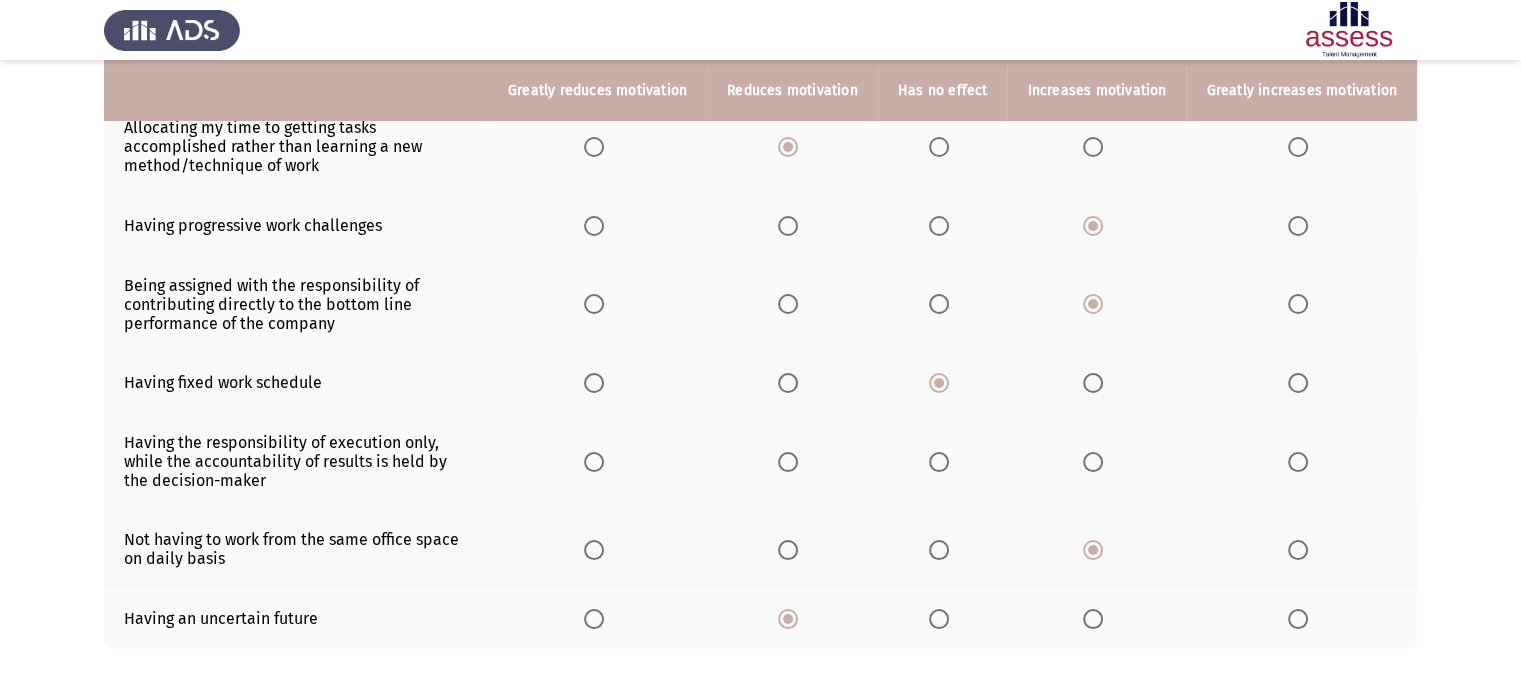 click 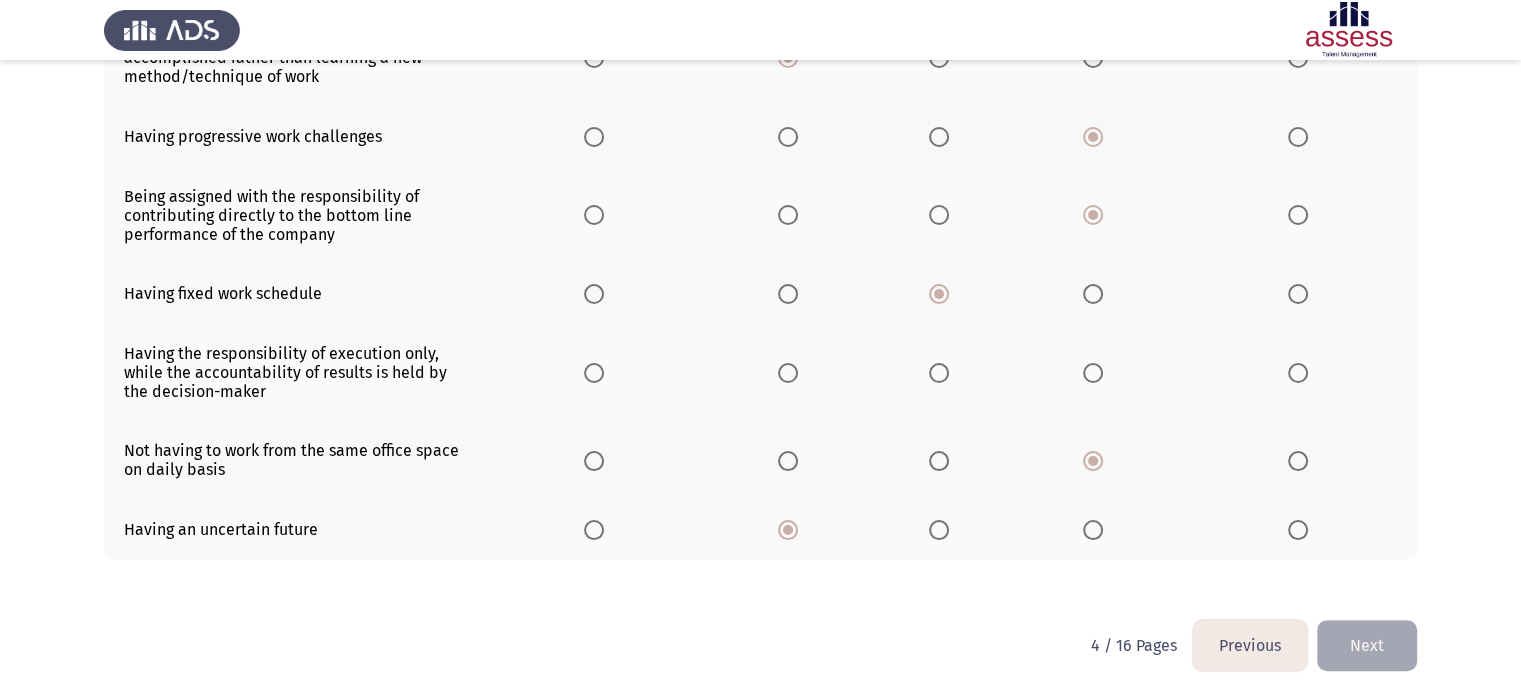 scroll, scrollTop: 397, scrollLeft: 0, axis: vertical 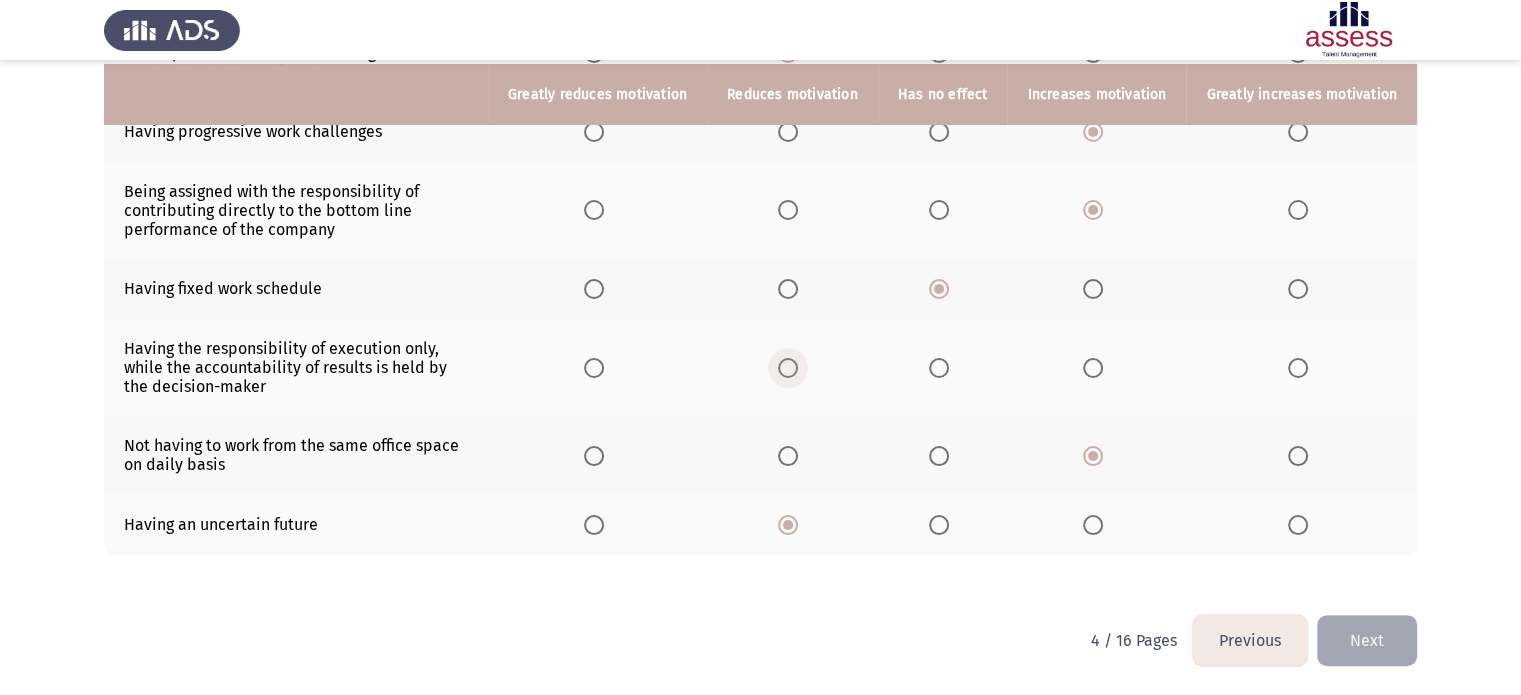 click at bounding box center (788, 368) 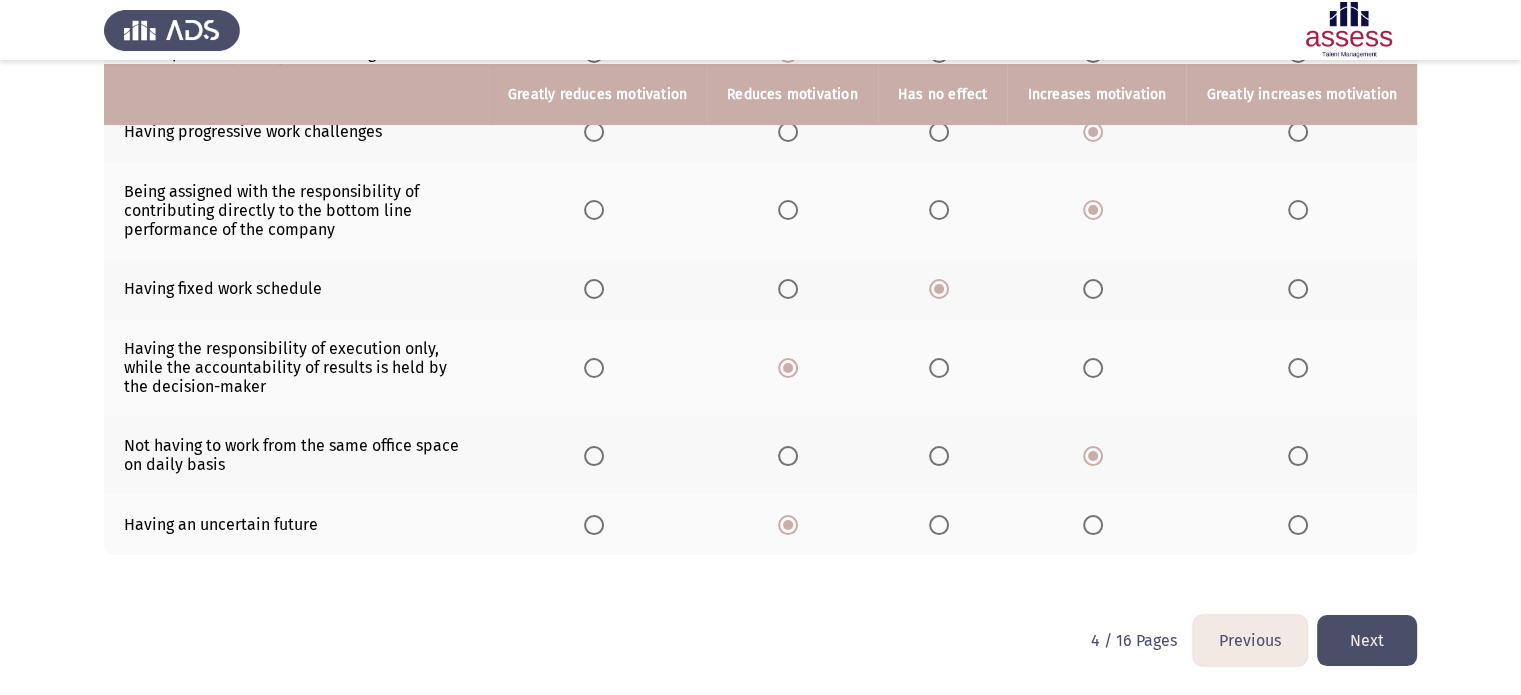 click on "Next" 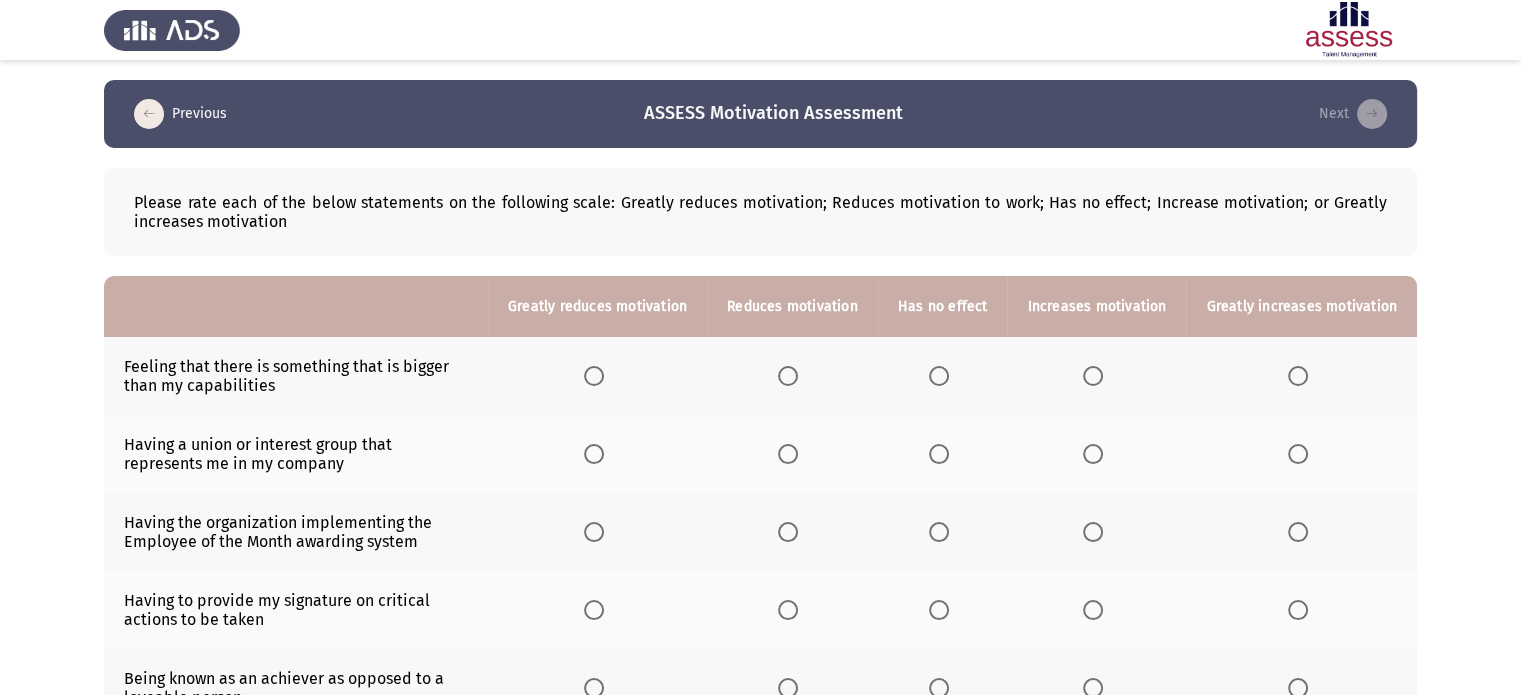 click 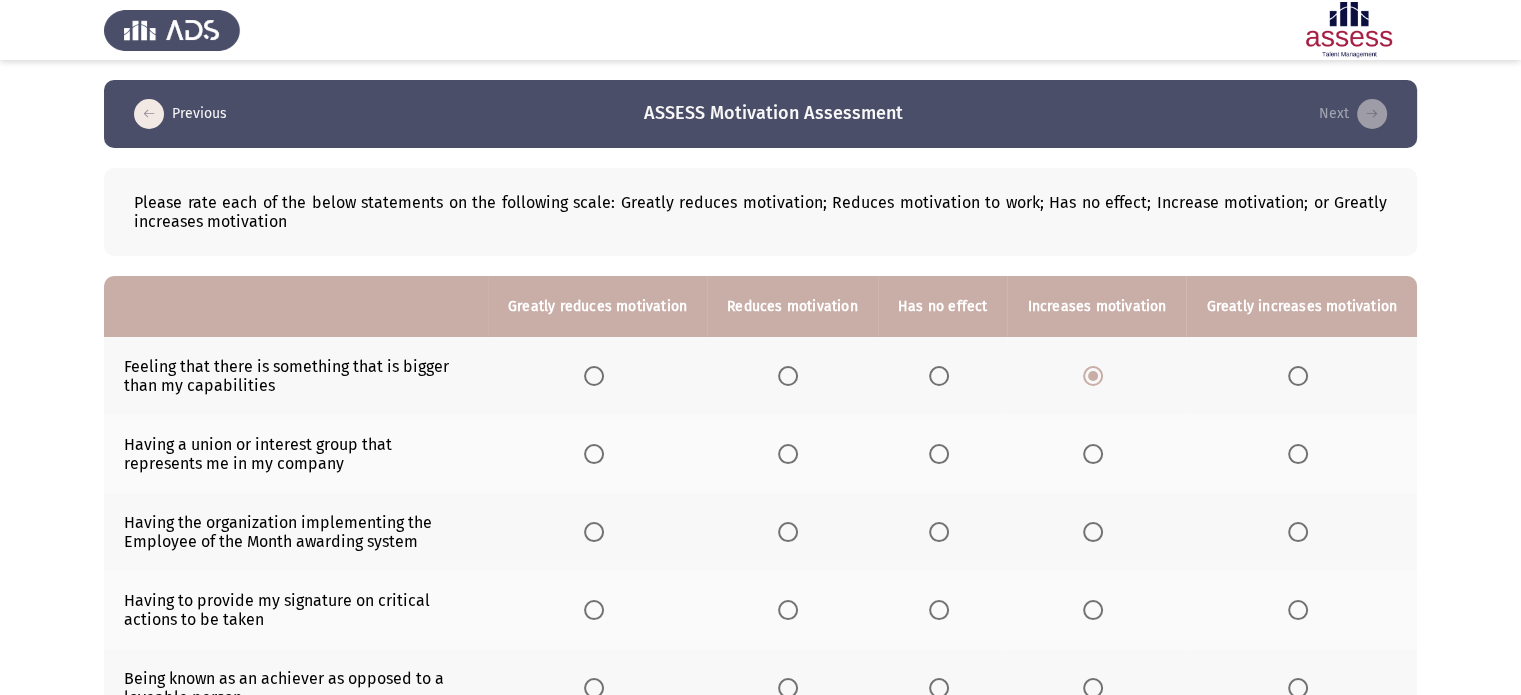 click 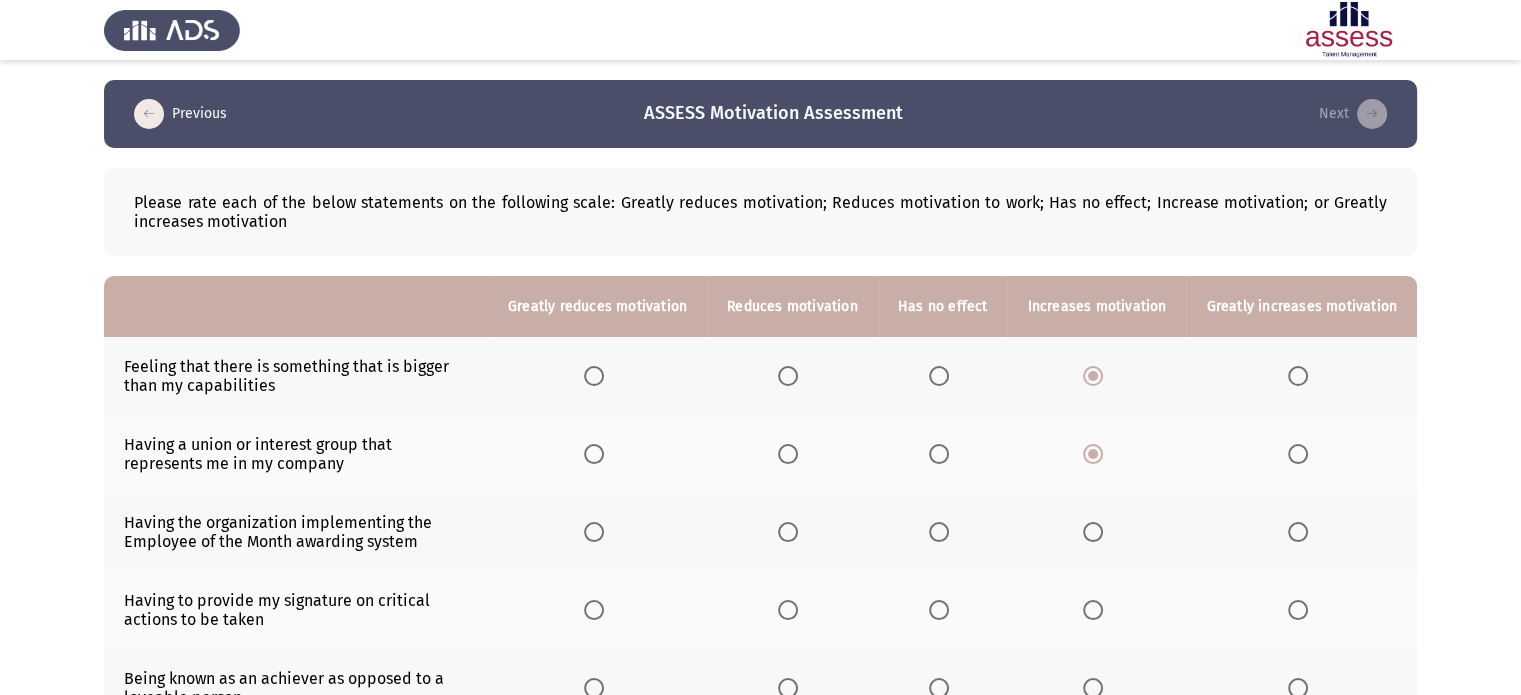click at bounding box center (1097, 610) 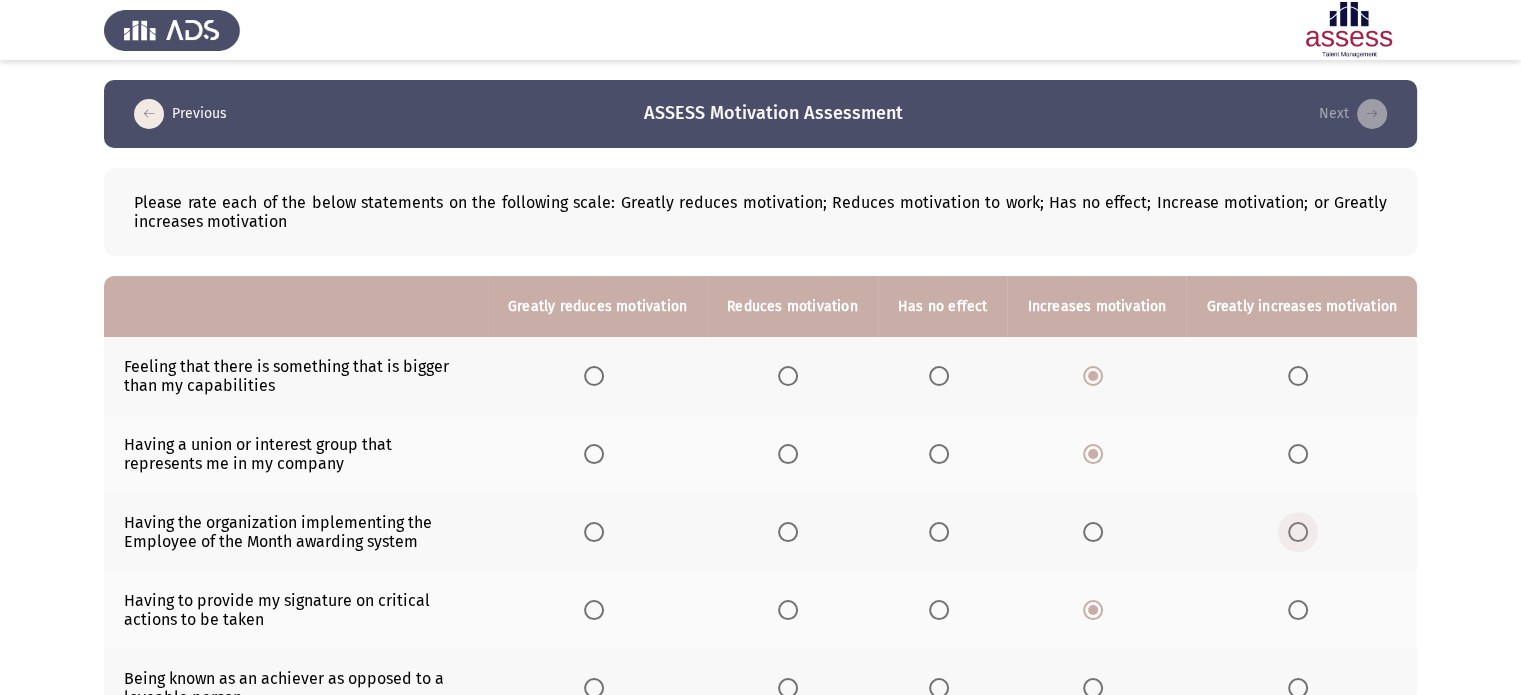 click at bounding box center (1298, 532) 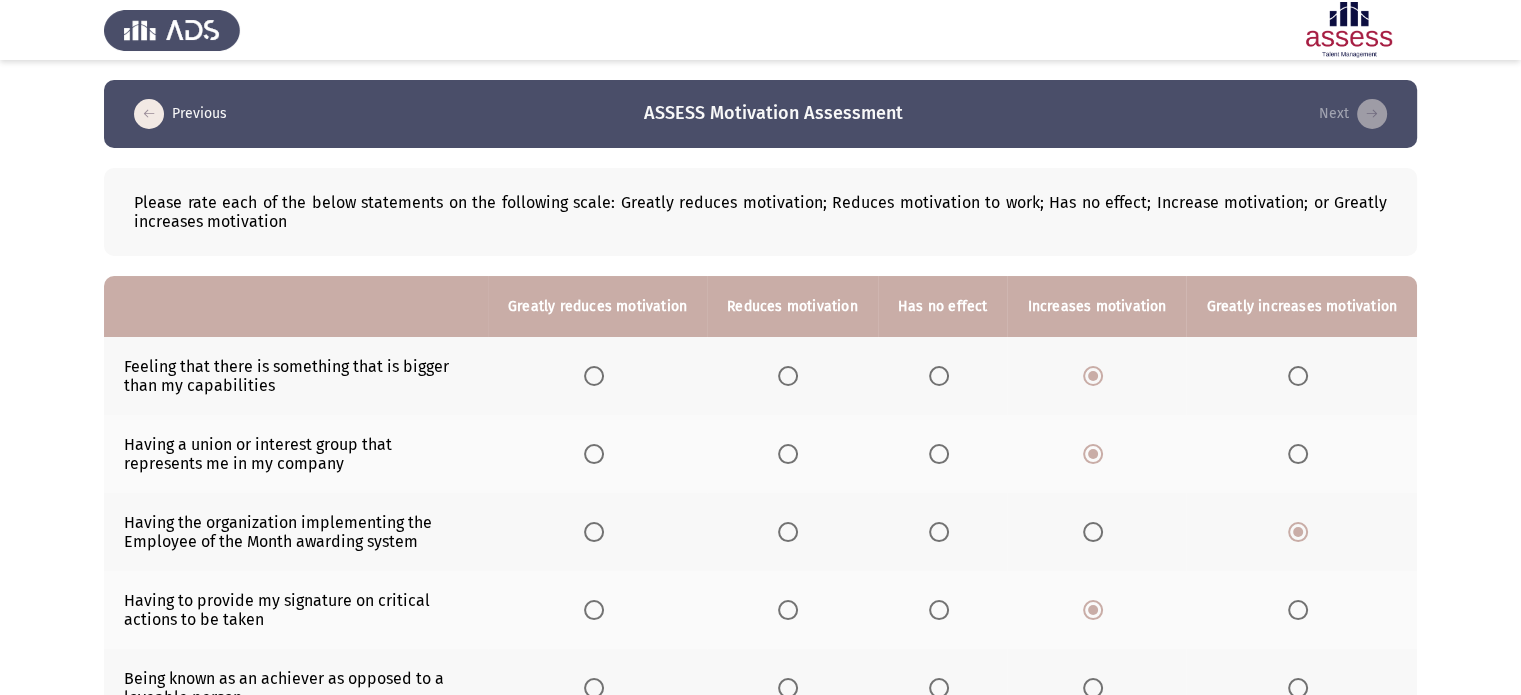 scroll, scrollTop: 411, scrollLeft: 0, axis: vertical 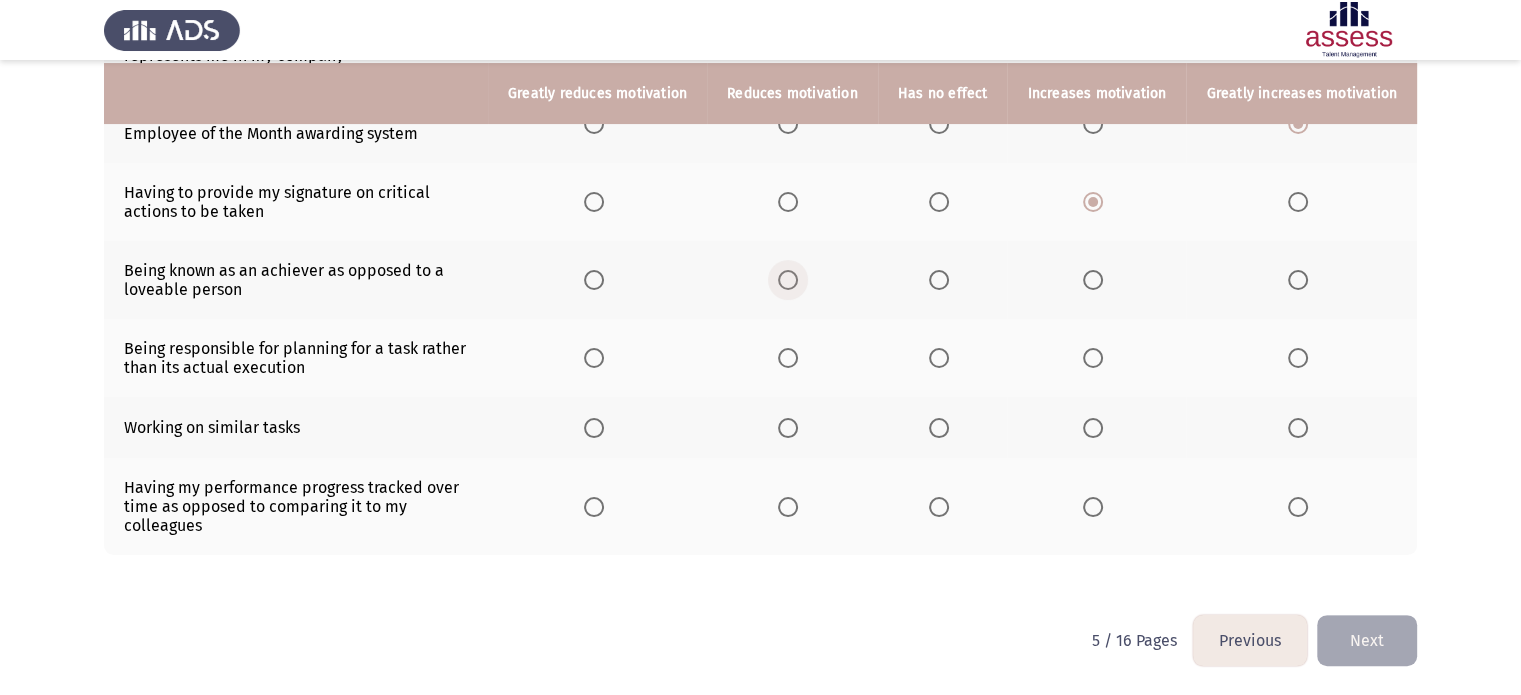 click at bounding box center [788, 280] 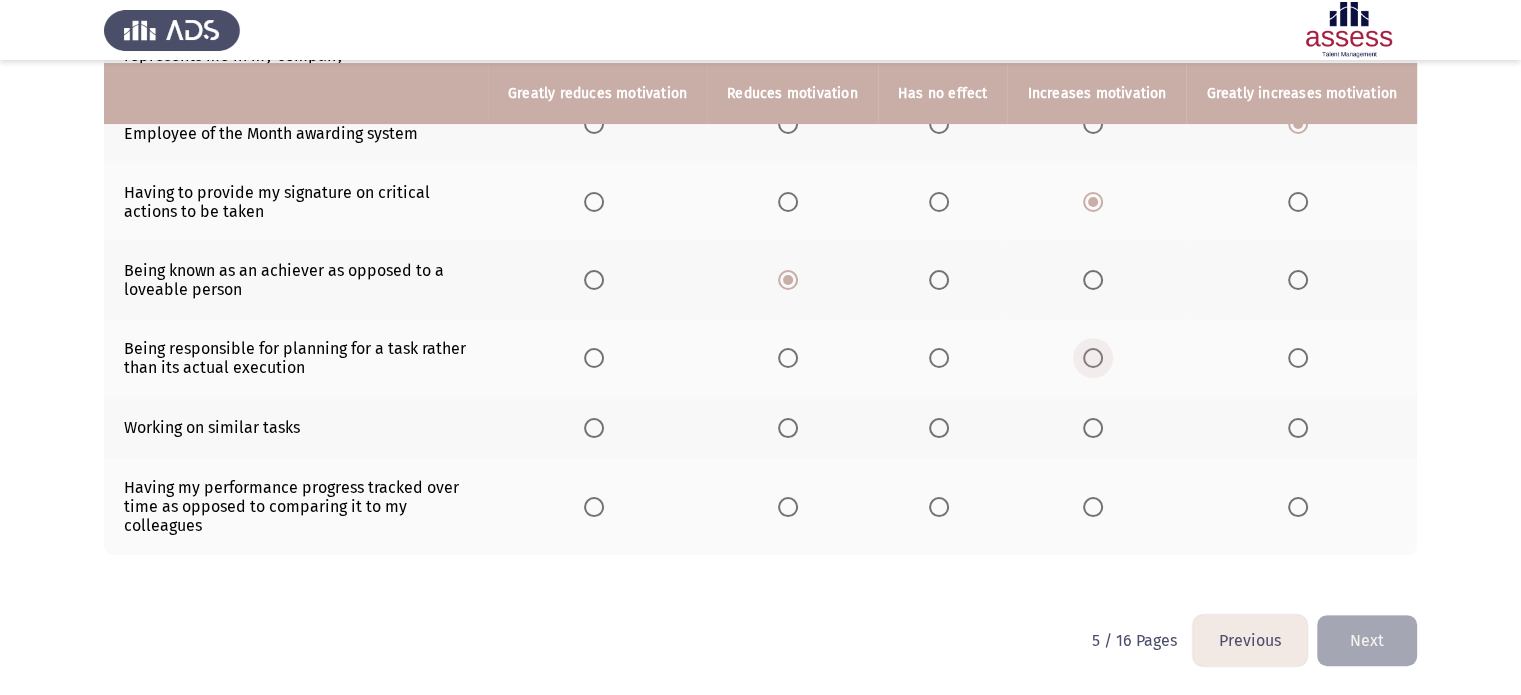 click at bounding box center [1093, 358] 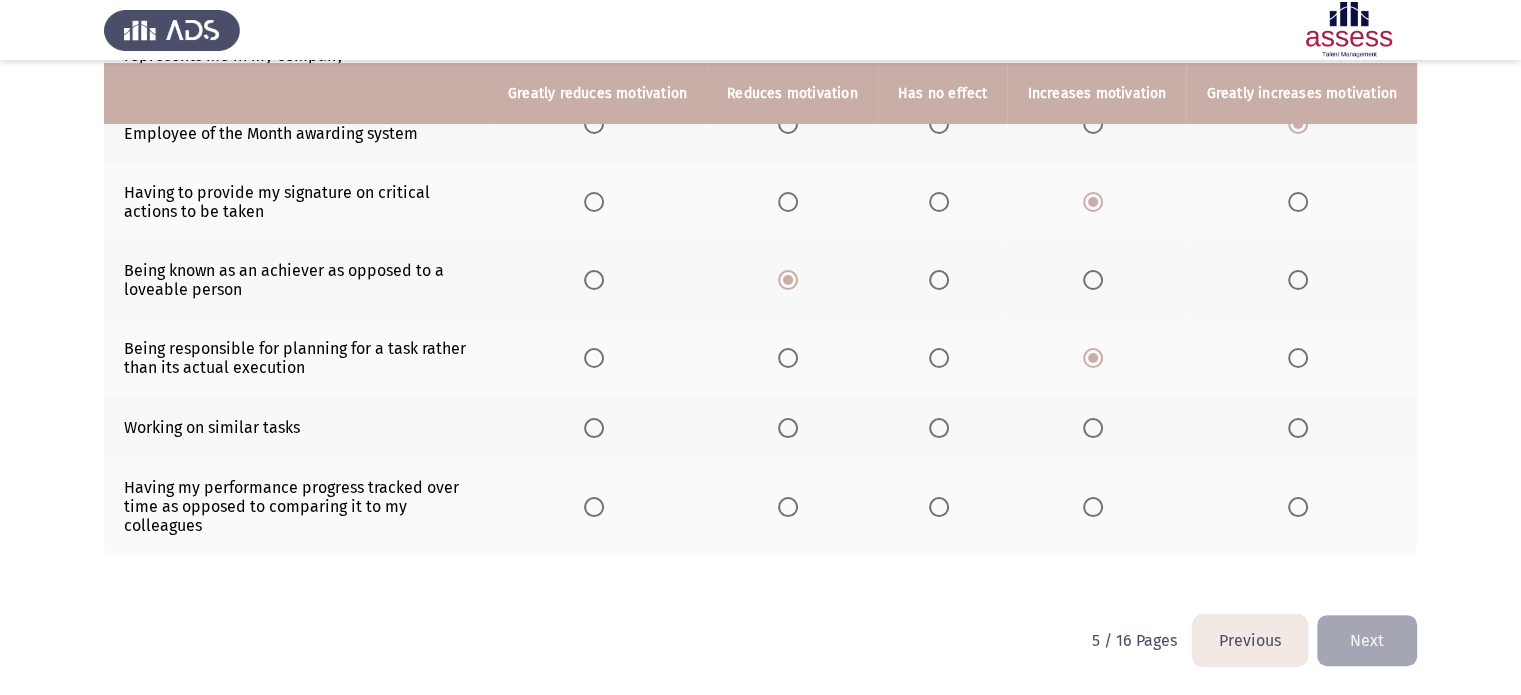 click at bounding box center (788, 428) 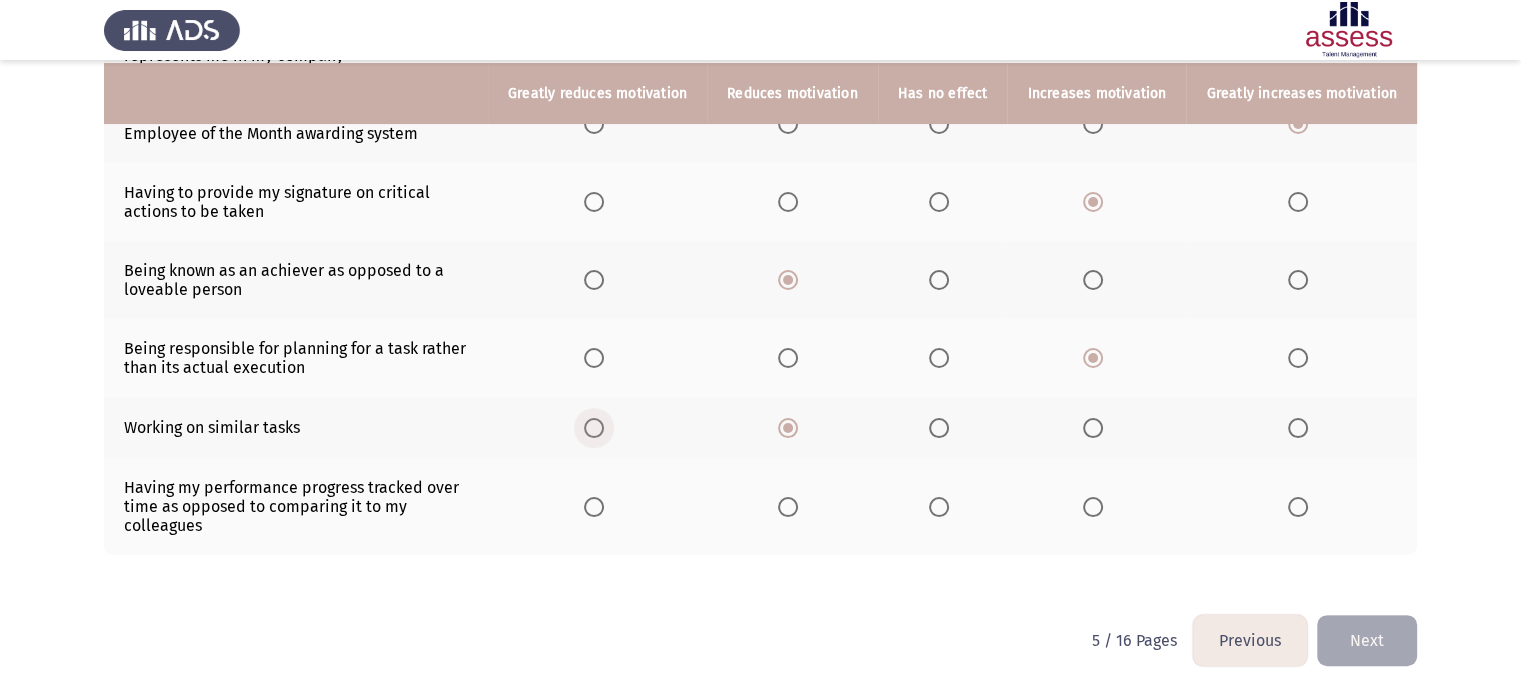 click at bounding box center [594, 428] 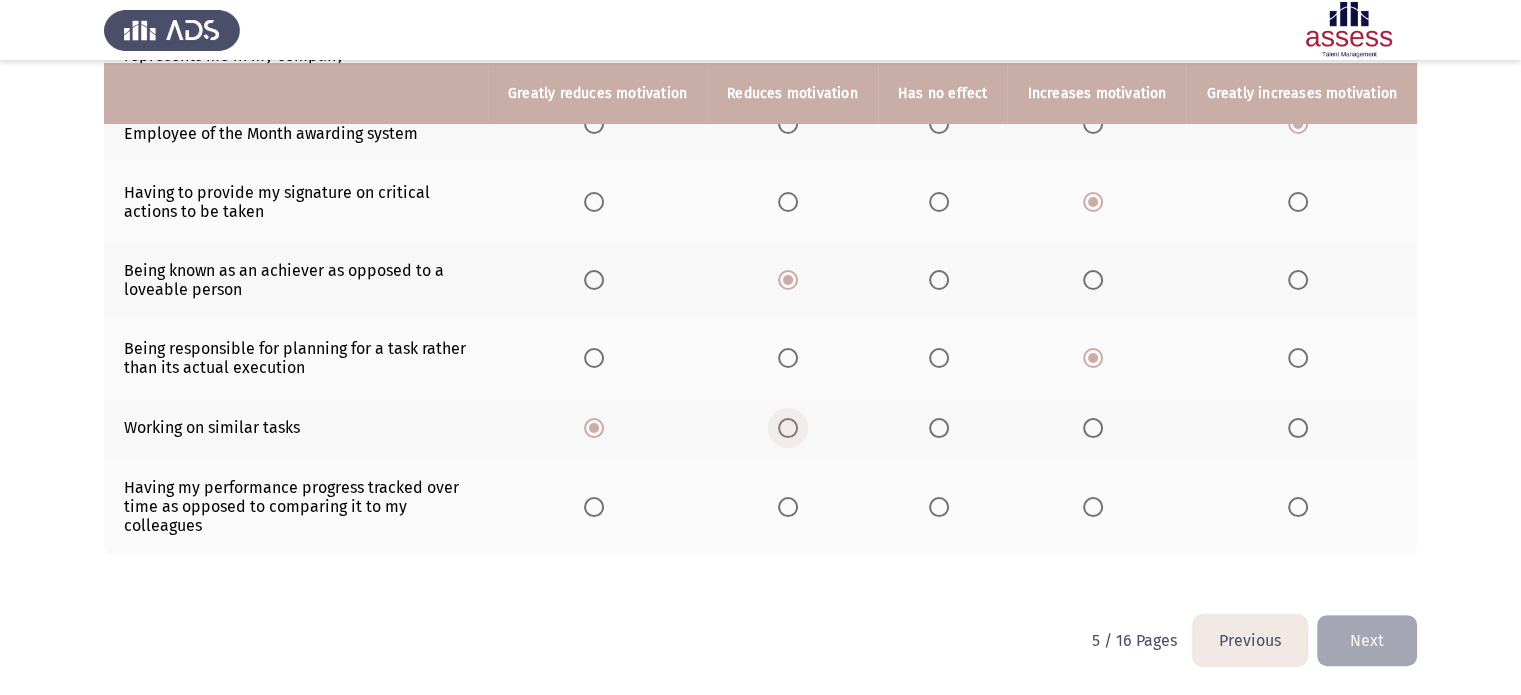 click at bounding box center [788, 428] 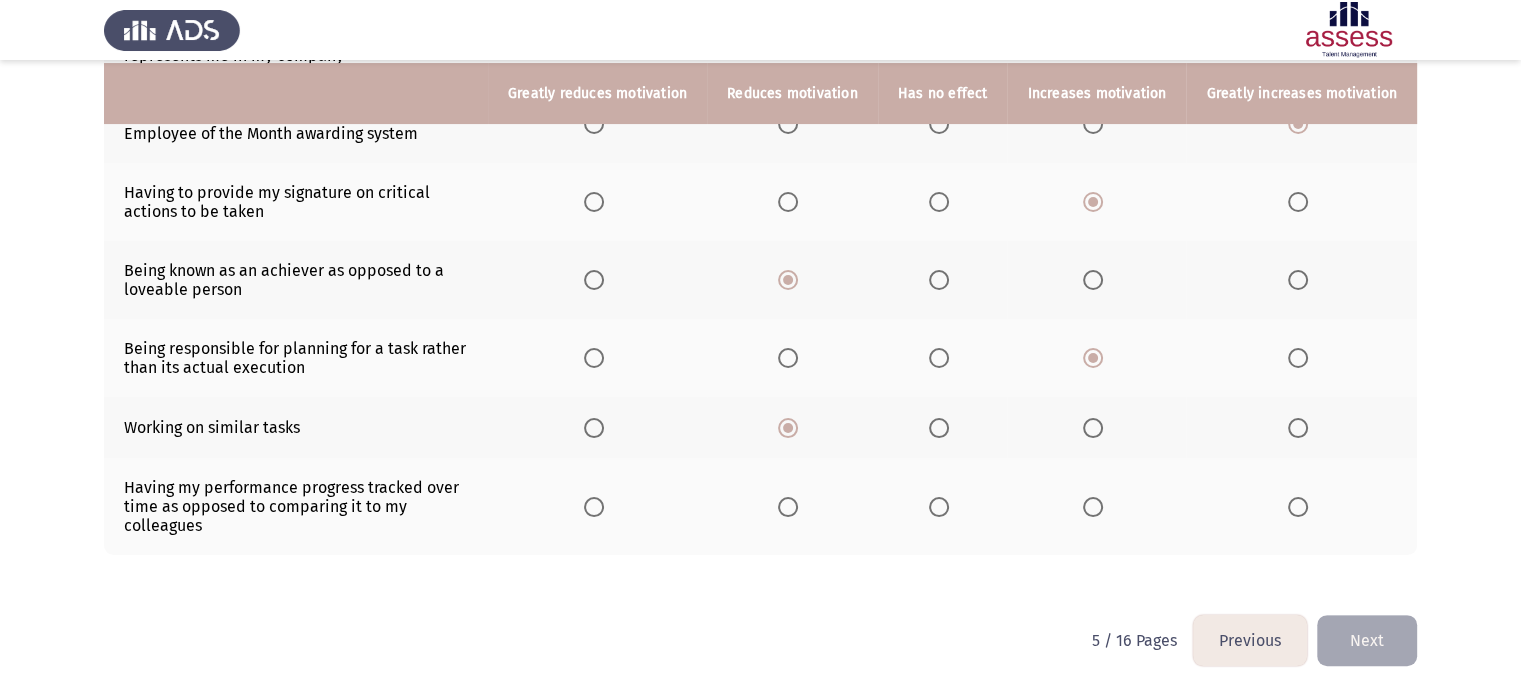 click at bounding box center (1097, 506) 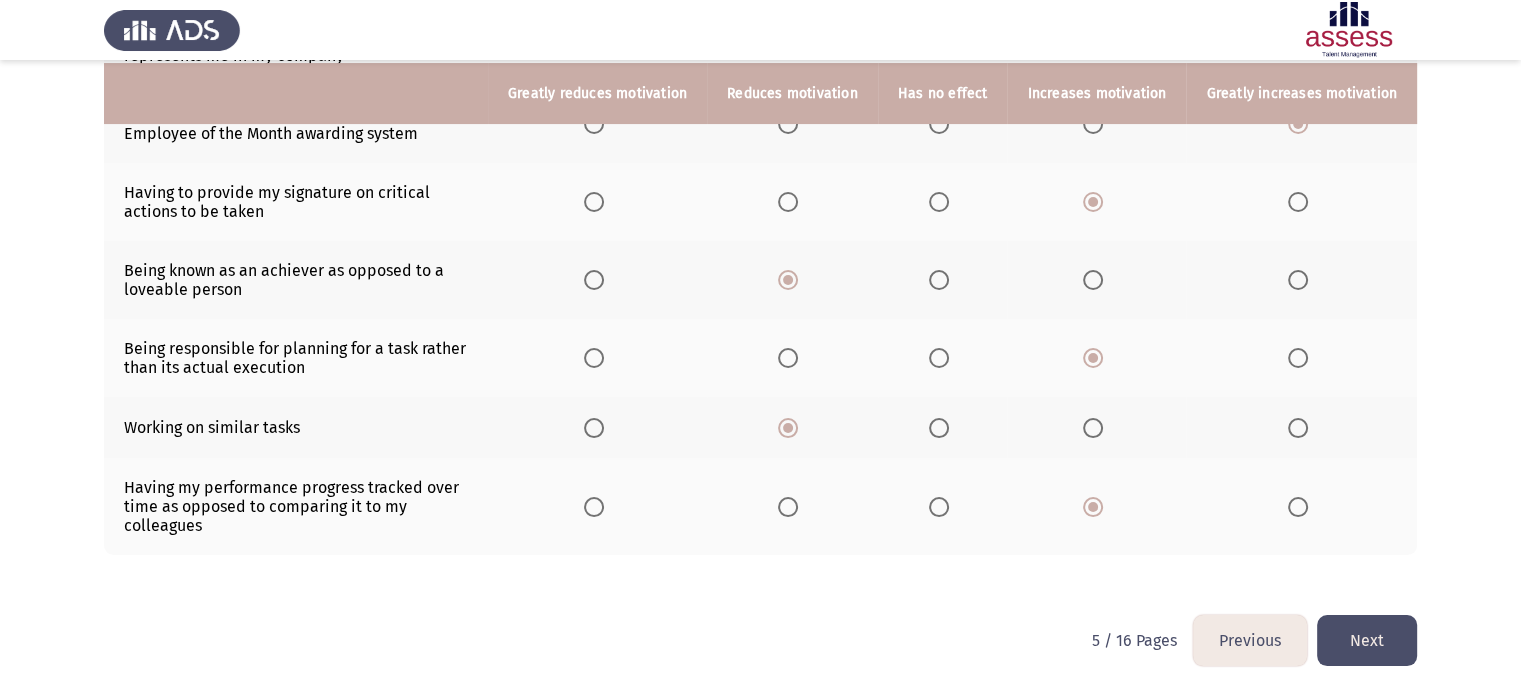 click on "Next" 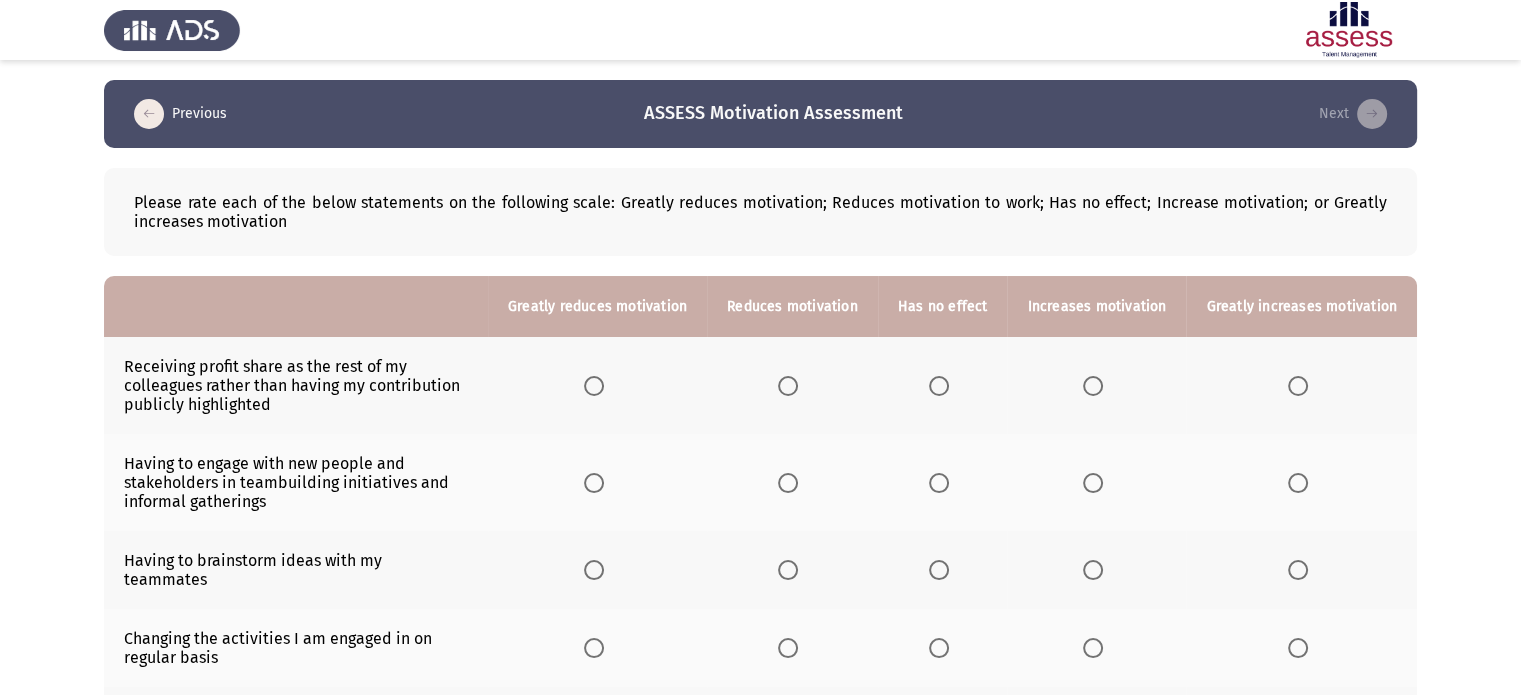 click at bounding box center [939, 386] 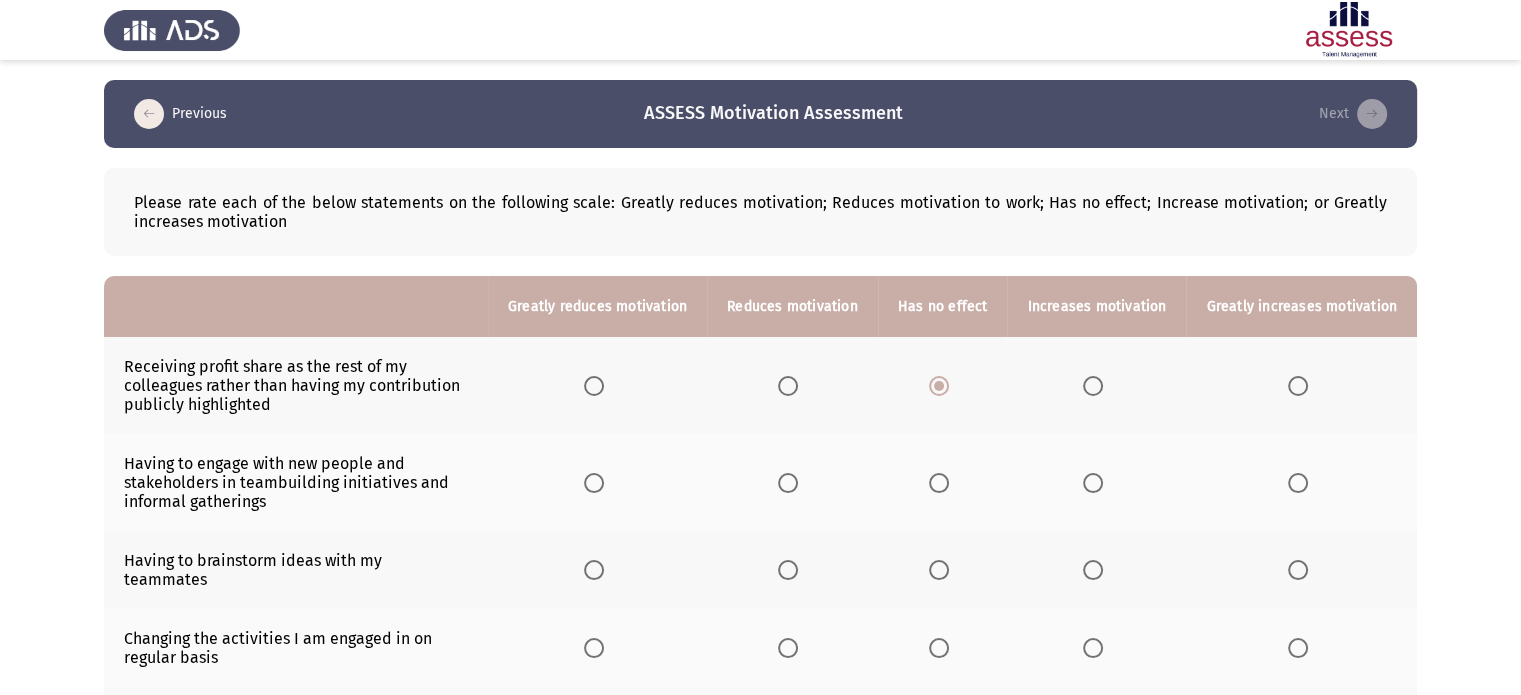 click at bounding box center [1093, 483] 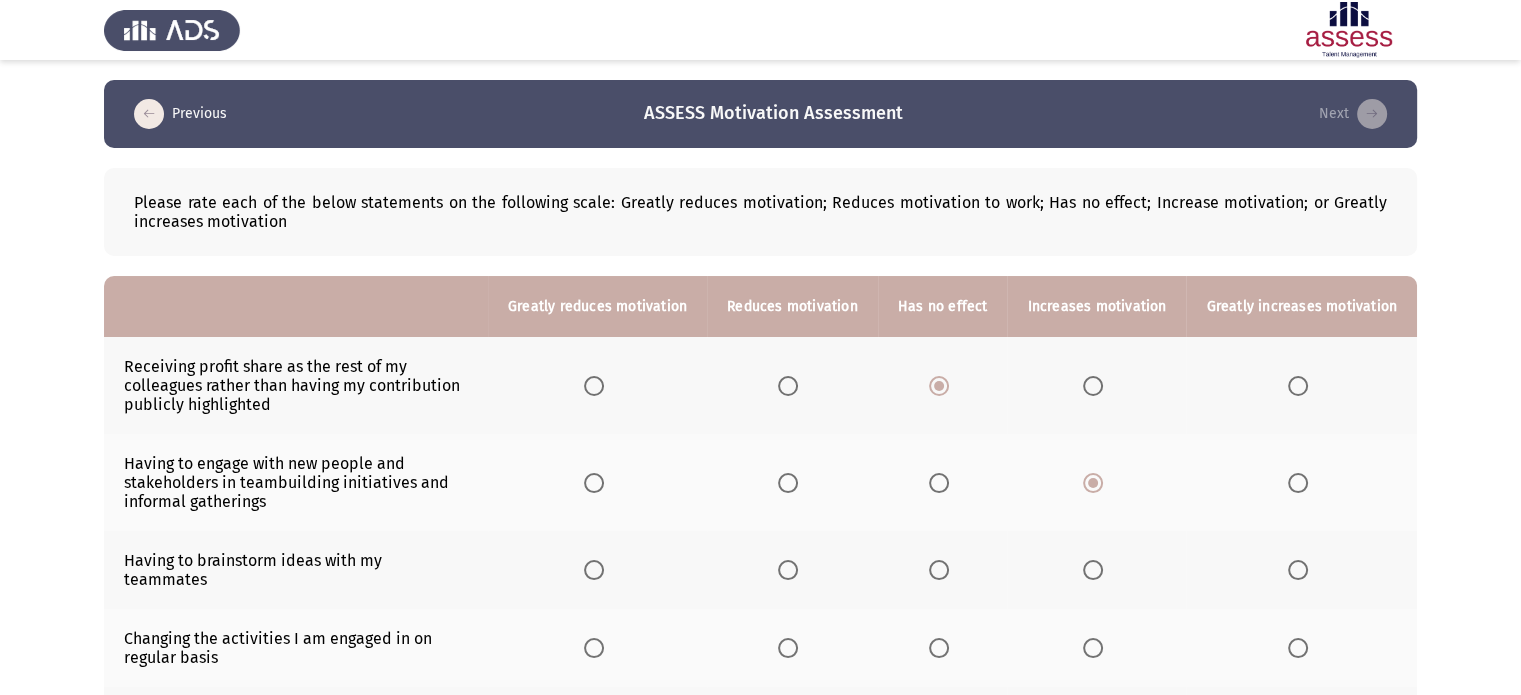 click at bounding box center (1302, 570) 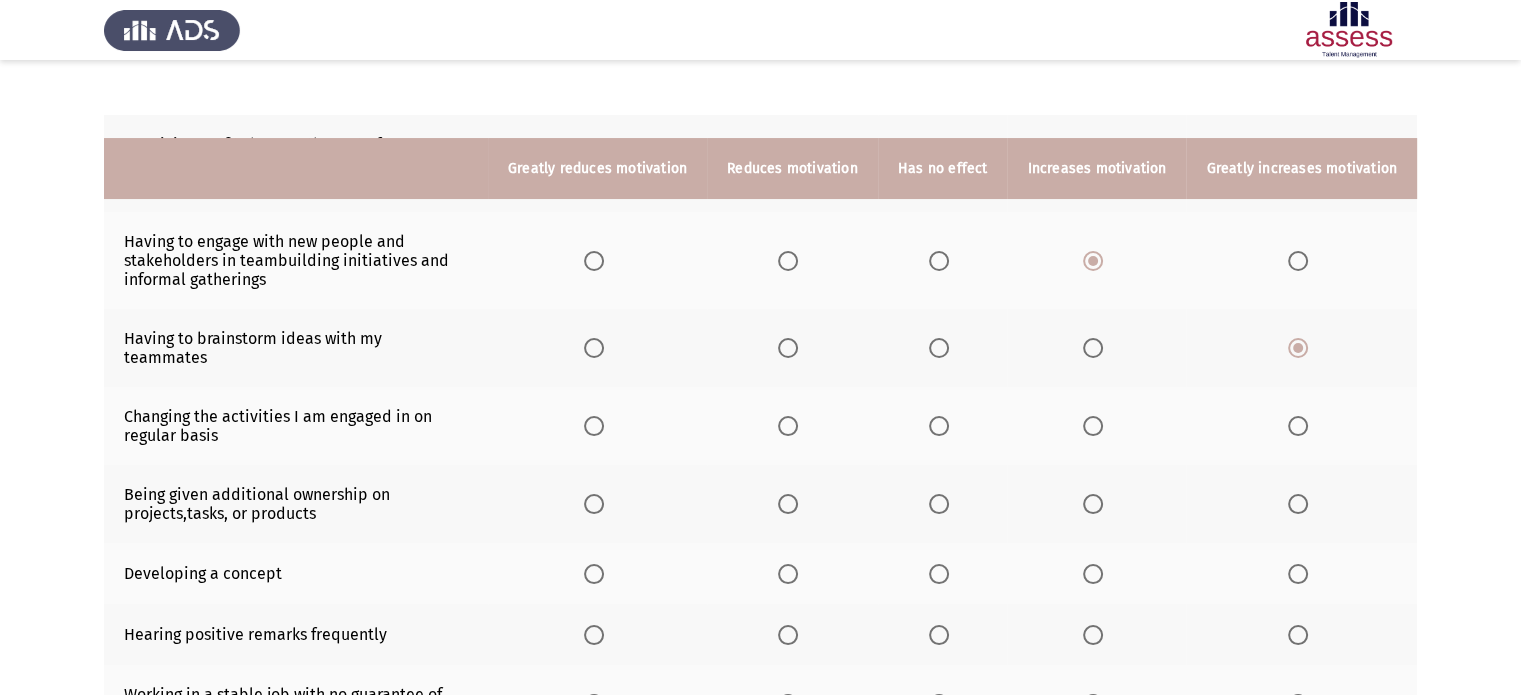 scroll, scrollTop: 300, scrollLeft: 0, axis: vertical 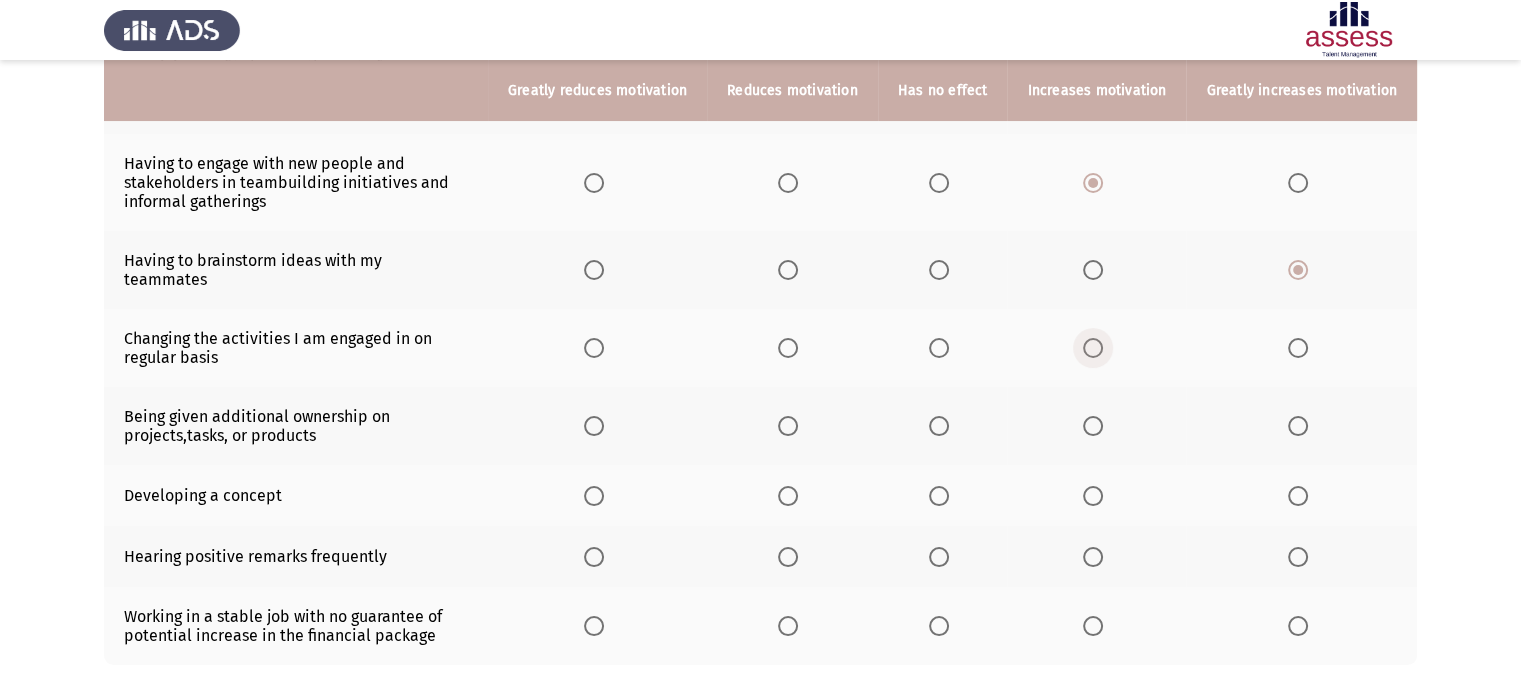 click at bounding box center (1093, 348) 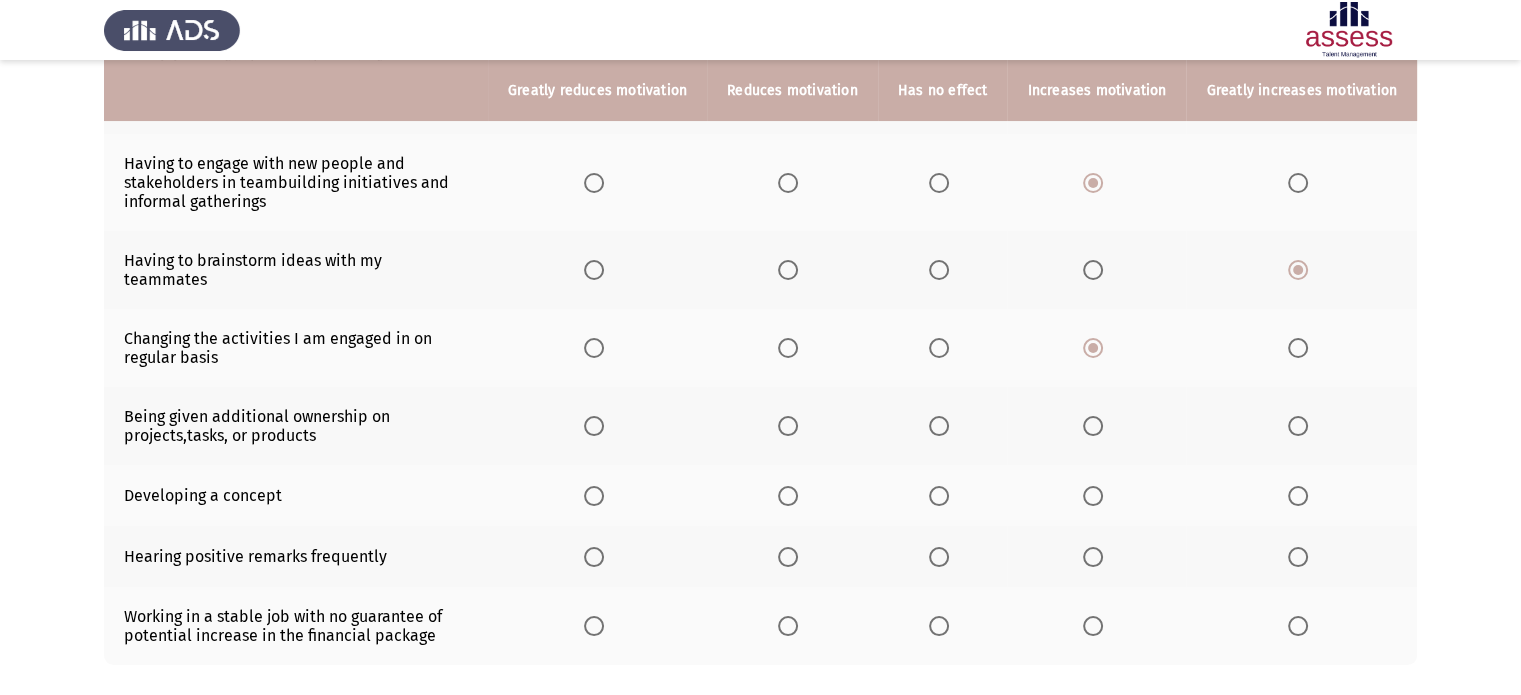click at bounding box center (1093, 426) 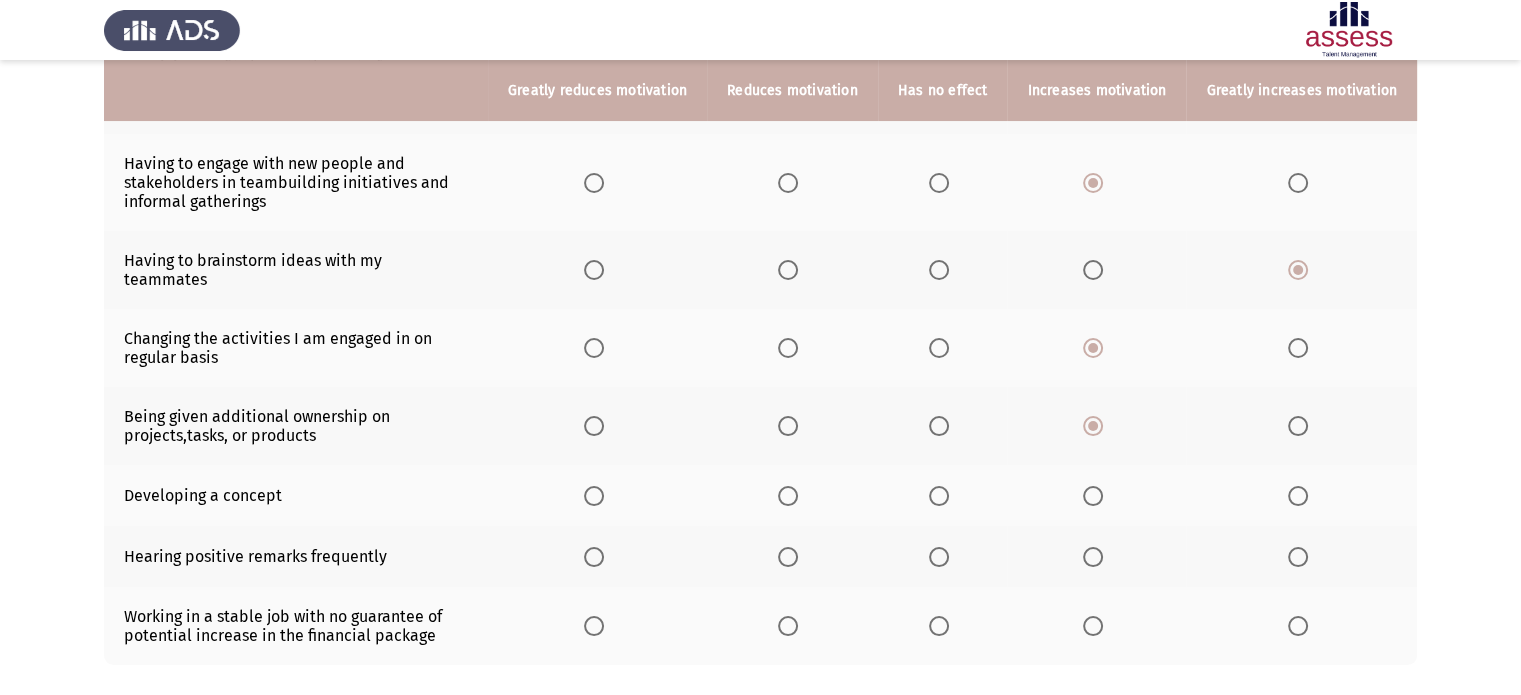 click at bounding box center [1298, 496] 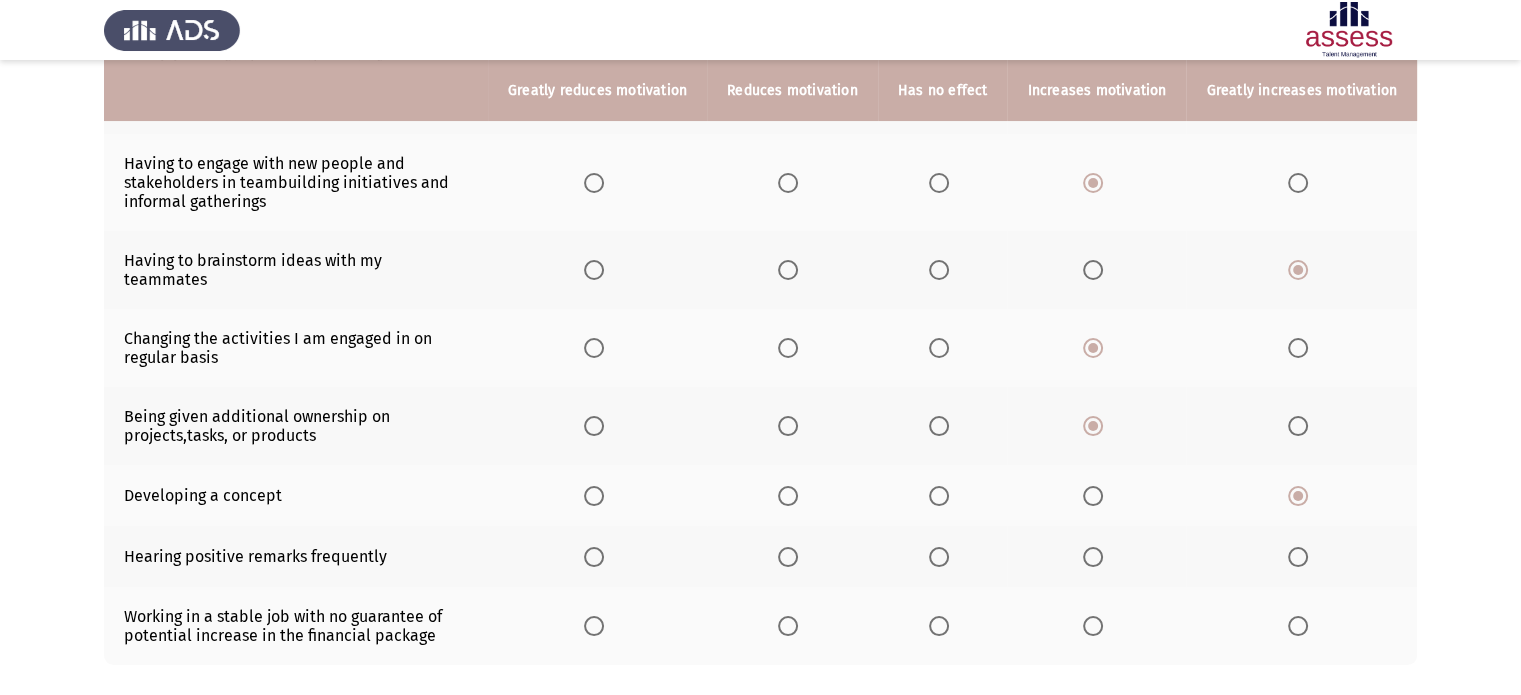 click at bounding box center (1093, 557) 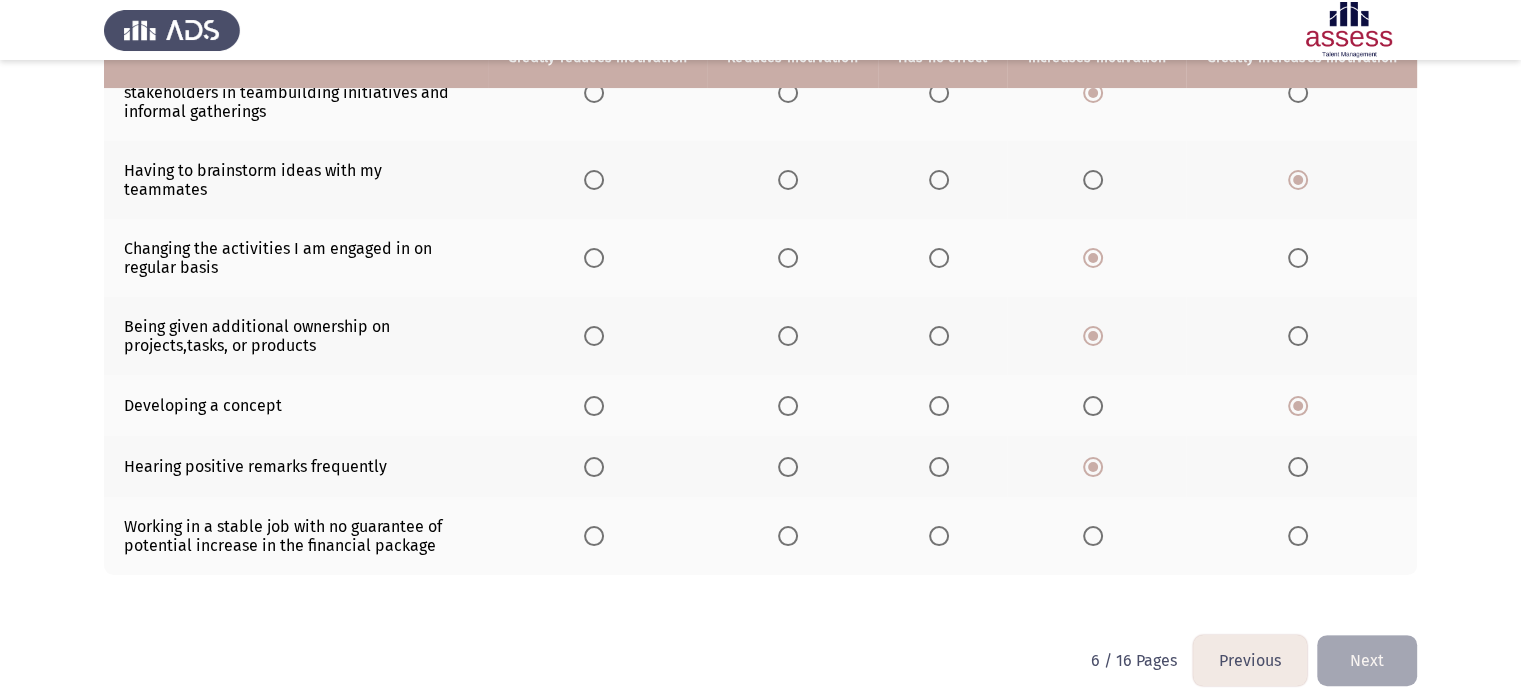 scroll, scrollTop: 395, scrollLeft: 0, axis: vertical 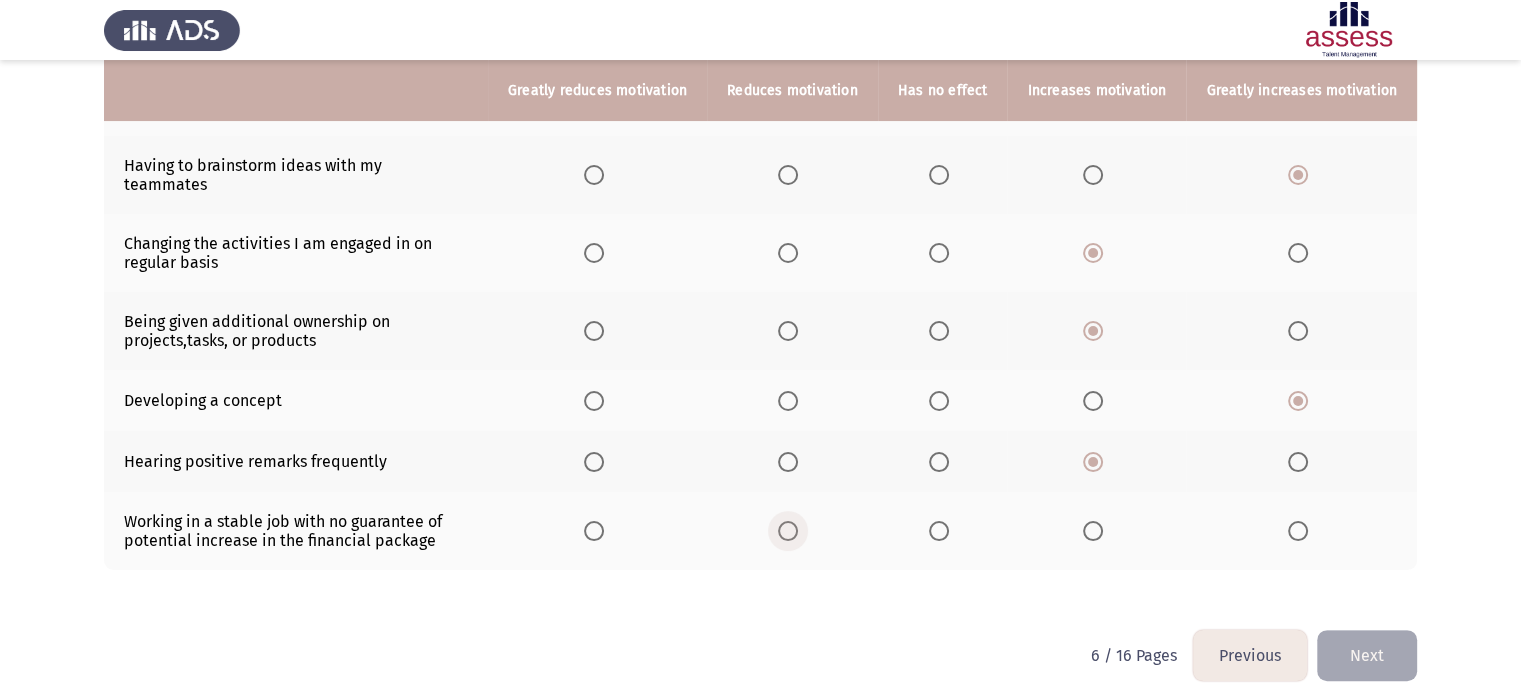 click at bounding box center (792, 531) 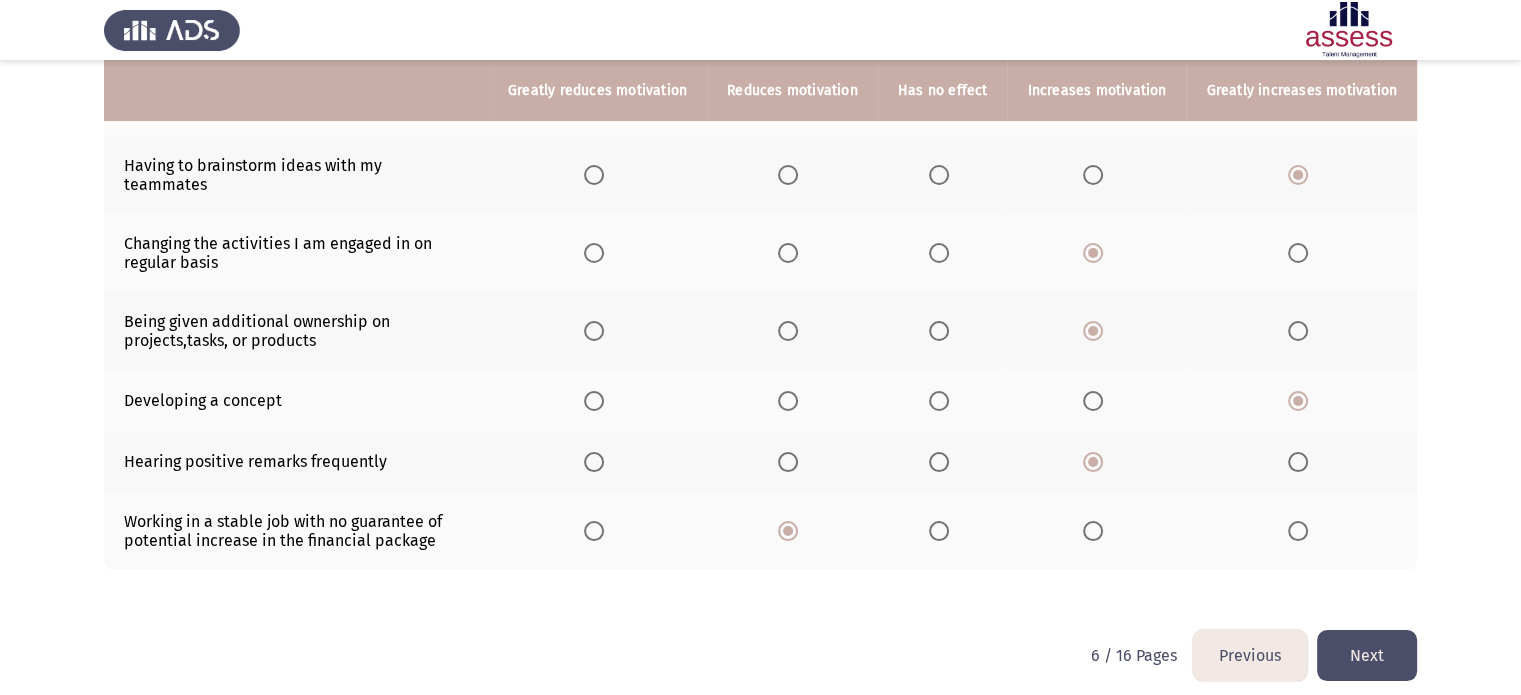 click on "Next" 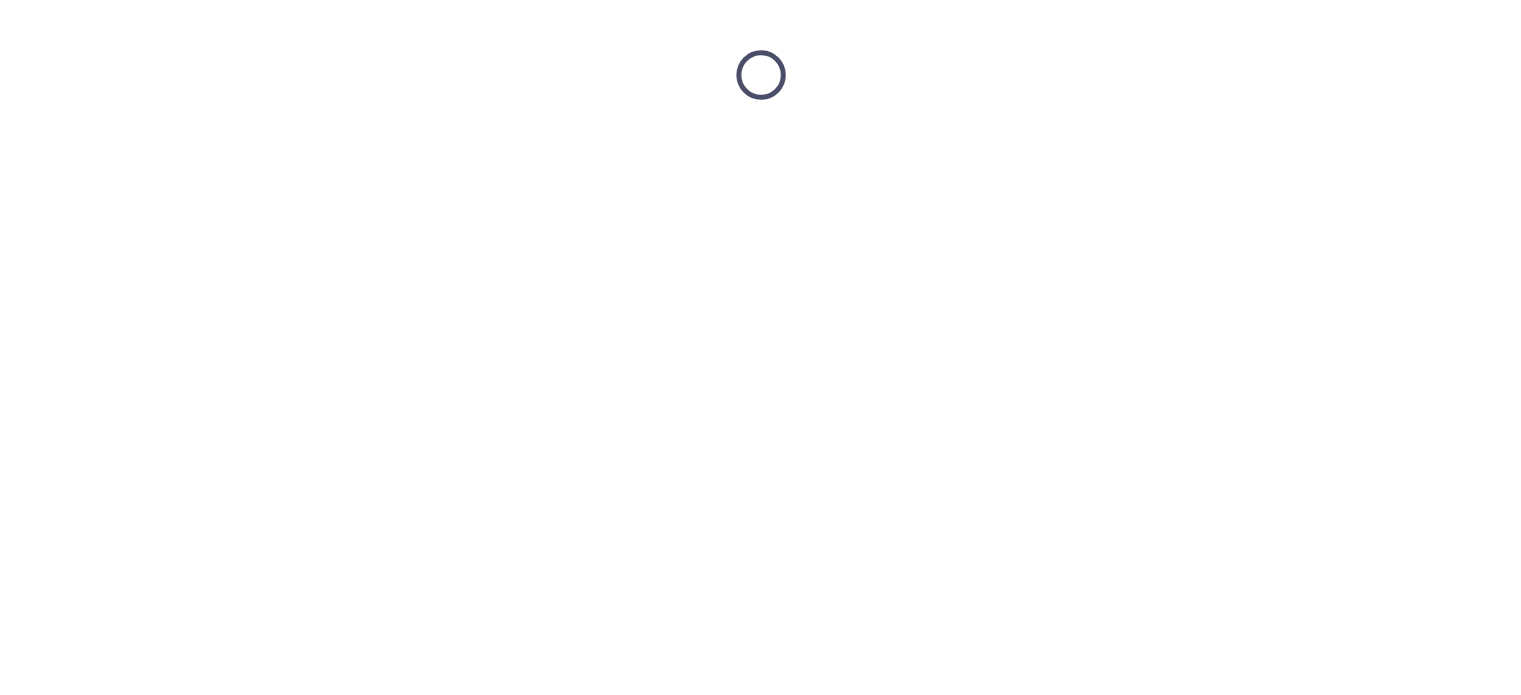 scroll, scrollTop: 0, scrollLeft: 0, axis: both 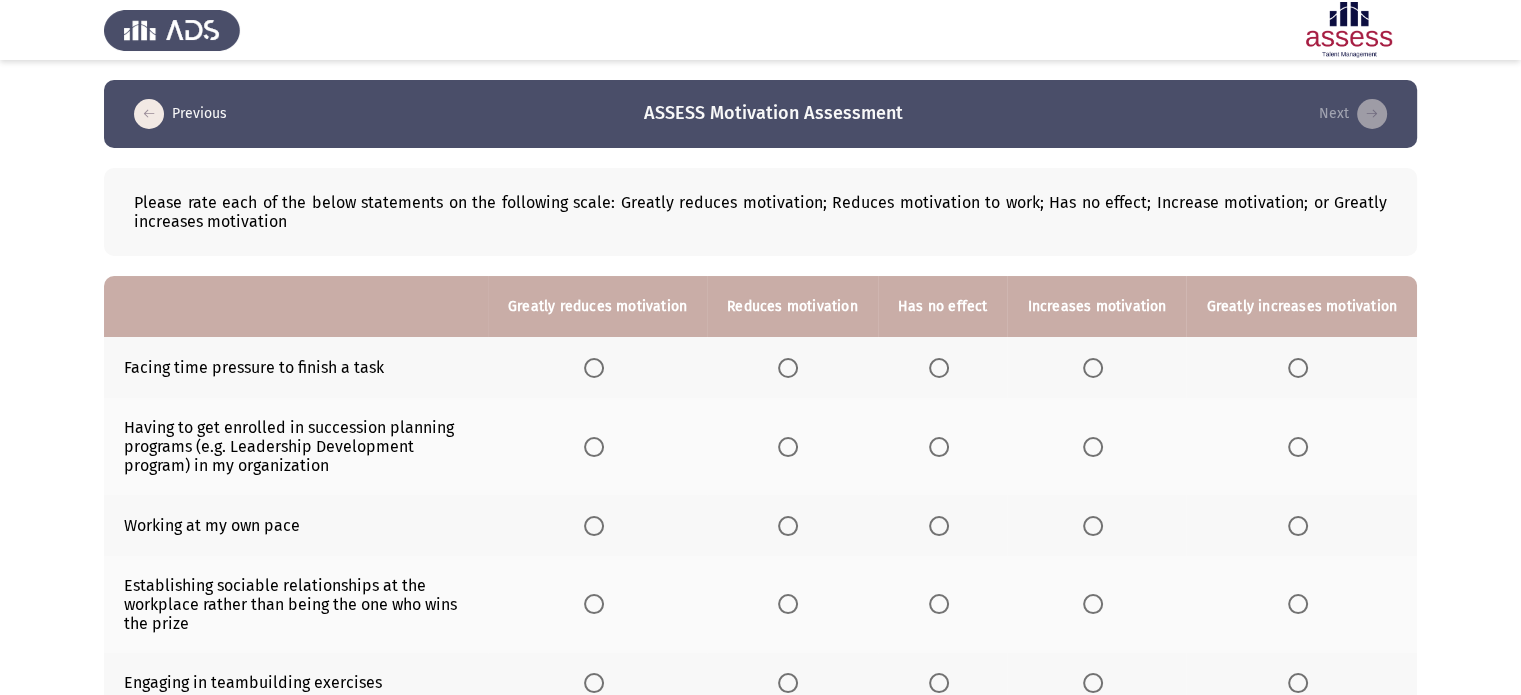 click at bounding box center [1093, 368] 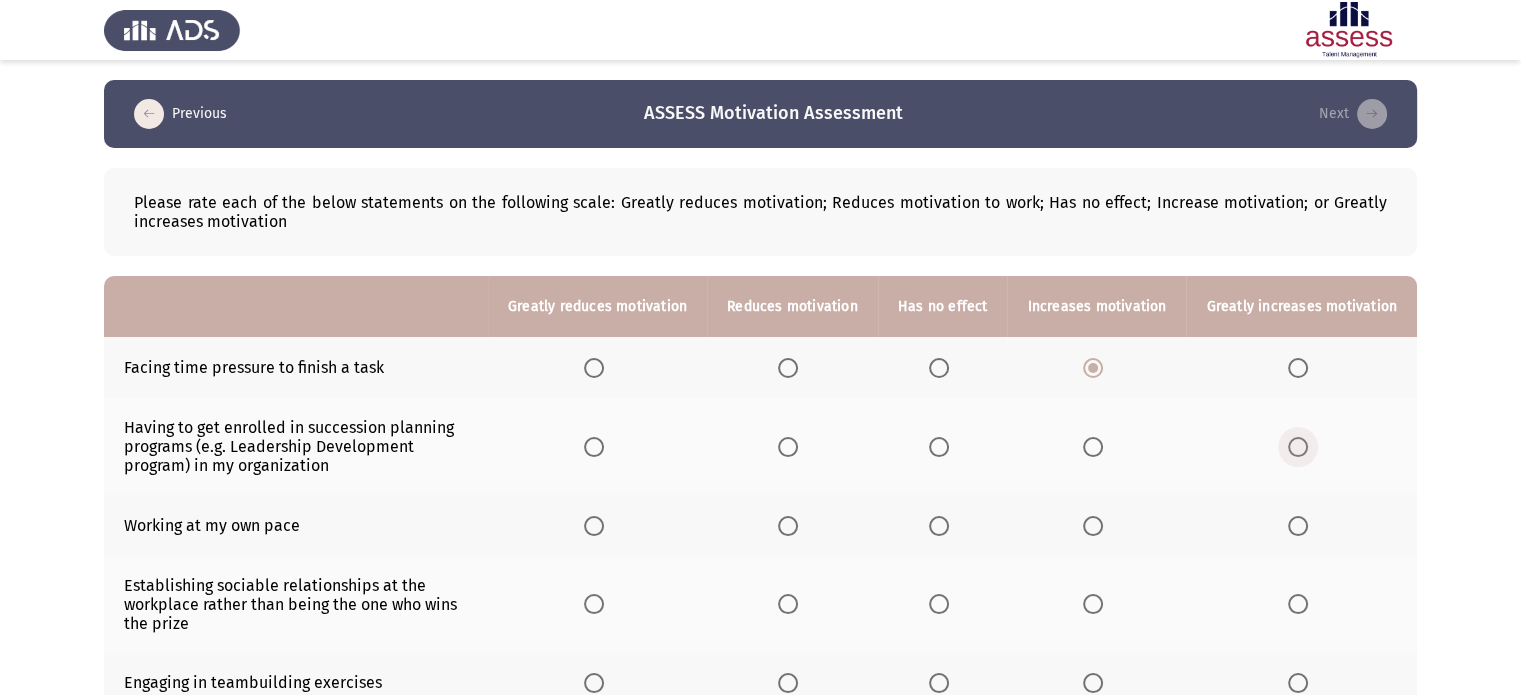 click at bounding box center [1298, 447] 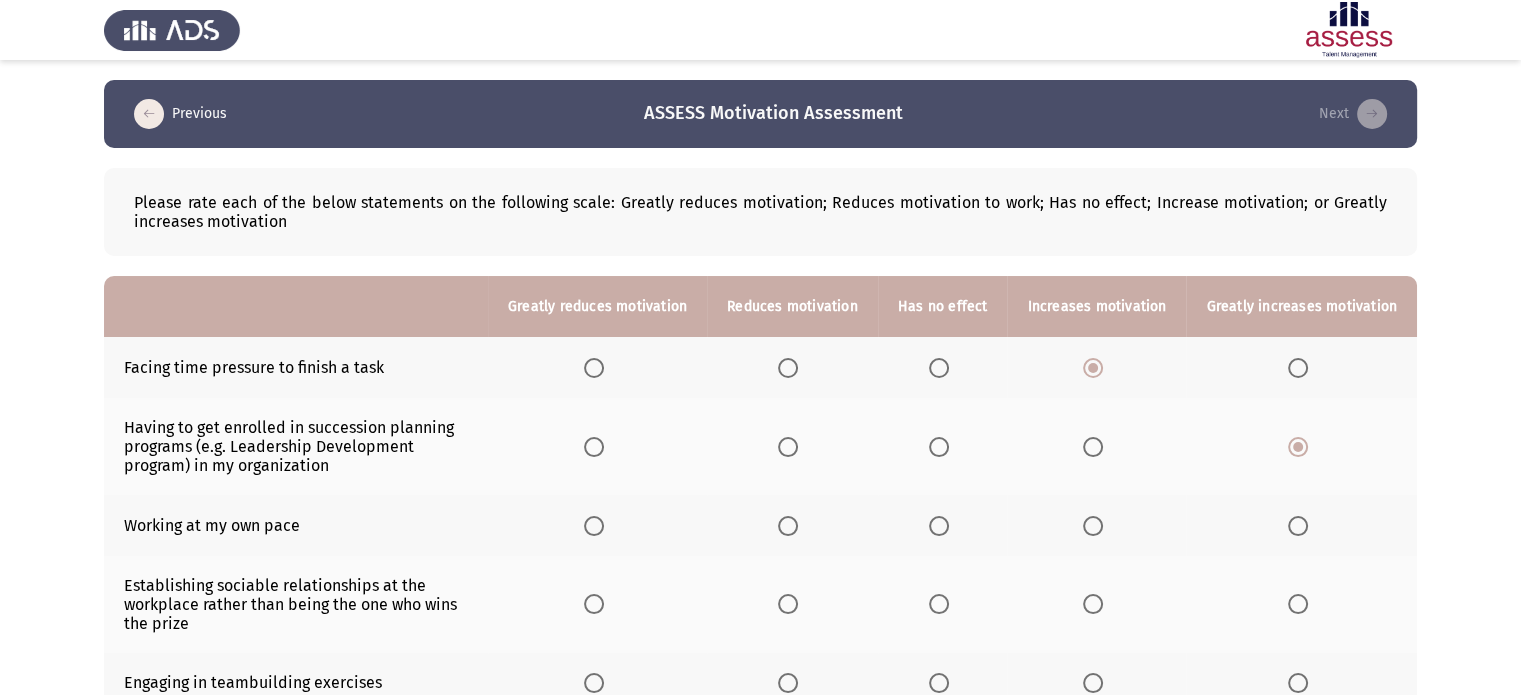click at bounding box center (1093, 526) 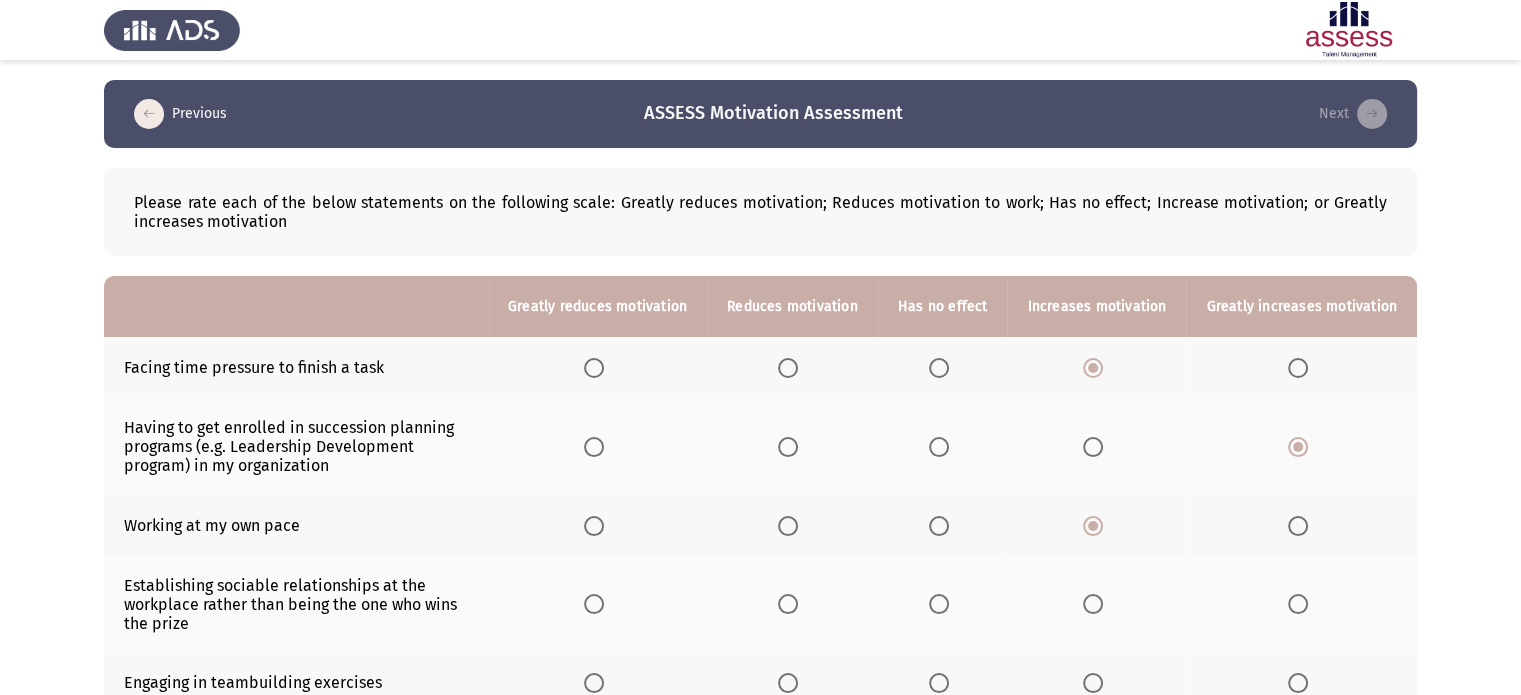 scroll, scrollTop: 300, scrollLeft: 0, axis: vertical 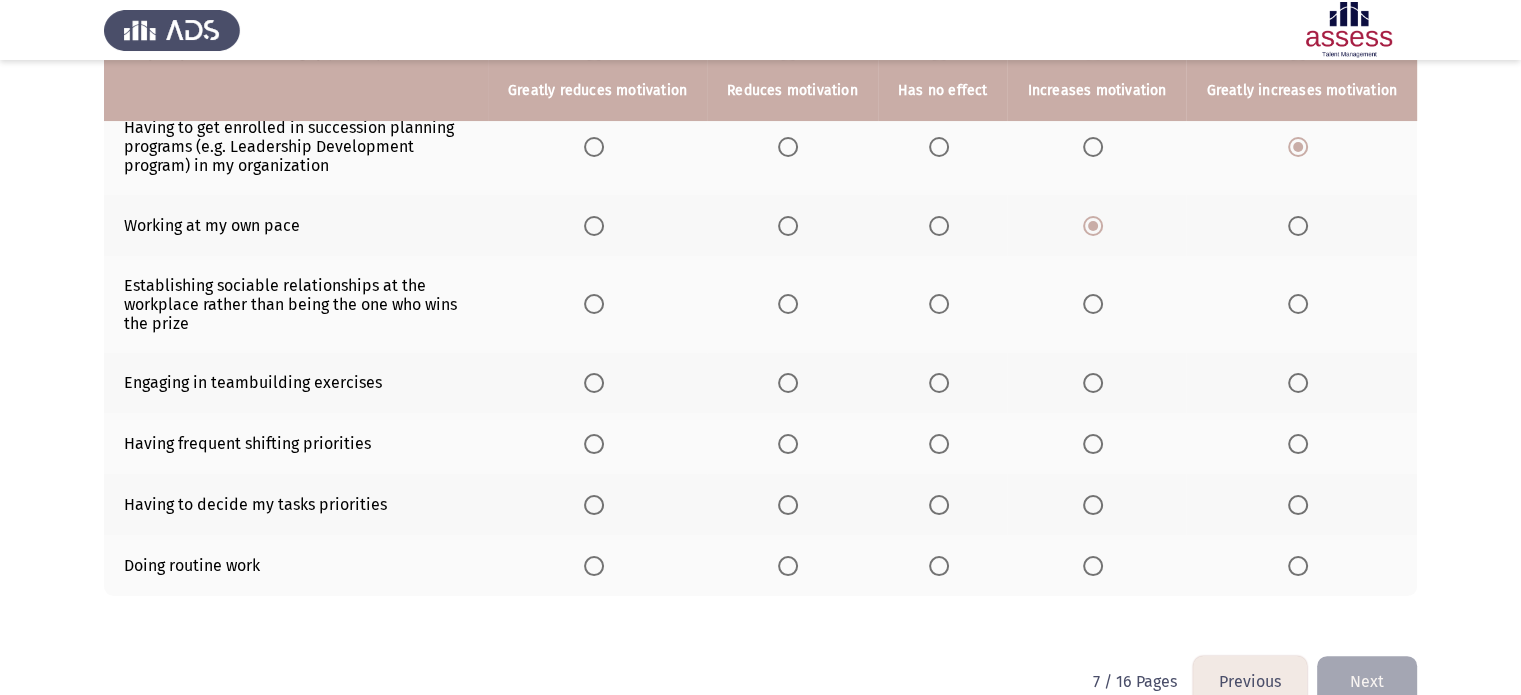 click at bounding box center [1097, 304] 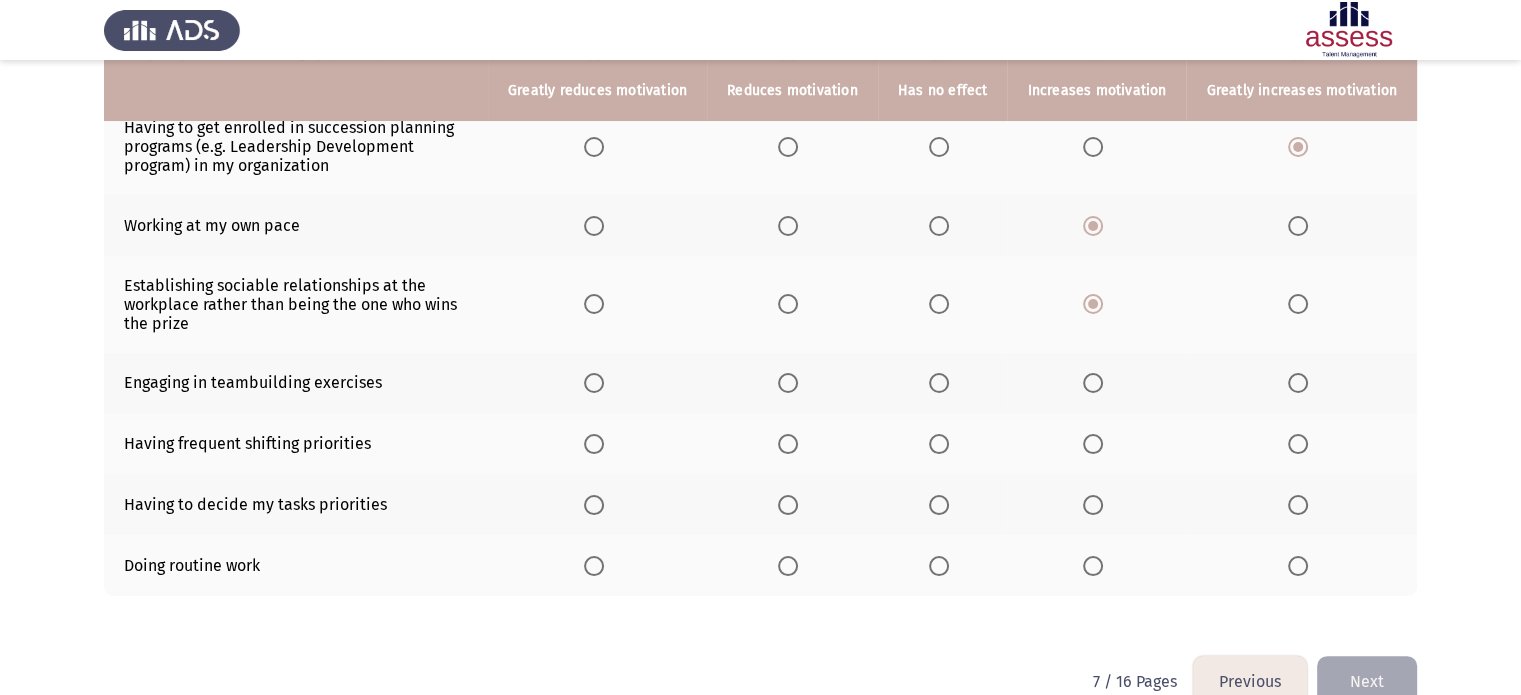 click at bounding box center (1093, 383) 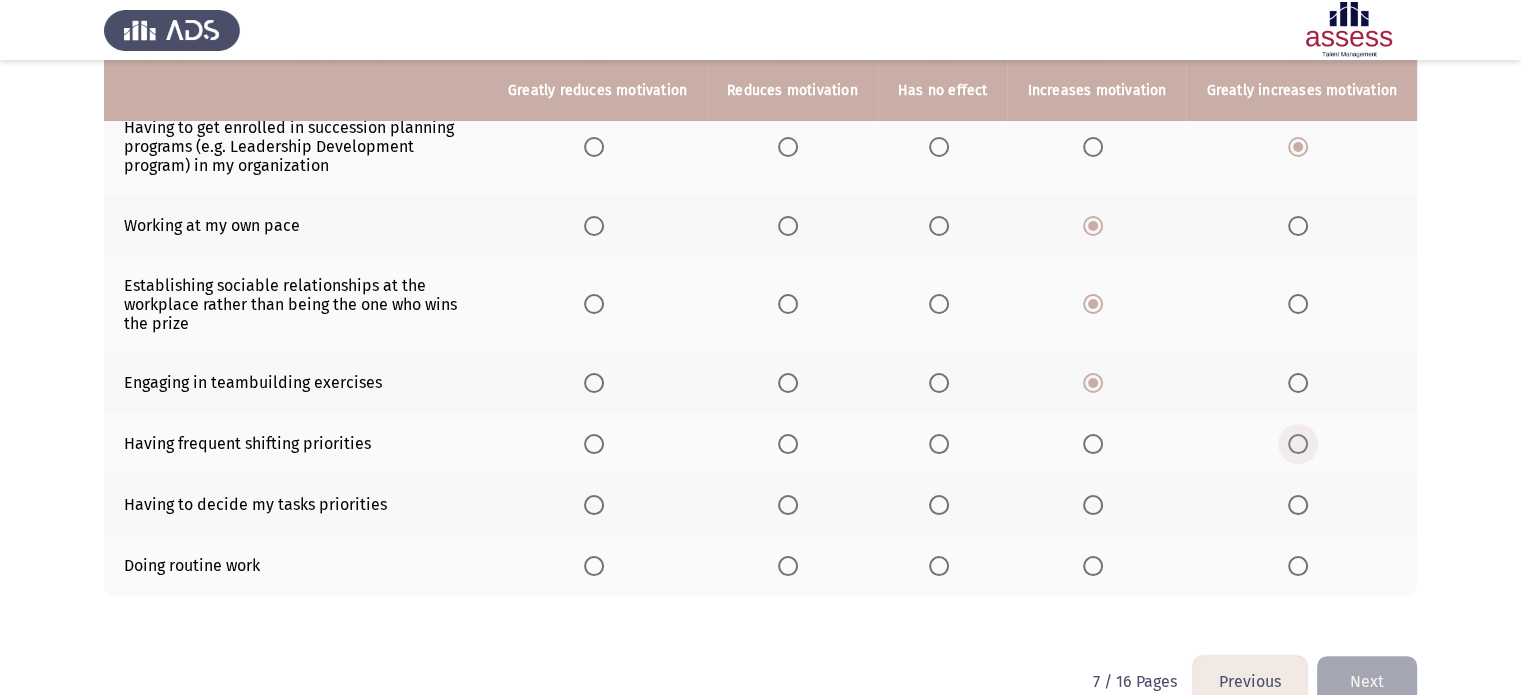 click at bounding box center (1298, 444) 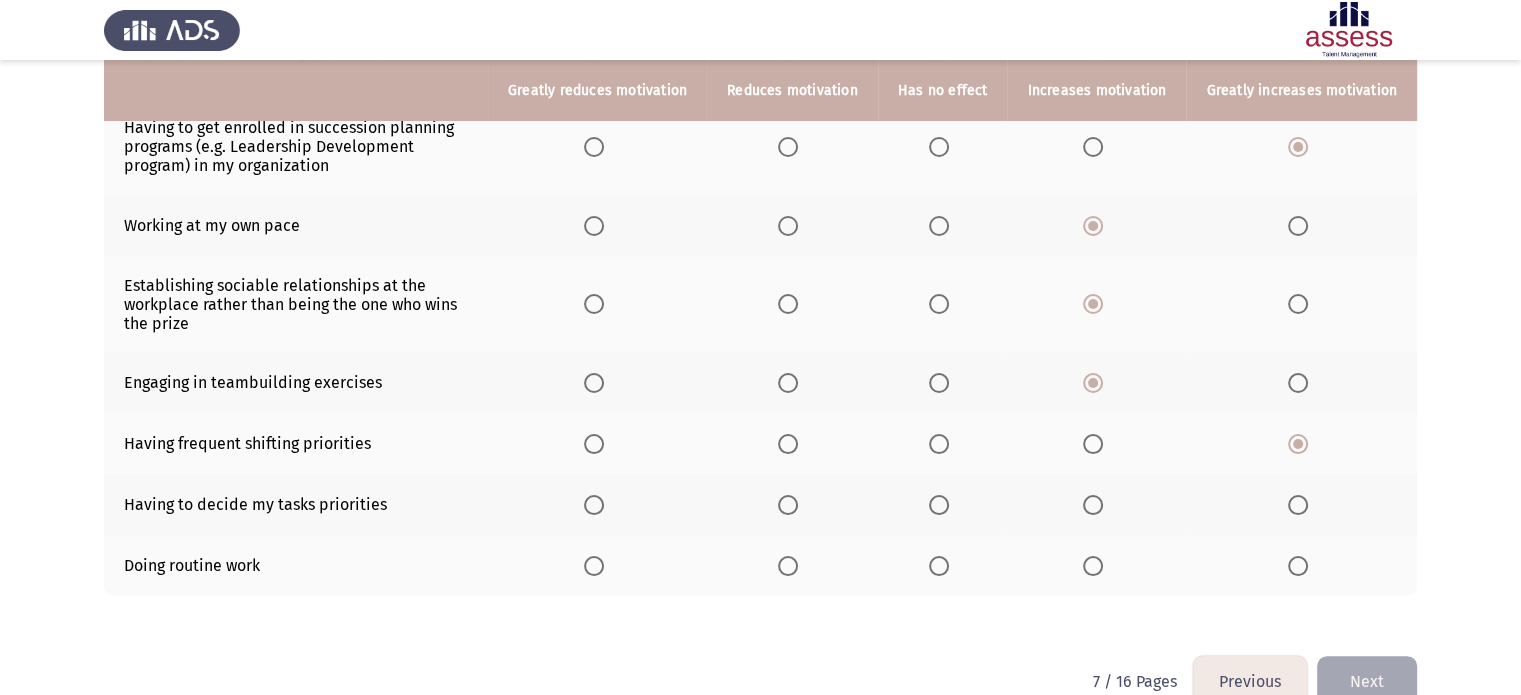 click at bounding box center (1093, 444) 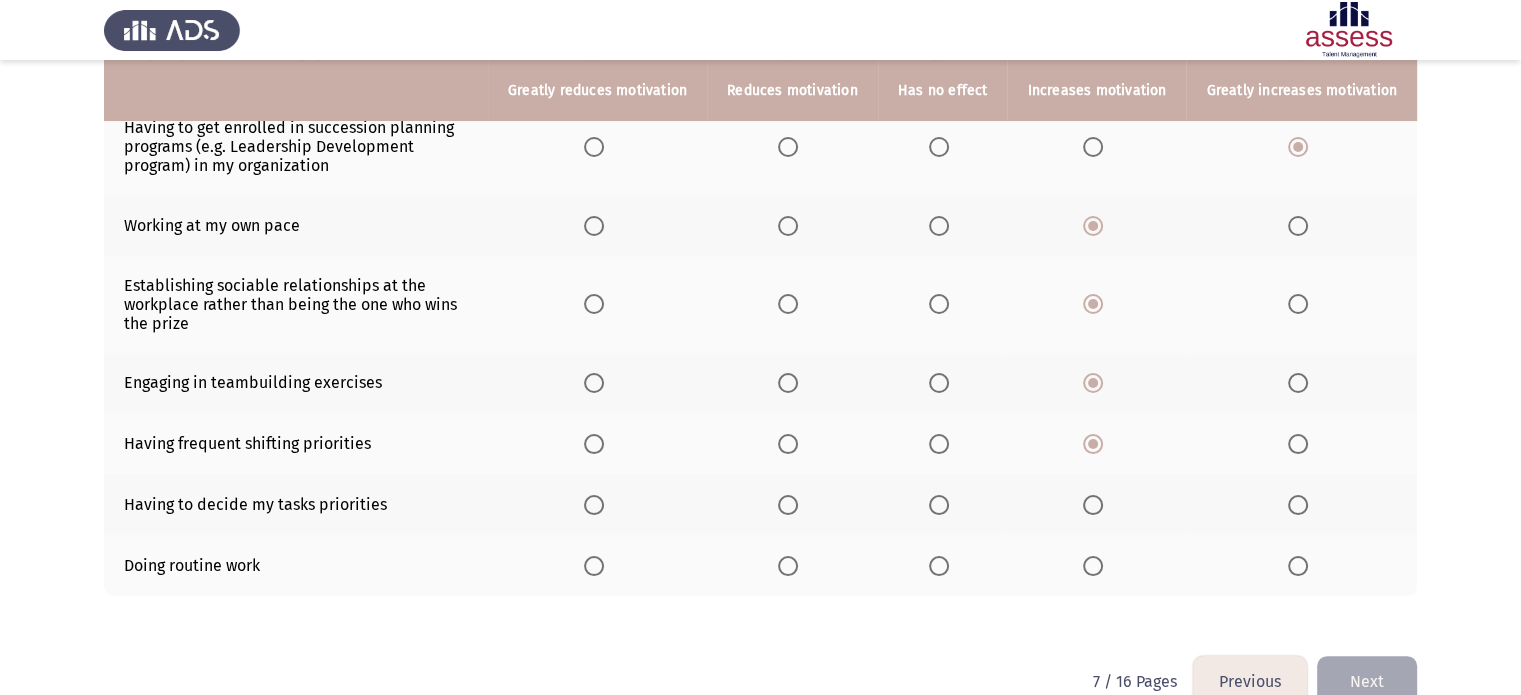 click at bounding box center [1093, 505] 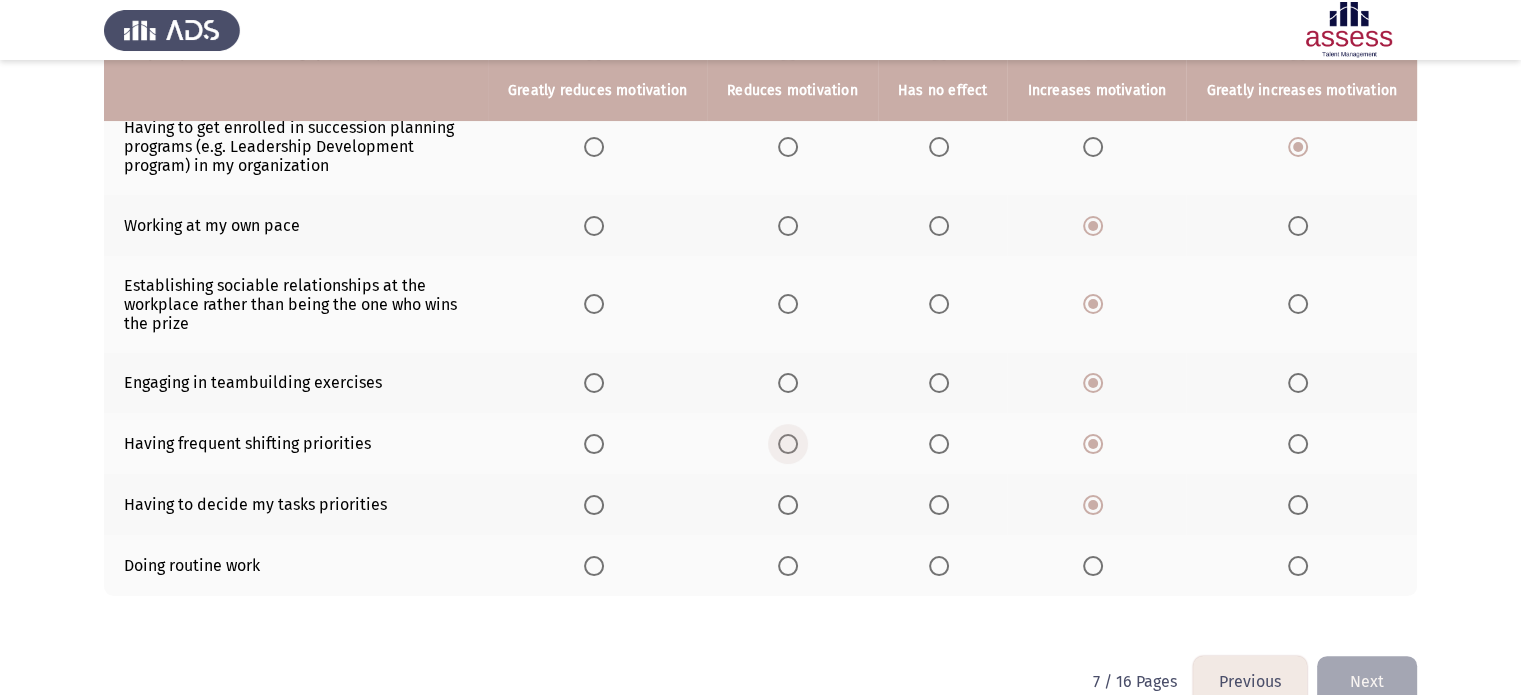 click at bounding box center (792, 444) 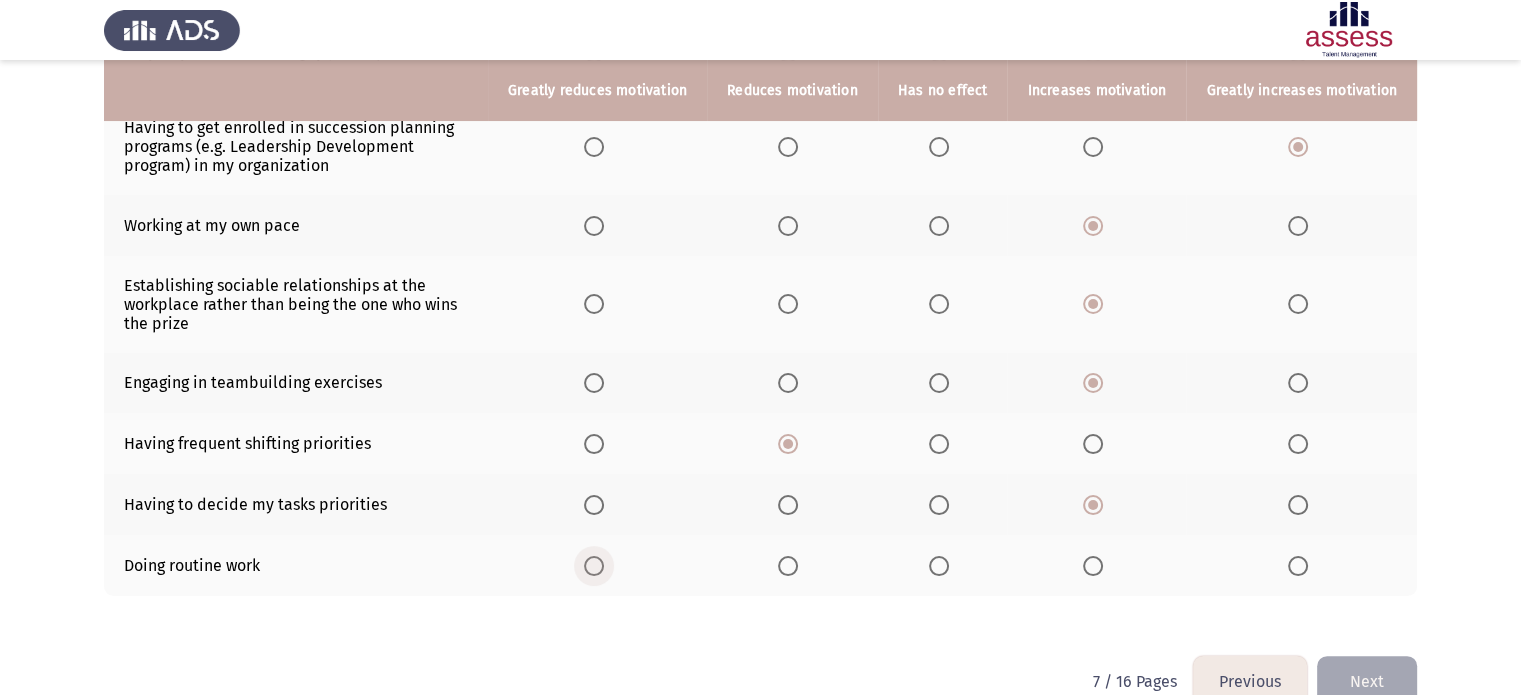 click at bounding box center (594, 566) 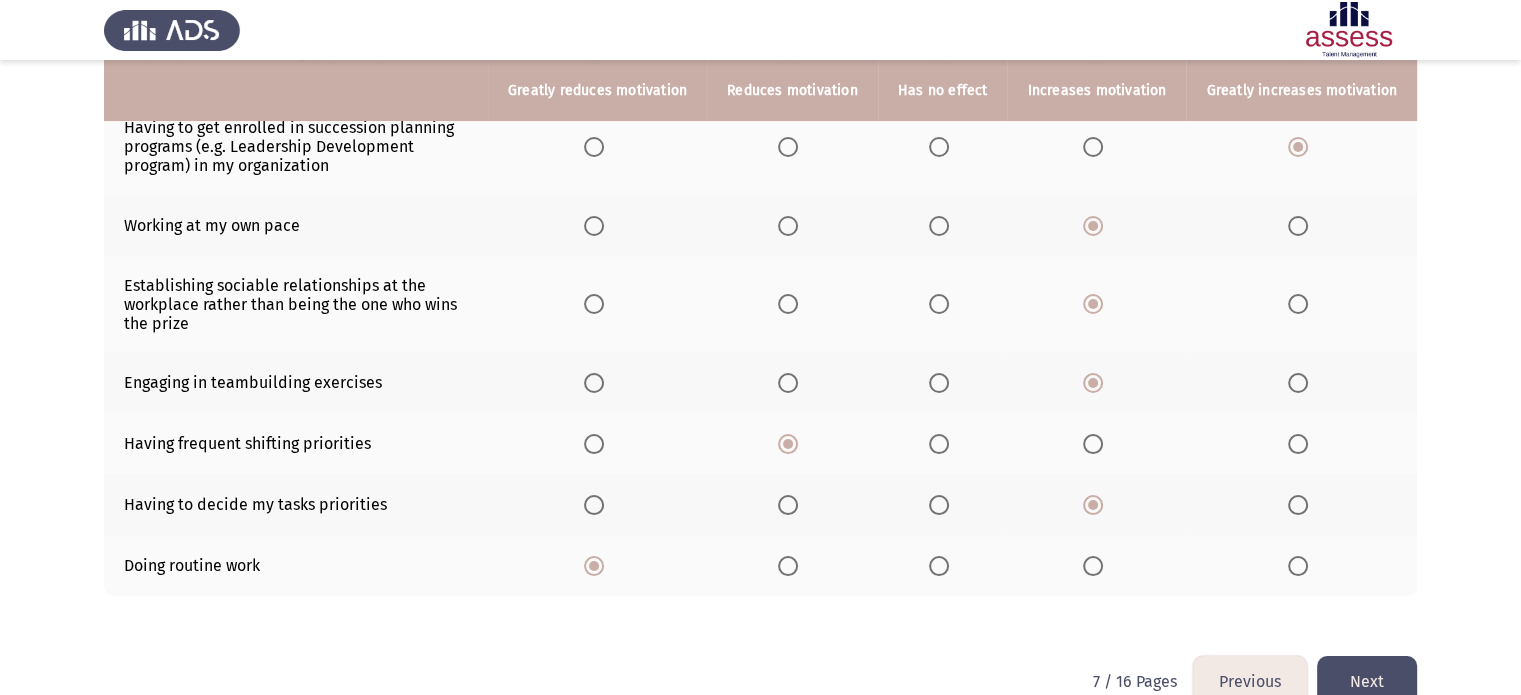 click on "Next" 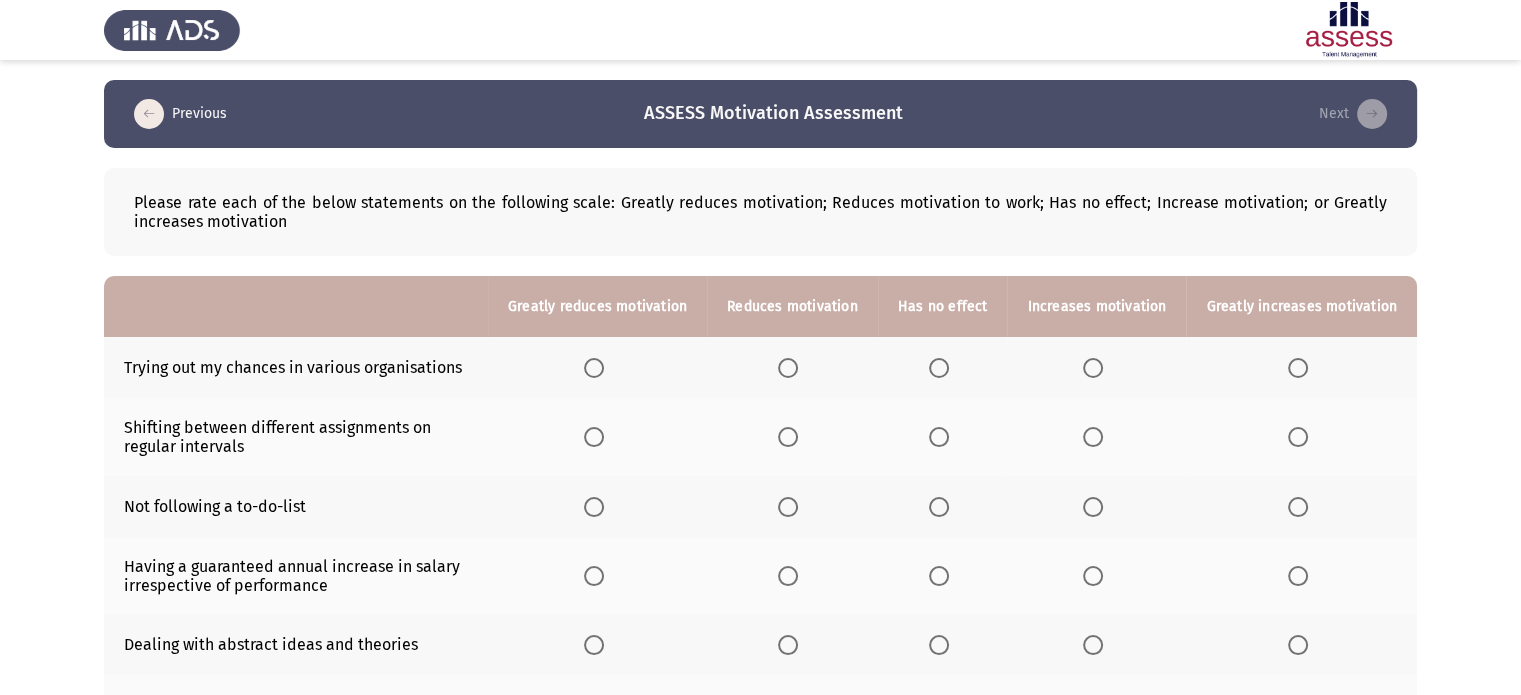 click at bounding box center [1298, 368] 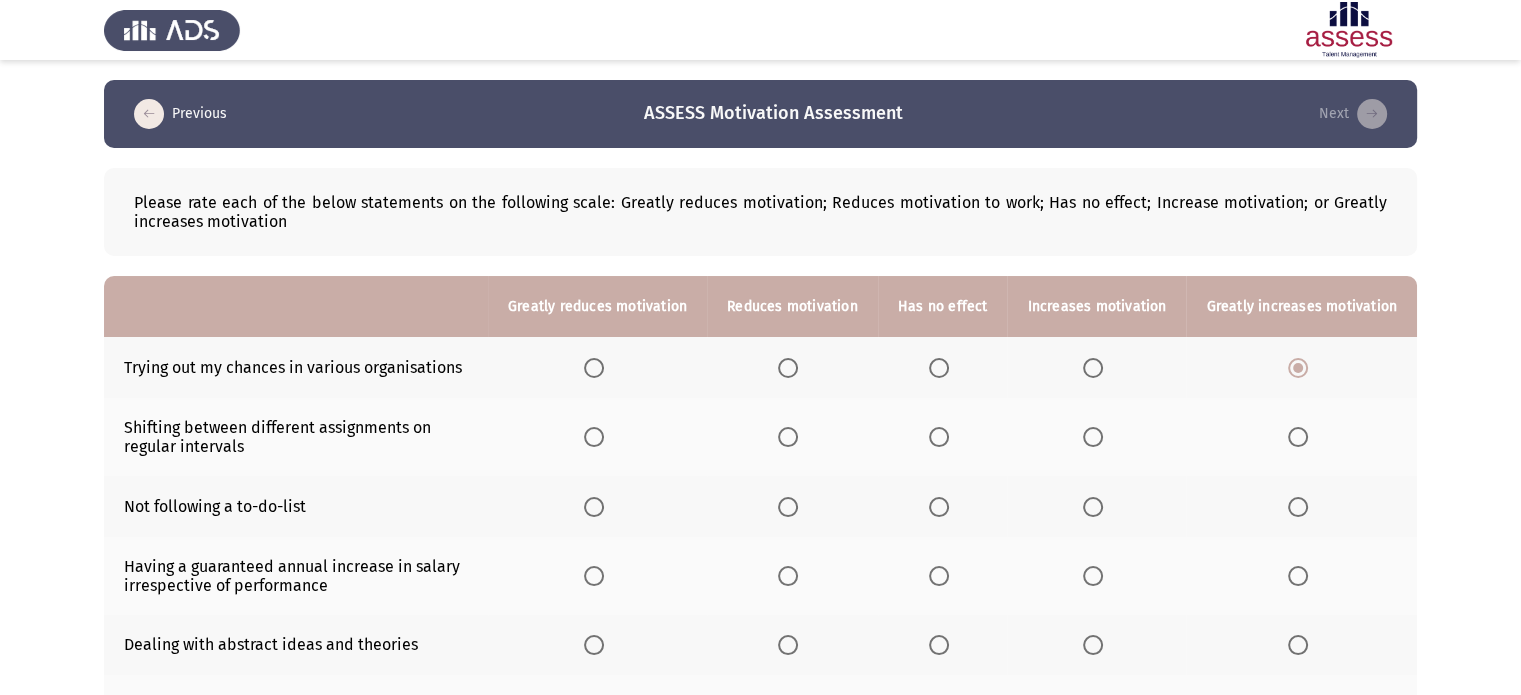 click at bounding box center (1093, 437) 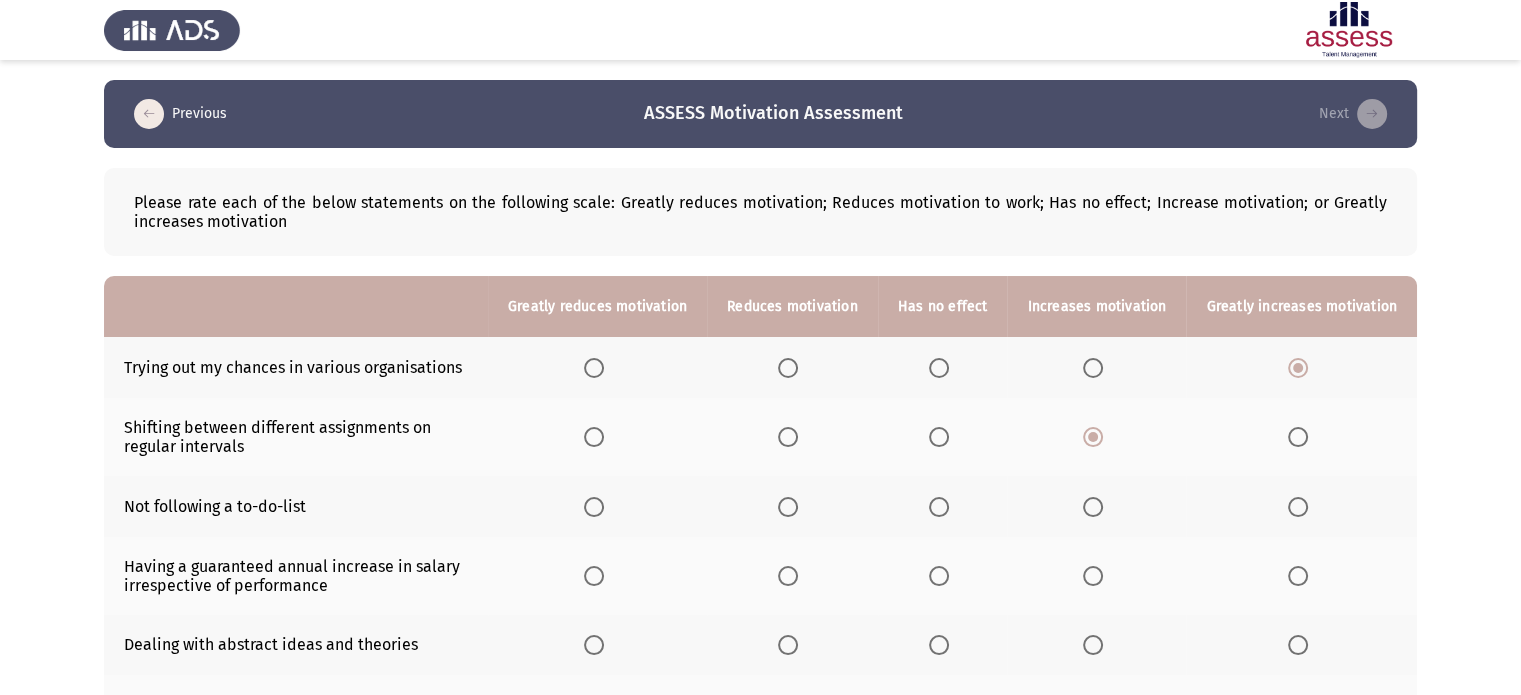 click at bounding box center [788, 507] 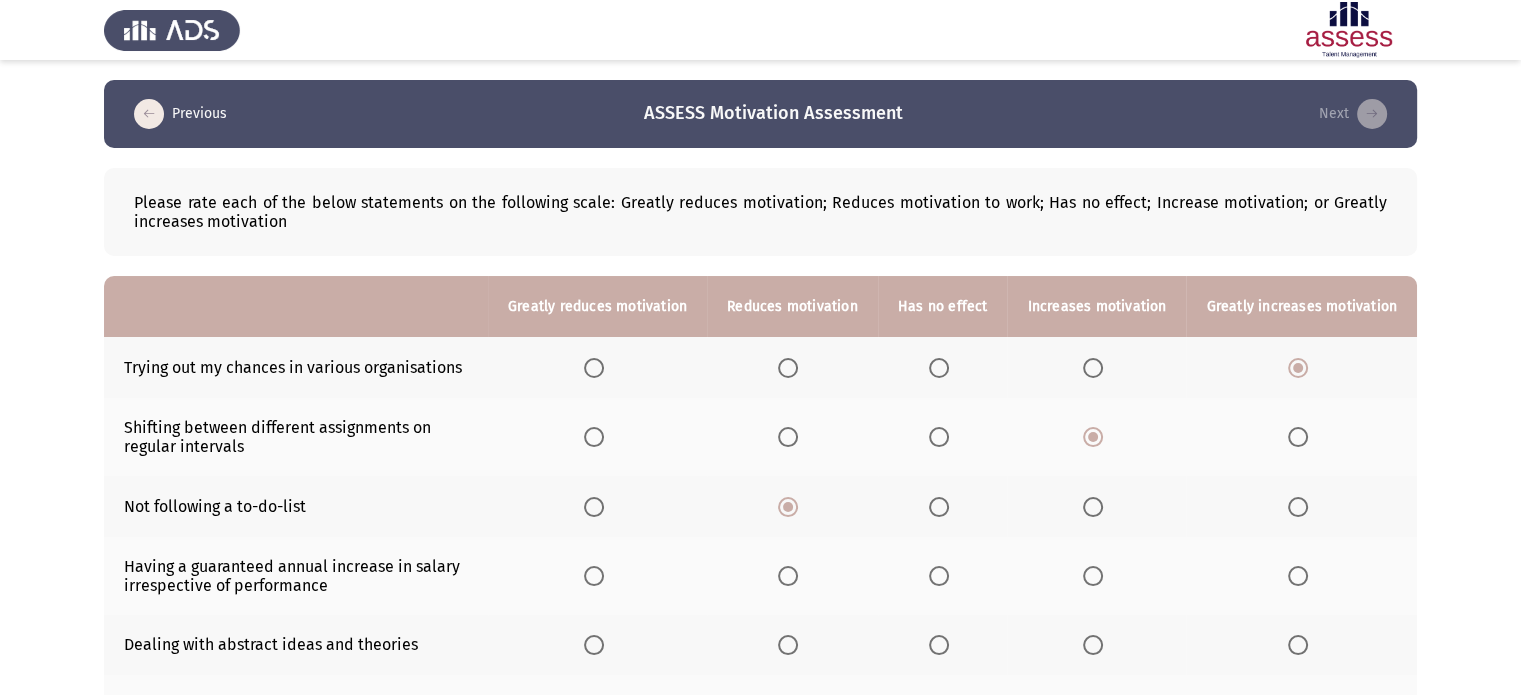 click at bounding box center [939, 507] 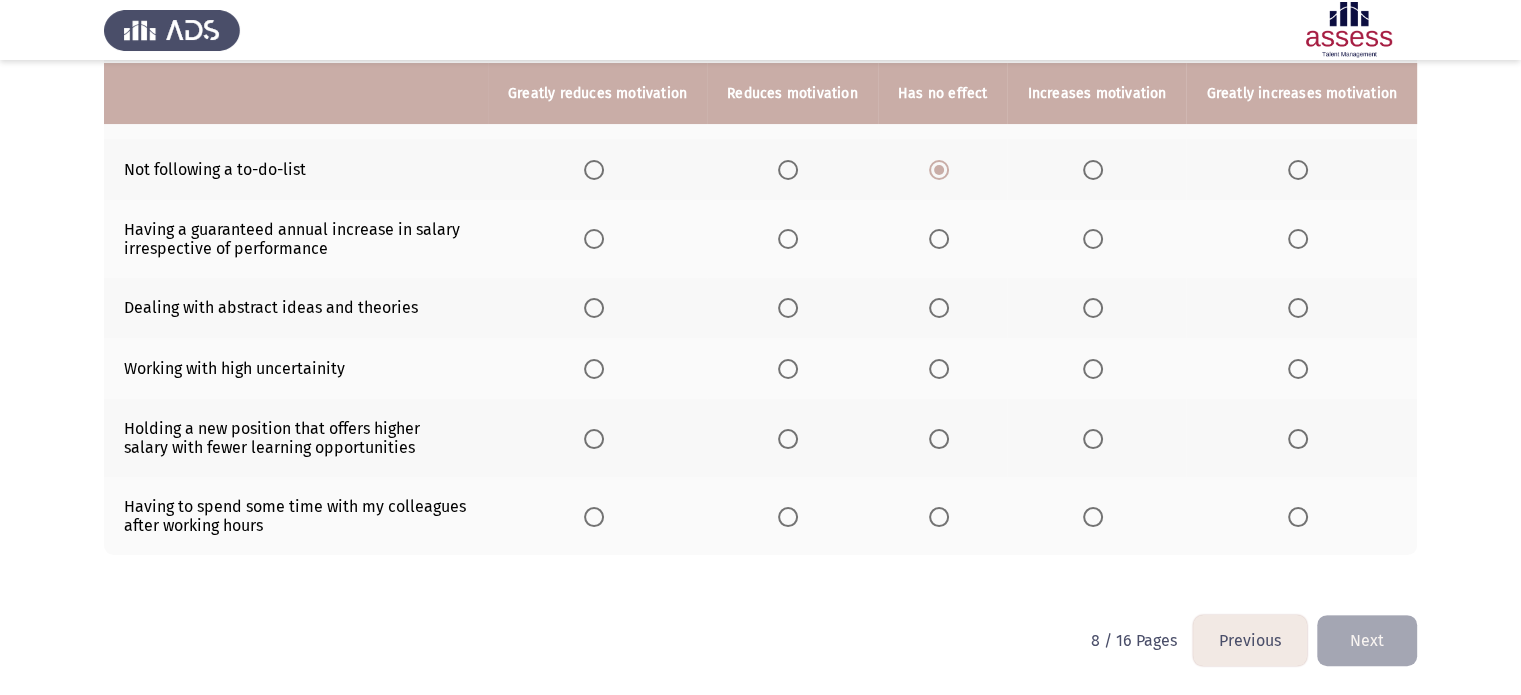 scroll, scrollTop: 0, scrollLeft: 0, axis: both 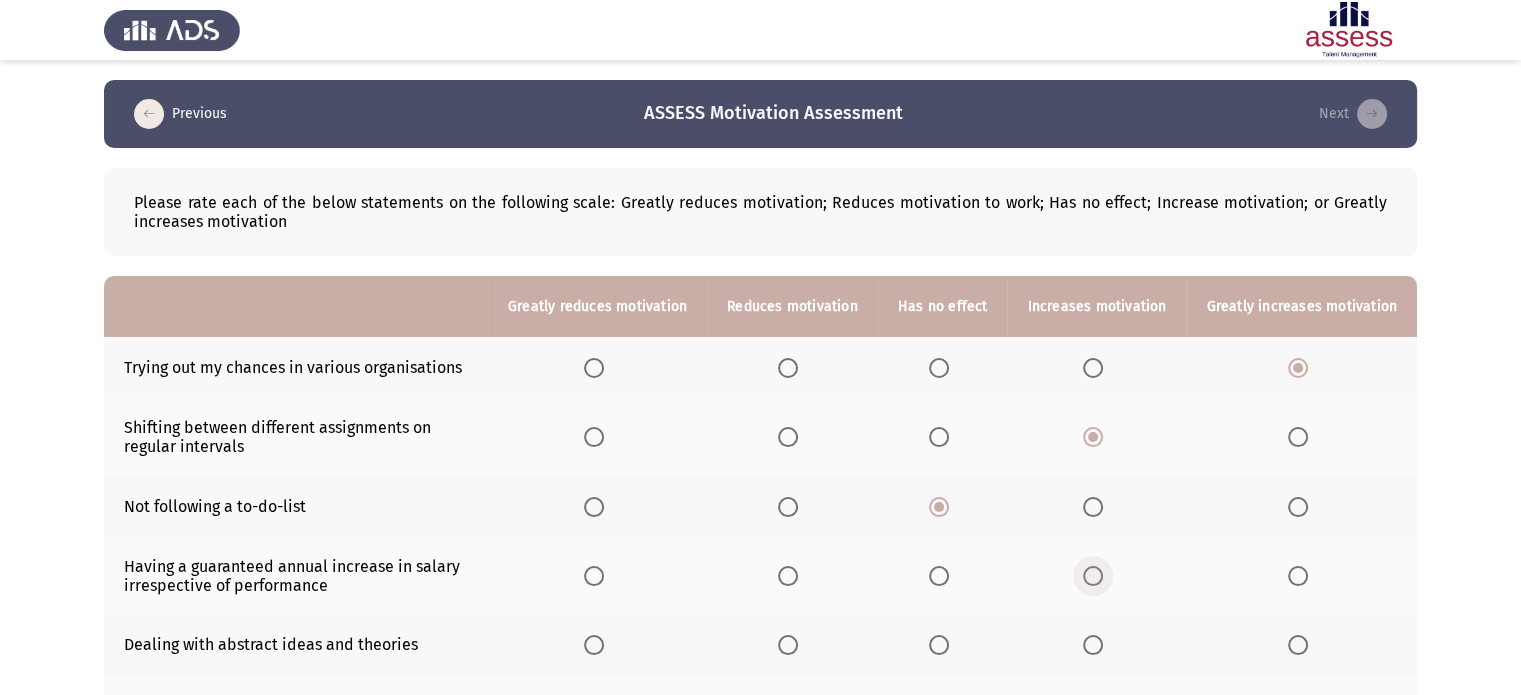 click at bounding box center (1093, 576) 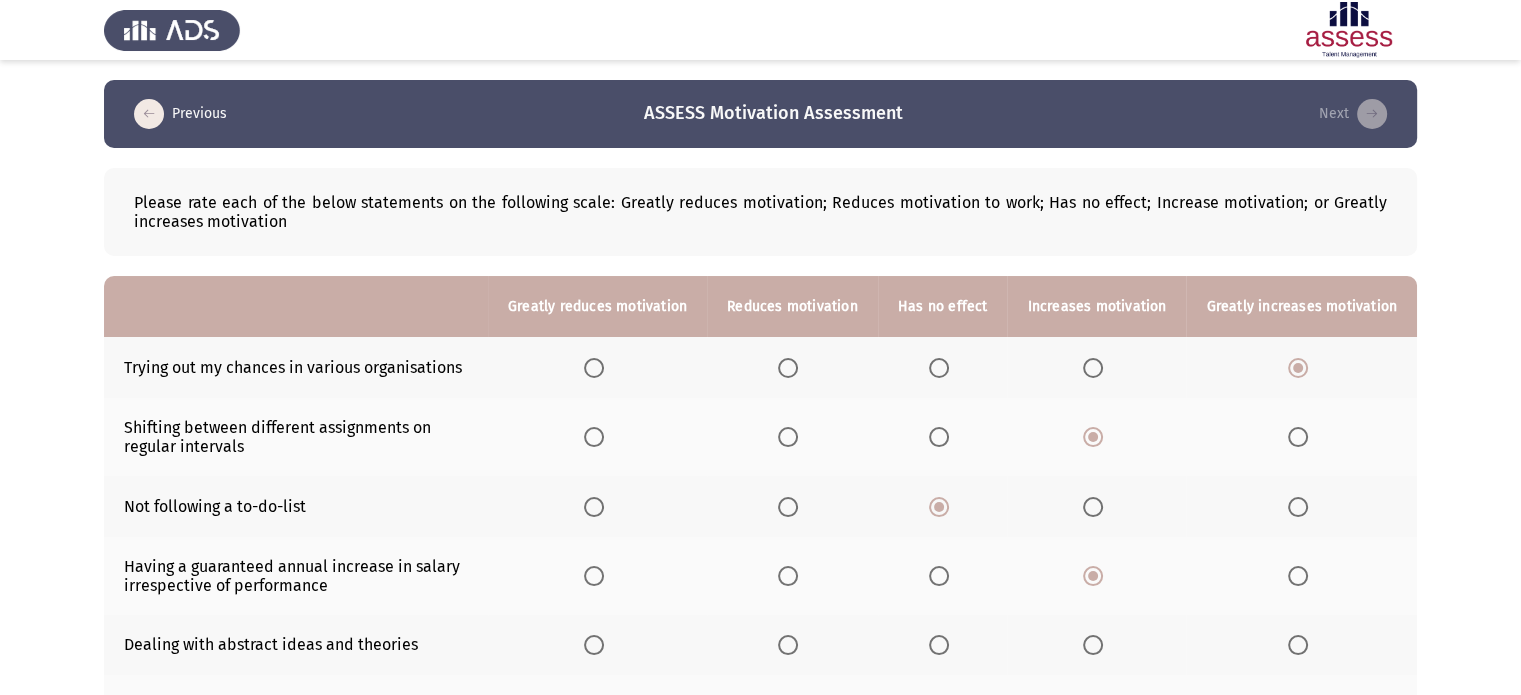 scroll, scrollTop: 300, scrollLeft: 0, axis: vertical 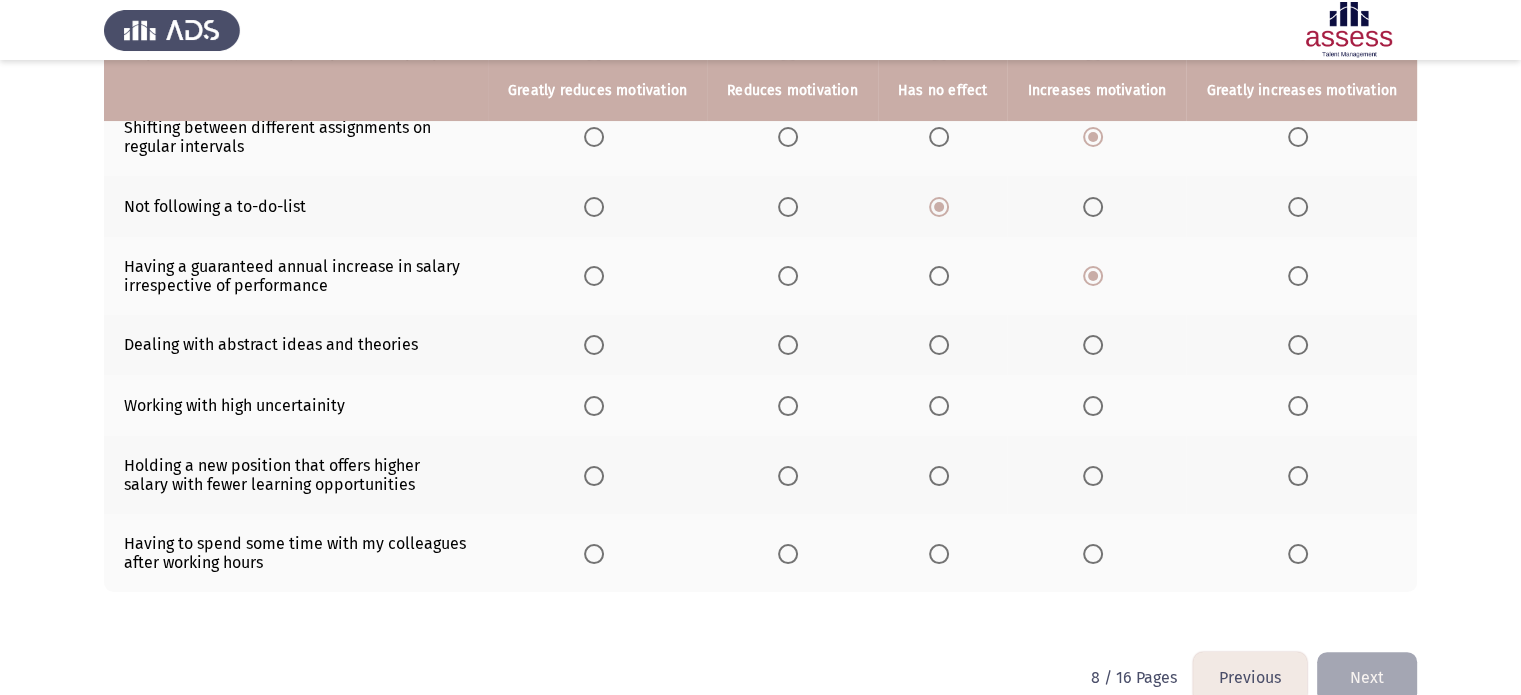 click at bounding box center [792, 406] 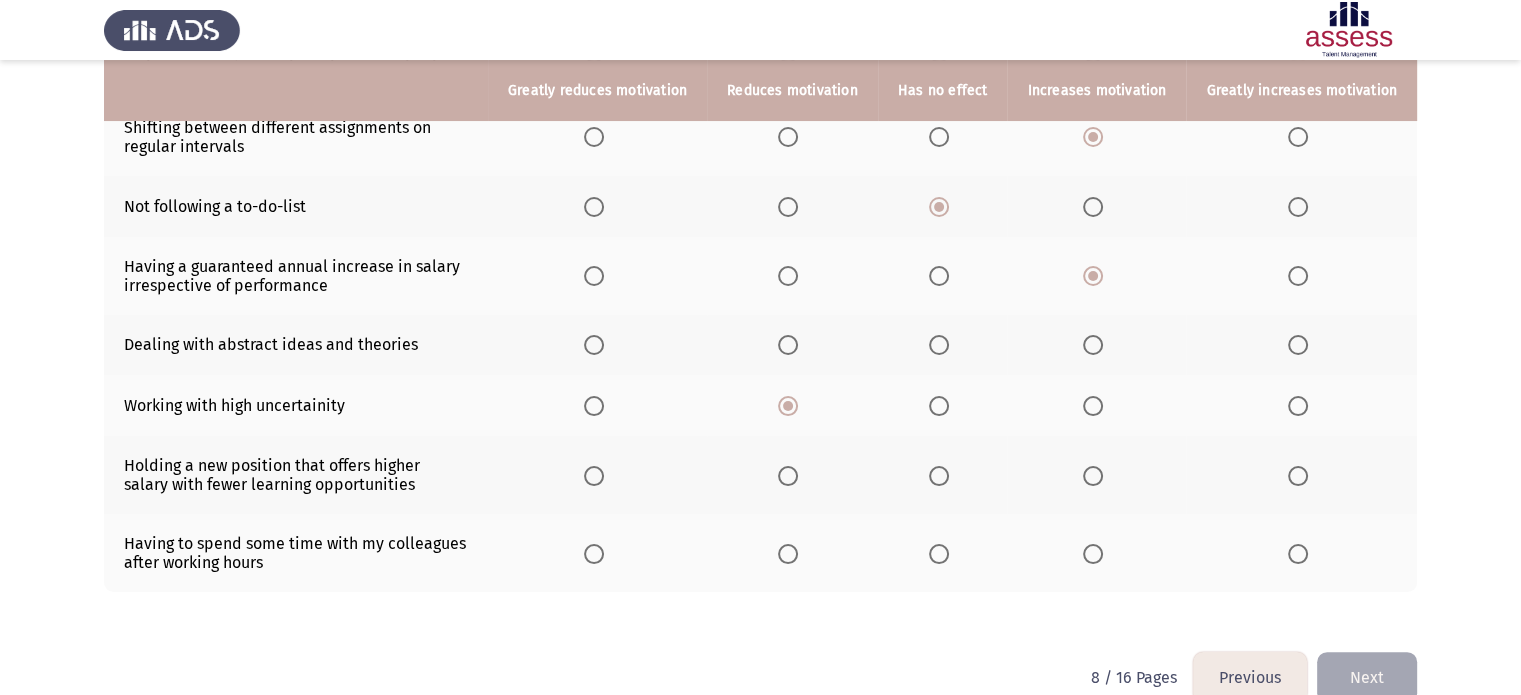click at bounding box center [788, 476] 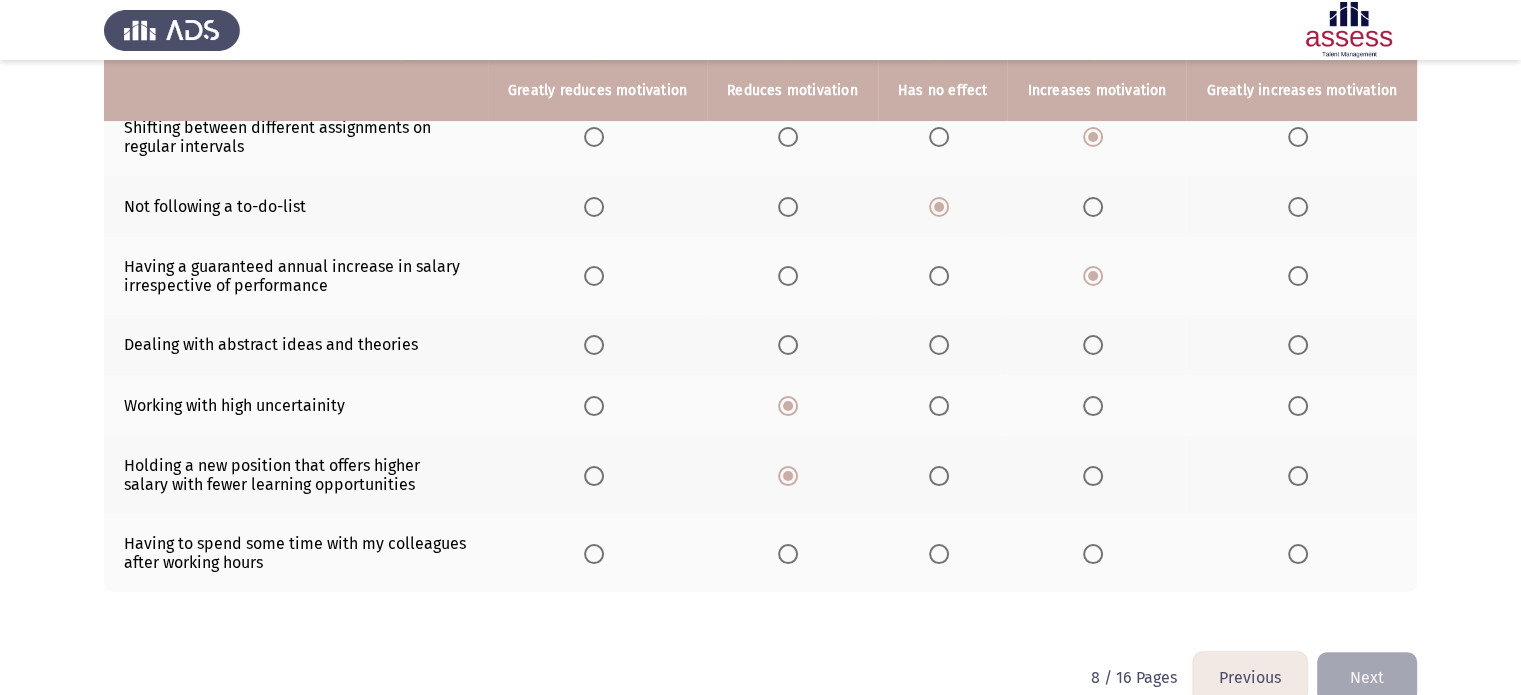 click at bounding box center (1093, 554) 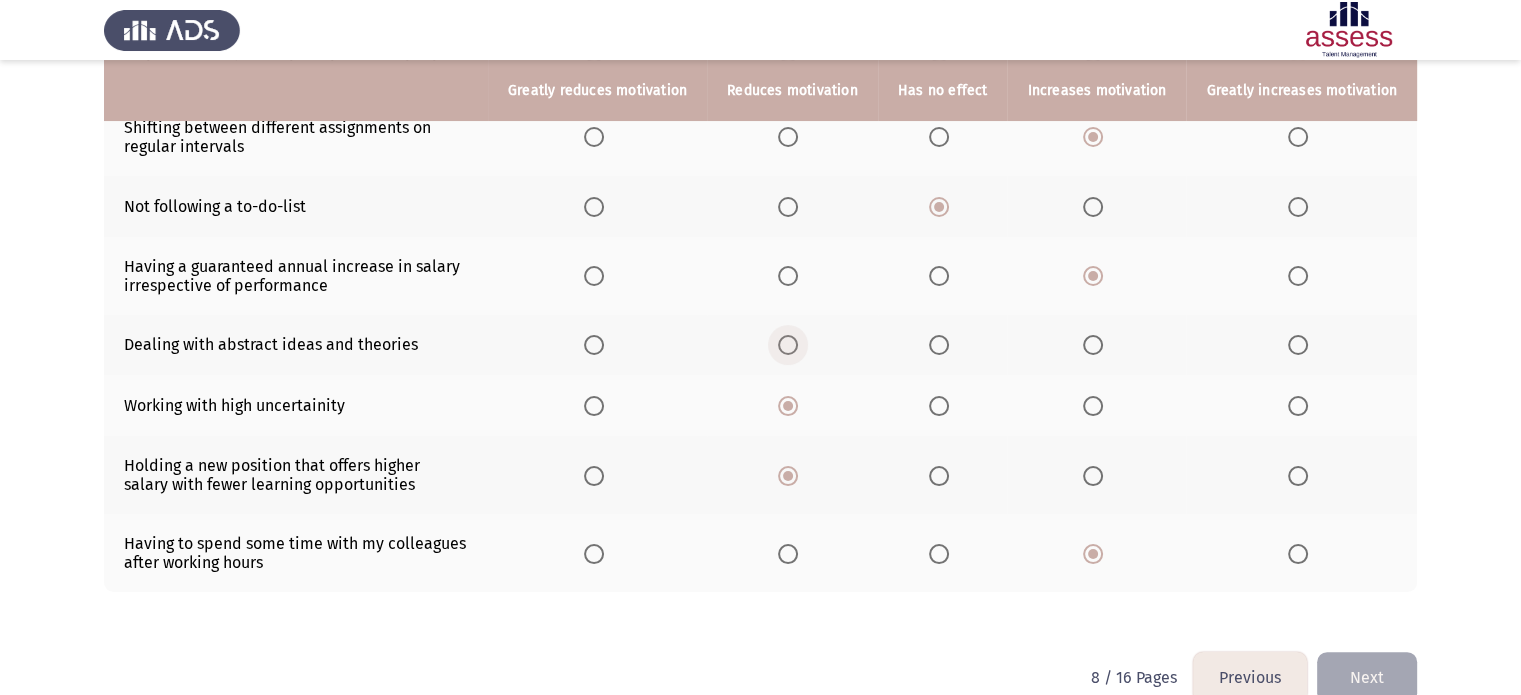 click at bounding box center (788, 345) 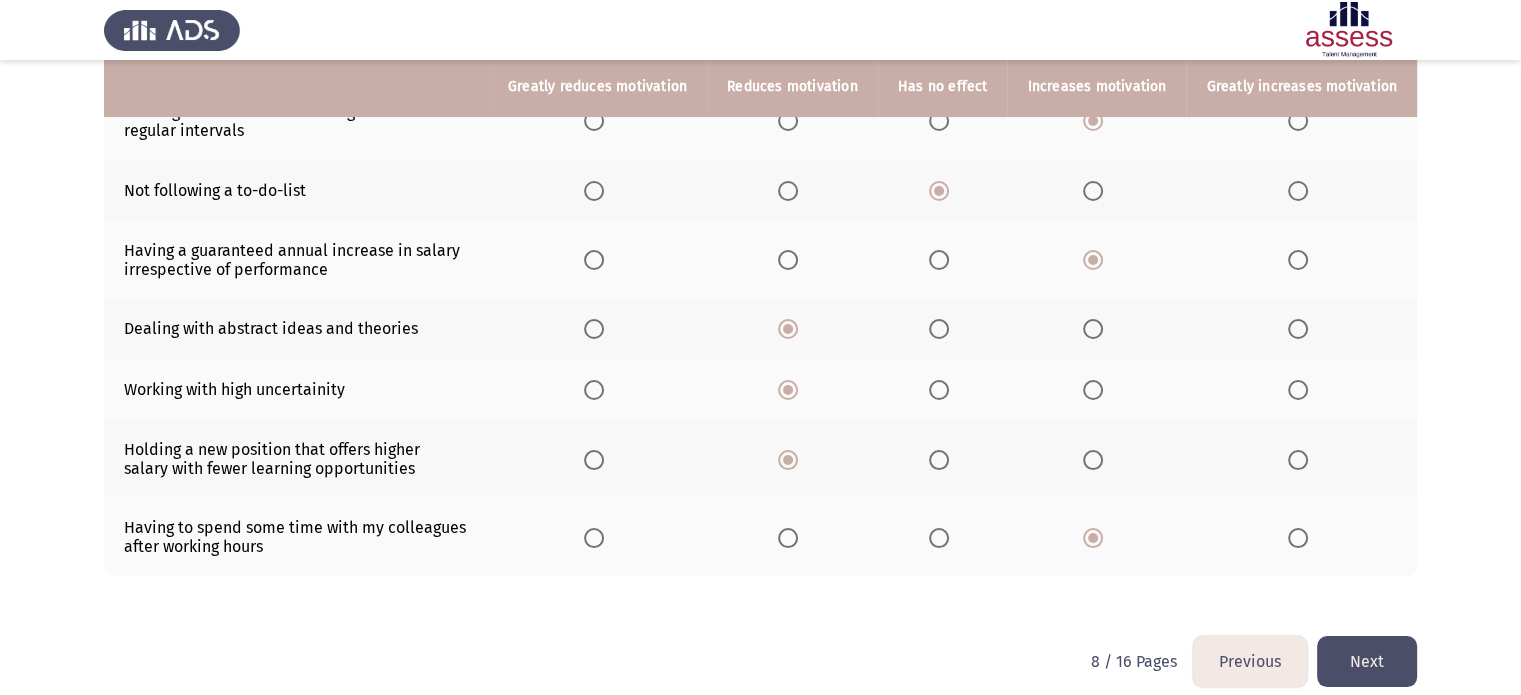 scroll, scrollTop: 340, scrollLeft: 0, axis: vertical 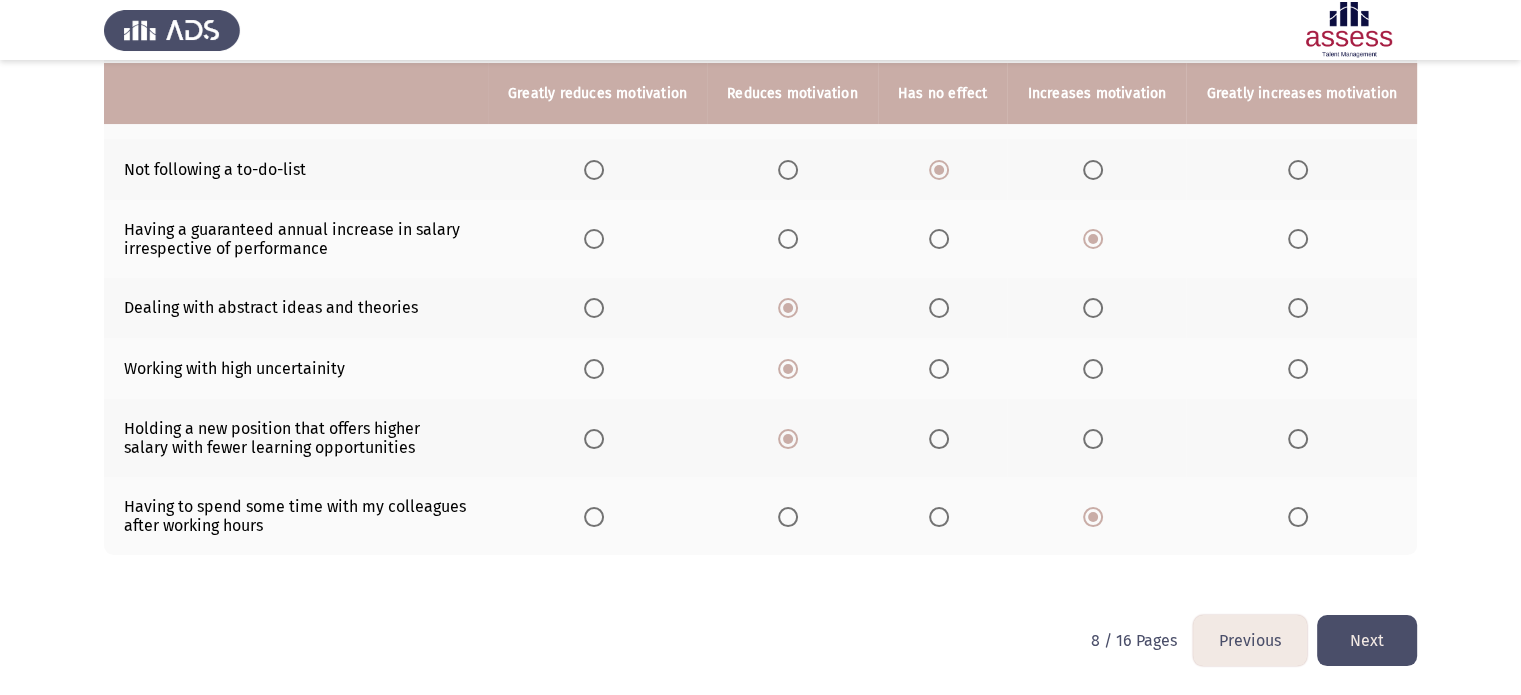 click on "Previous
ASSESS Motivation Assessment   Next  Please rate each of the below statements on the following scale: Greatly reduces motivation; Reduces motivation to work; Has no effect; Increase motivation; or Greatly increases motivation  Greatly reduces motivation   Reduces motivation   Has no effect   Increases motivation   Greatly increases motivation  Trying out my chances in various organisations           Shifting between different assignments on regular intervals           Not following a to-do-list           Having a guaranteed annual increase in salary irrespective of performance           Dealing with abstract ideas and theories           Working with high uncertainity           Holding a new position that offers higher salary with fewer learning opportunities           Having to spend some time with my colleagues after working hours            8 / 16 Pages   Previous
Next
WAITING" at bounding box center [760, 179] 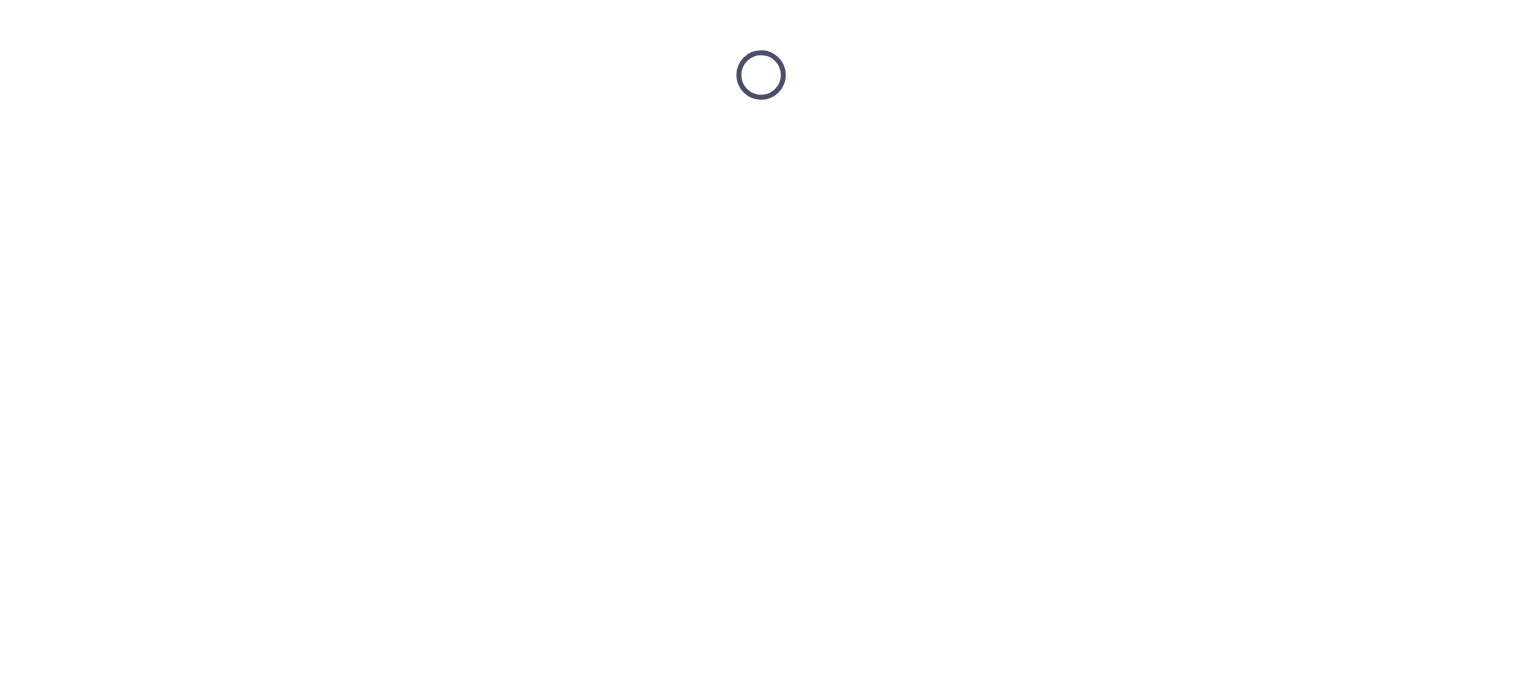 scroll, scrollTop: 0, scrollLeft: 0, axis: both 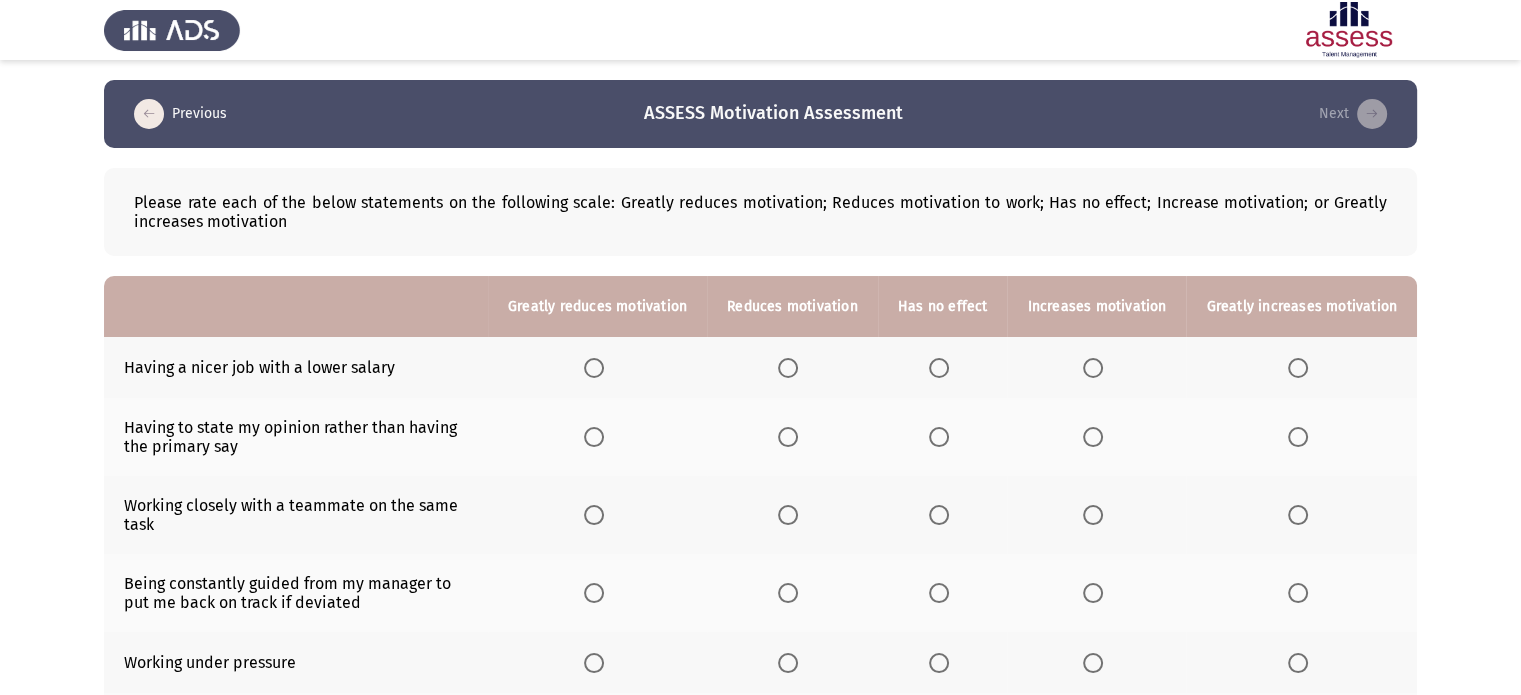 click at bounding box center (792, 368) 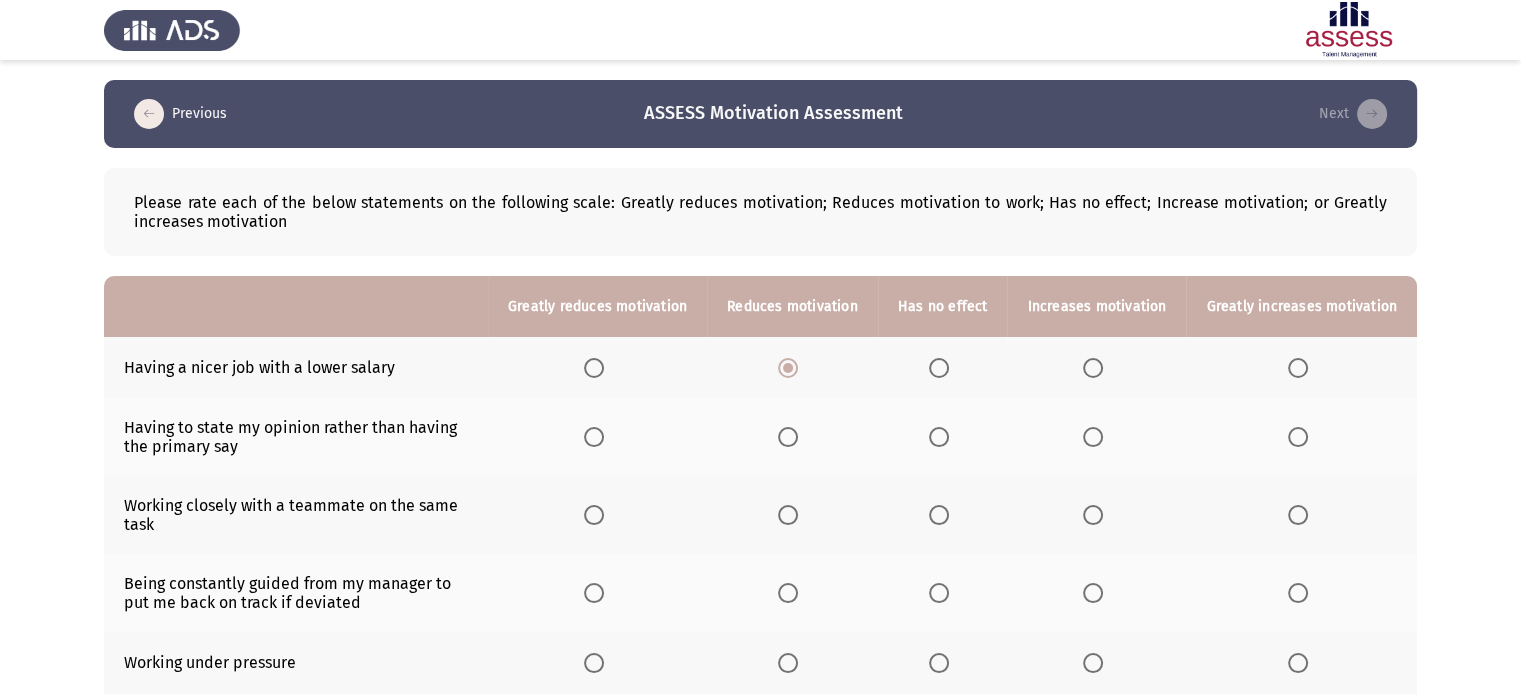 click 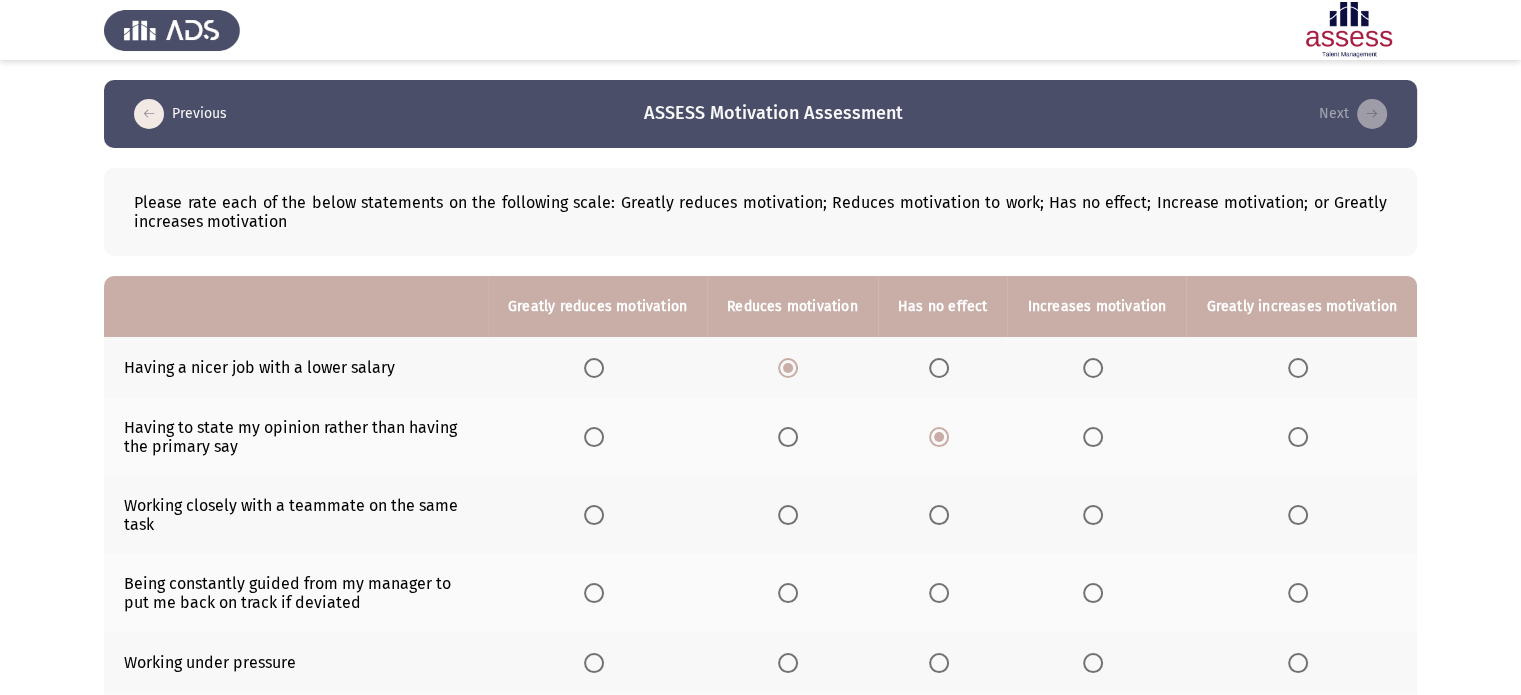click 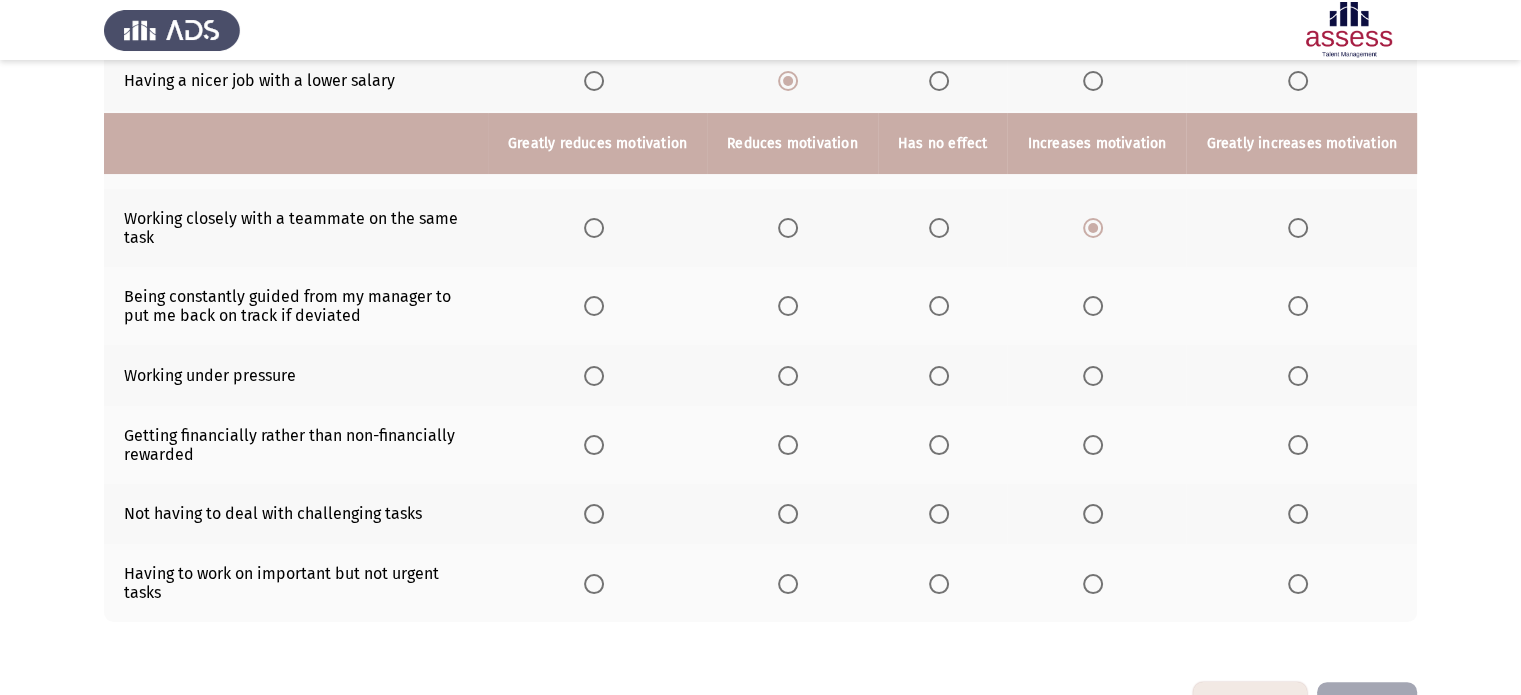 scroll, scrollTop: 340, scrollLeft: 0, axis: vertical 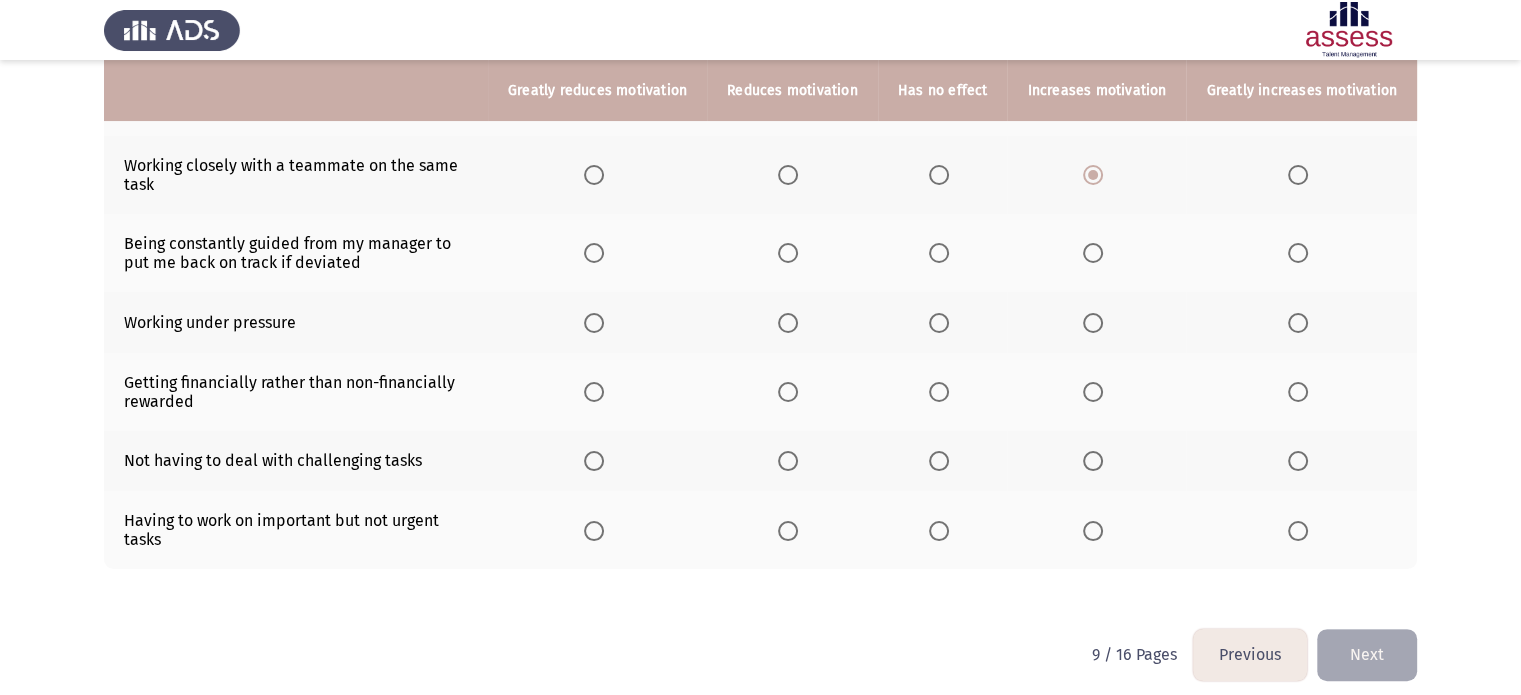 click at bounding box center (1093, 253) 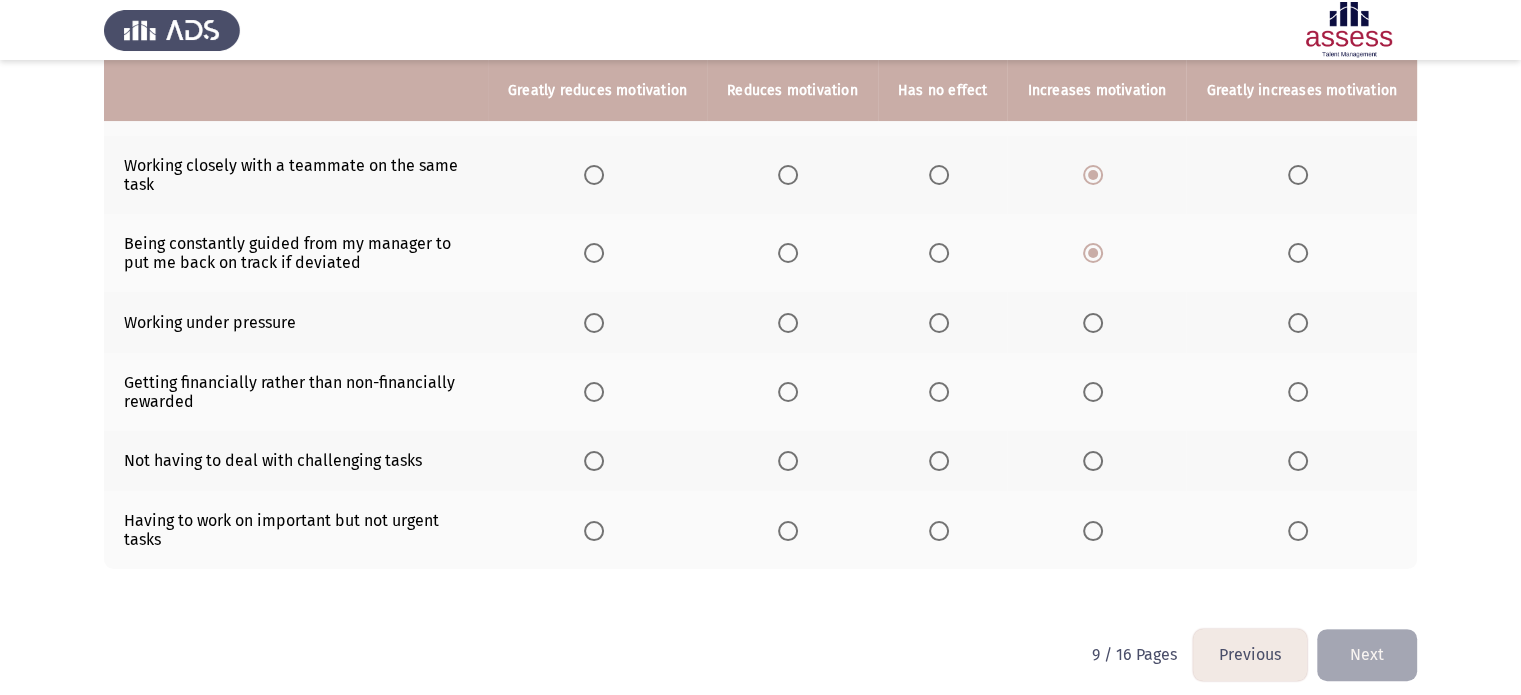 click at bounding box center (1093, 323) 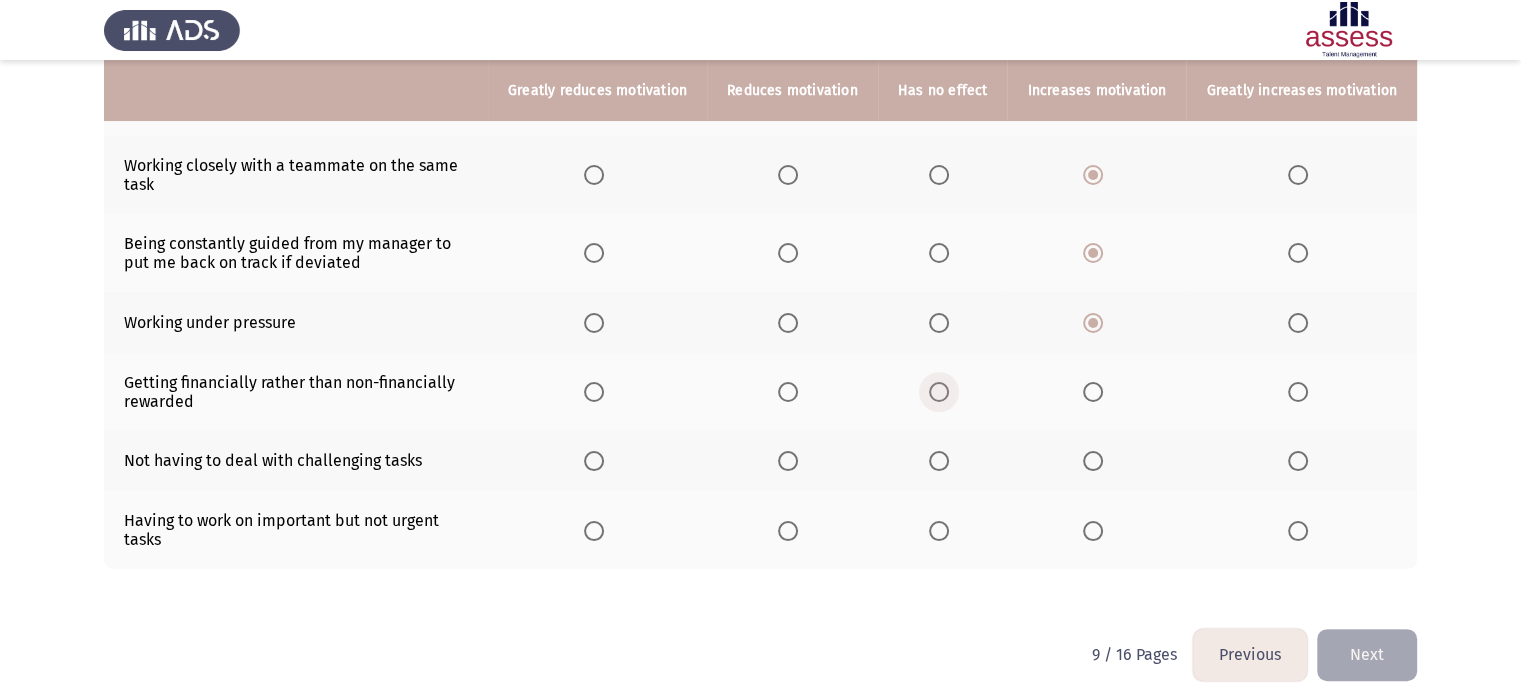 click at bounding box center (939, 392) 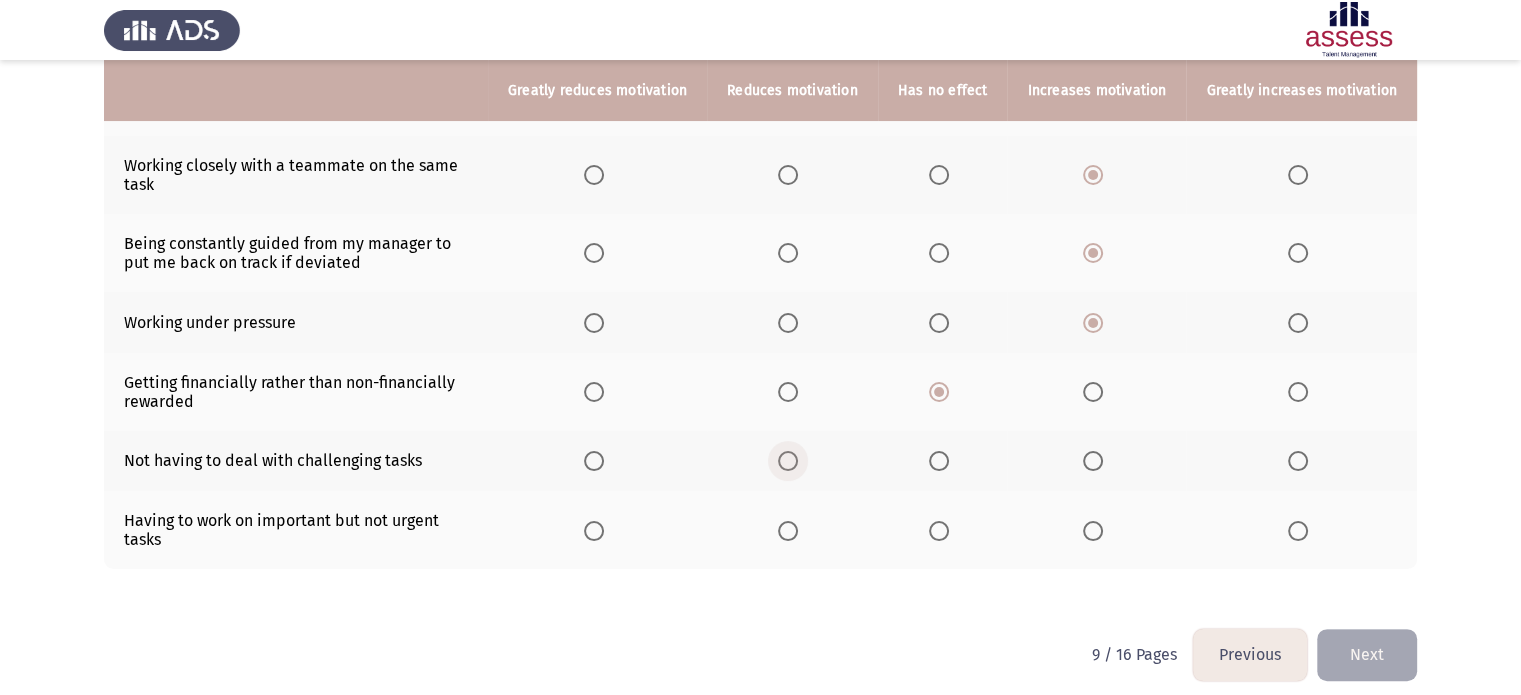 click at bounding box center (792, 461) 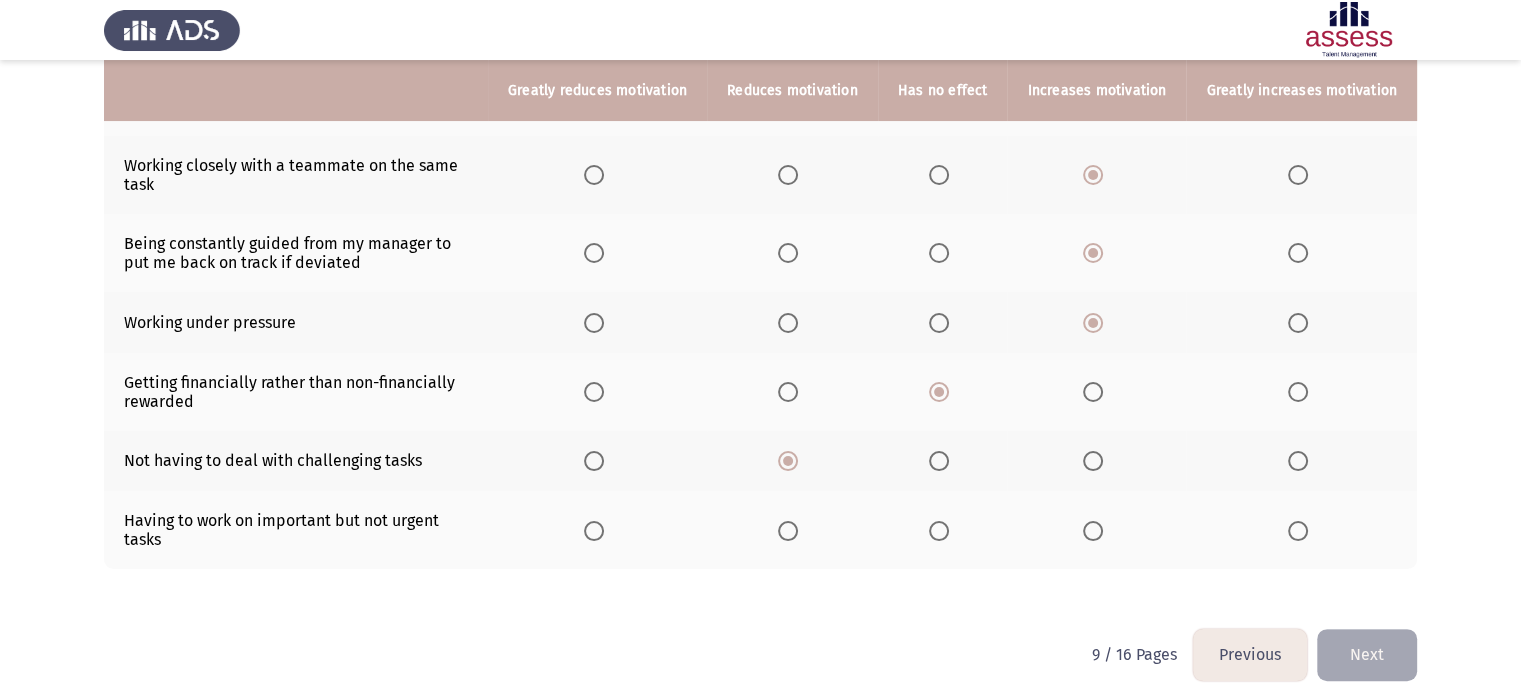click 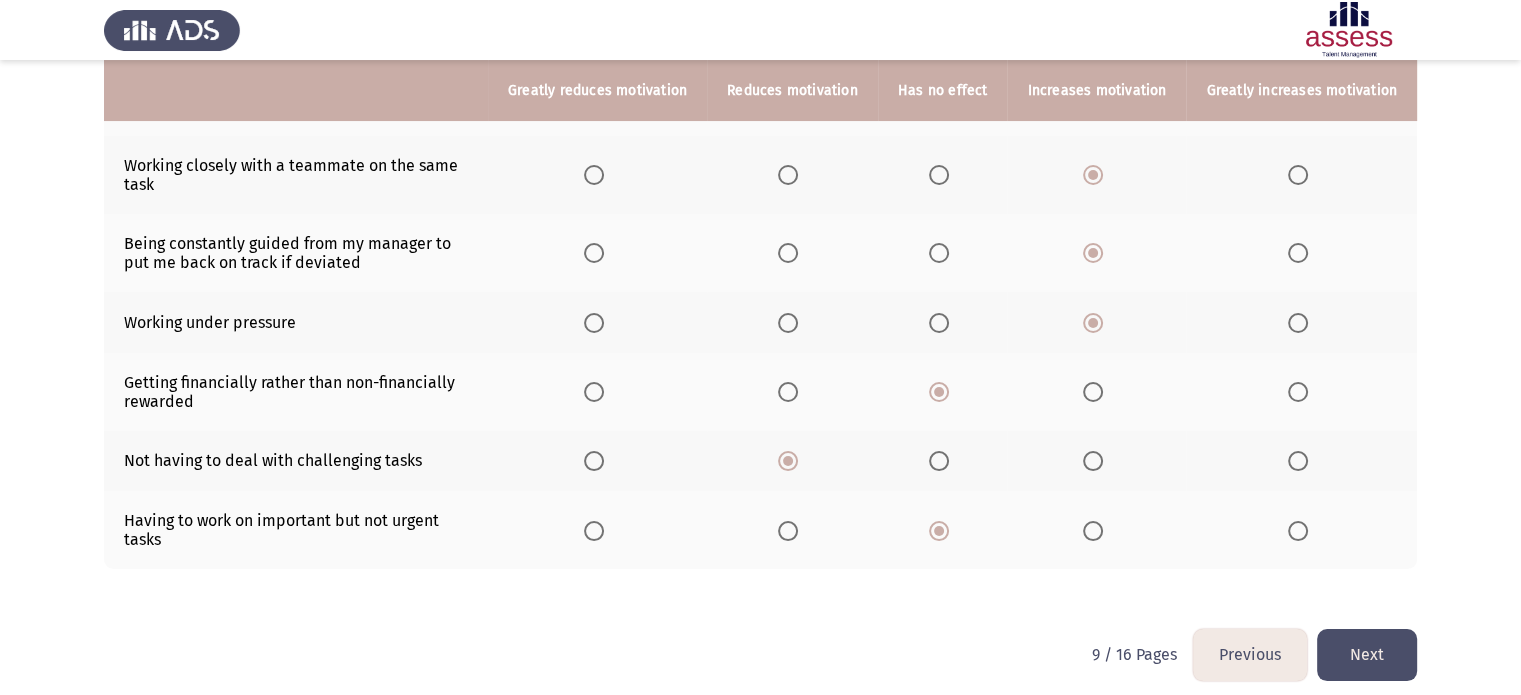 click on "Next" 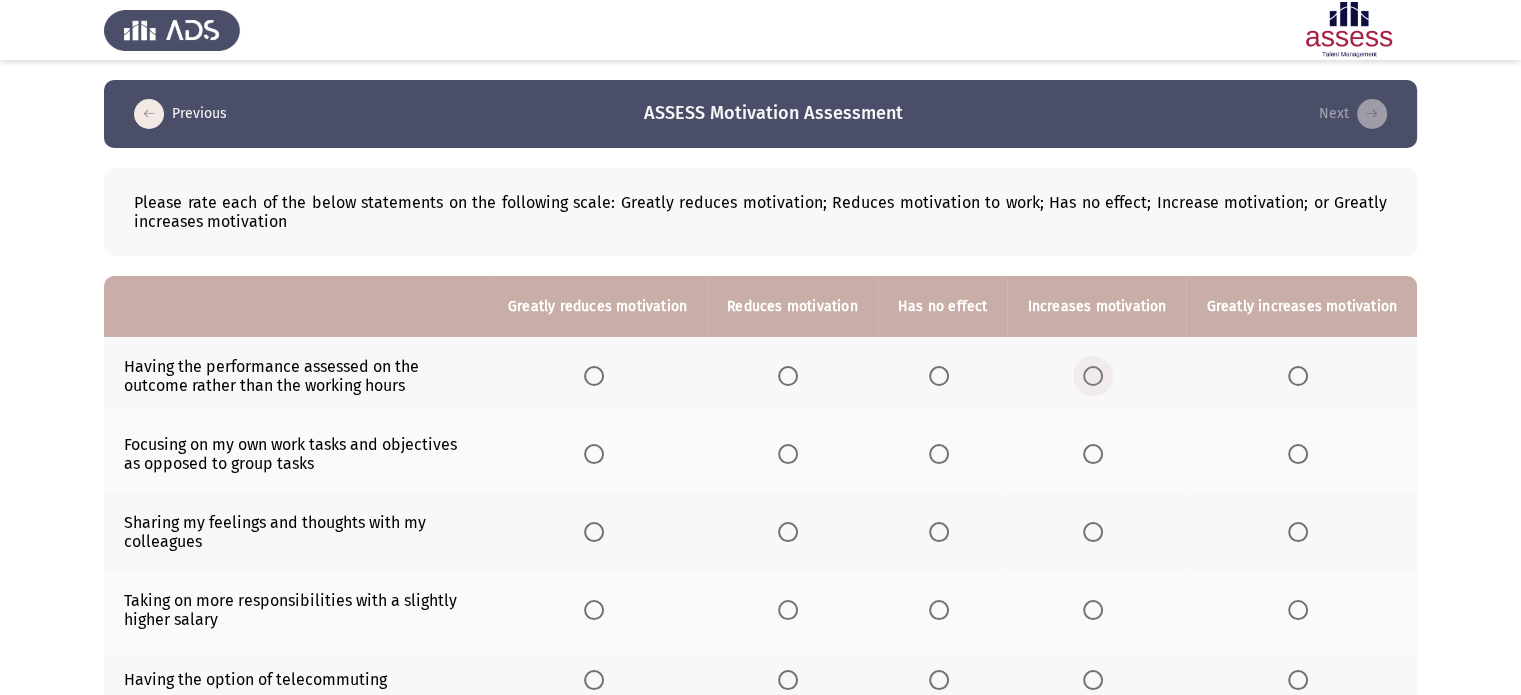 click at bounding box center [1093, 376] 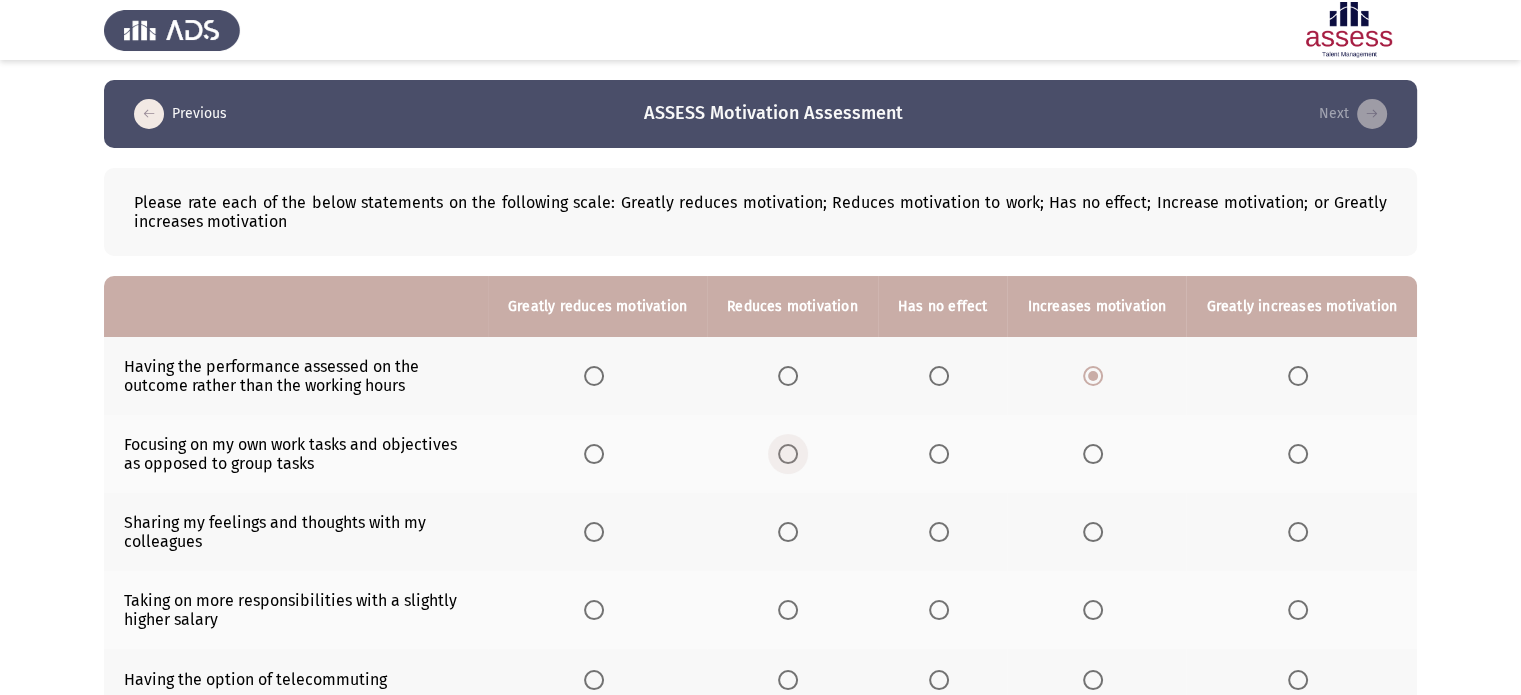 click at bounding box center (788, 454) 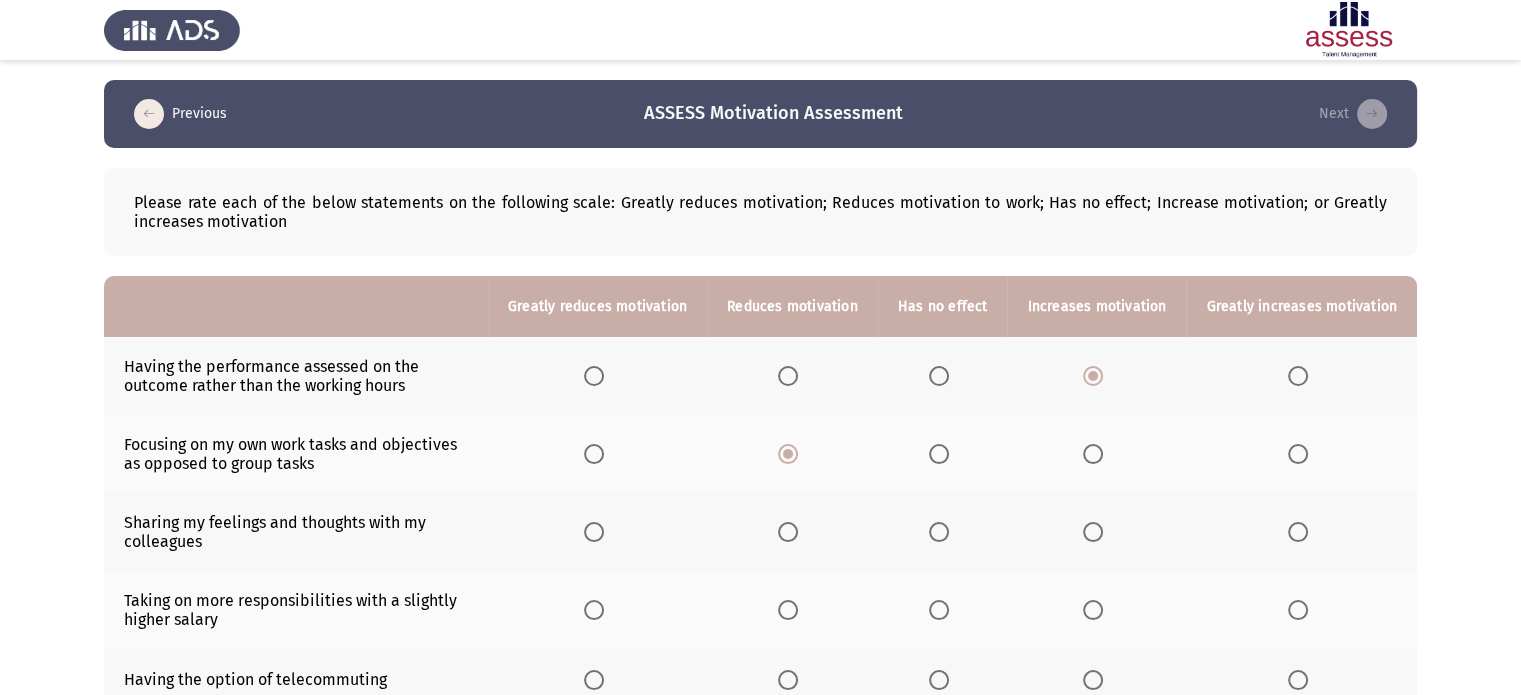 click at bounding box center (1093, 532) 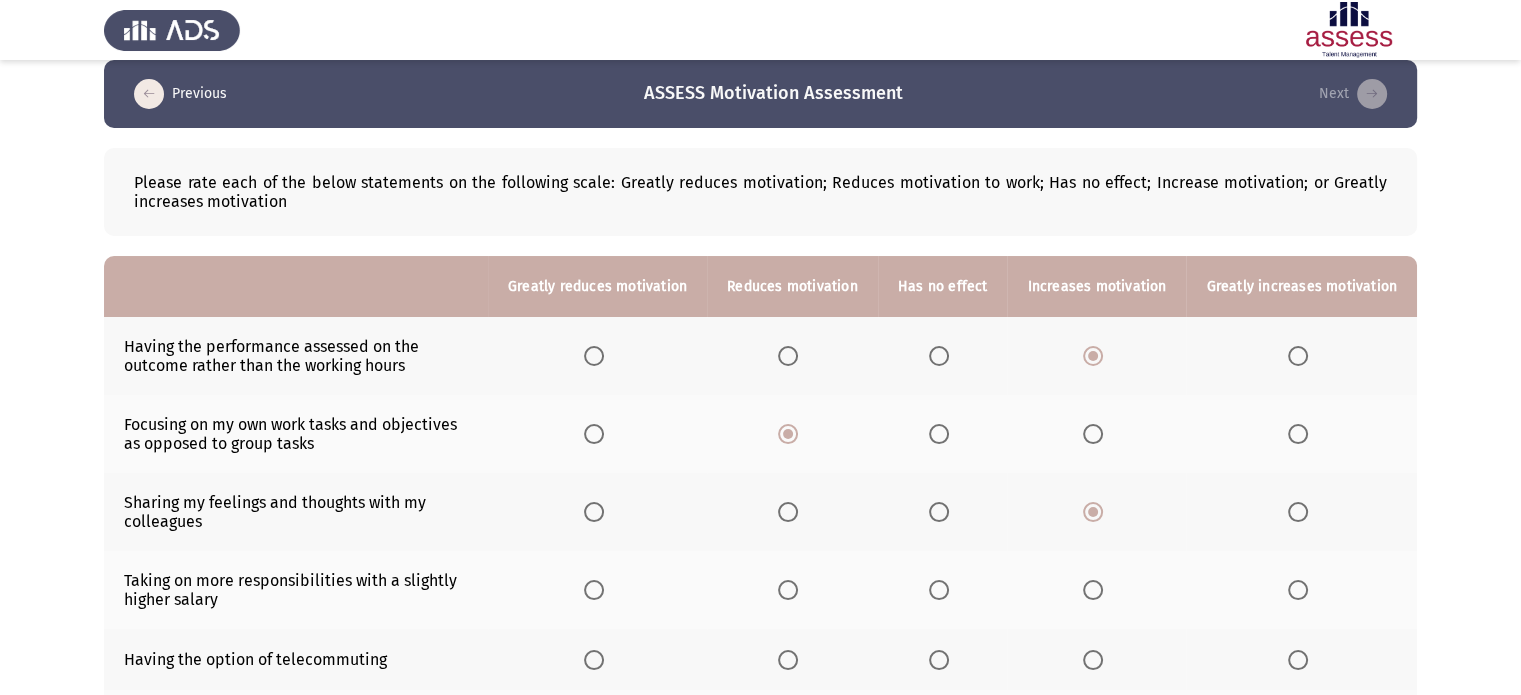 scroll, scrollTop: 0, scrollLeft: 0, axis: both 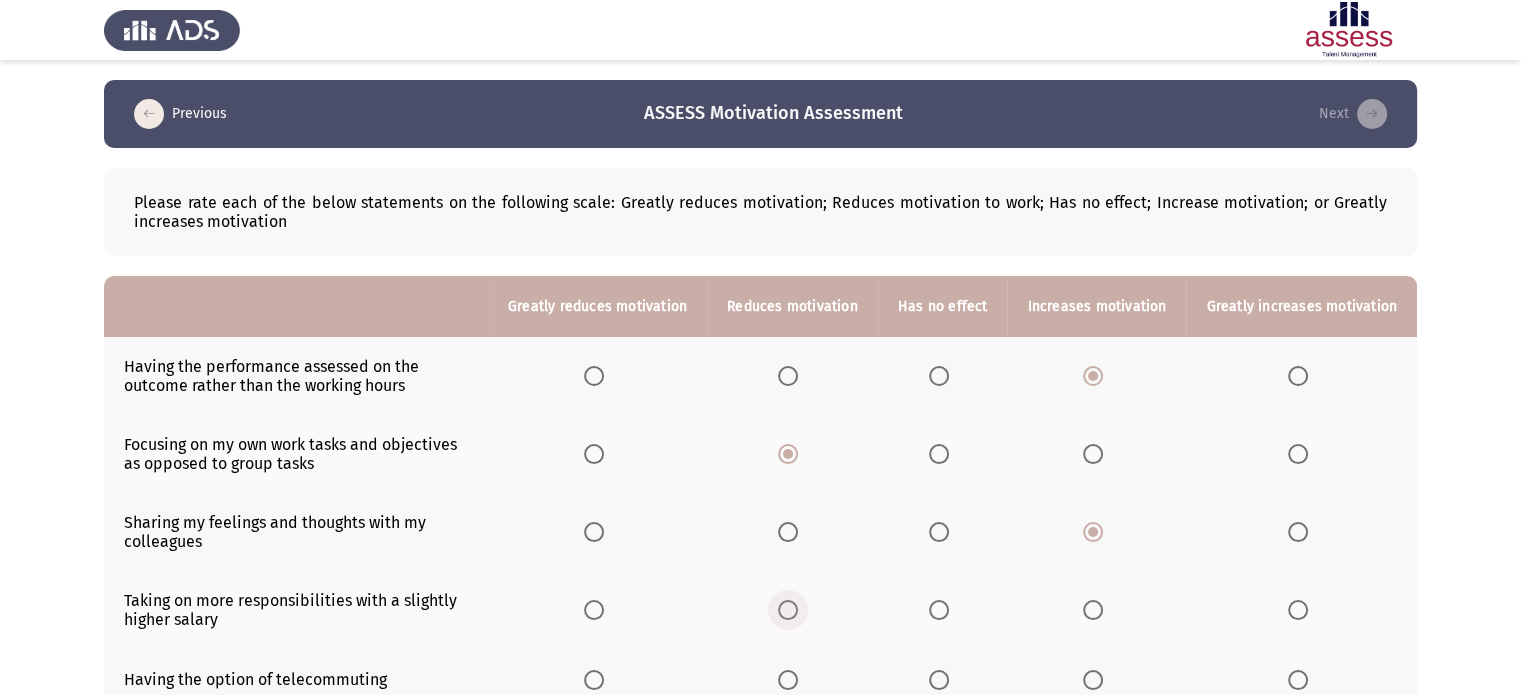 click at bounding box center (792, 610) 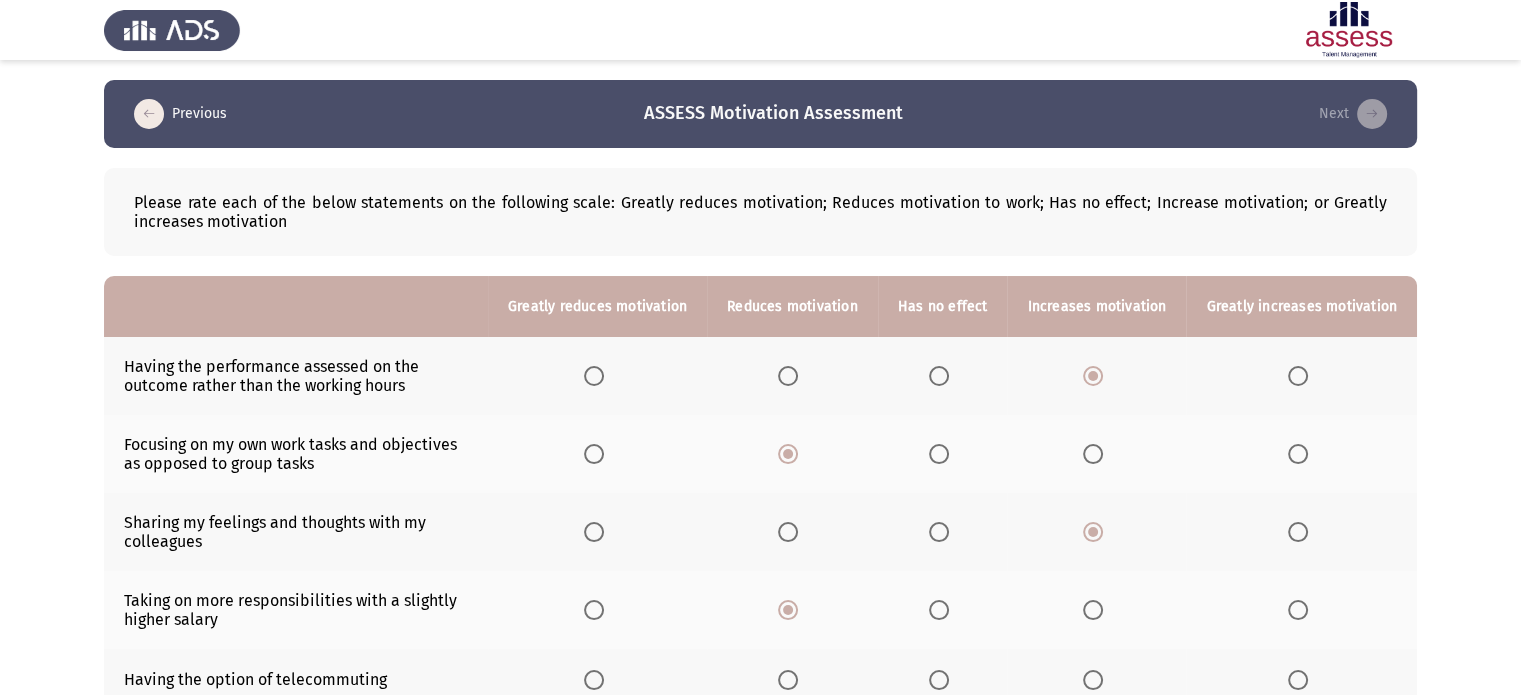 click at bounding box center (1093, 610) 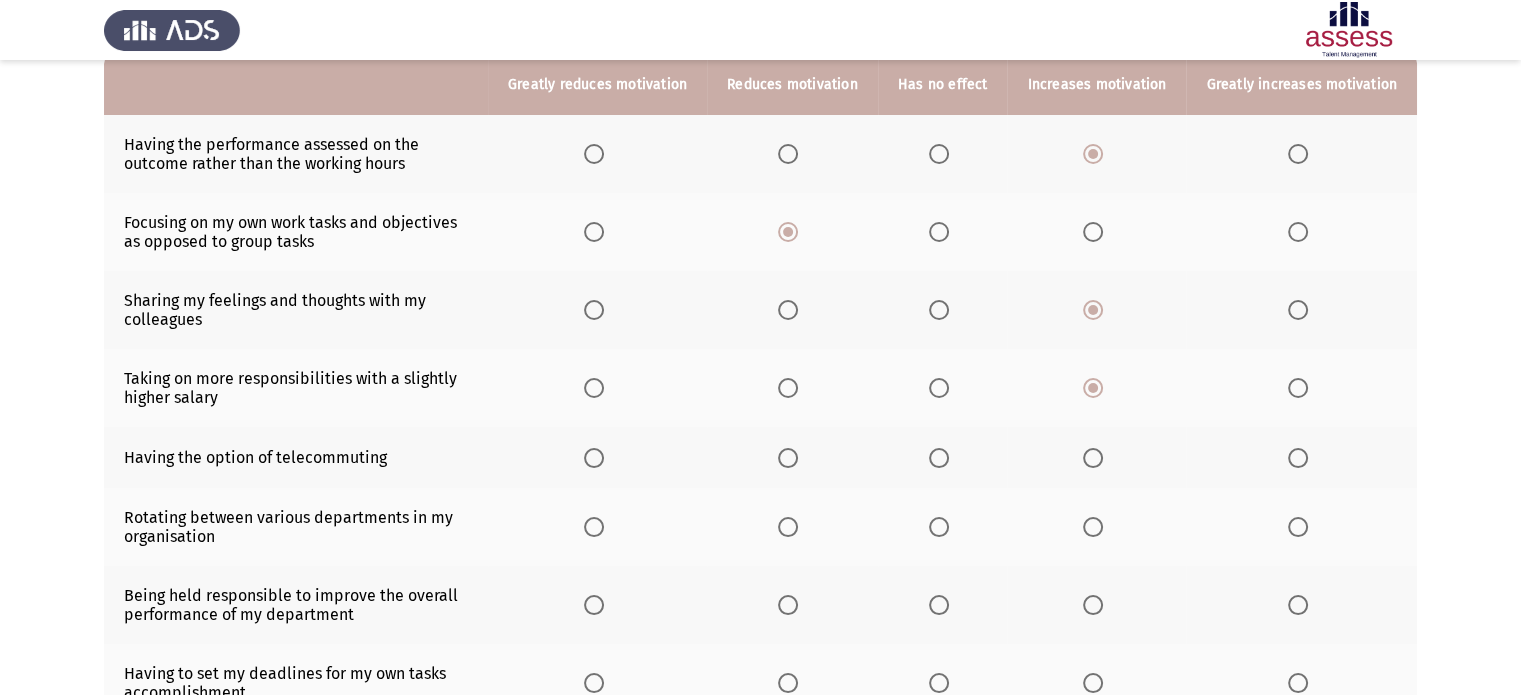scroll, scrollTop: 300, scrollLeft: 0, axis: vertical 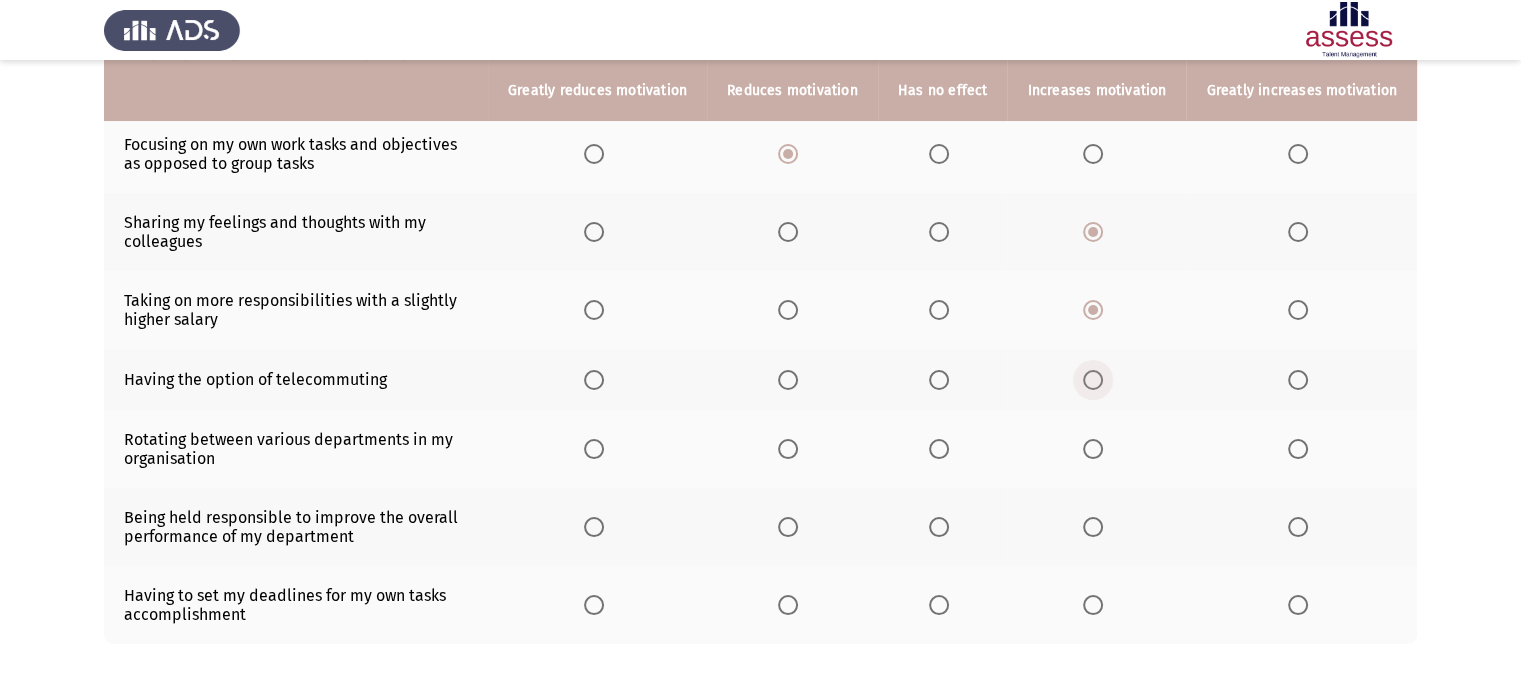 click at bounding box center (1093, 380) 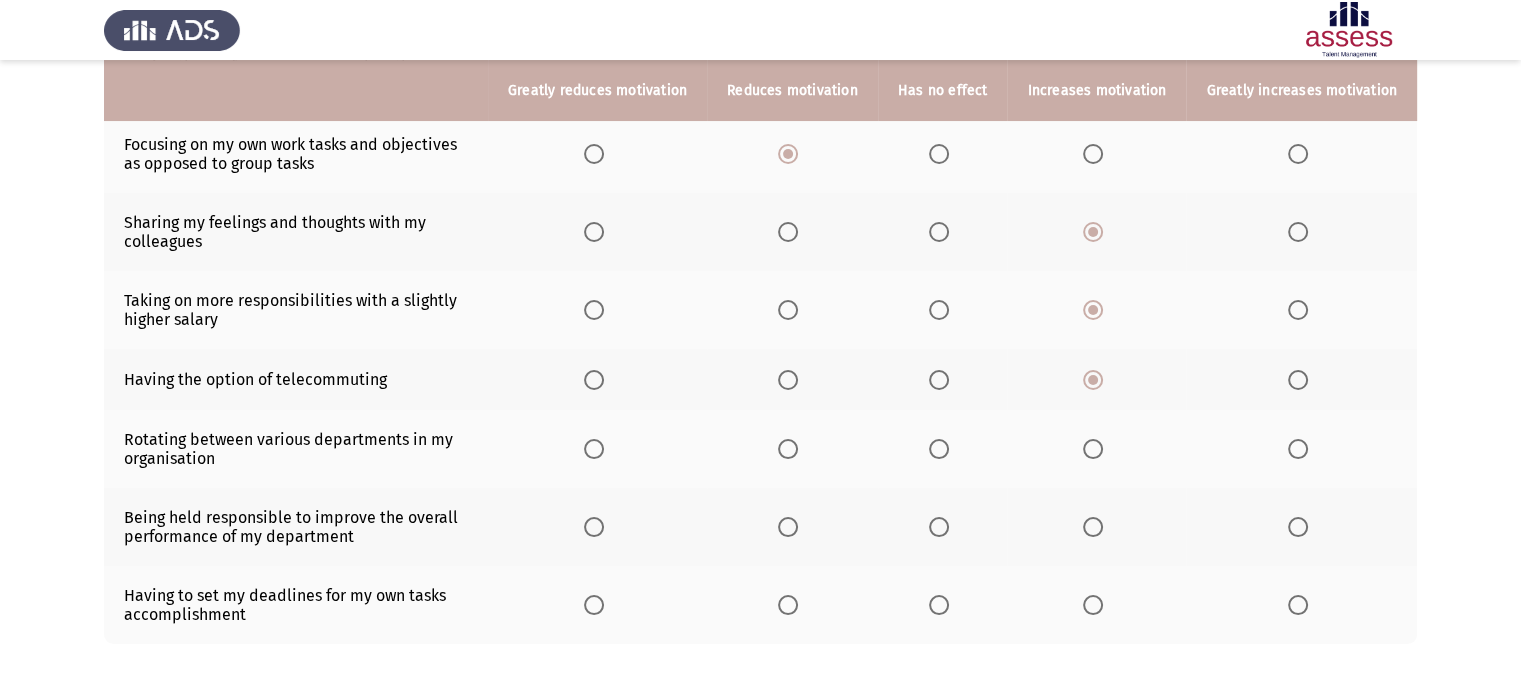 click at bounding box center (1298, 449) 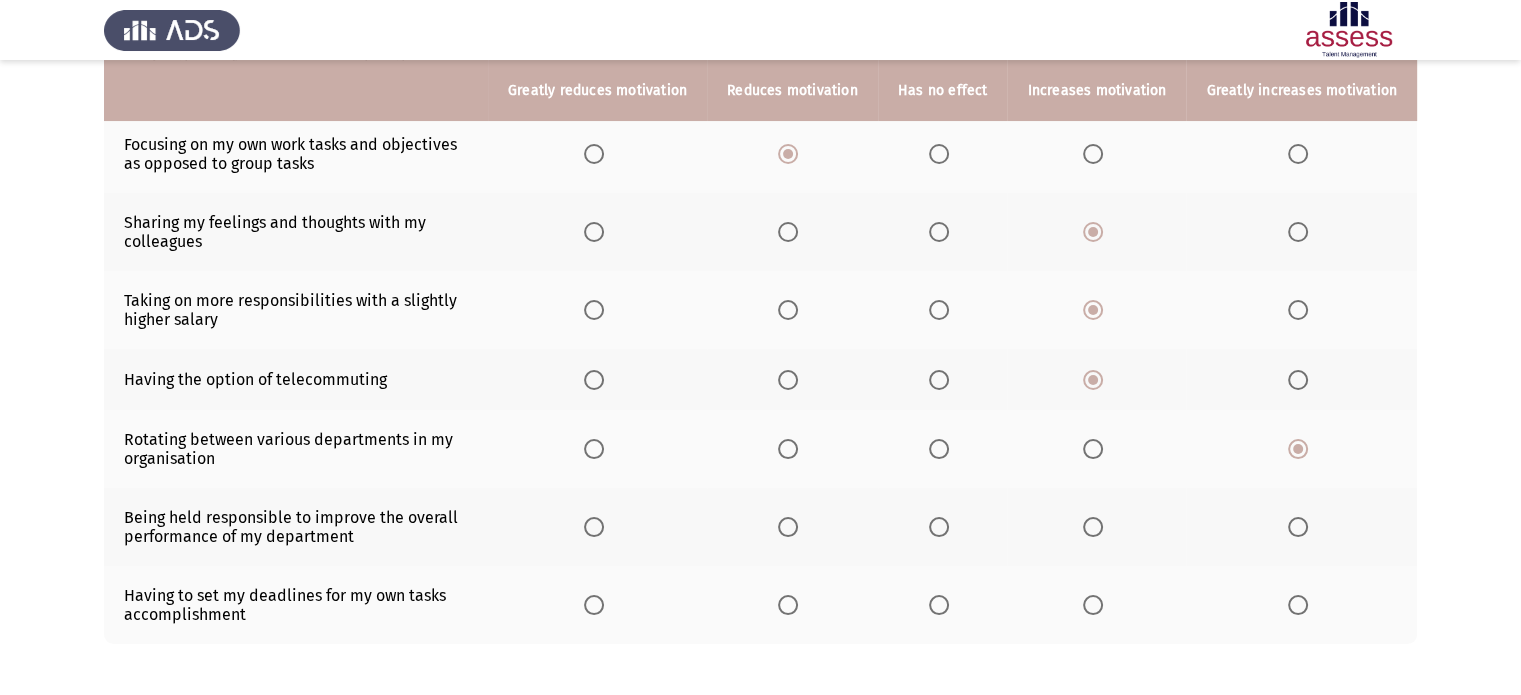 click at bounding box center (1093, 527) 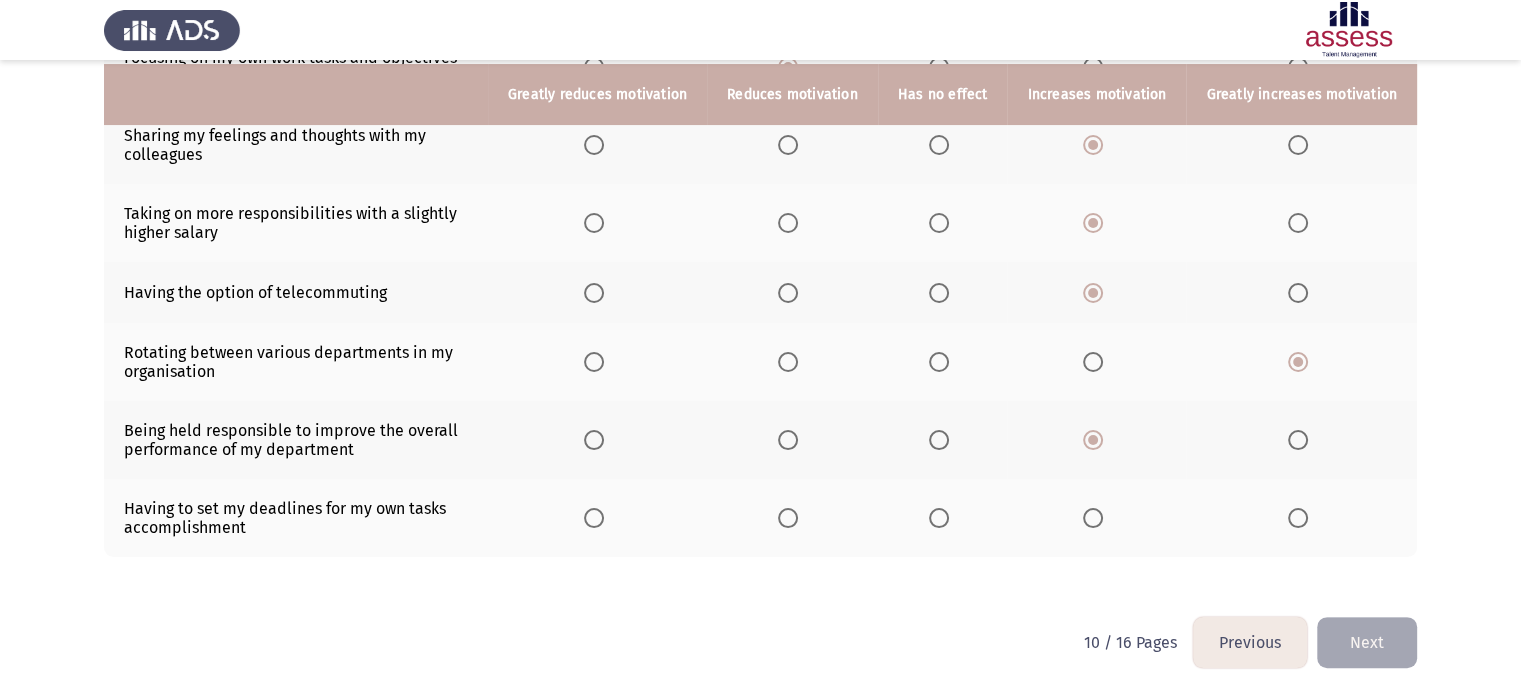 scroll, scrollTop: 392, scrollLeft: 0, axis: vertical 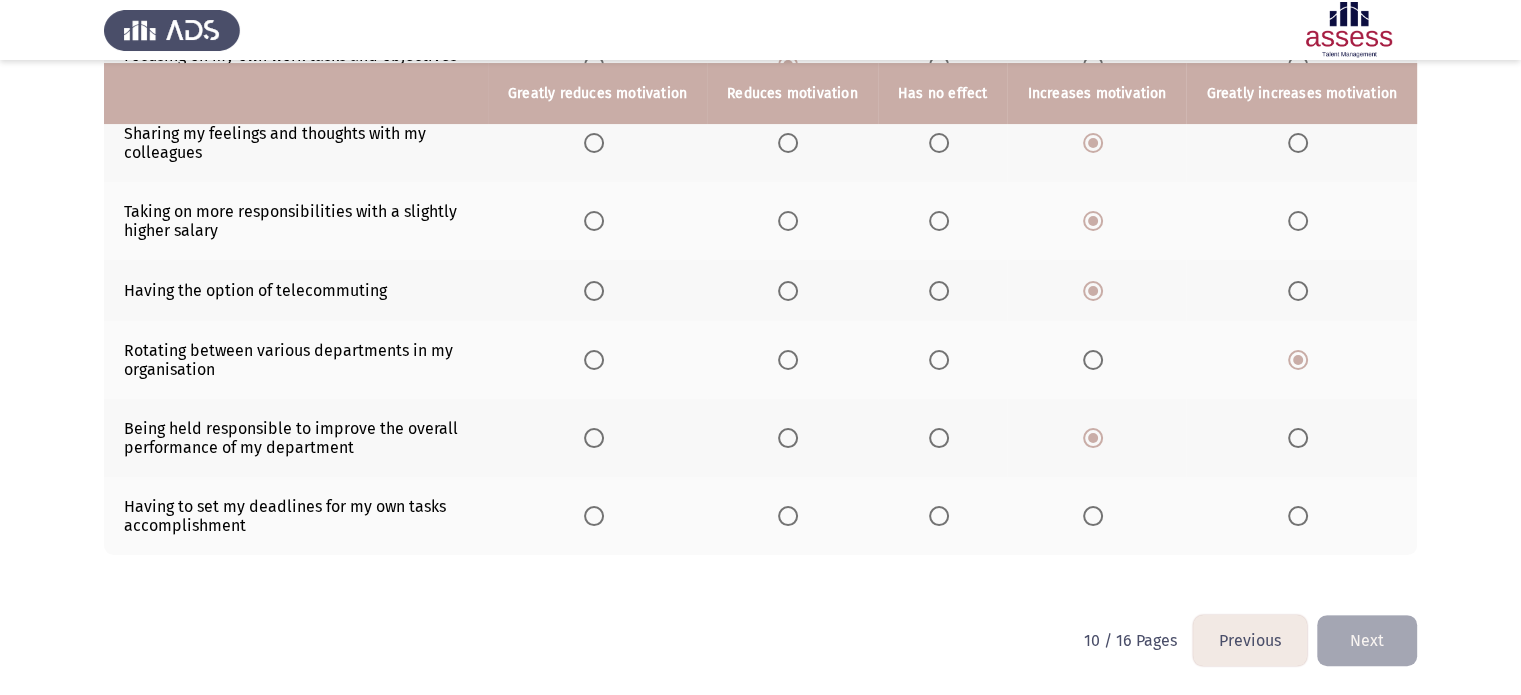 click at bounding box center [1093, 516] 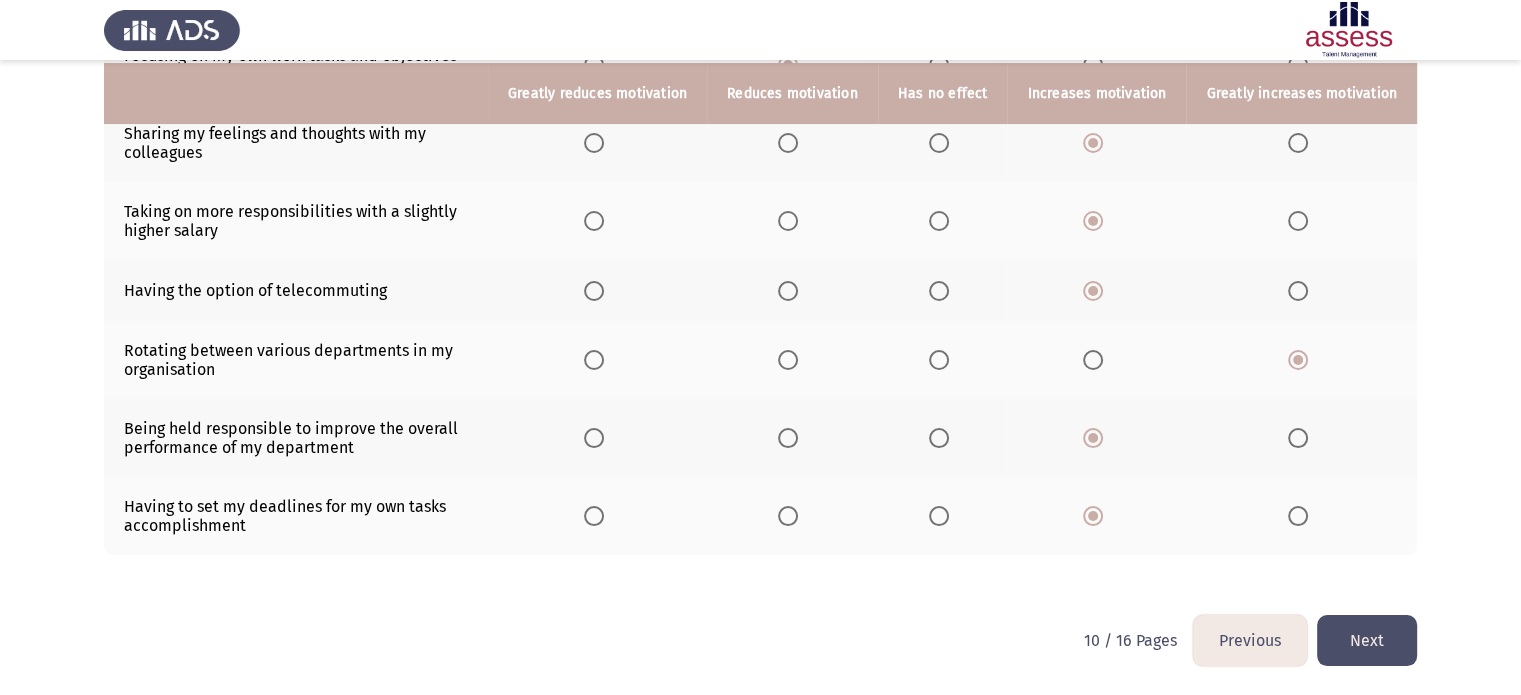 click on "Next" 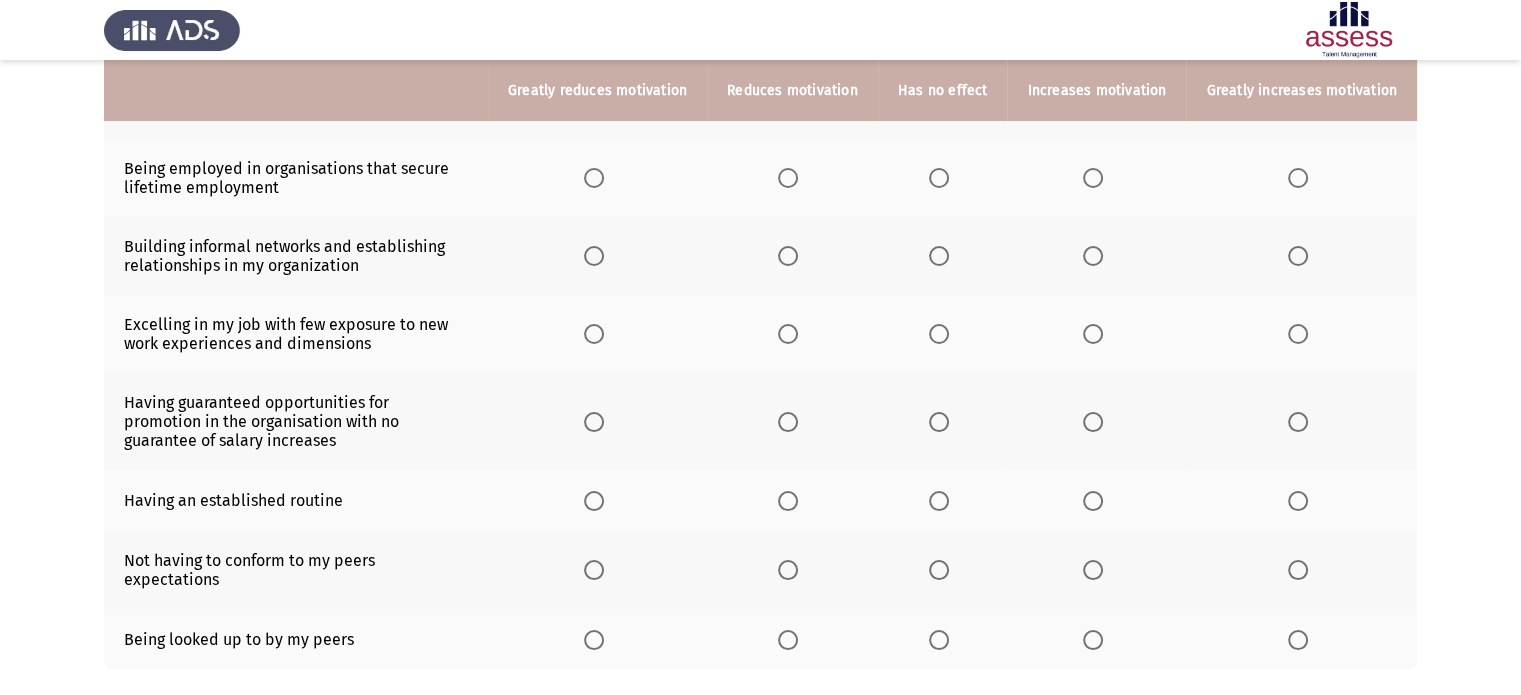 scroll, scrollTop: 0, scrollLeft: 0, axis: both 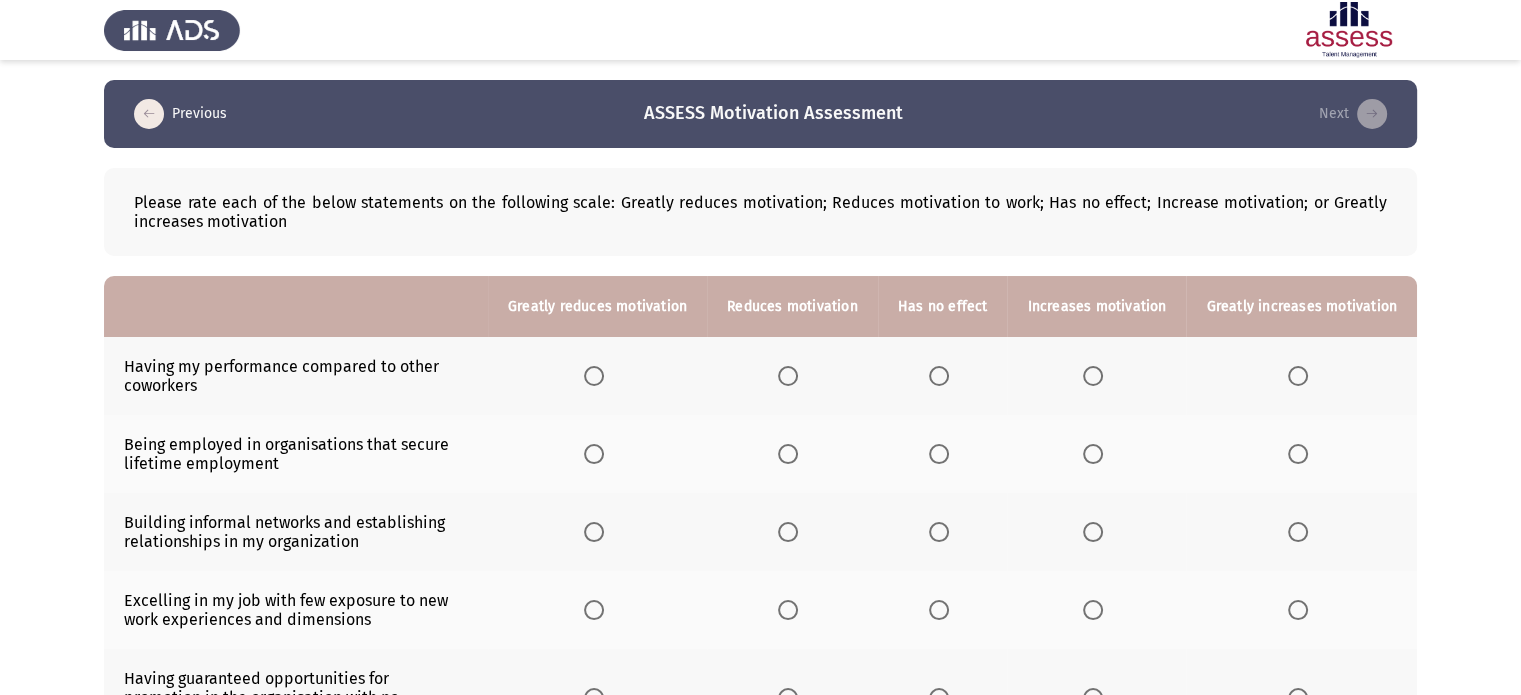 click at bounding box center (788, 376) 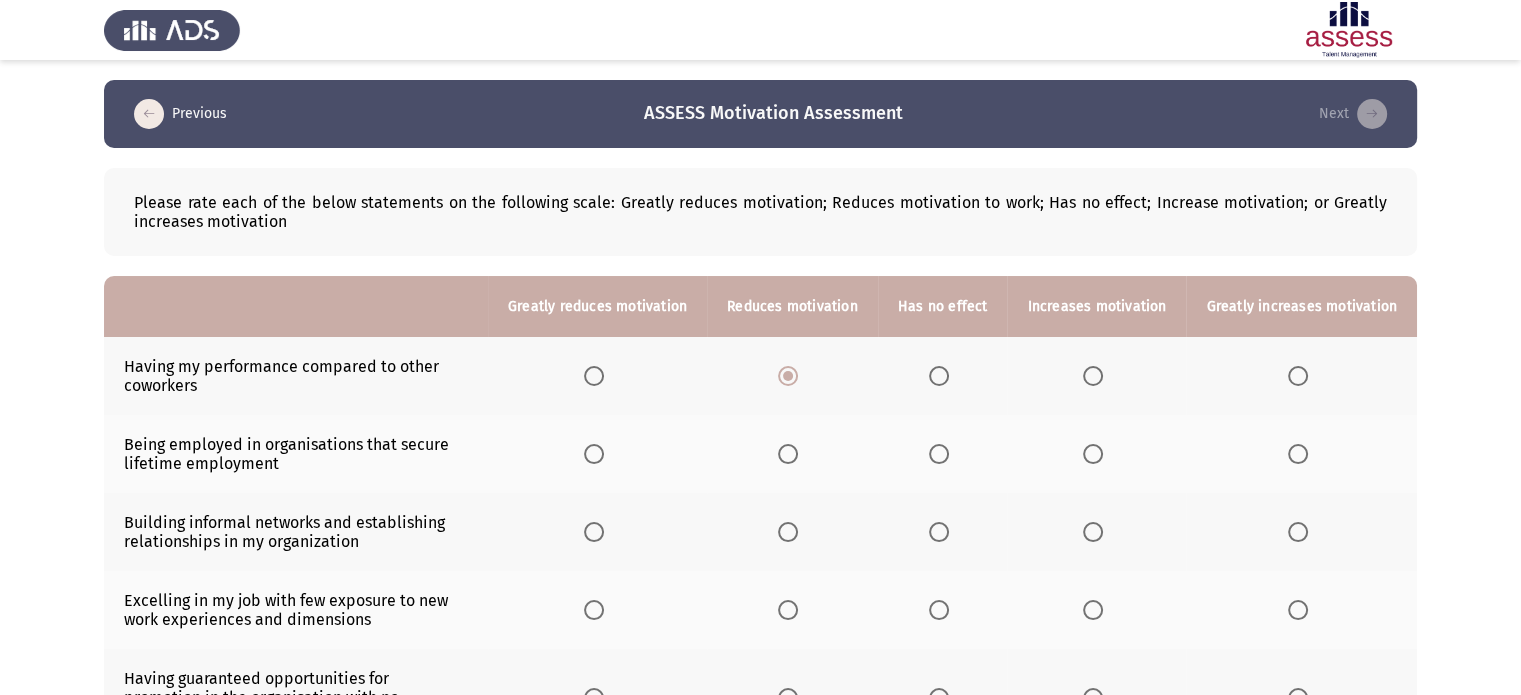 click at bounding box center (1093, 454) 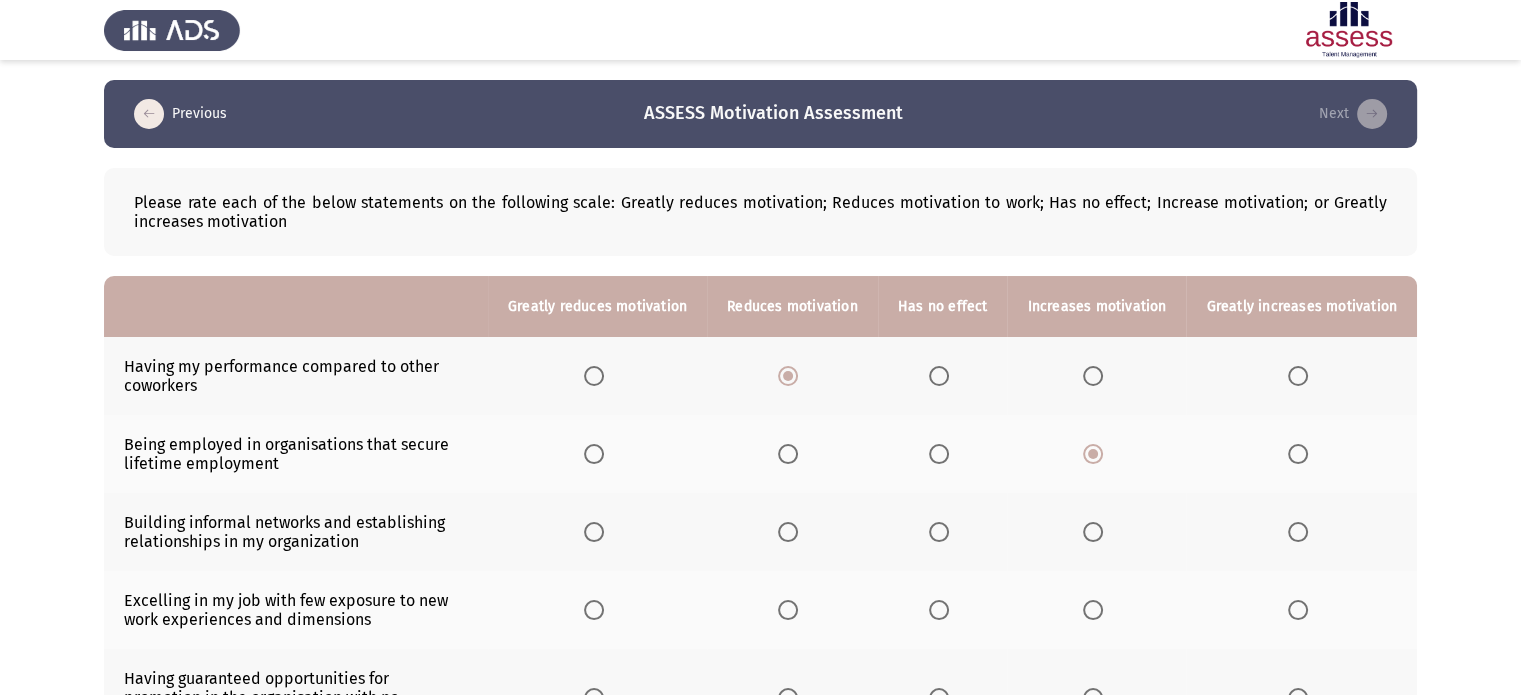 click at bounding box center [1097, 532] 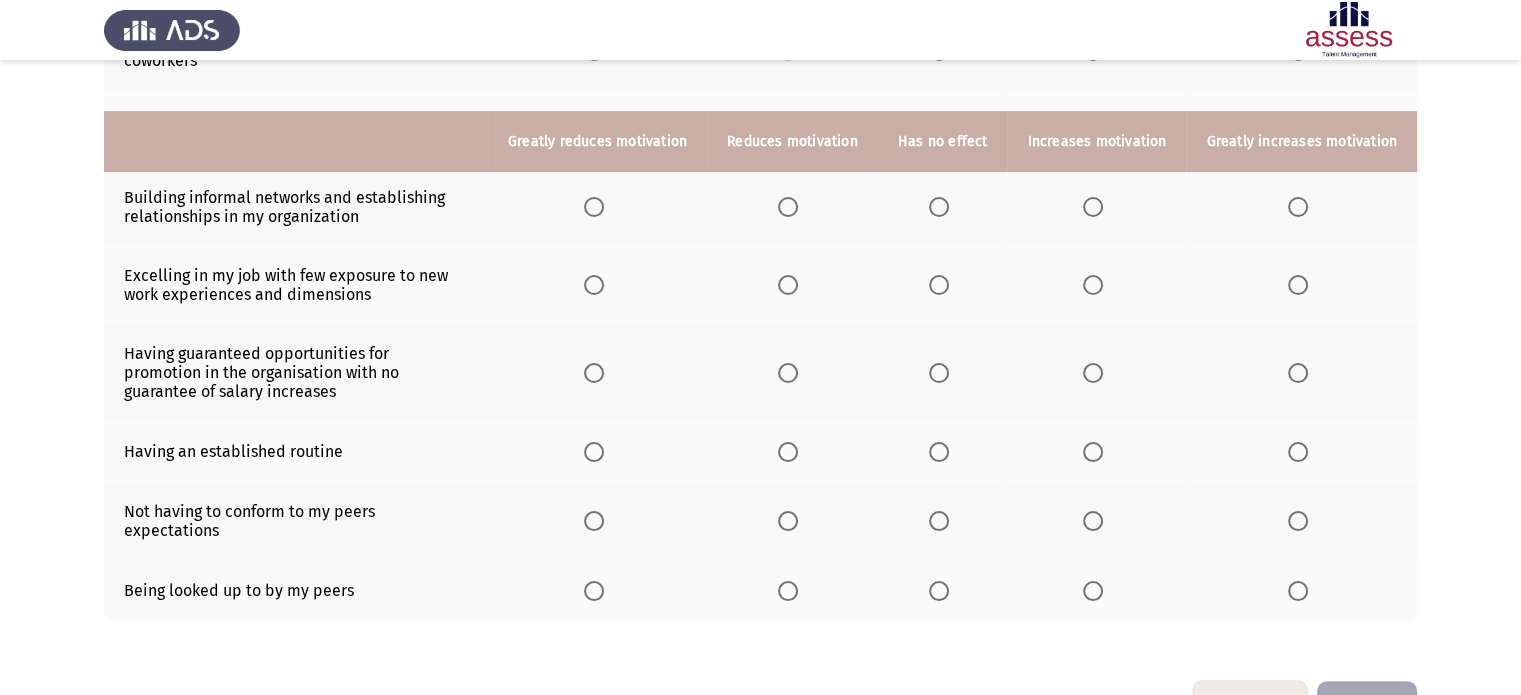 scroll, scrollTop: 376, scrollLeft: 0, axis: vertical 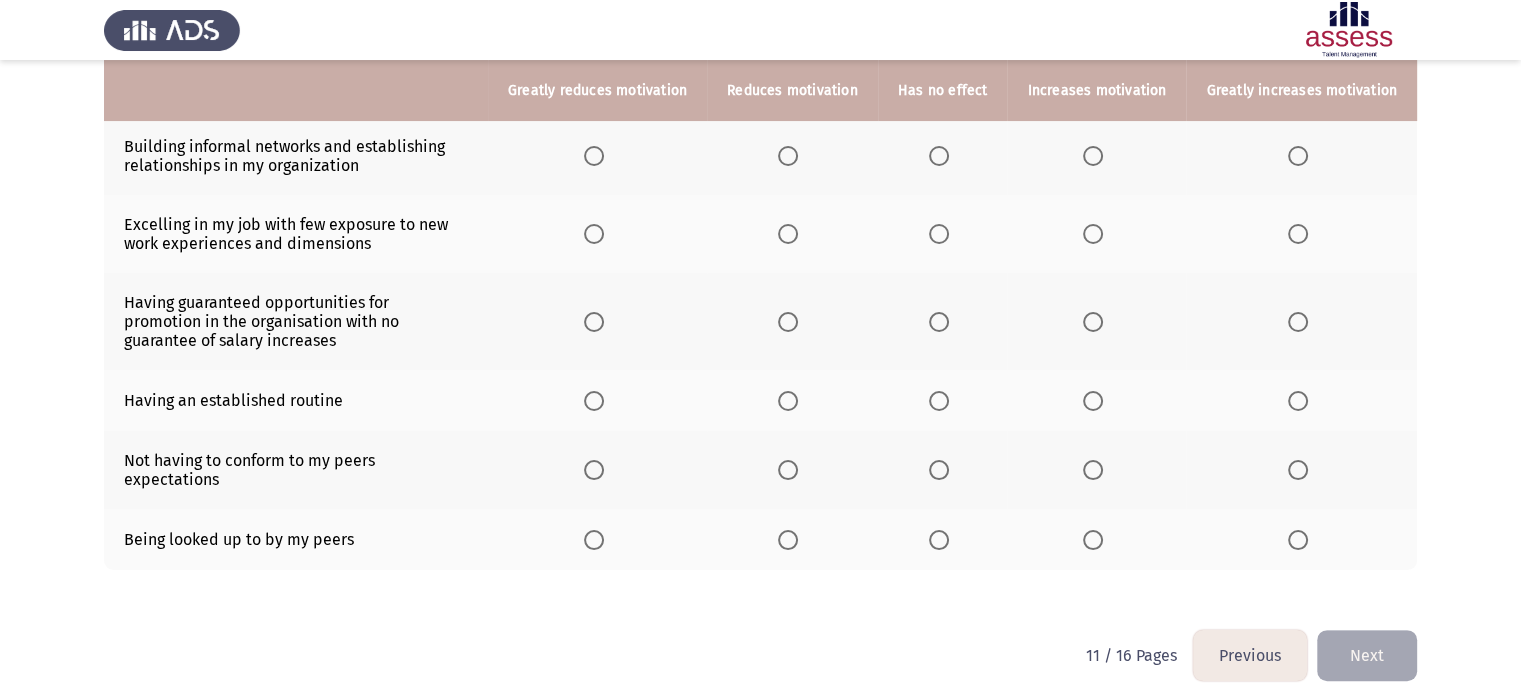click 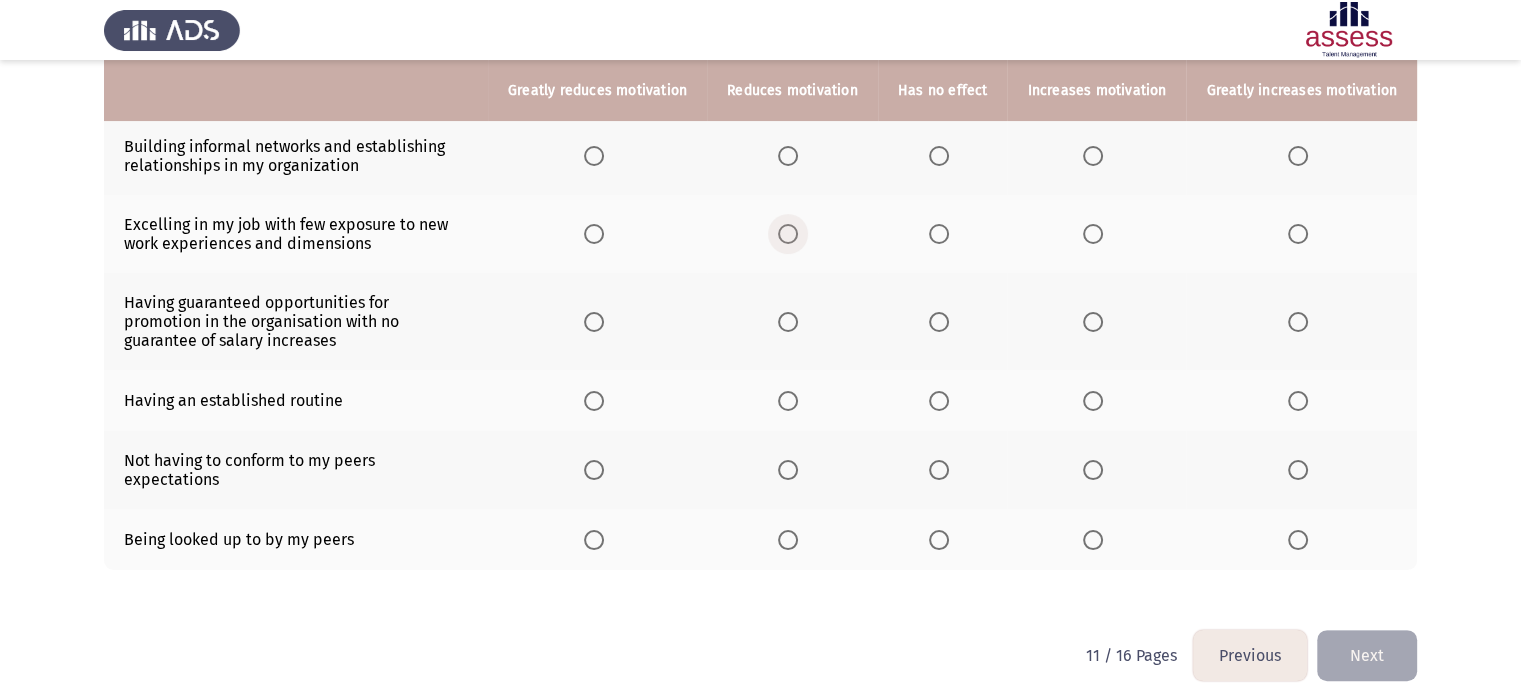 click at bounding box center [788, 234] 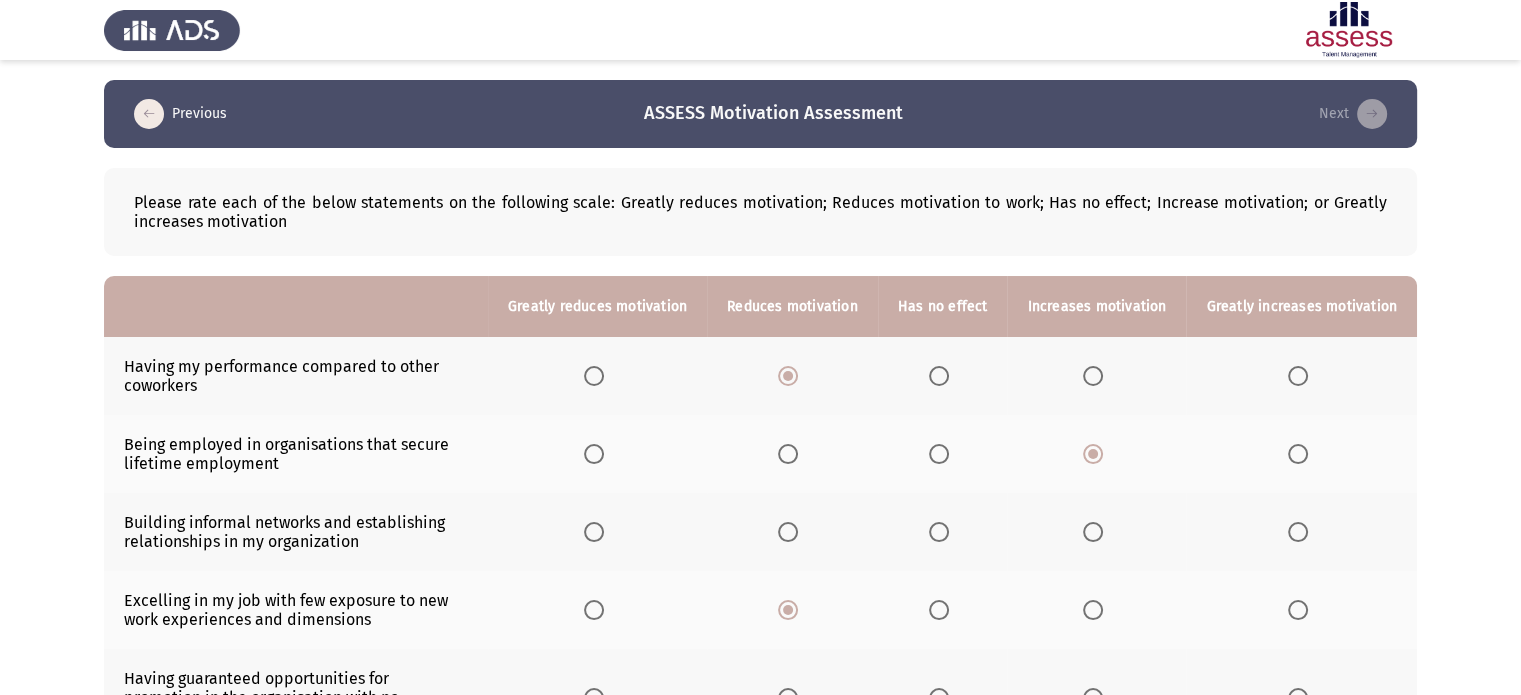 scroll, scrollTop: 300, scrollLeft: 0, axis: vertical 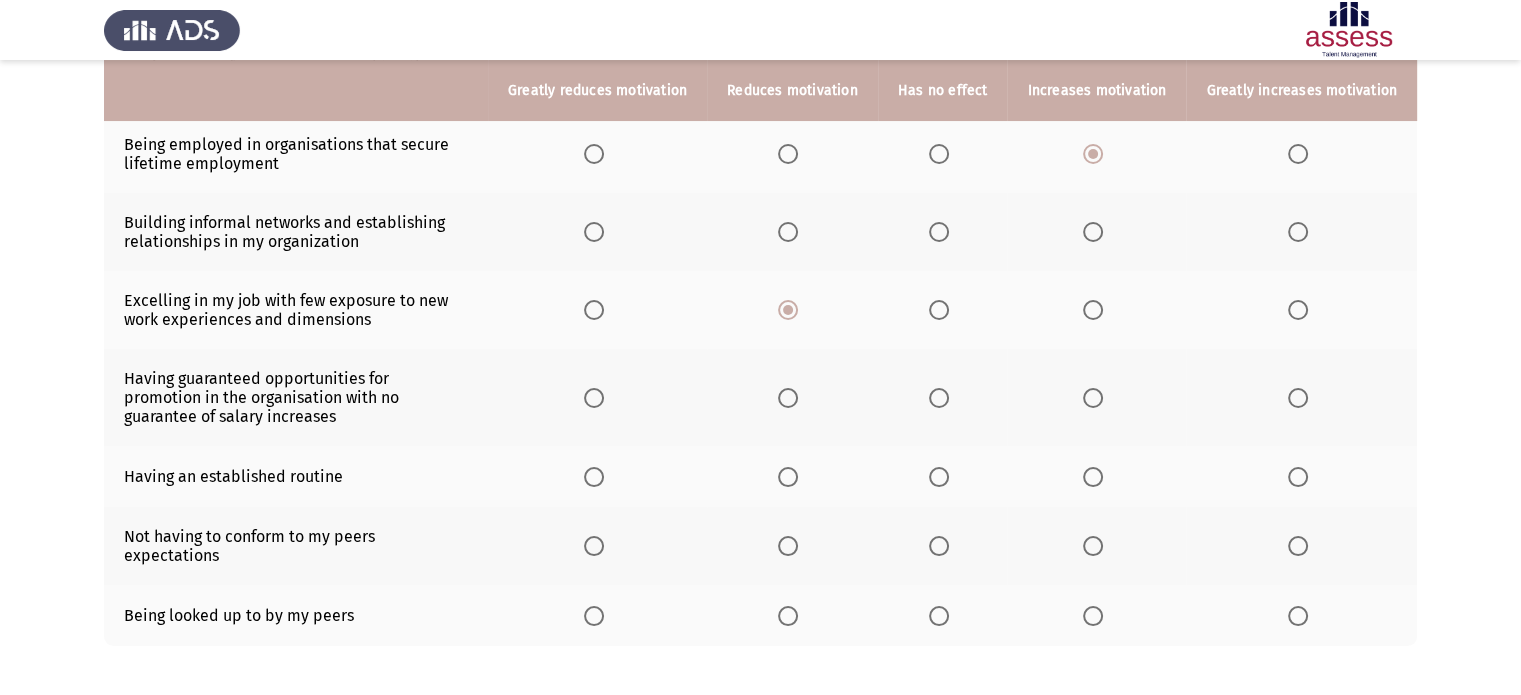 click at bounding box center (792, 397) 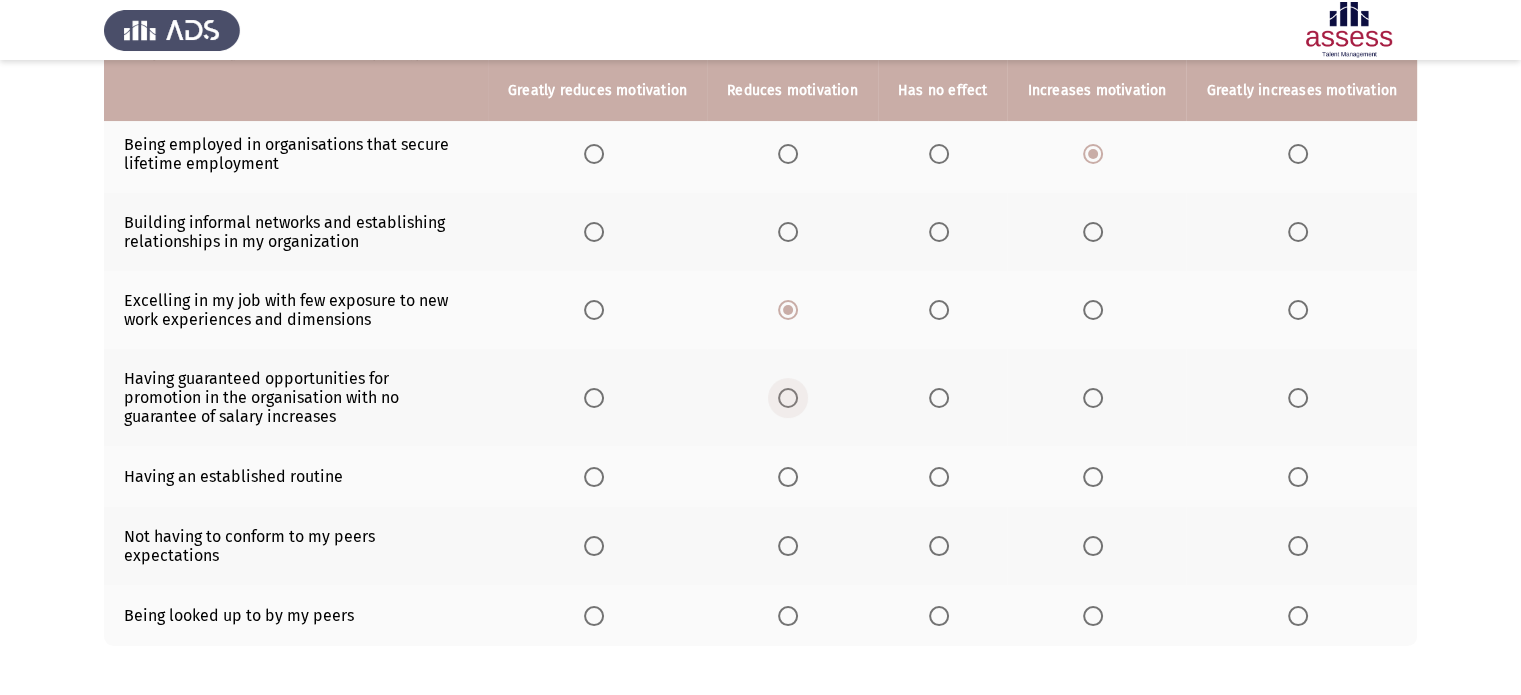 click at bounding box center (788, 398) 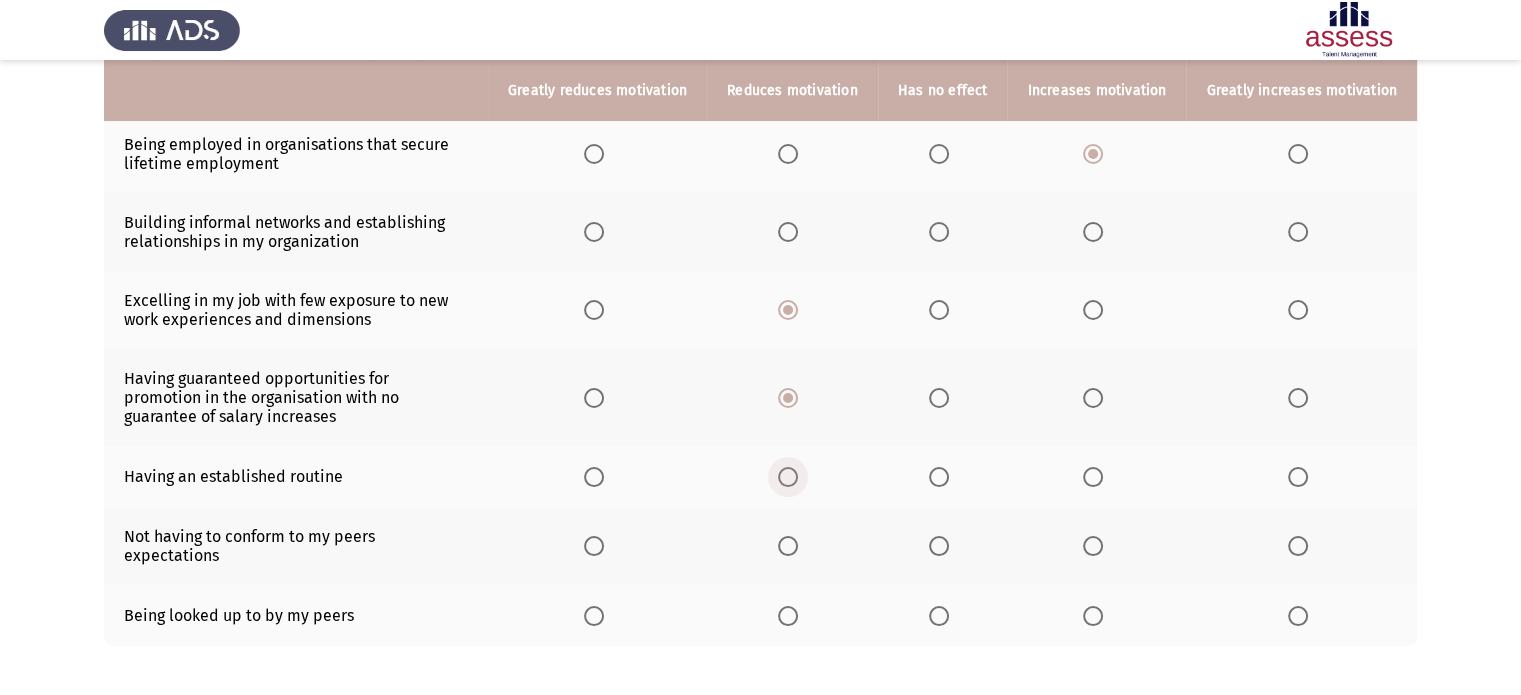 click at bounding box center (788, 477) 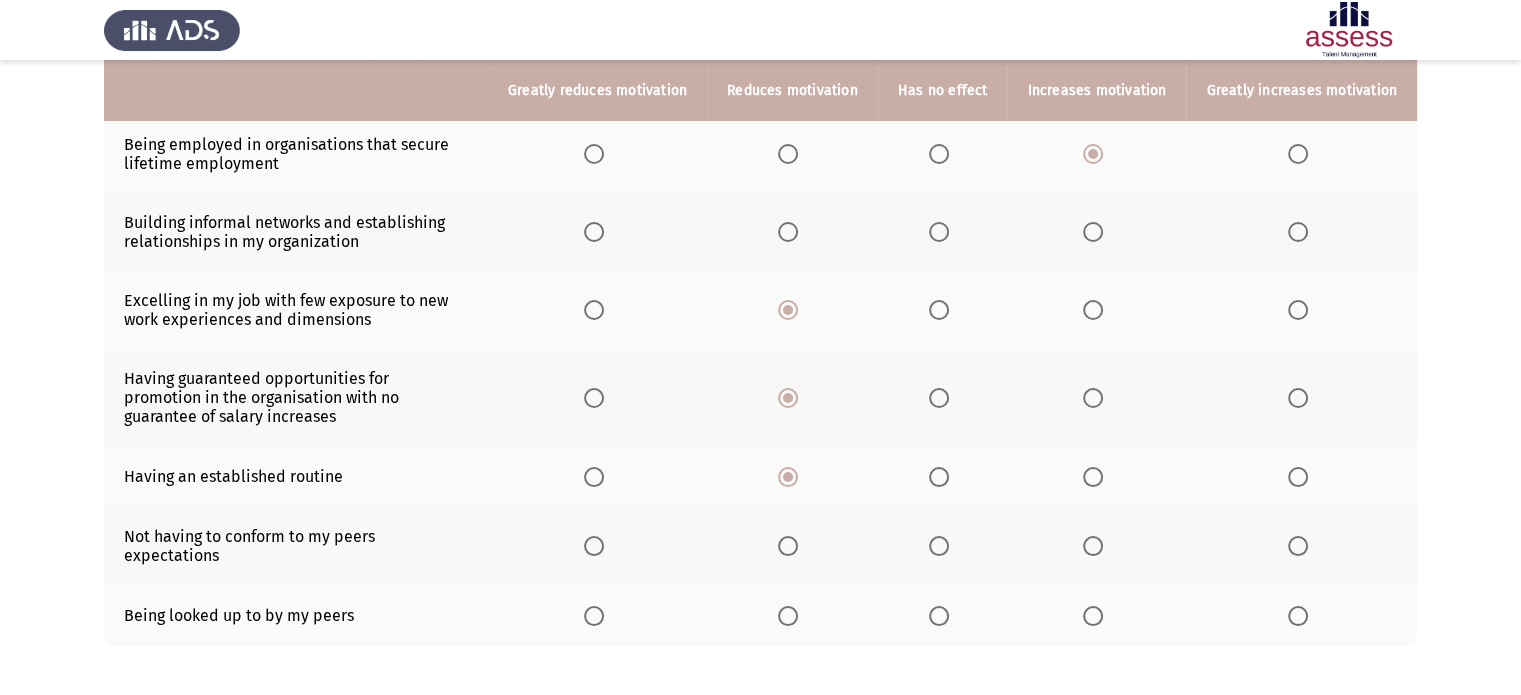 click at bounding box center (1093, 546) 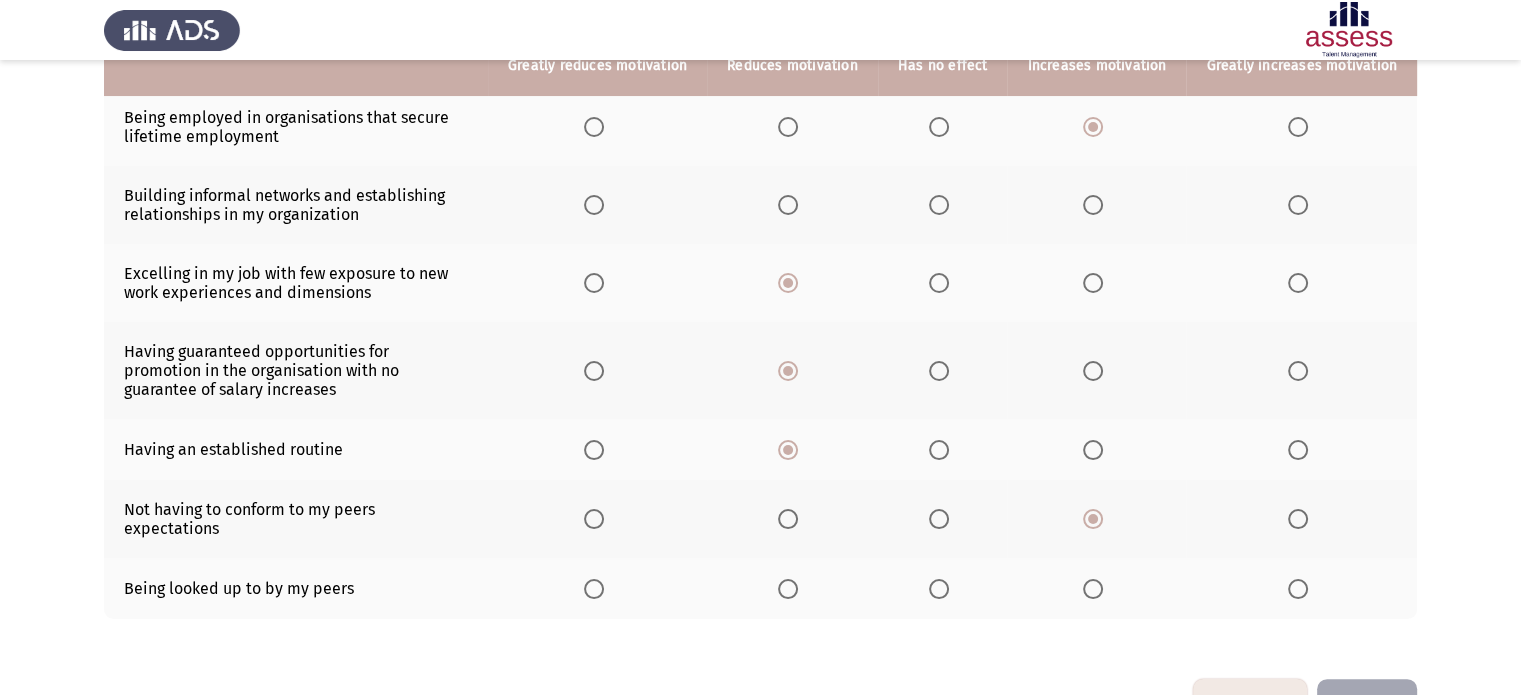 scroll, scrollTop: 376, scrollLeft: 0, axis: vertical 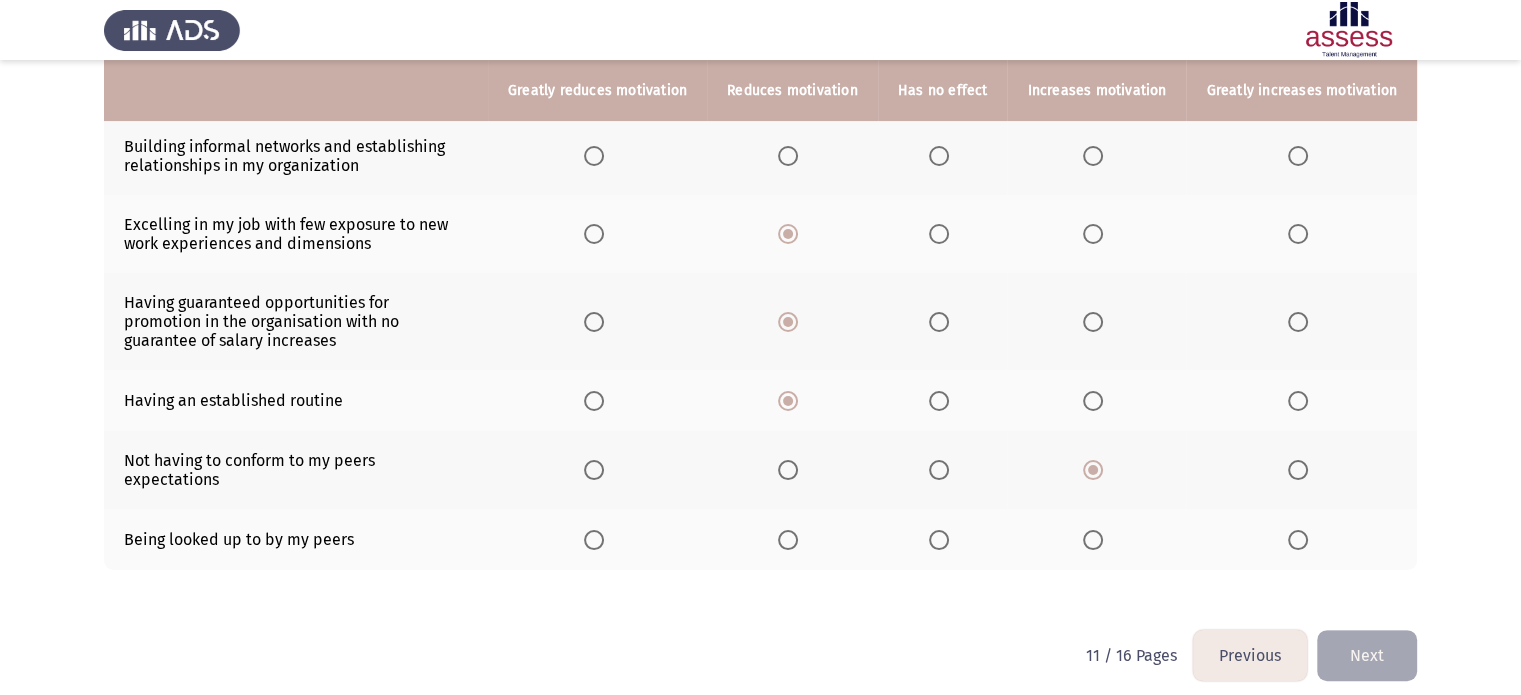 click 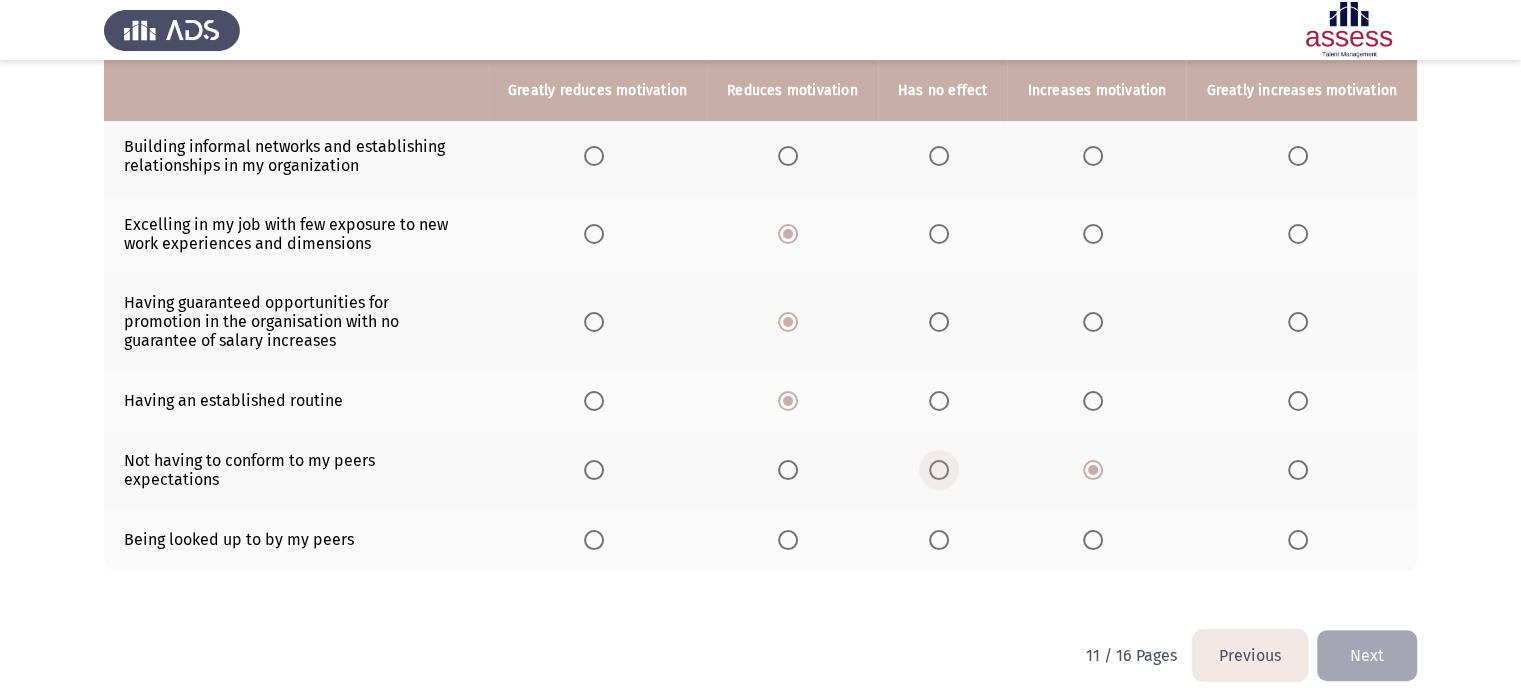 click at bounding box center (939, 470) 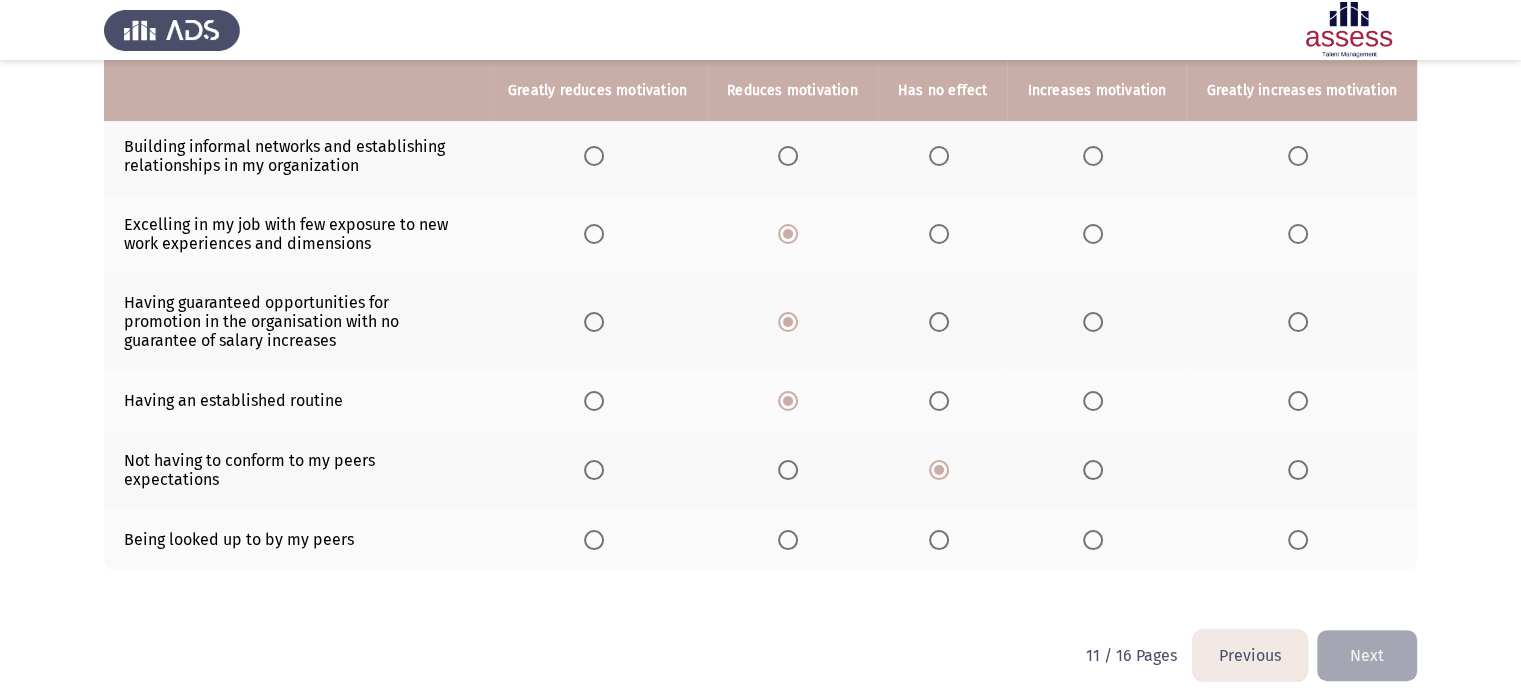 click at bounding box center (1097, 539) 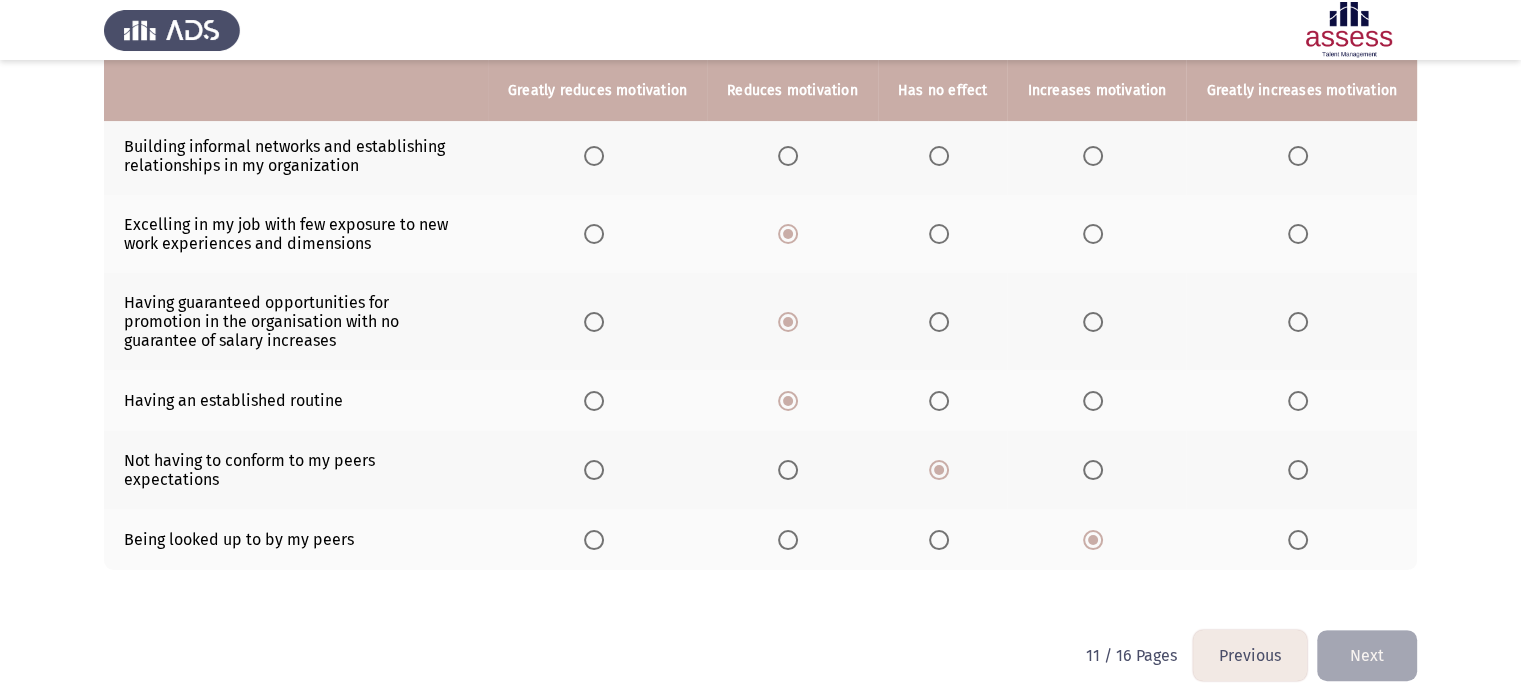 scroll, scrollTop: 76, scrollLeft: 0, axis: vertical 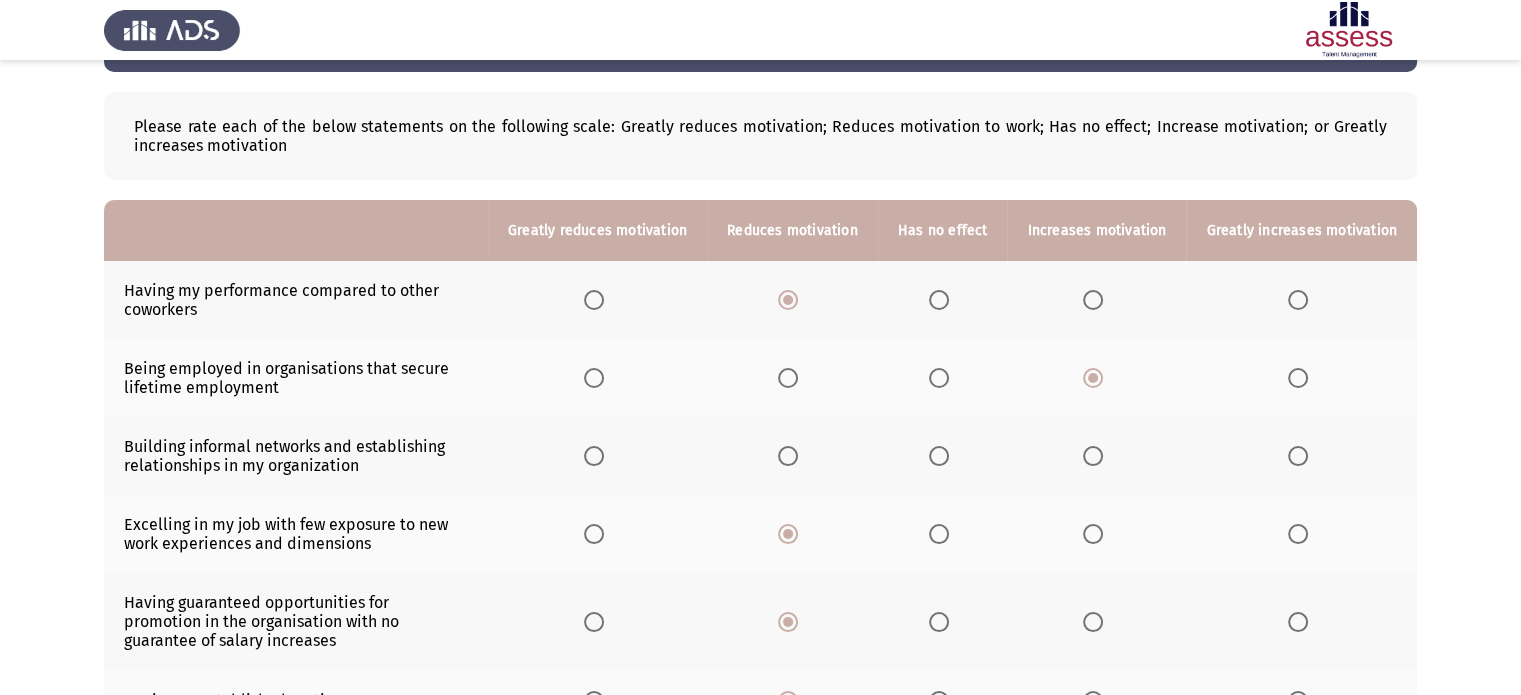 click at bounding box center [939, 456] 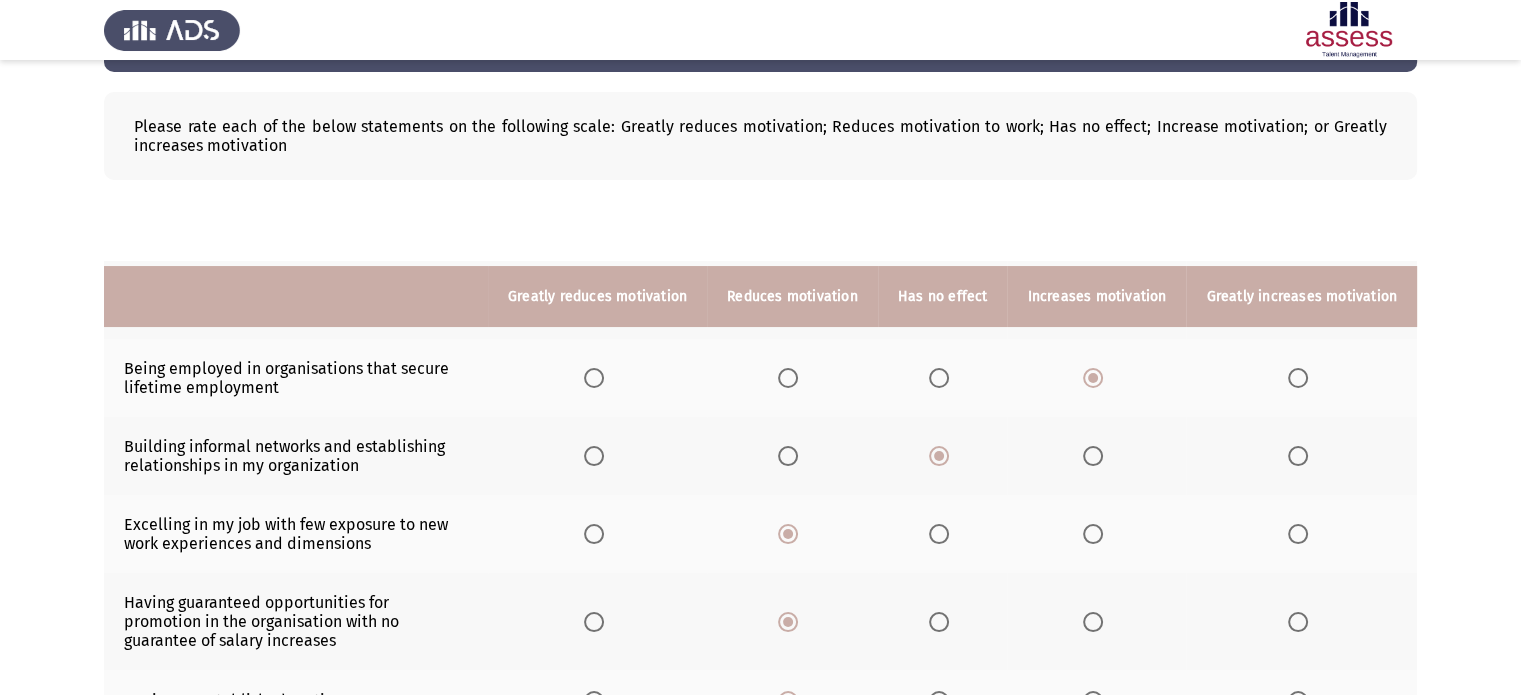 scroll, scrollTop: 376, scrollLeft: 0, axis: vertical 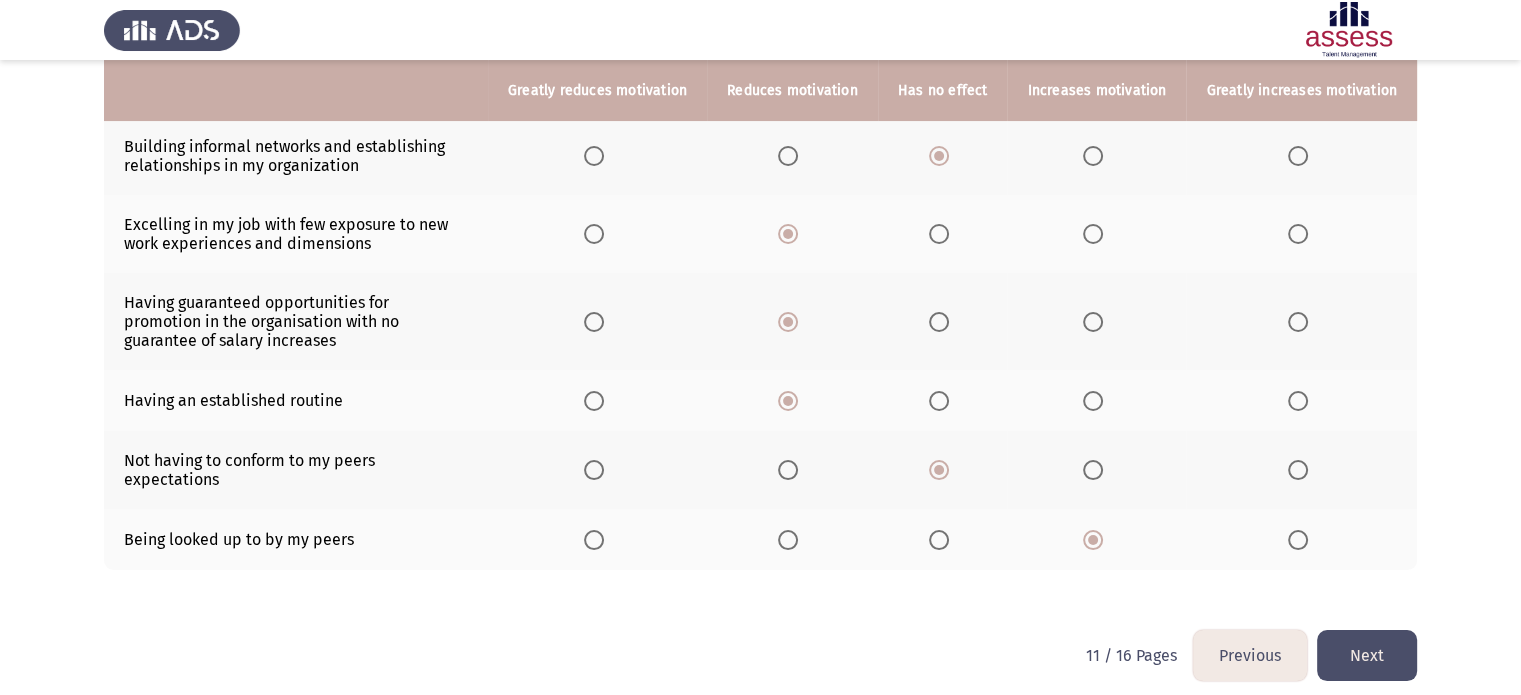 click on "Next" 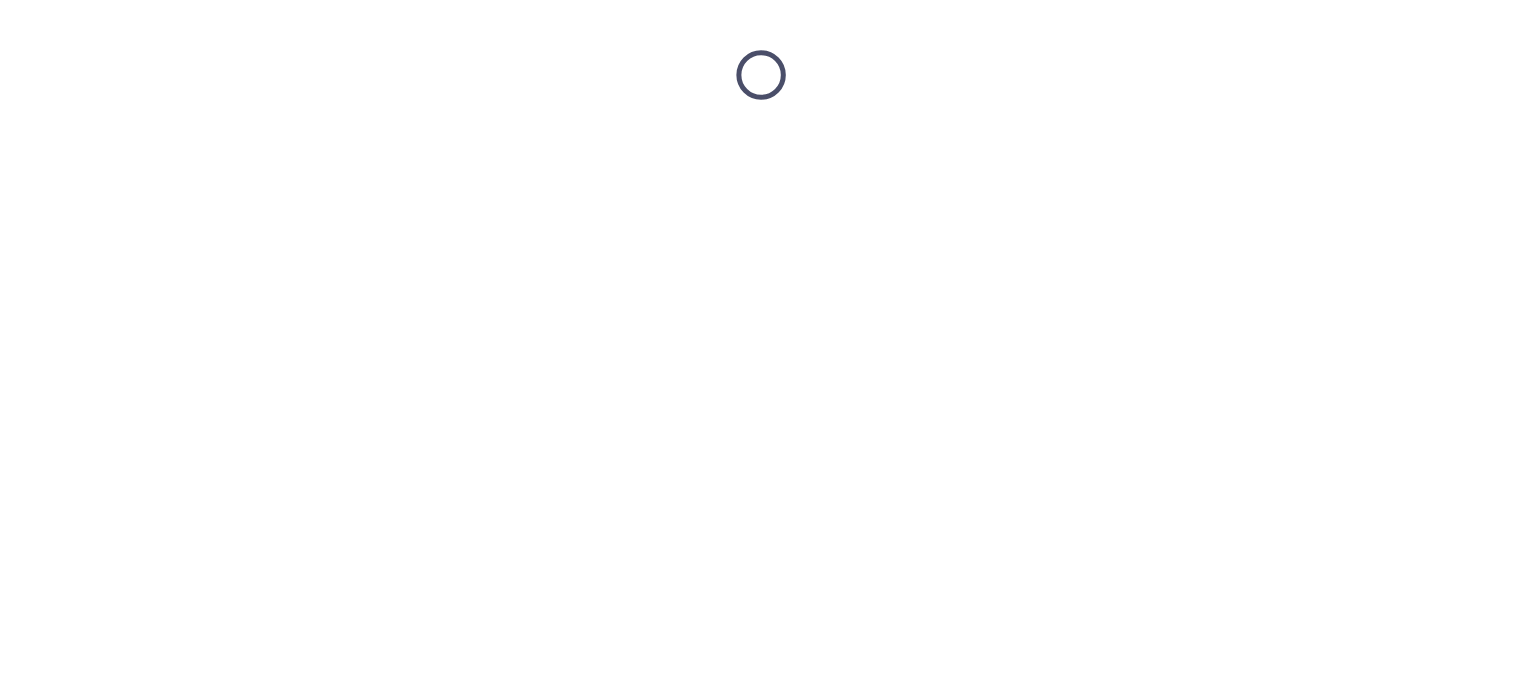scroll, scrollTop: 0, scrollLeft: 0, axis: both 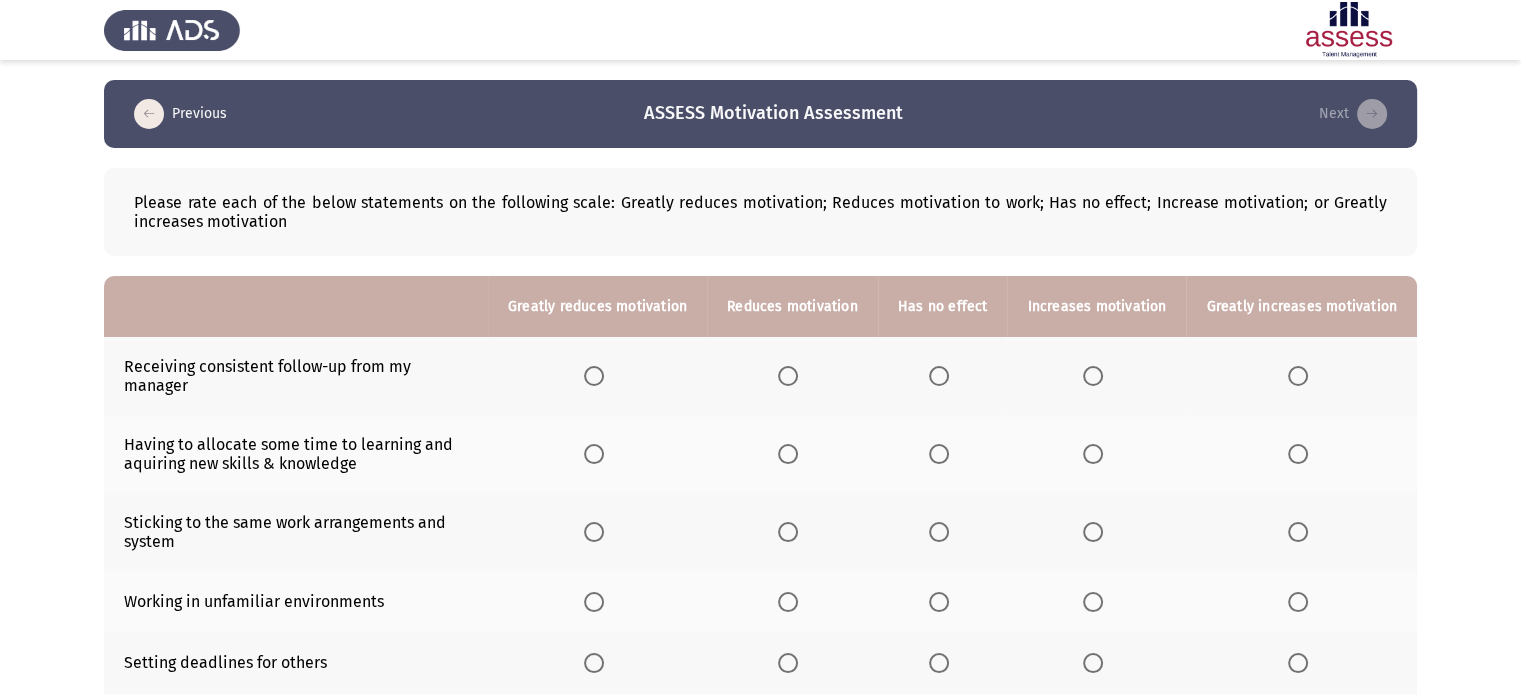 click at bounding box center (1093, 376) 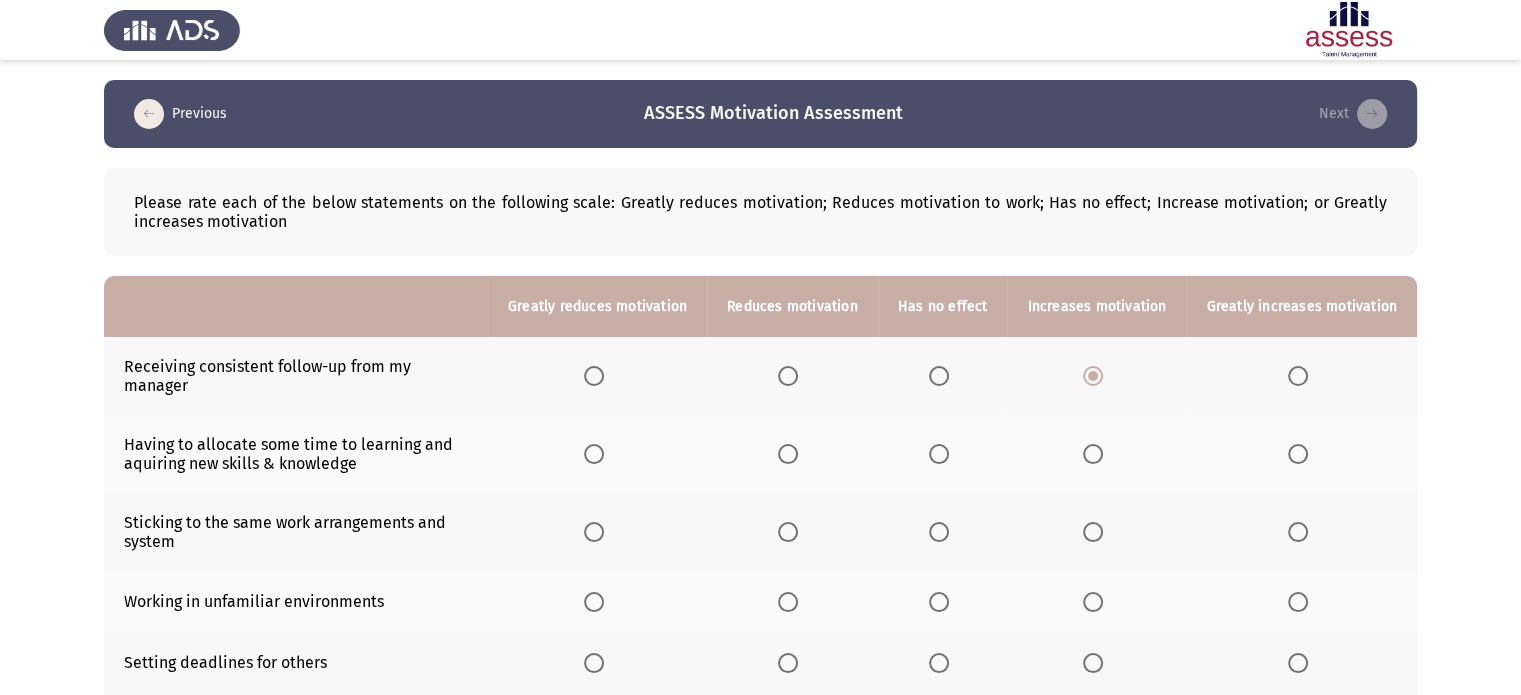 click at bounding box center (1298, 454) 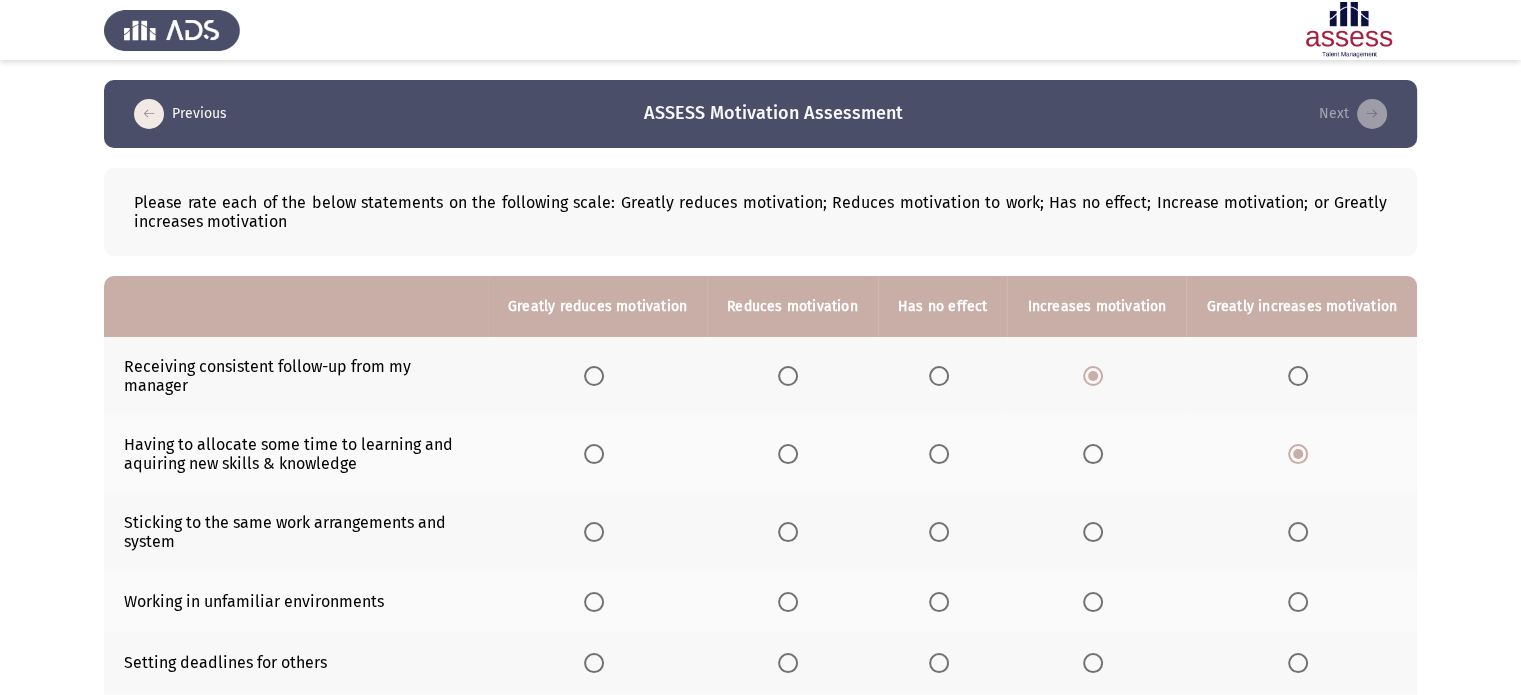 click 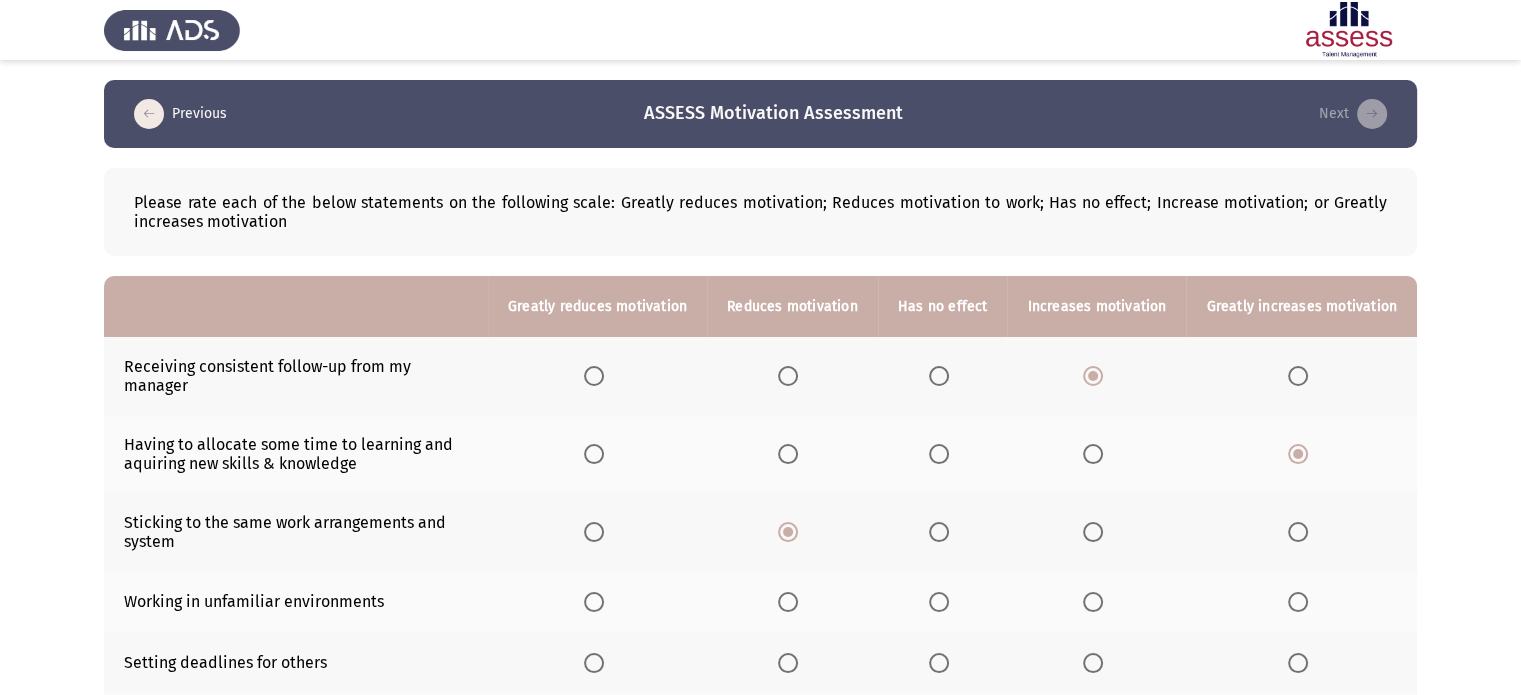 click 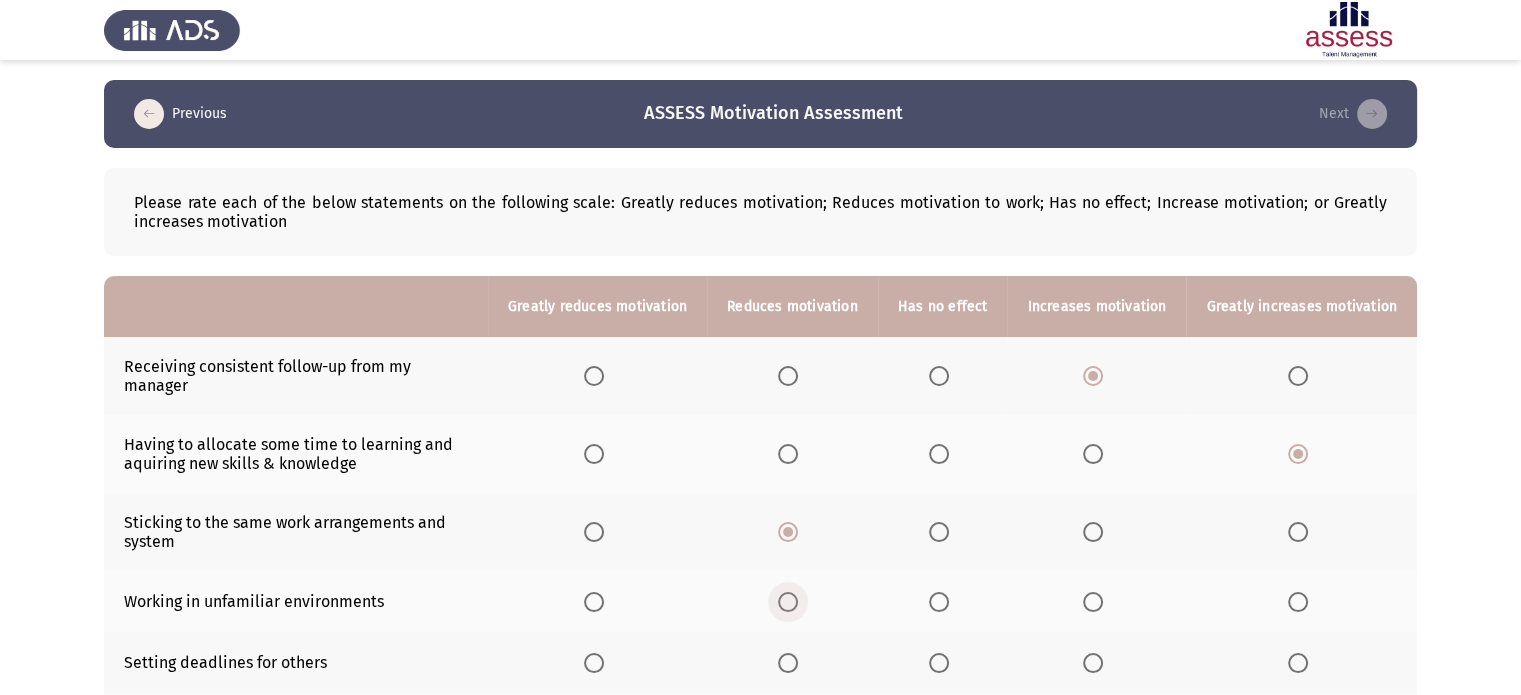 click at bounding box center (788, 602) 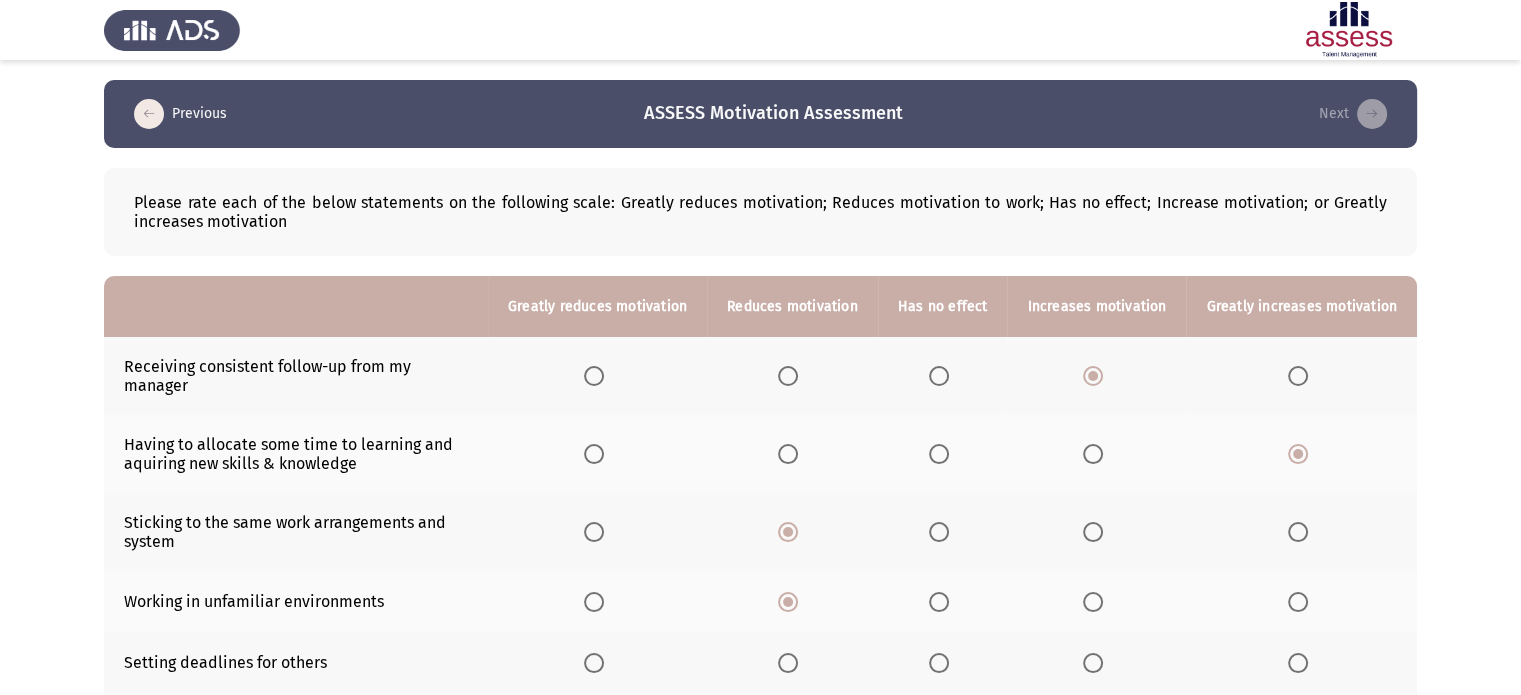 scroll, scrollTop: 300, scrollLeft: 0, axis: vertical 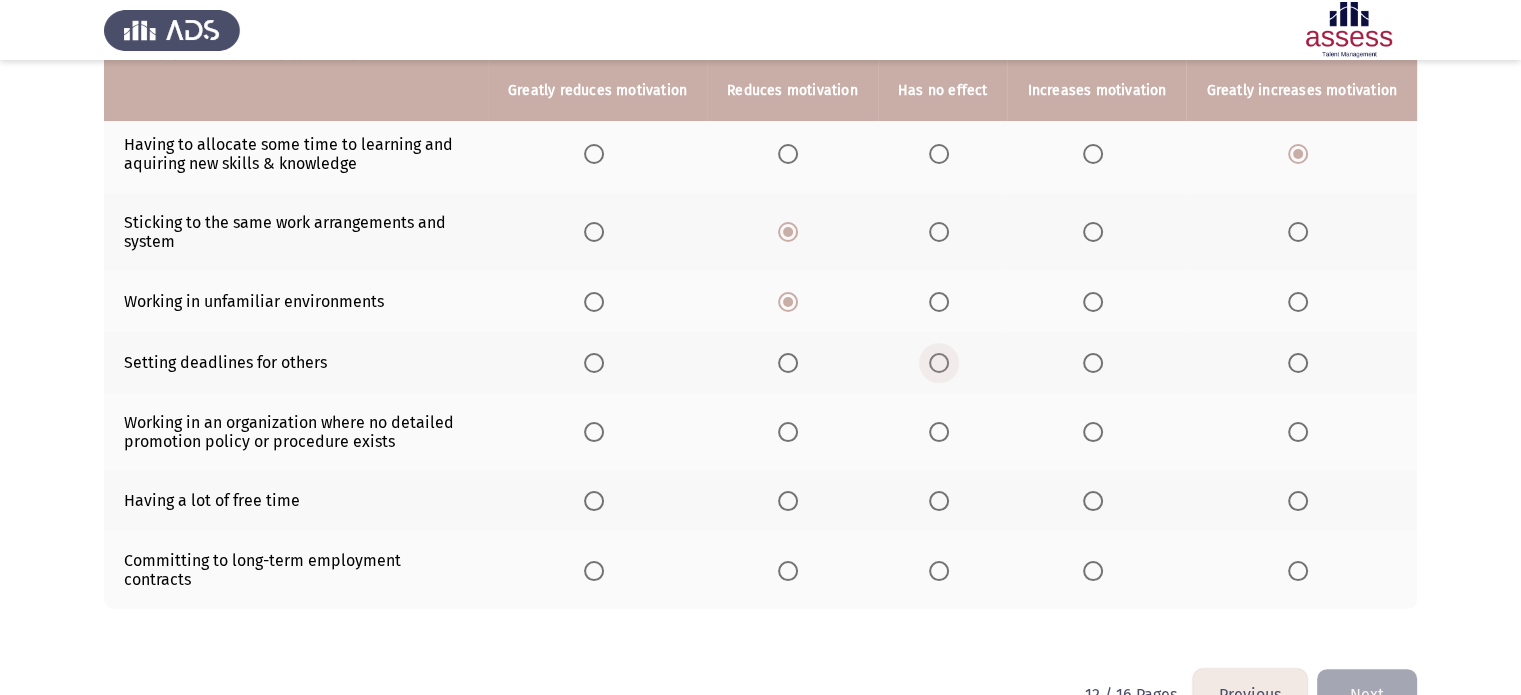 click at bounding box center [939, 363] 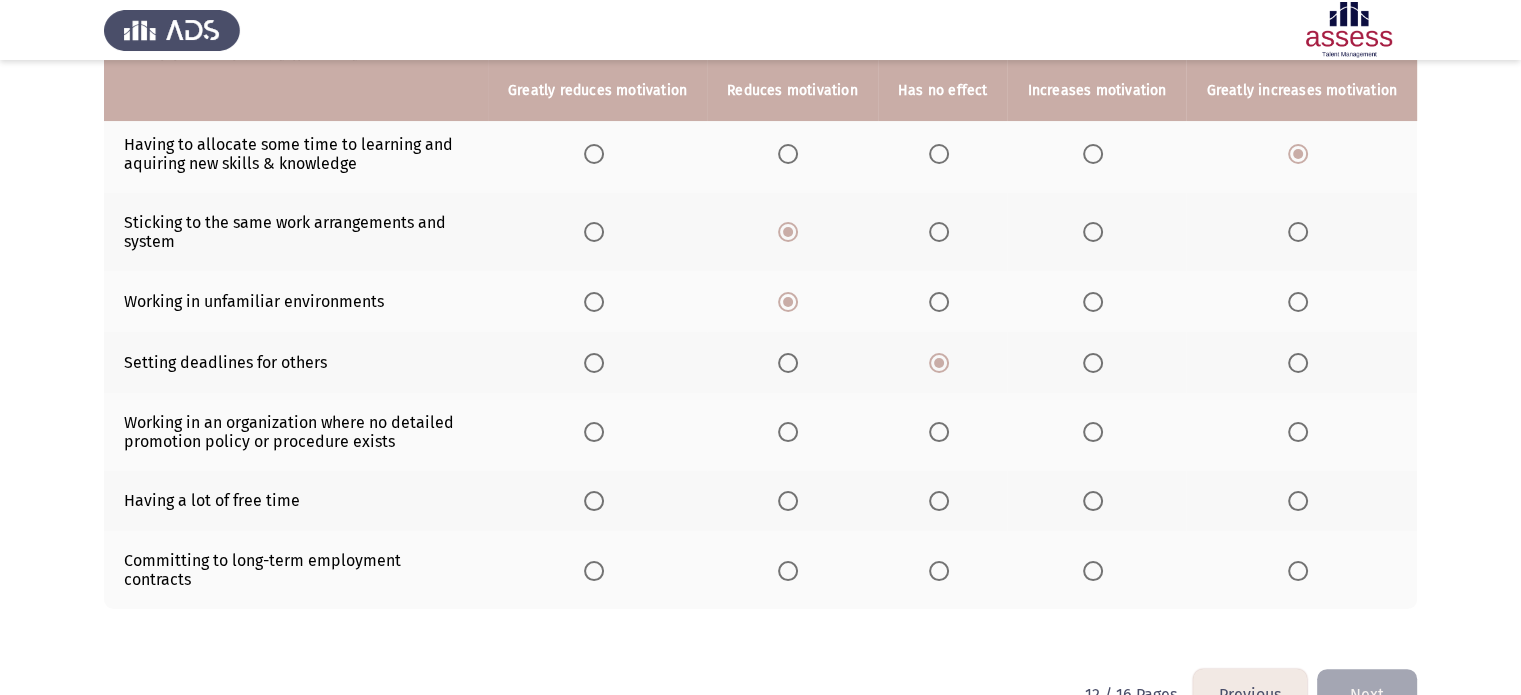 click at bounding box center (788, 432) 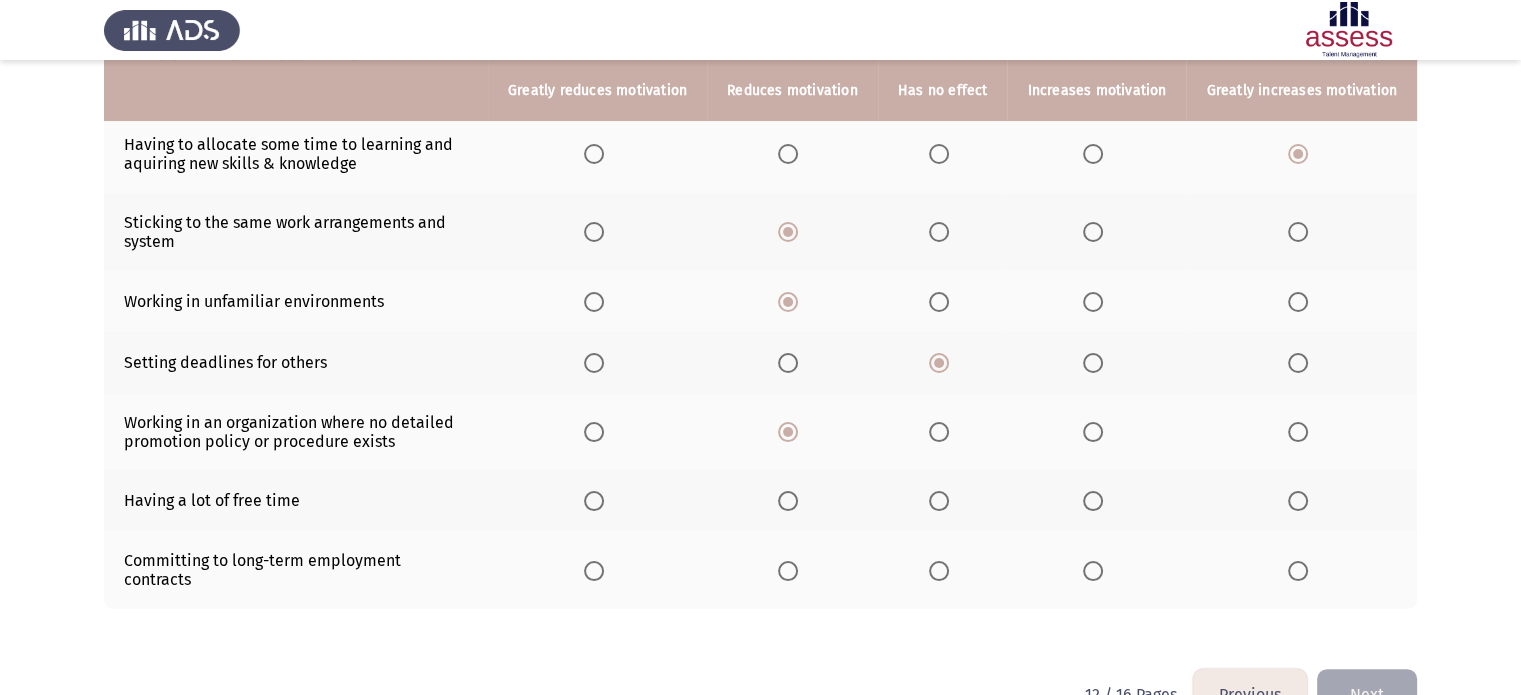 click at bounding box center (594, 501) 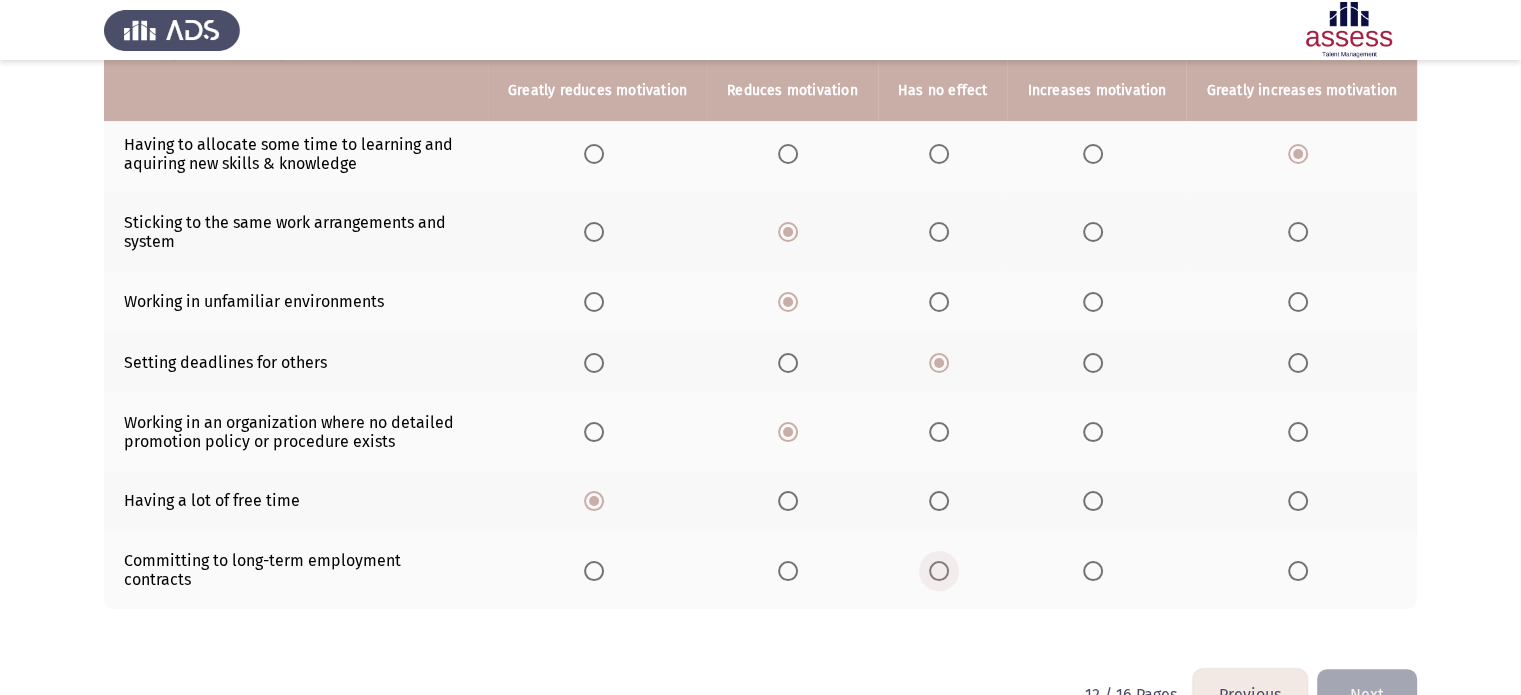 click at bounding box center (939, 571) 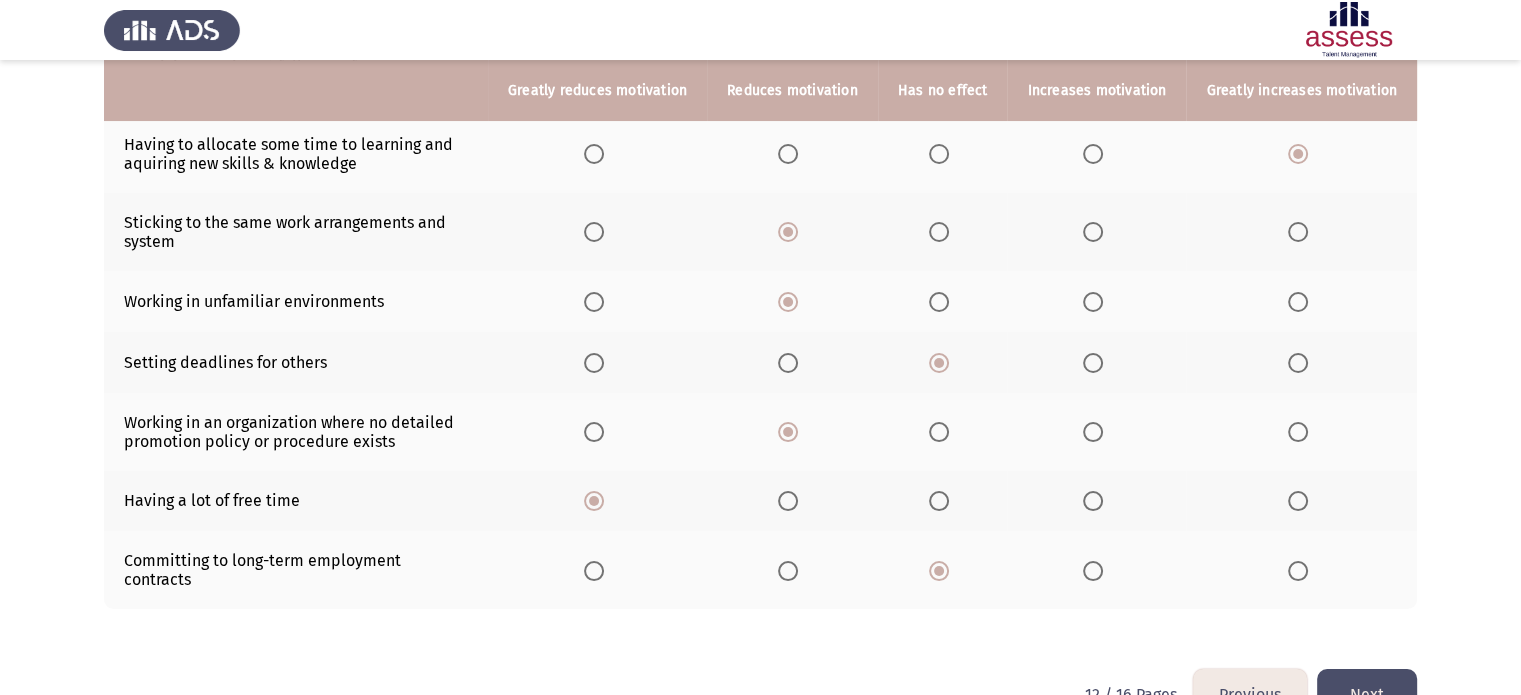 click on "Next" 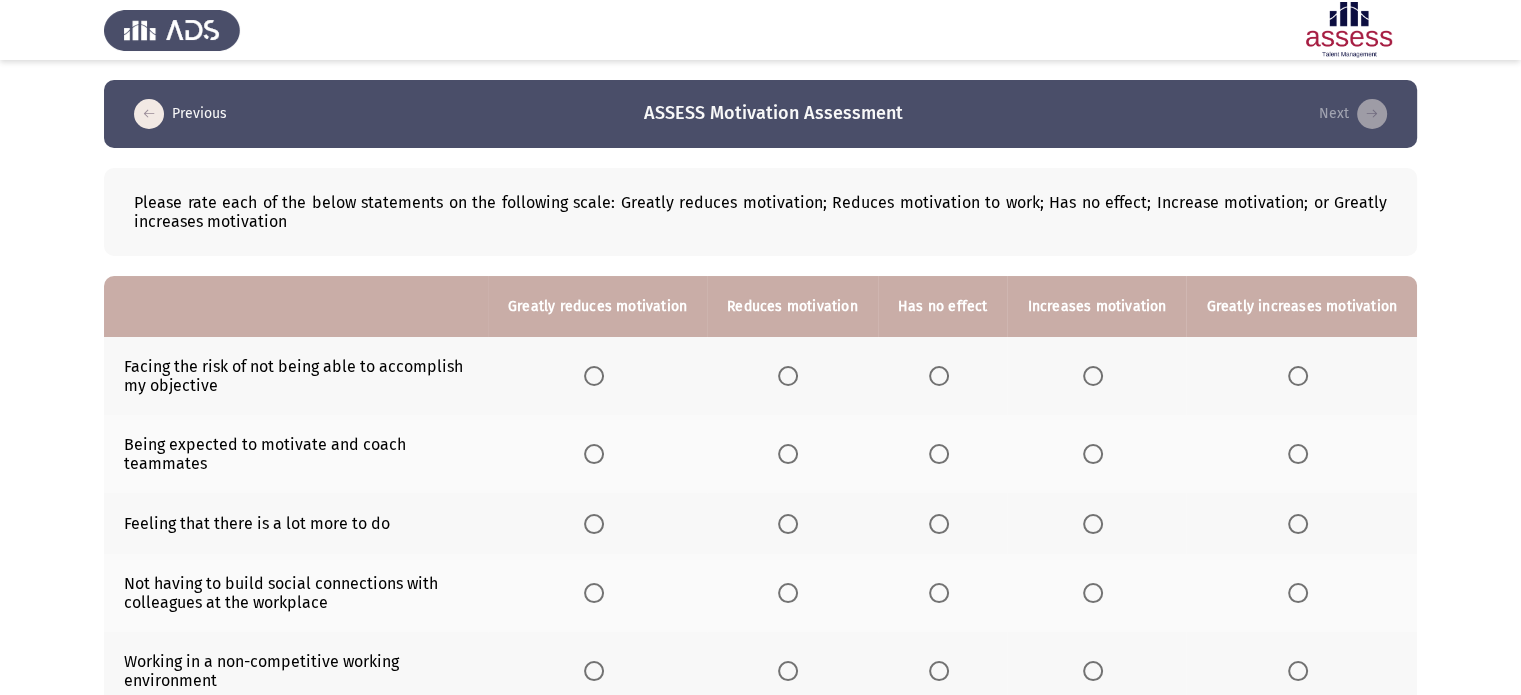 click 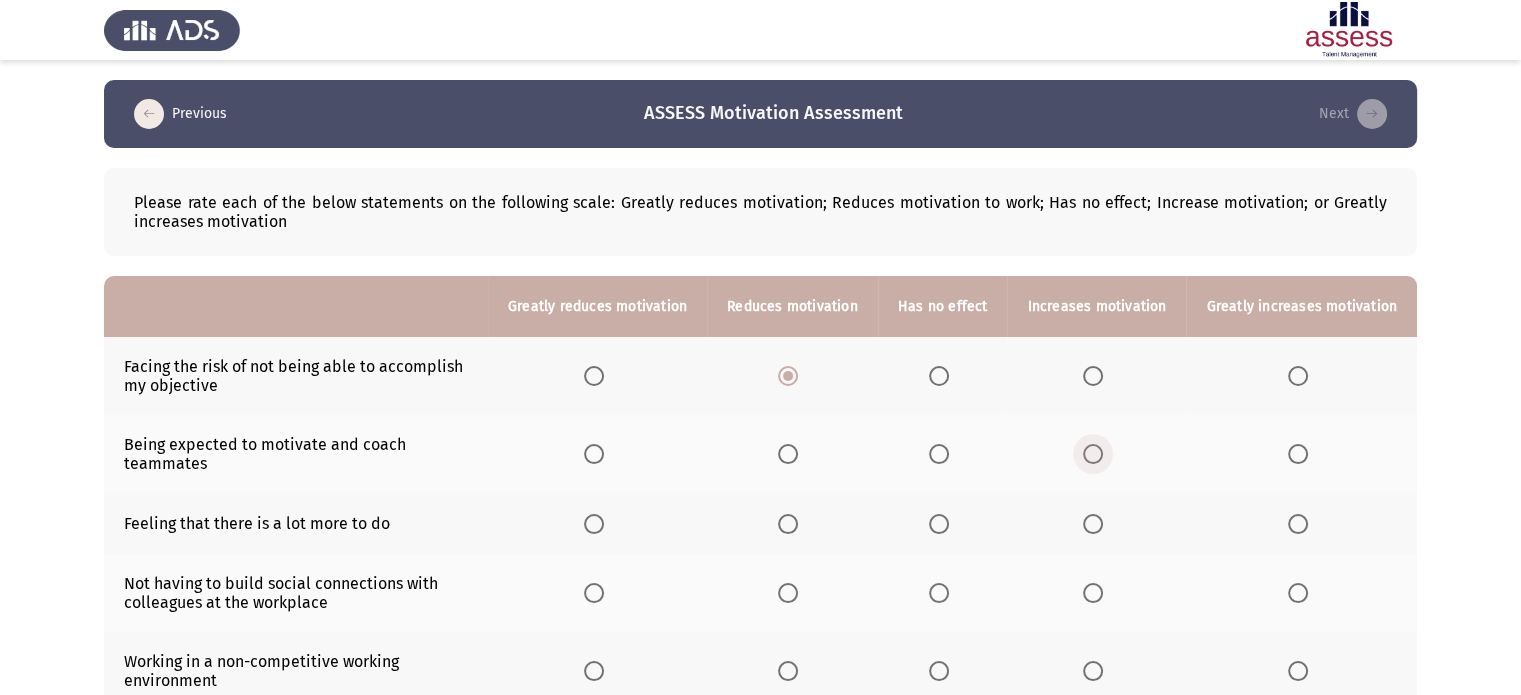 click at bounding box center (1093, 454) 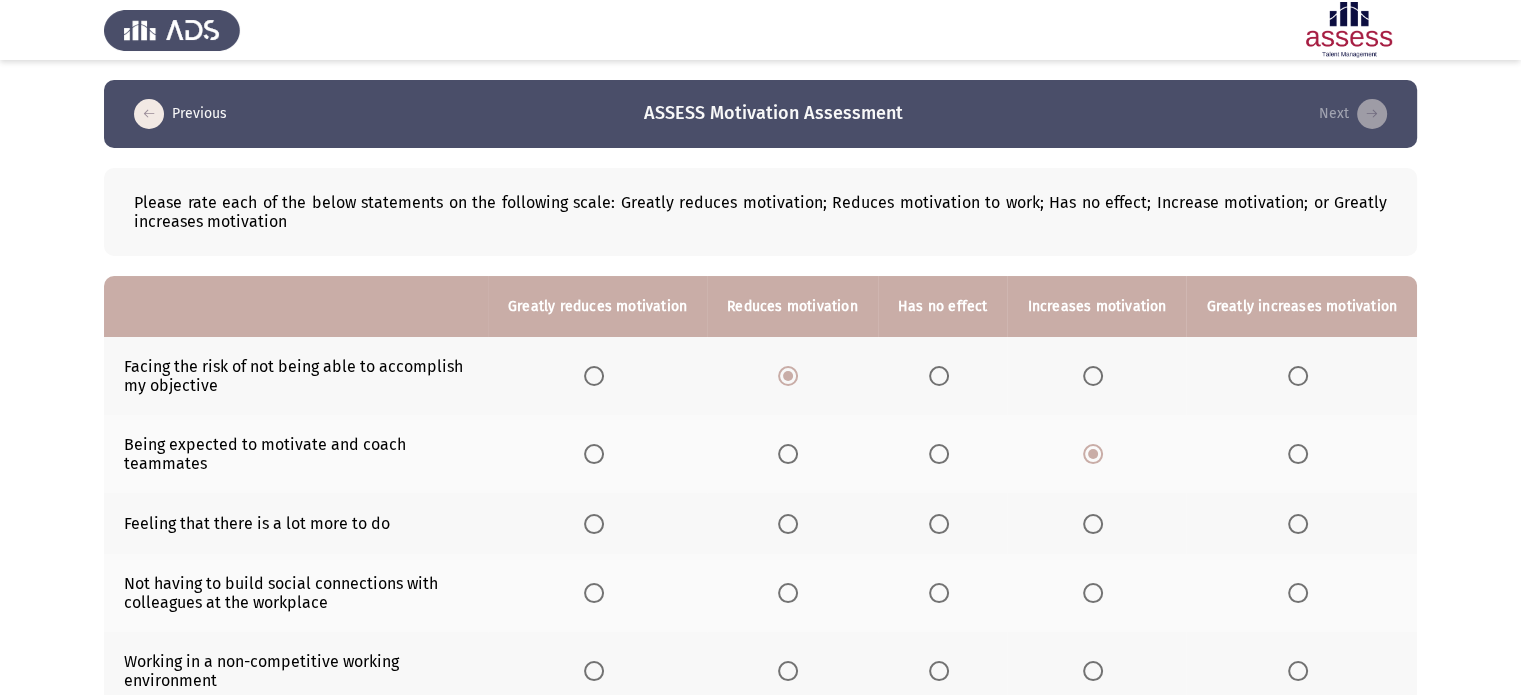 click at bounding box center [1093, 524] 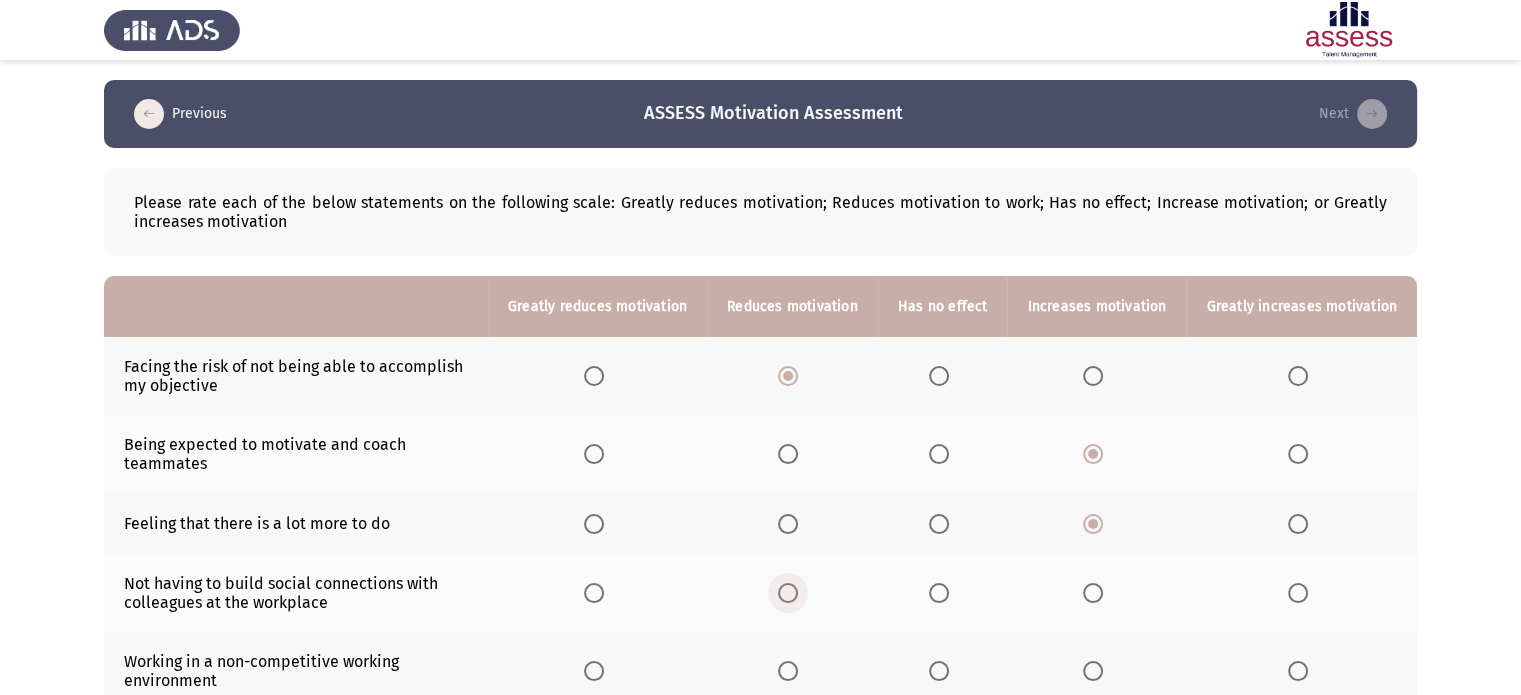 click at bounding box center [788, 593] 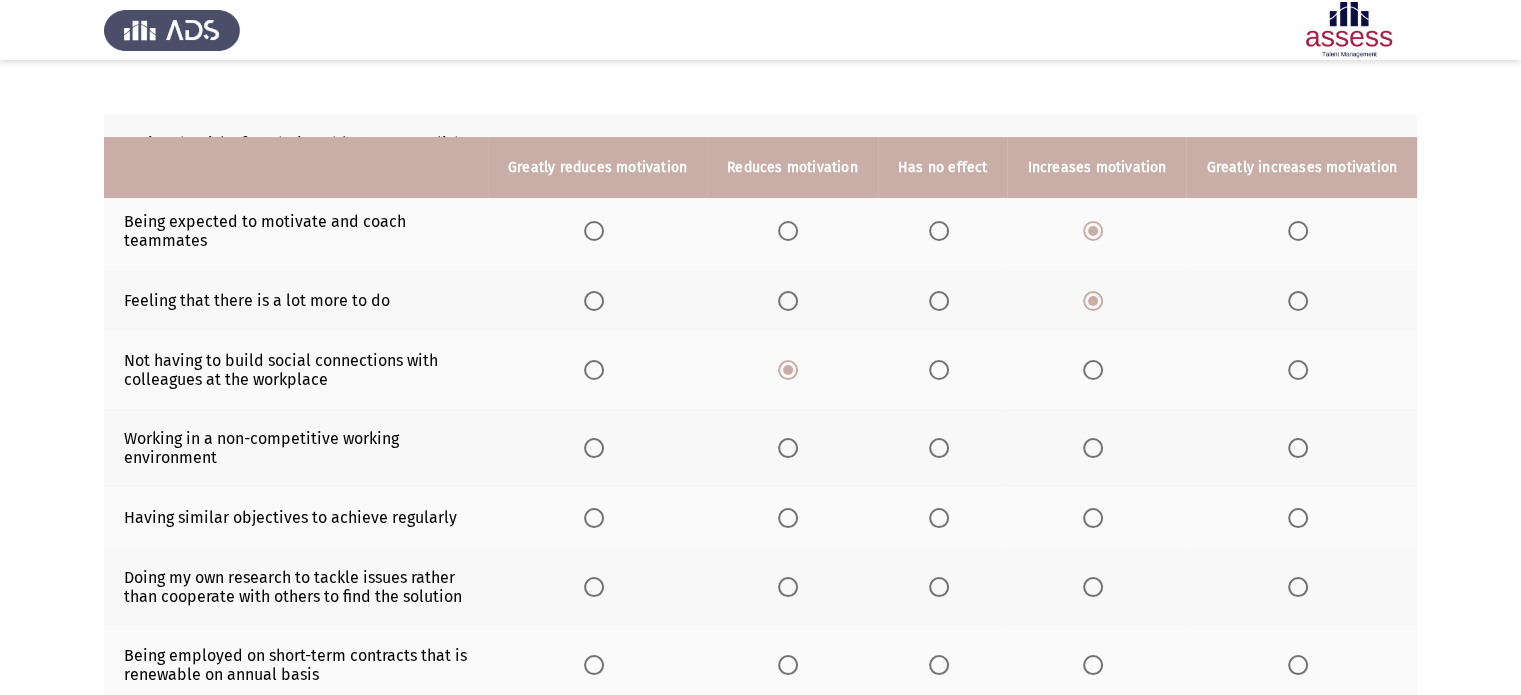 scroll, scrollTop: 300, scrollLeft: 0, axis: vertical 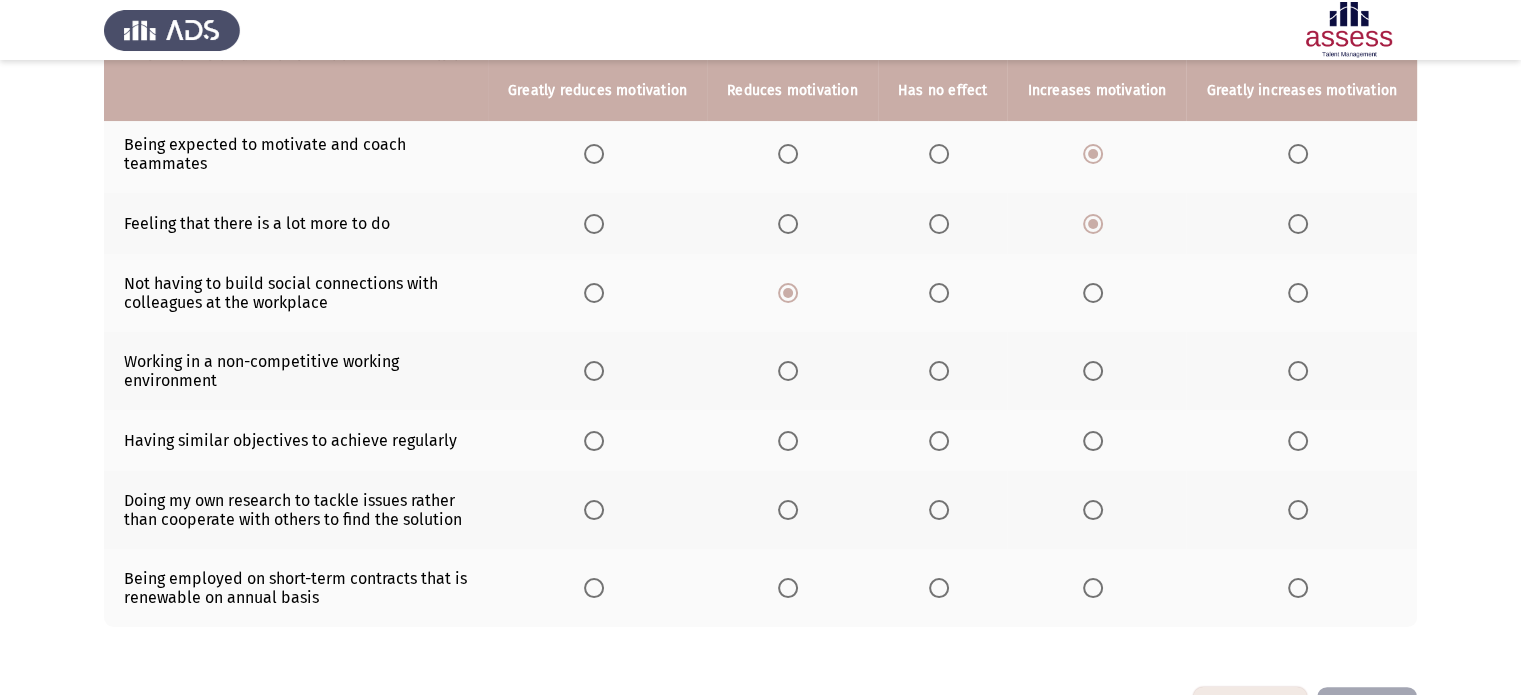 click at bounding box center [939, 371] 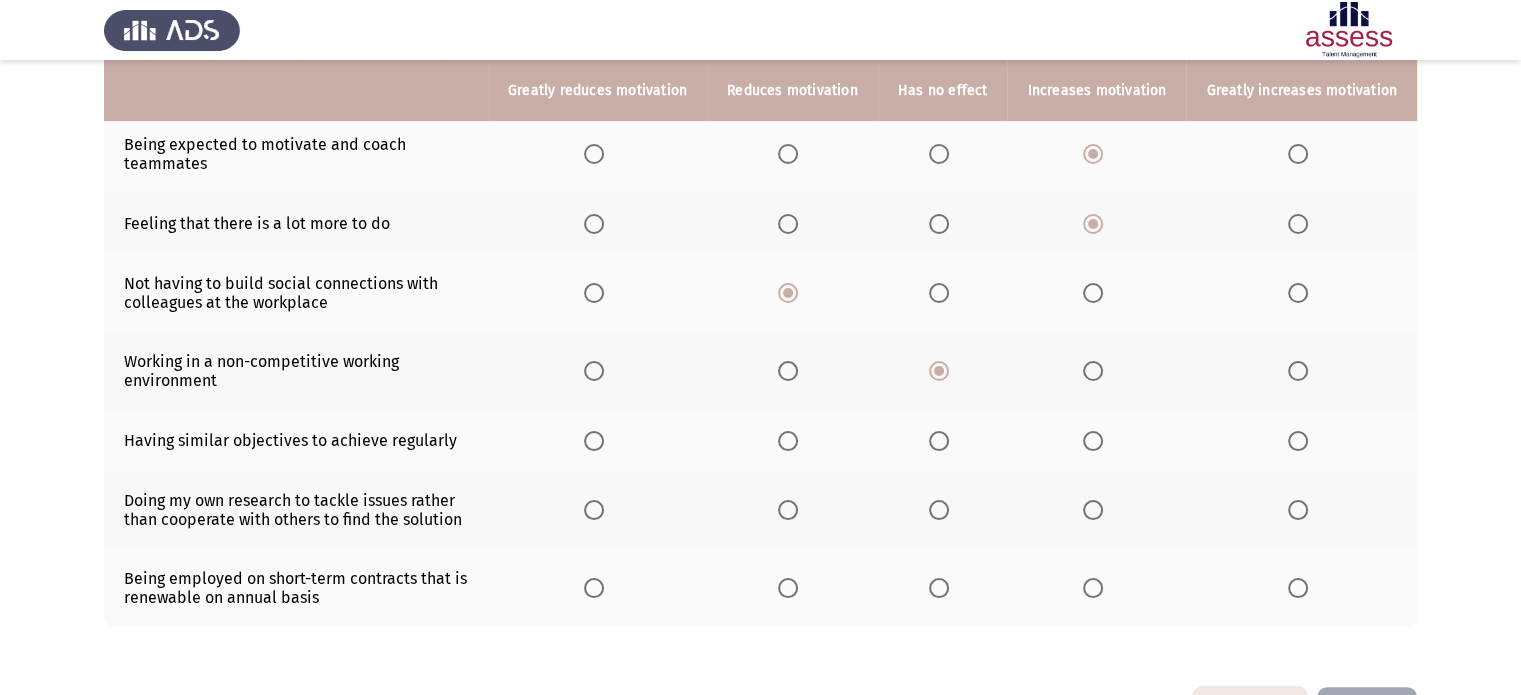 click at bounding box center (1093, 441) 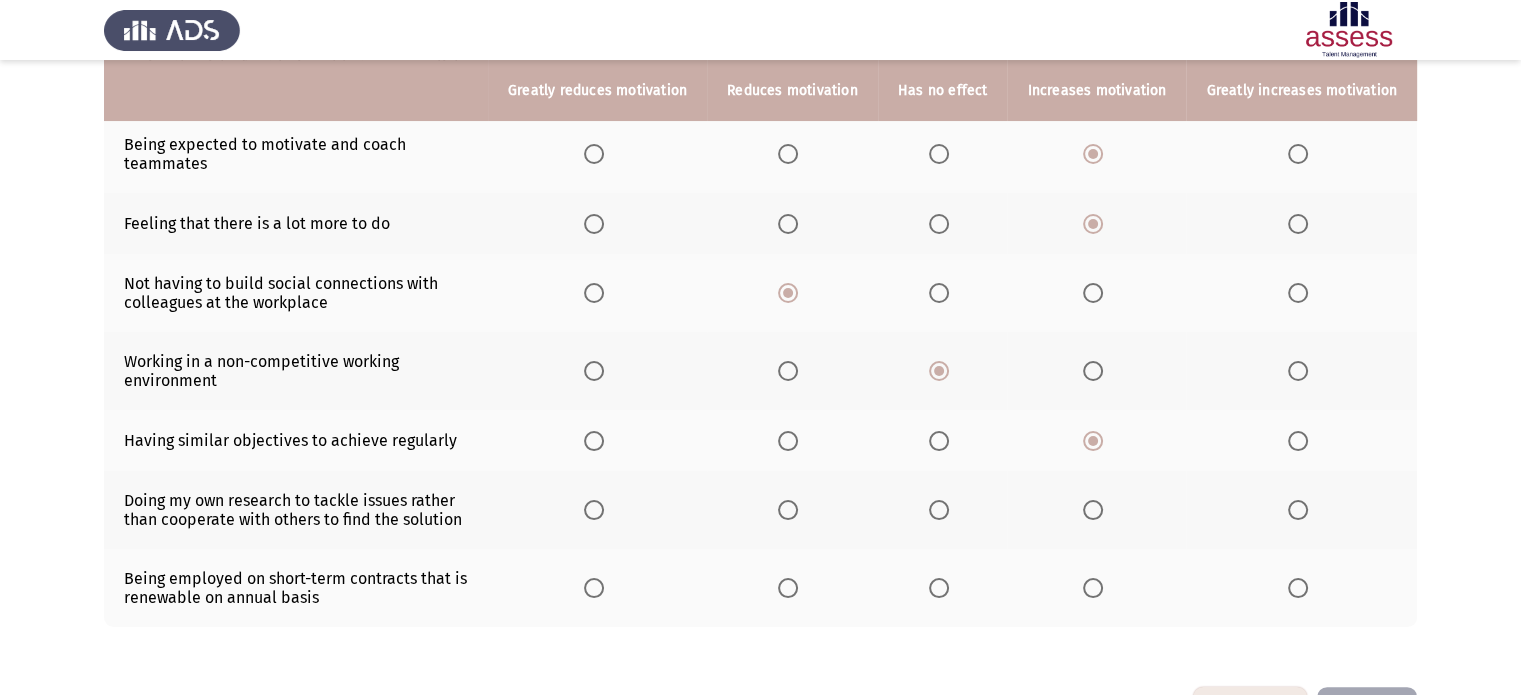 click 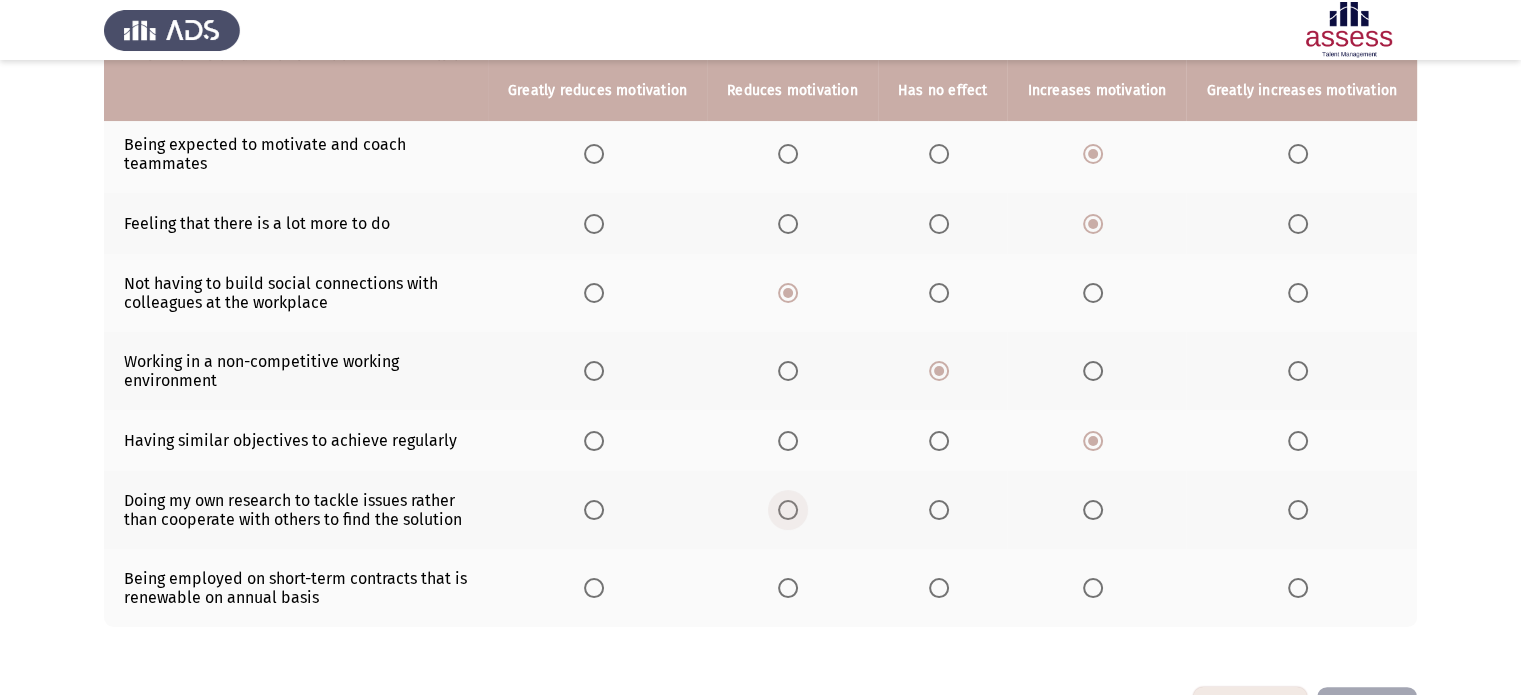 click at bounding box center (792, 510) 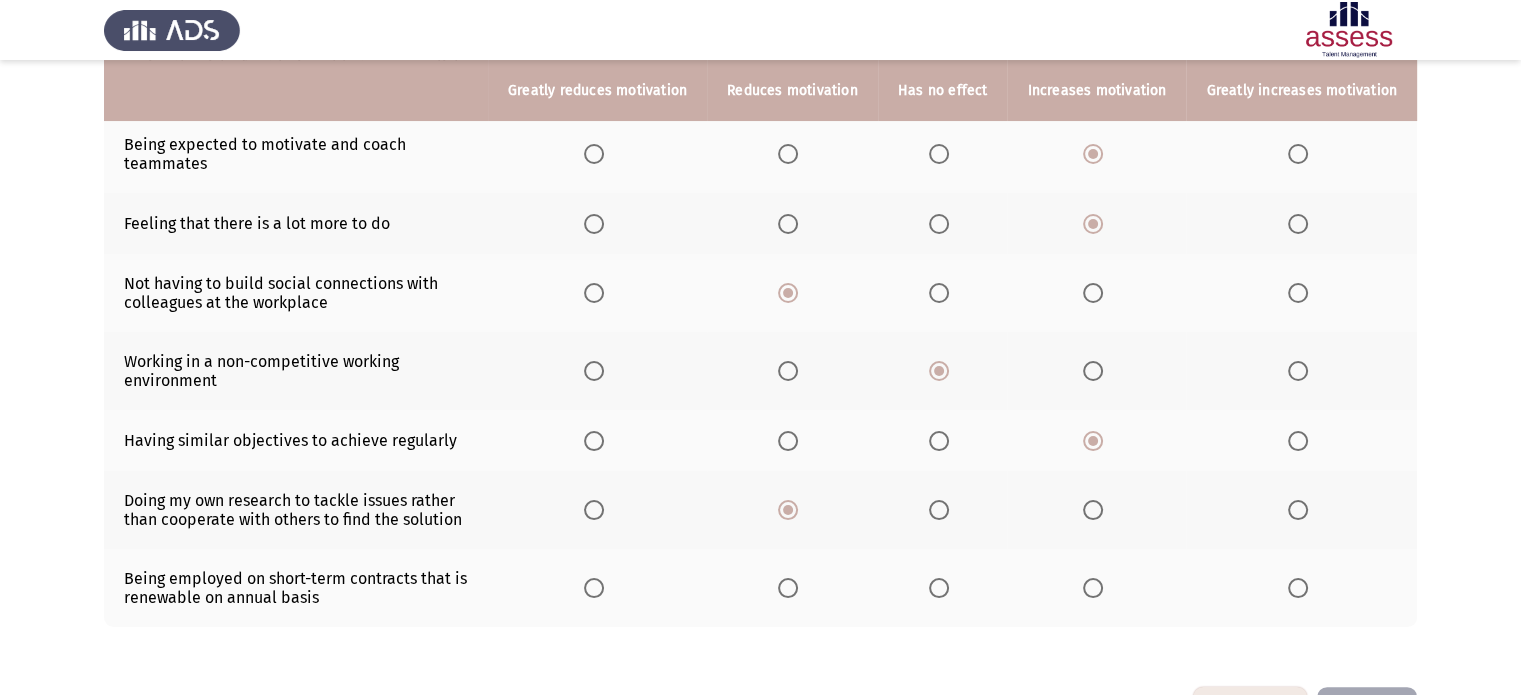click at bounding box center (939, 588) 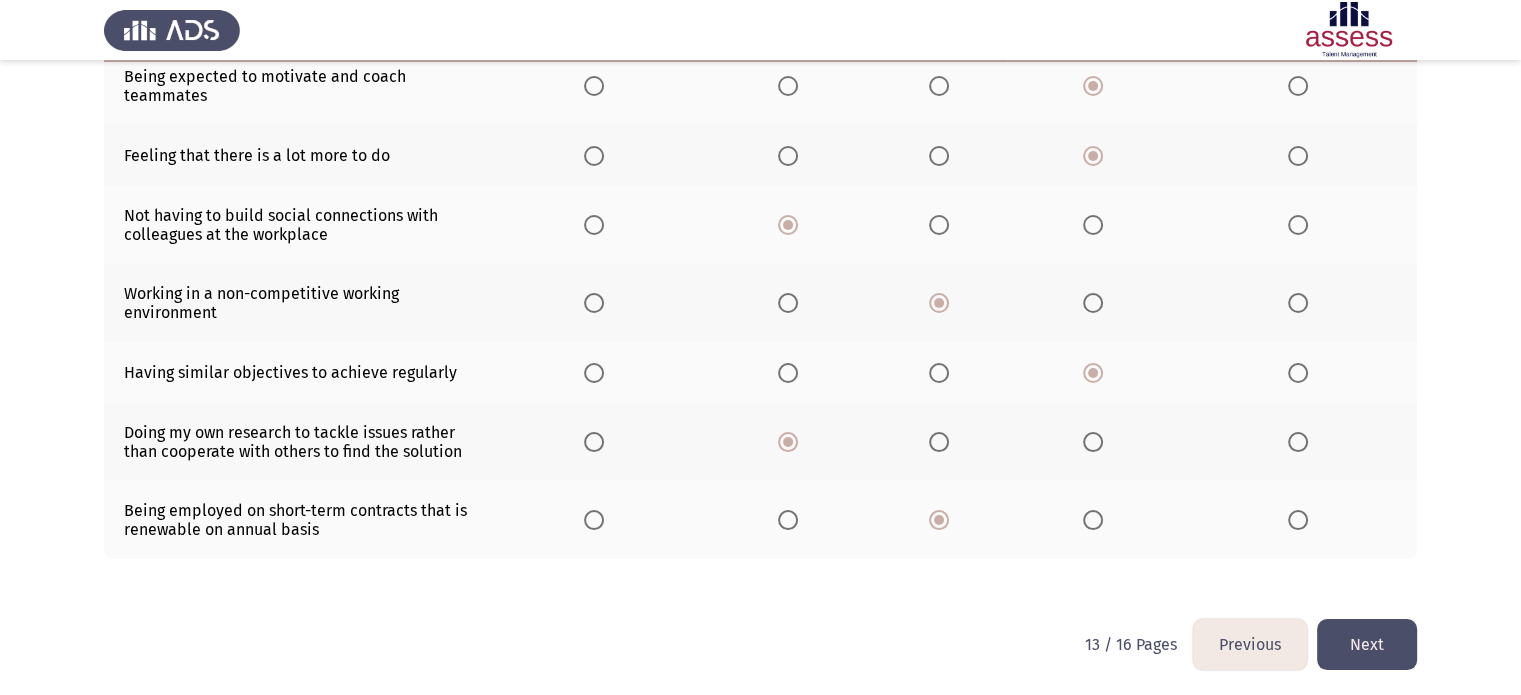 scroll, scrollTop: 374, scrollLeft: 0, axis: vertical 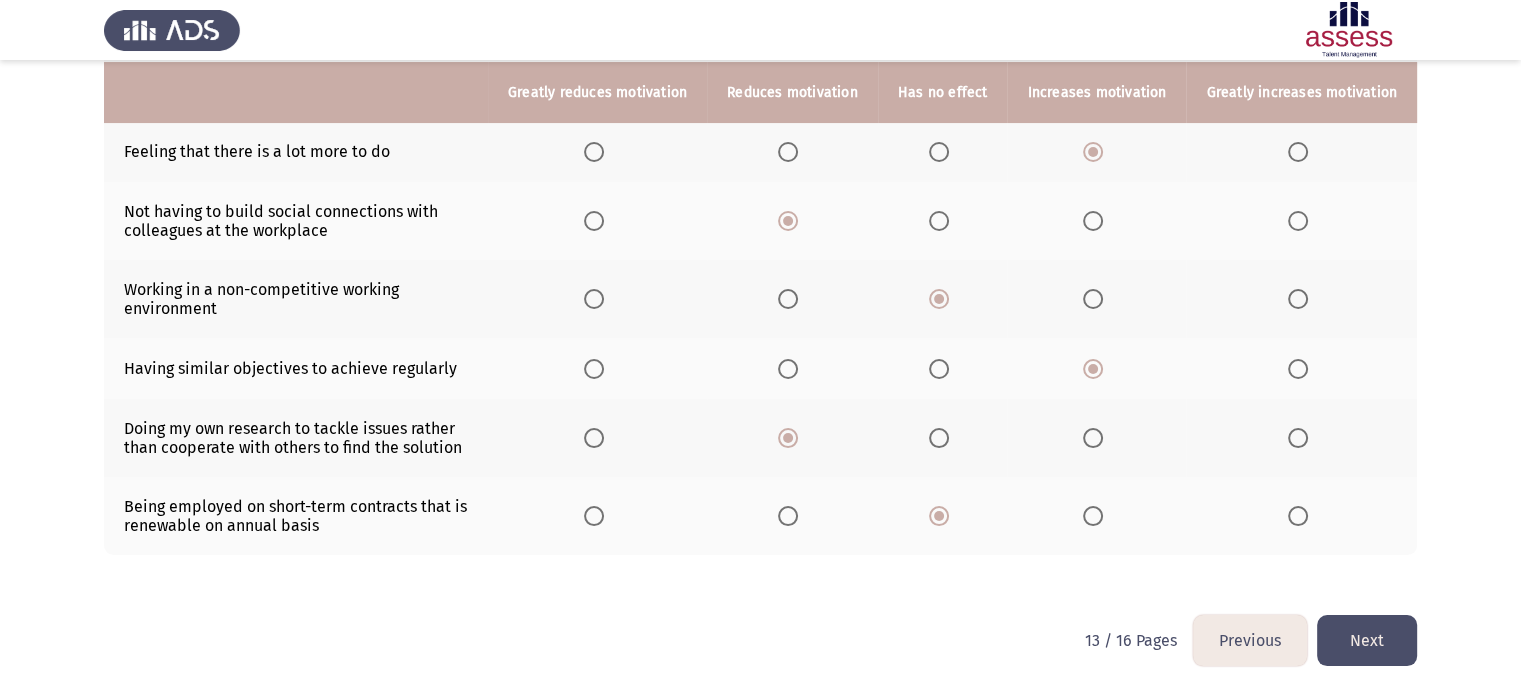 click on "Next" 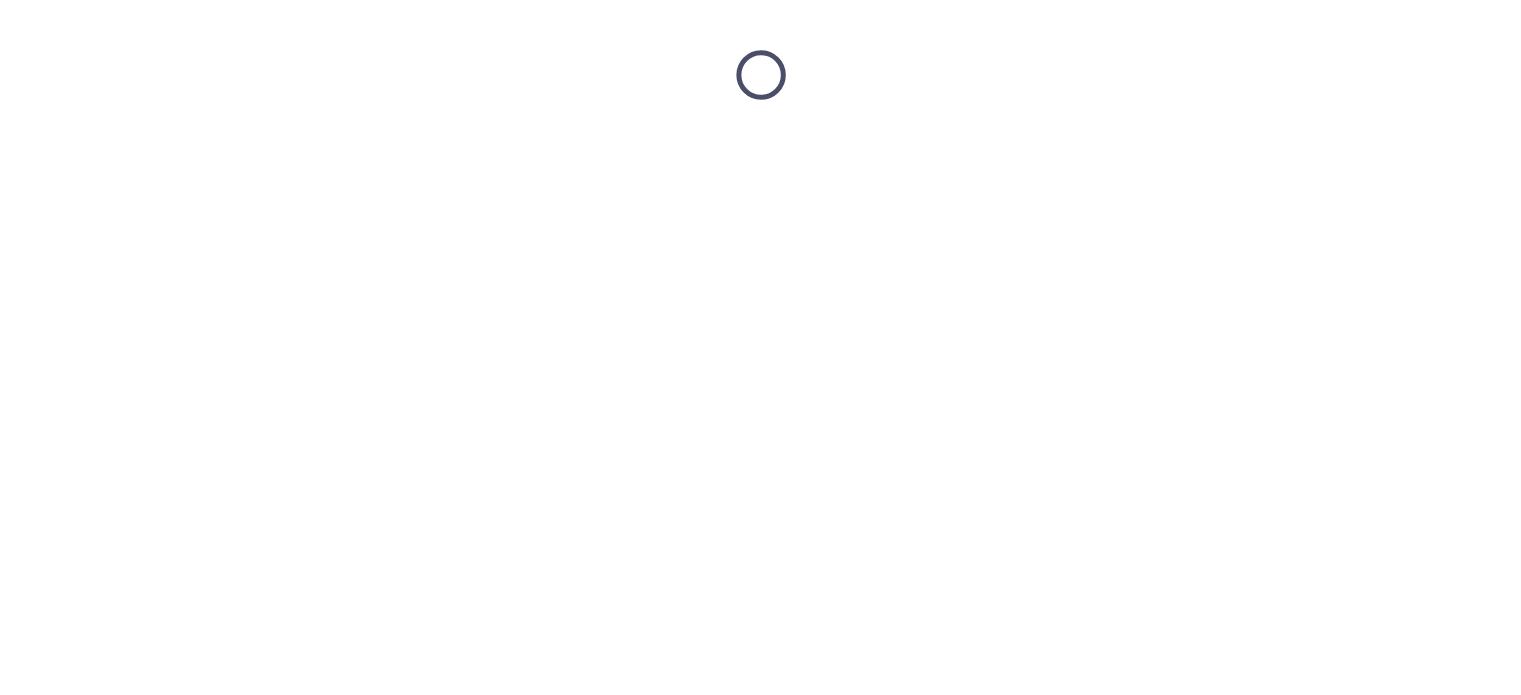 scroll, scrollTop: 0, scrollLeft: 0, axis: both 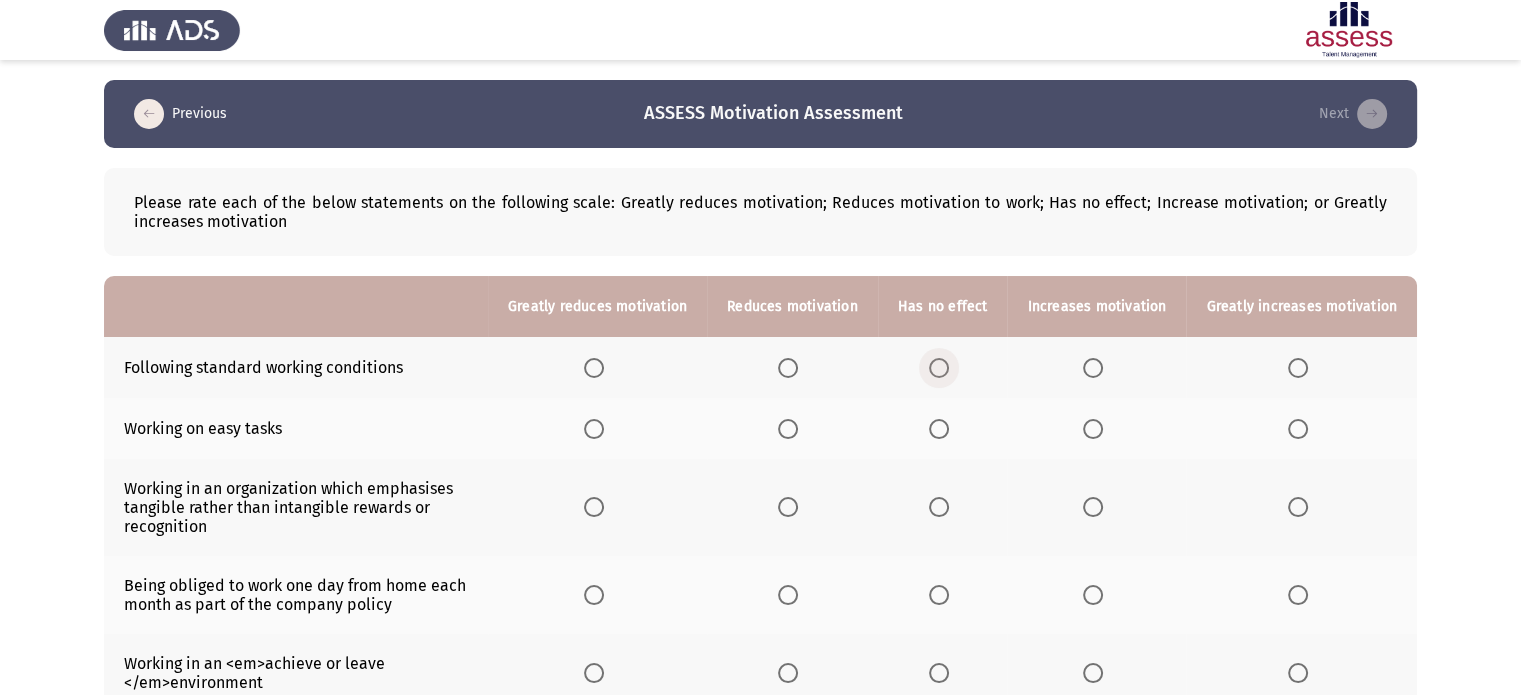 click at bounding box center [939, 368] 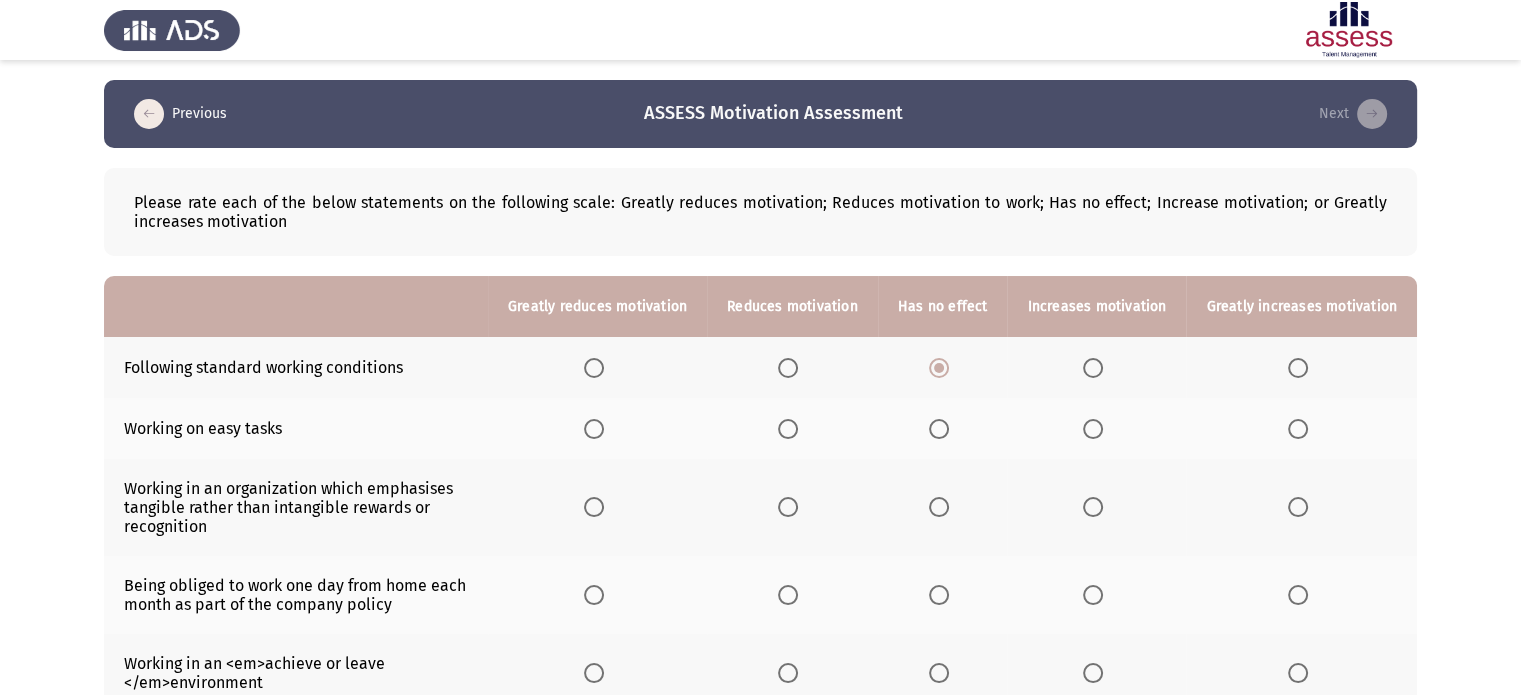 click at bounding box center [792, 429] 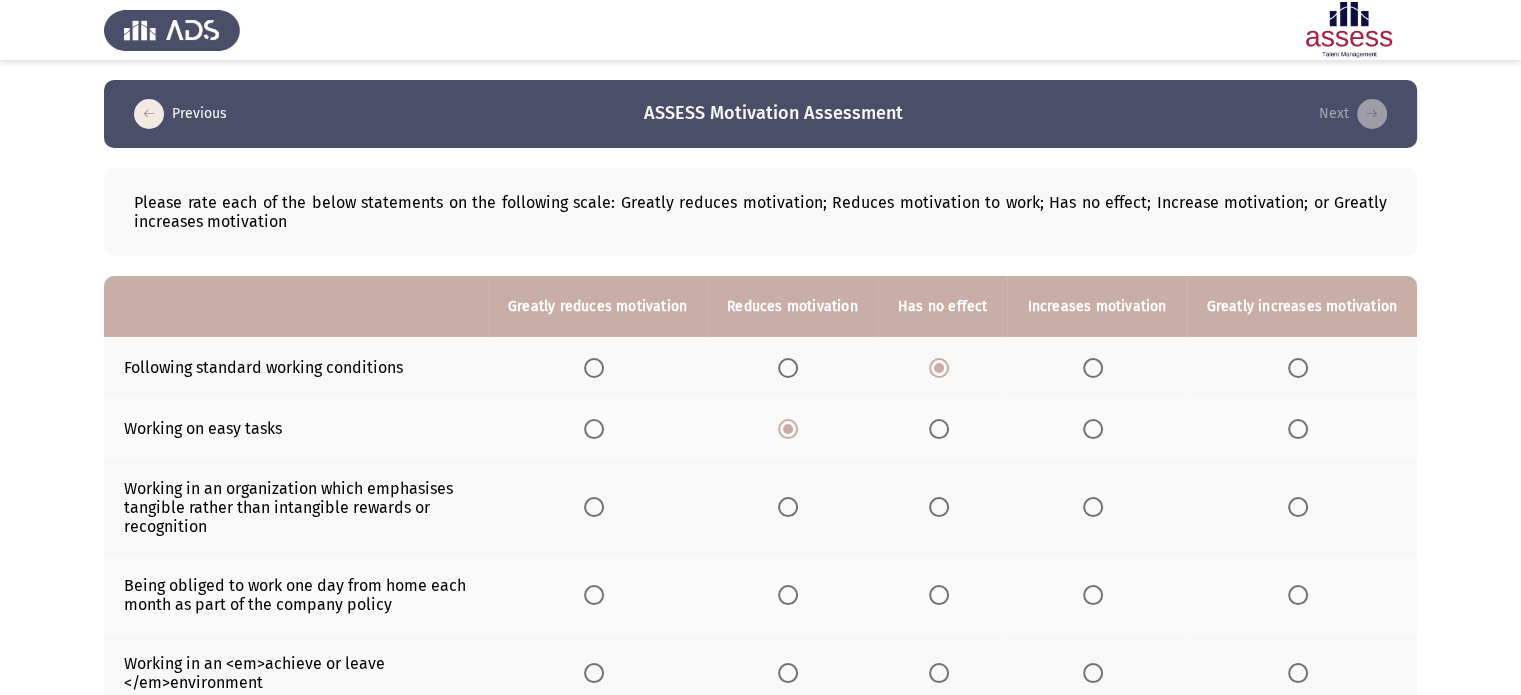 click 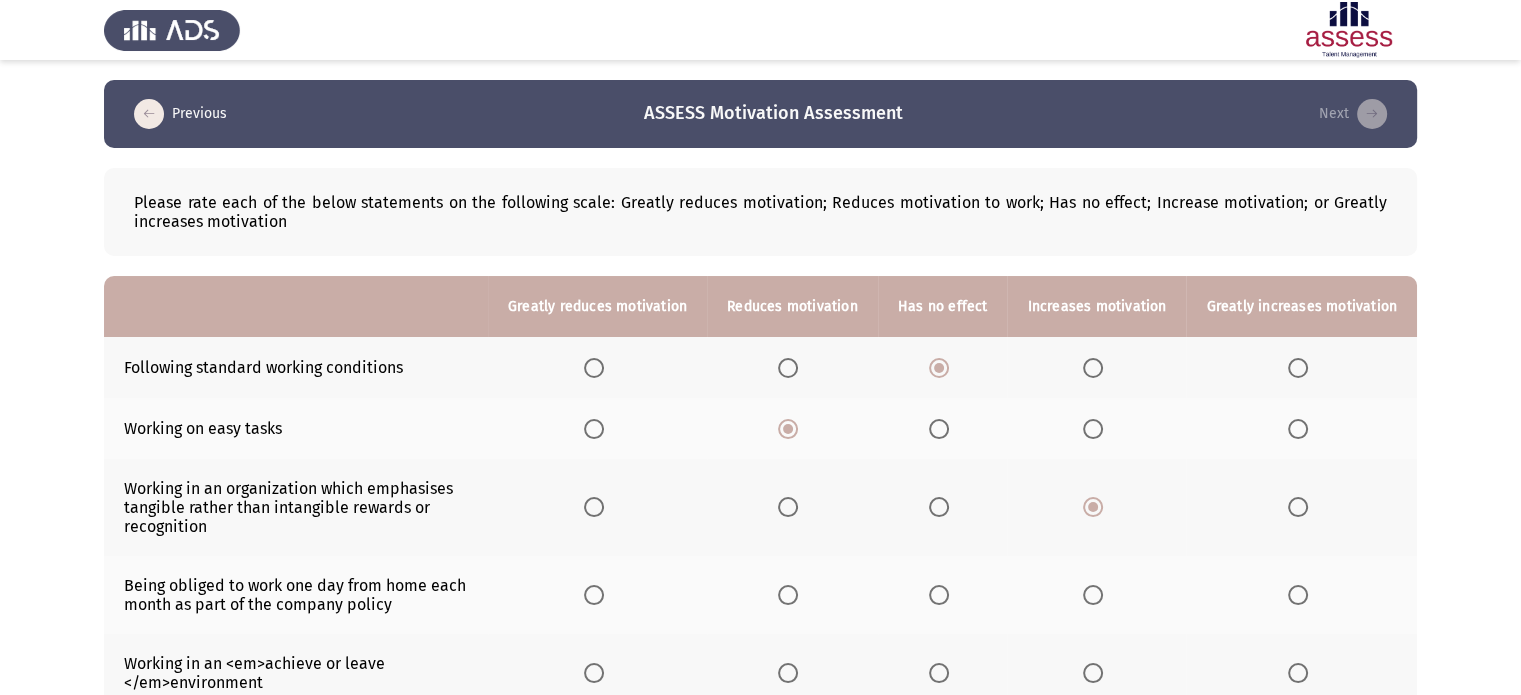 click at bounding box center (1093, 595) 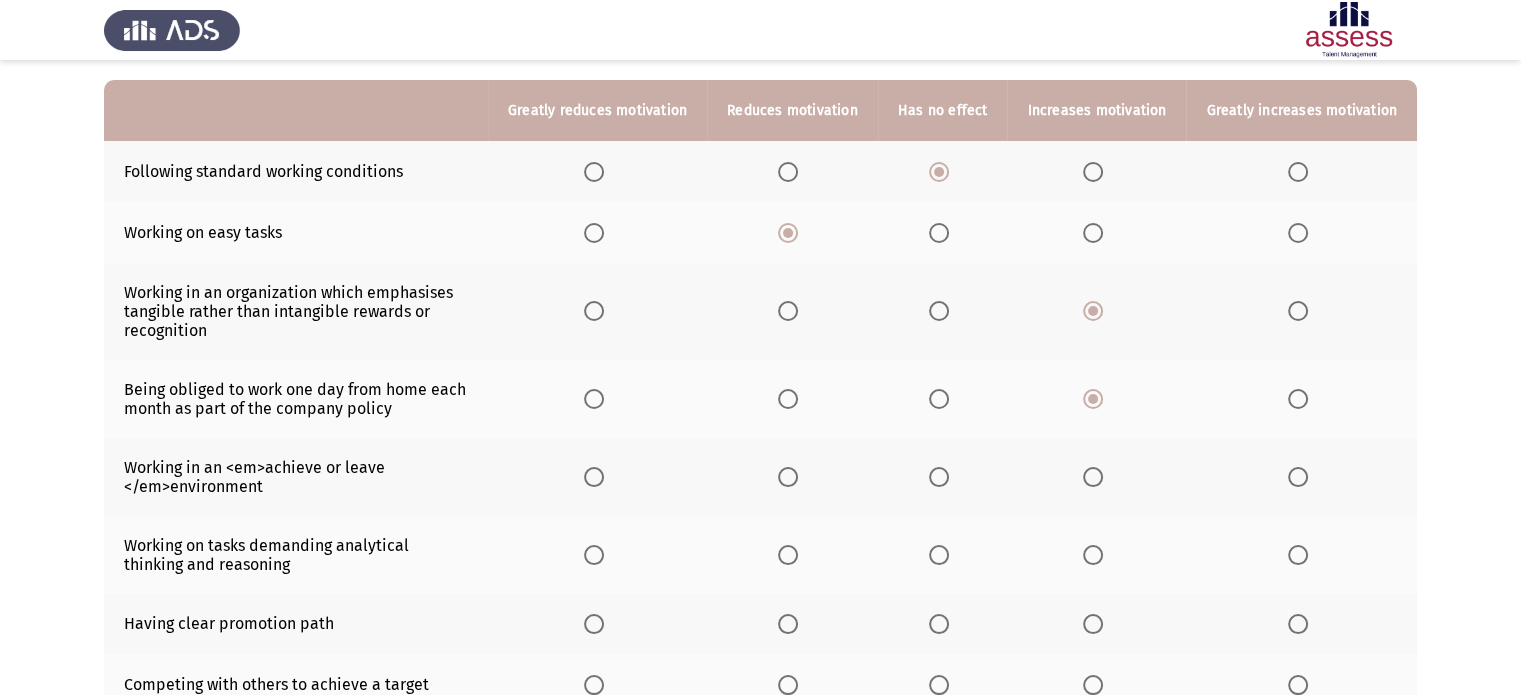scroll, scrollTop: 300, scrollLeft: 0, axis: vertical 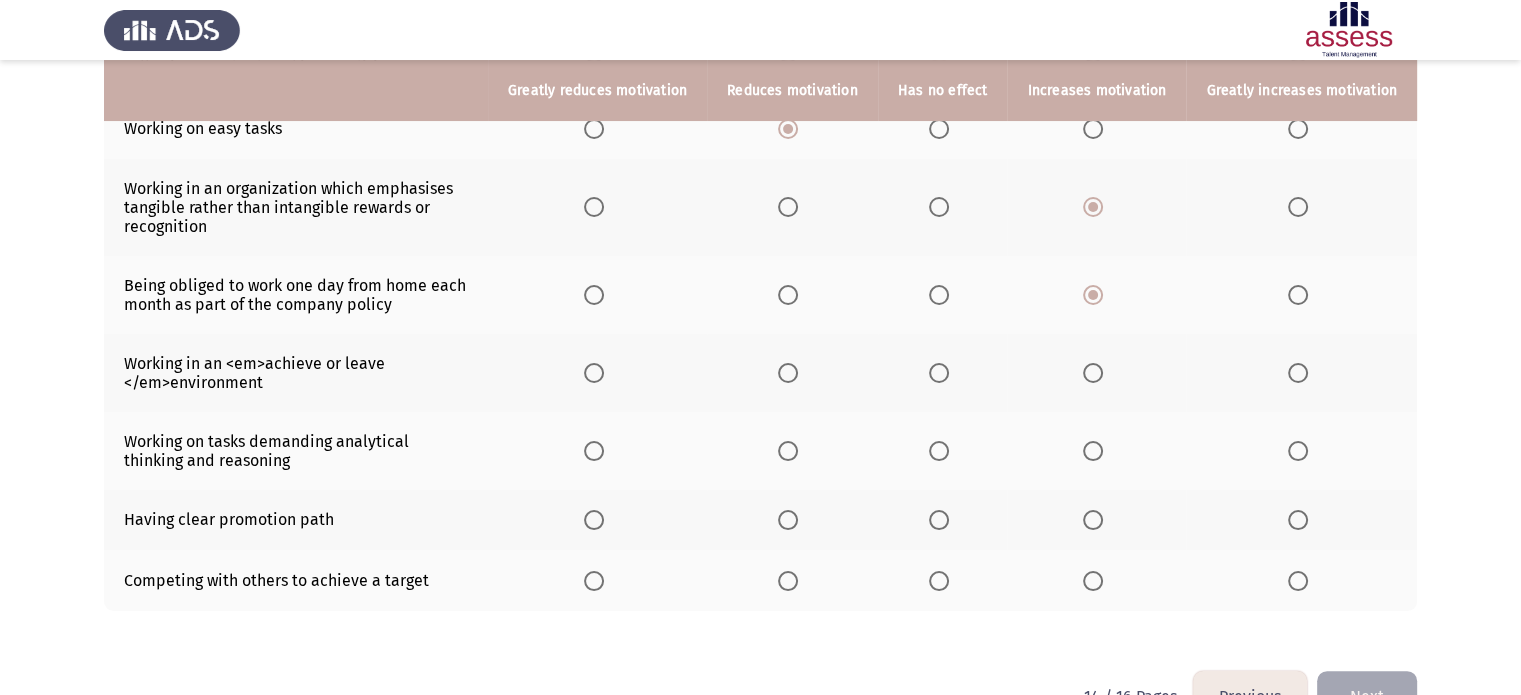 click 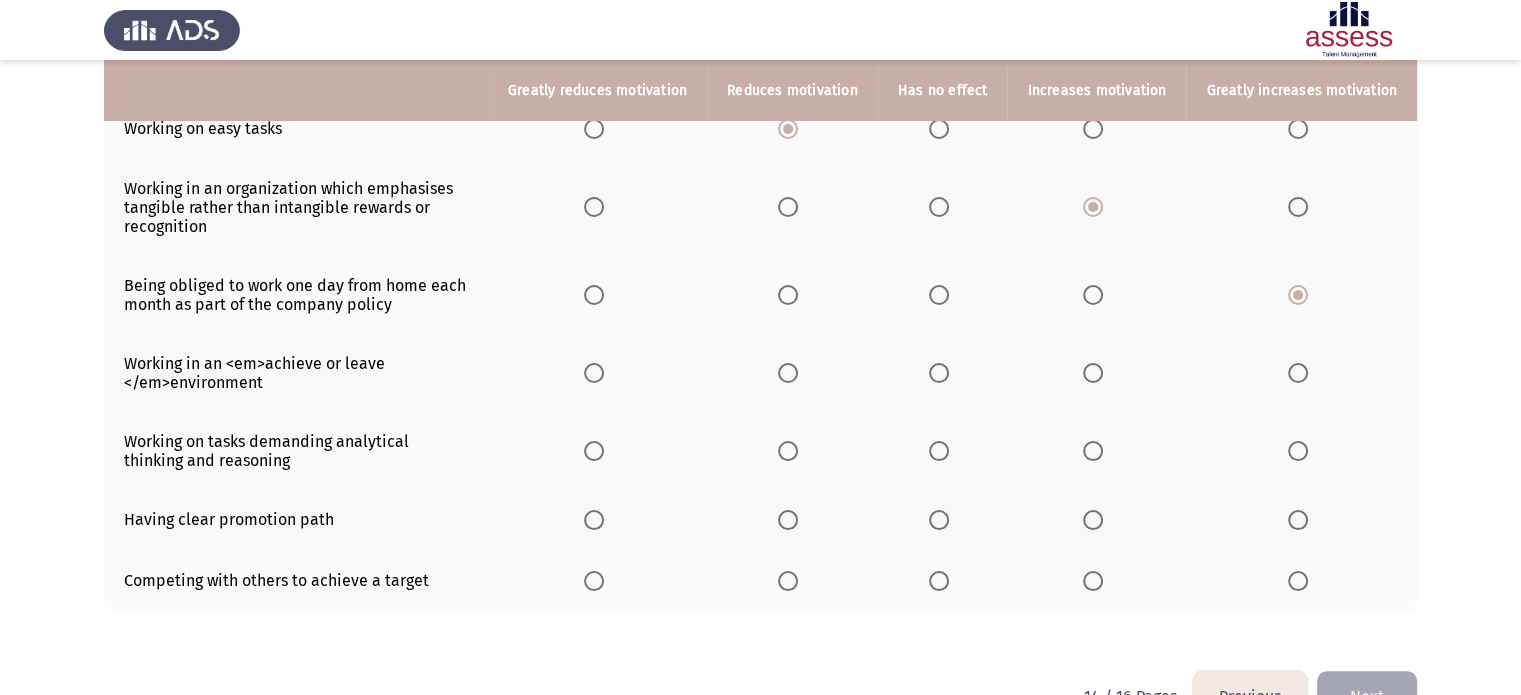click at bounding box center [939, 373] 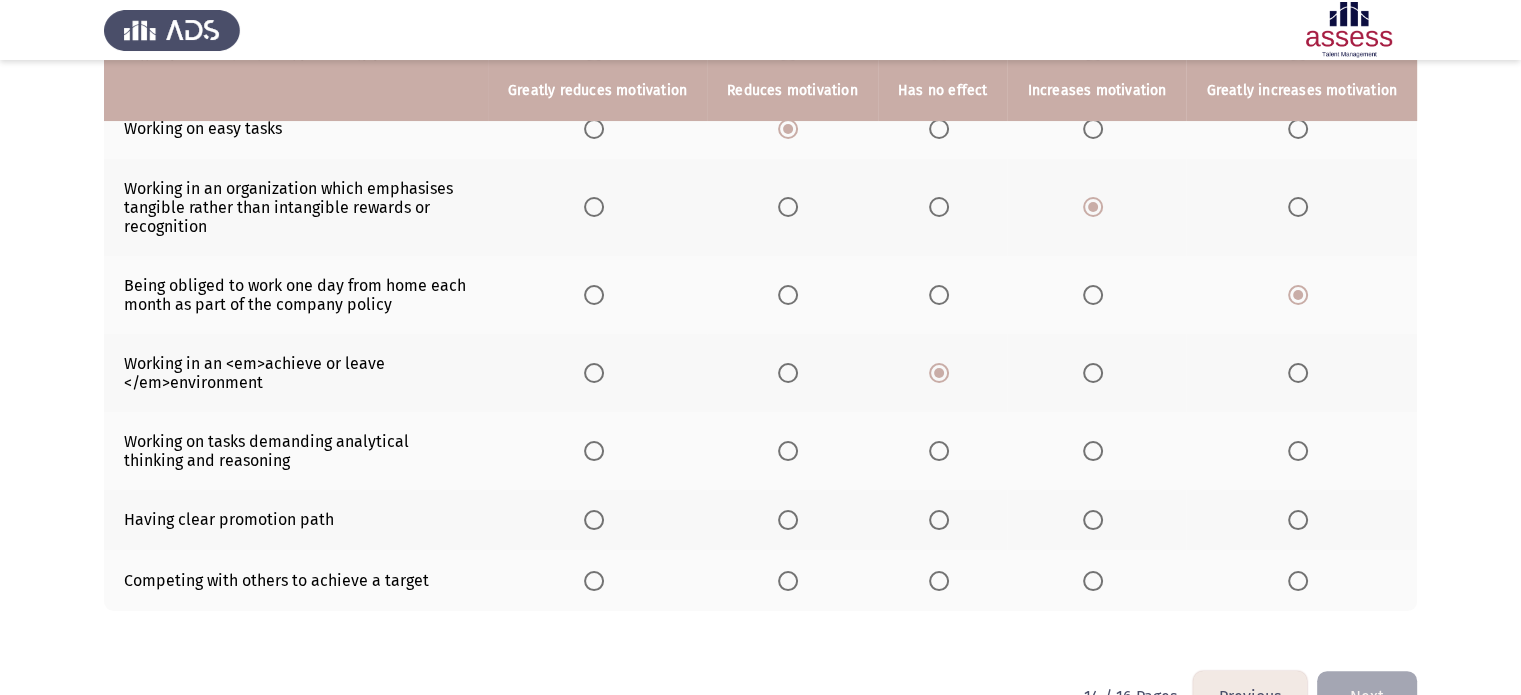 click at bounding box center [1093, 451] 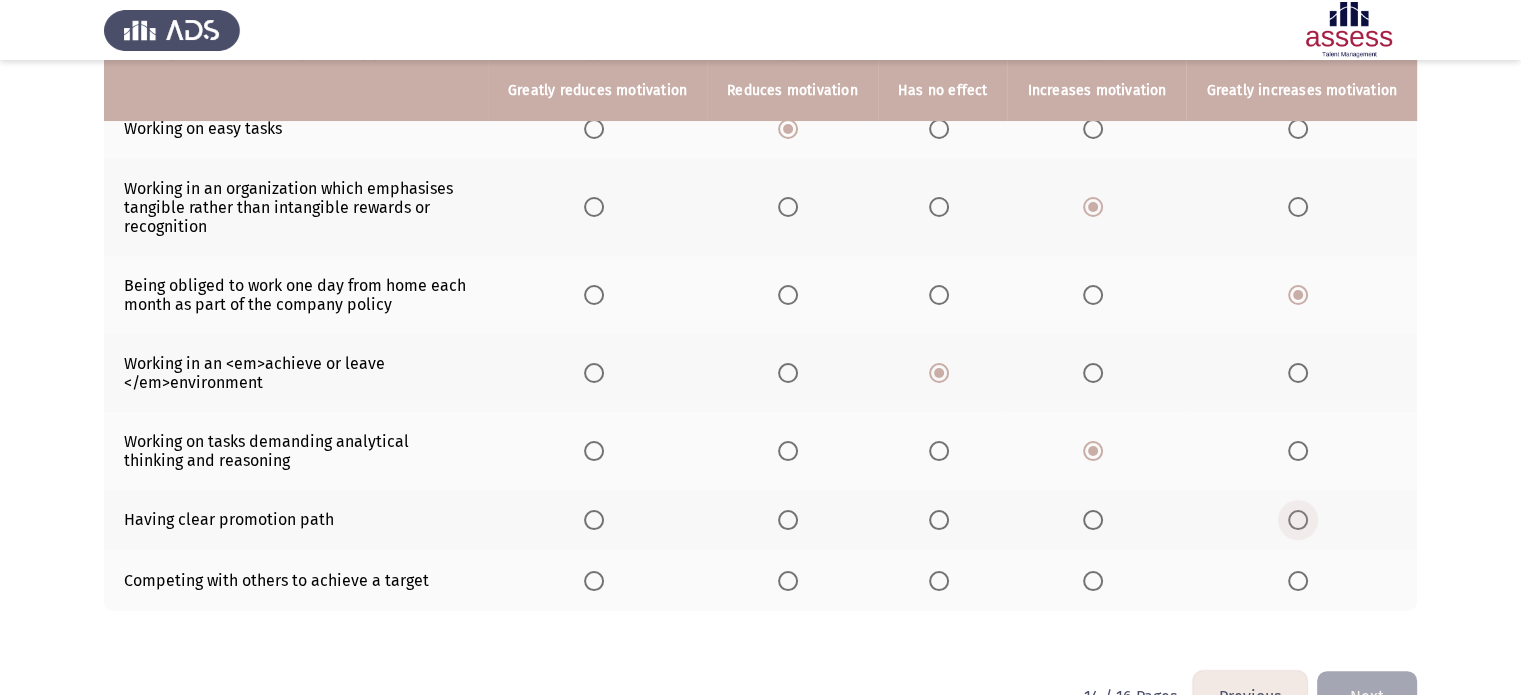 click at bounding box center [1302, 520] 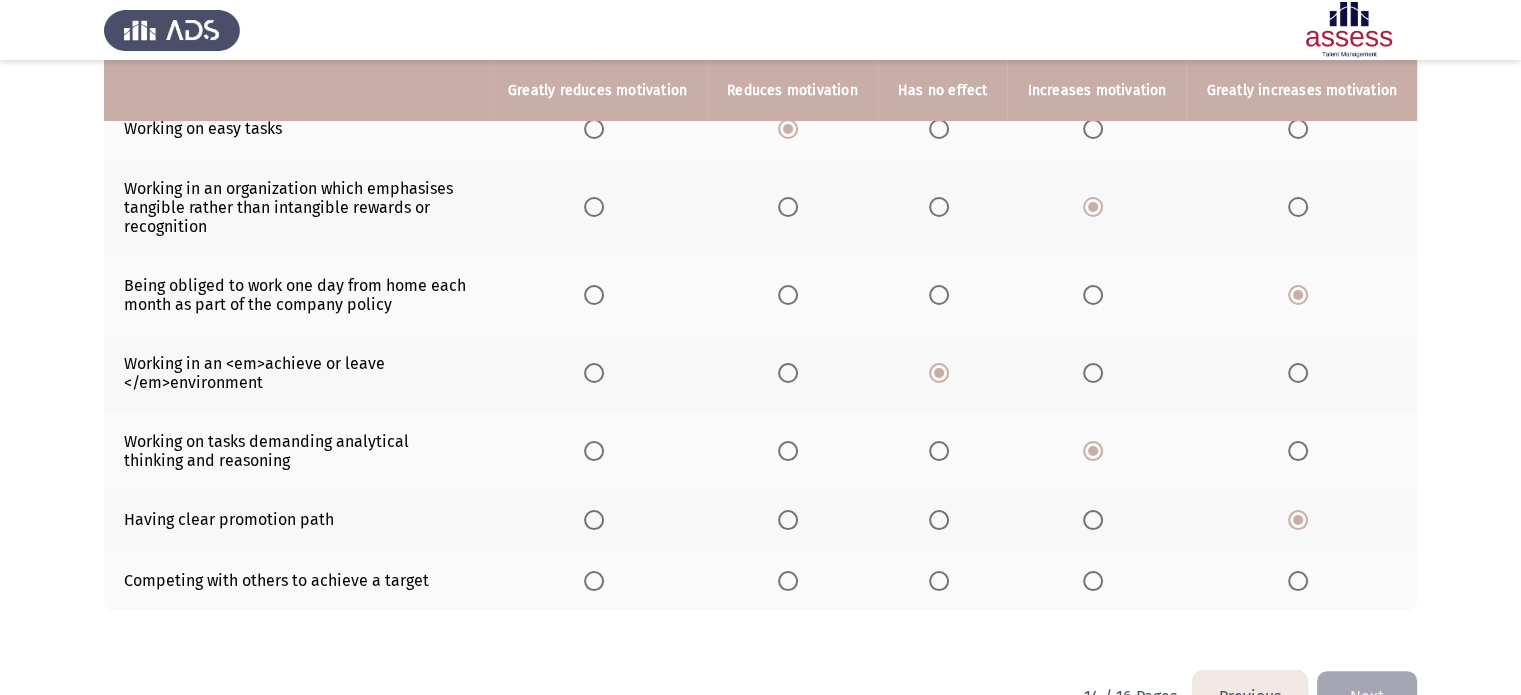 click at bounding box center [1298, 581] 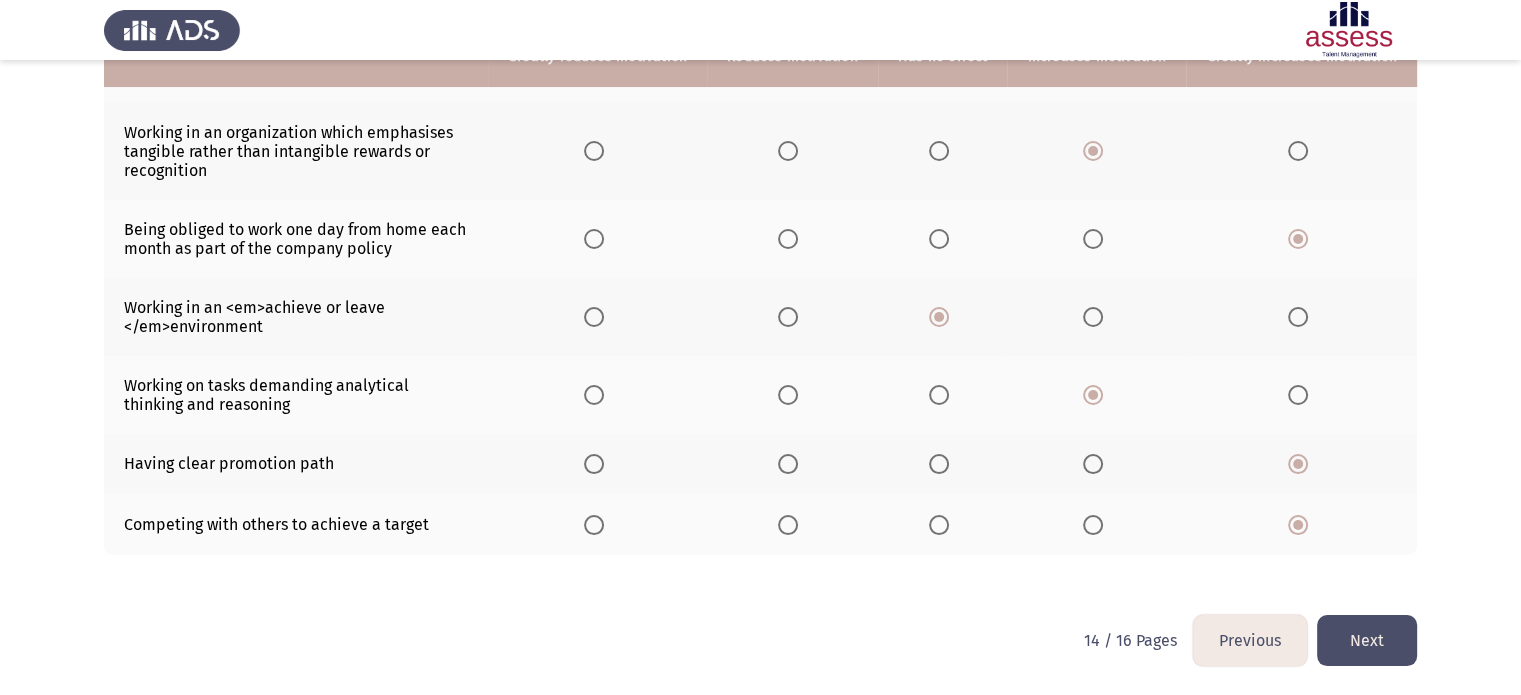 scroll, scrollTop: 359, scrollLeft: 0, axis: vertical 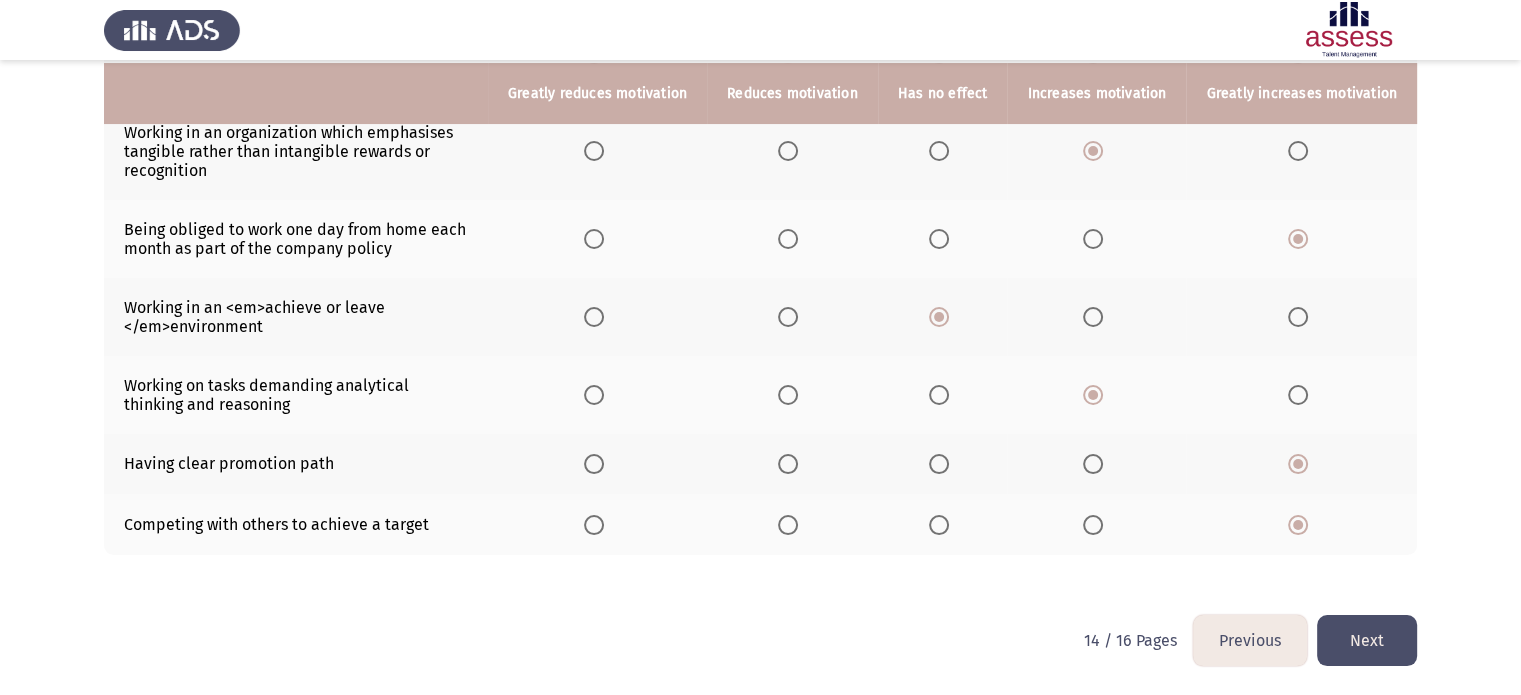 click on "Next" 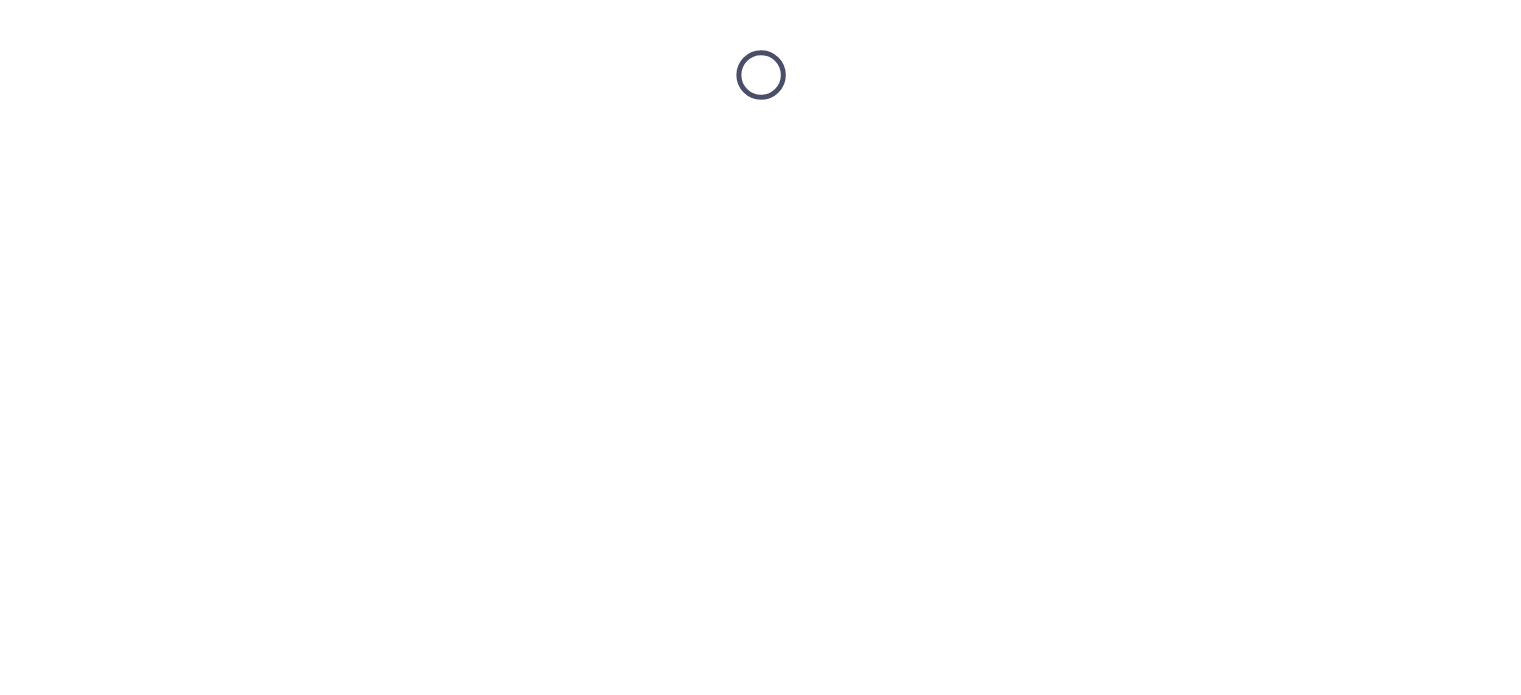 scroll, scrollTop: 0, scrollLeft: 0, axis: both 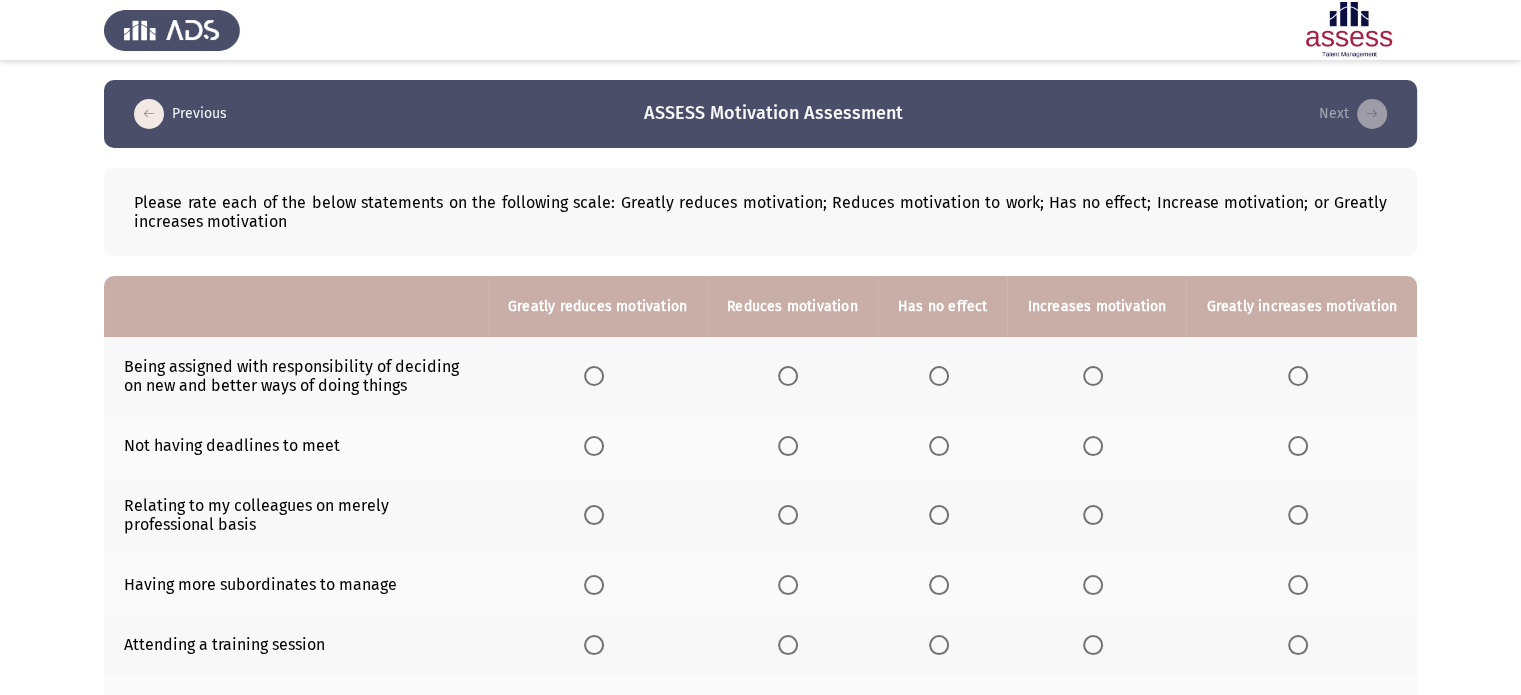 click at bounding box center (1298, 376) 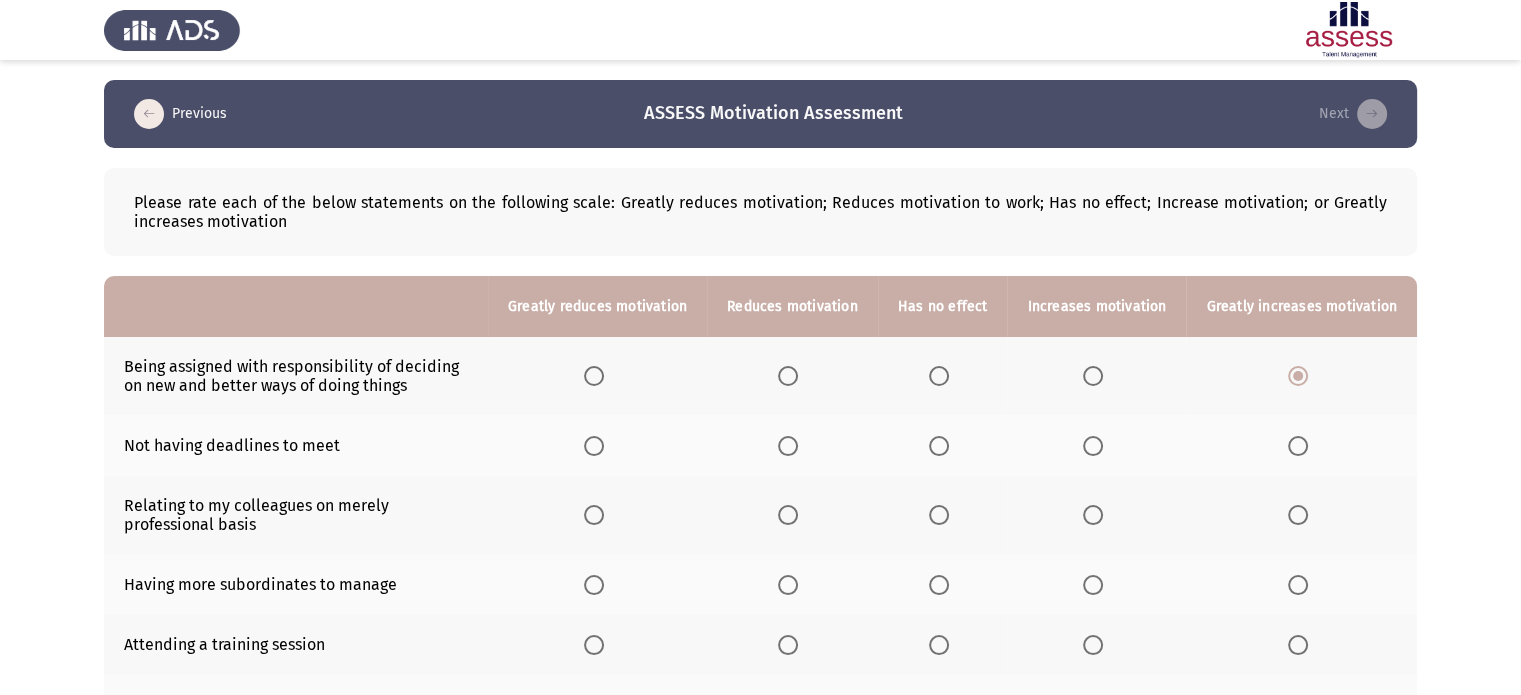 click at bounding box center [788, 446] 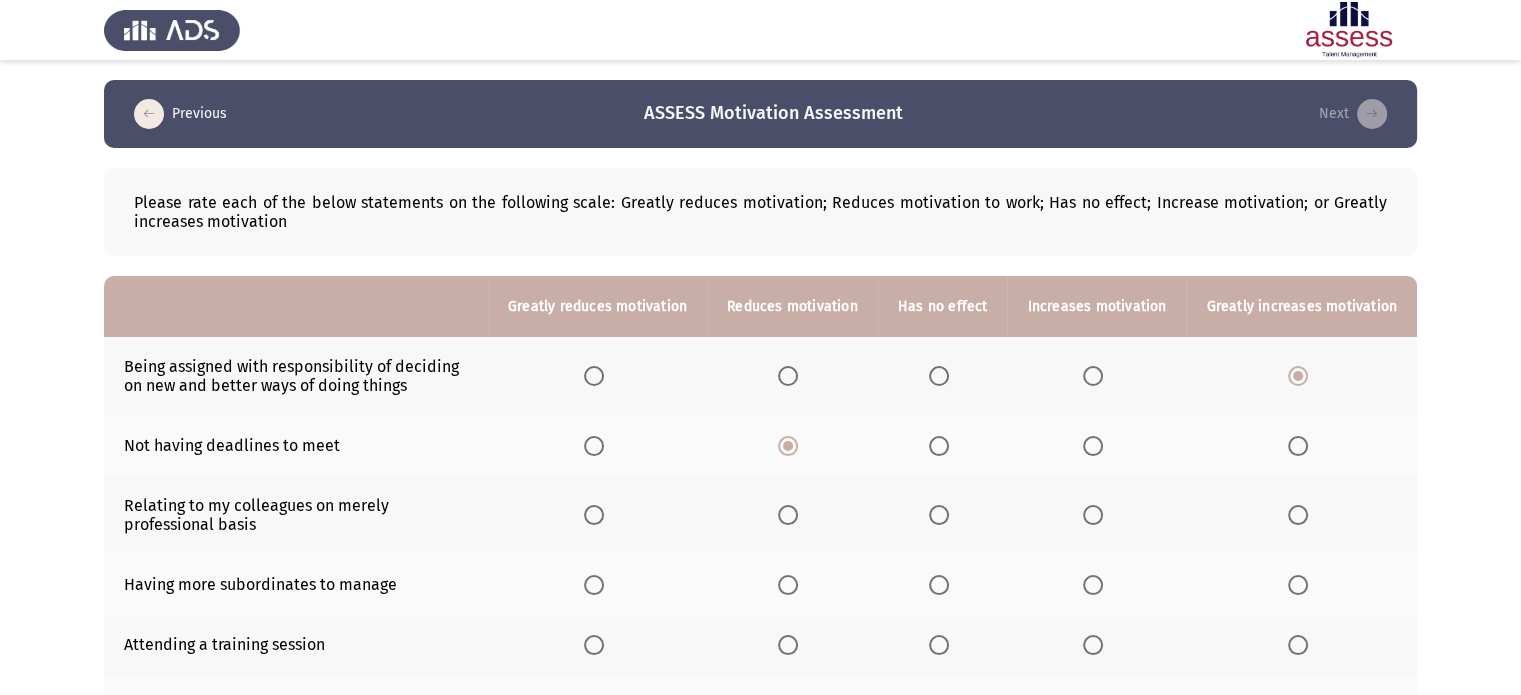 click at bounding box center (939, 515) 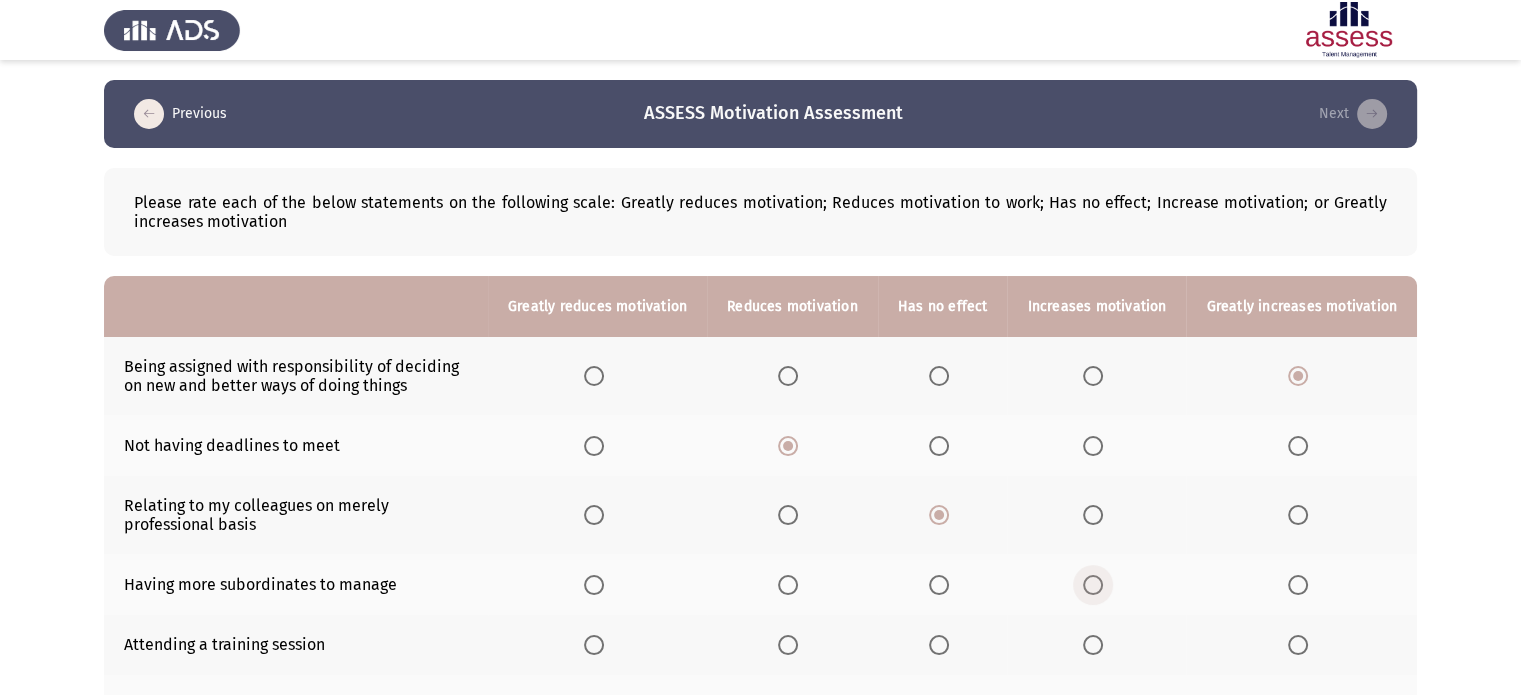 click at bounding box center (1097, 585) 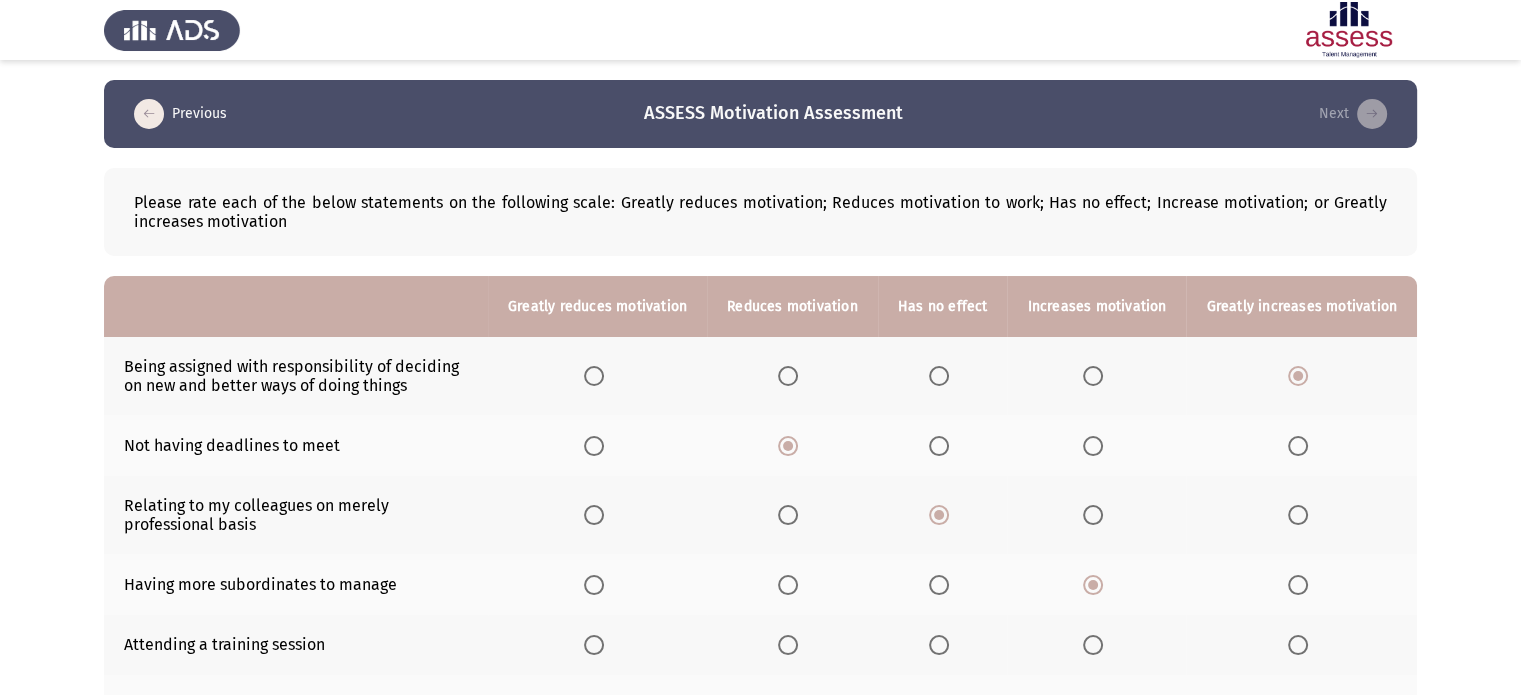 click at bounding box center [1298, 645] 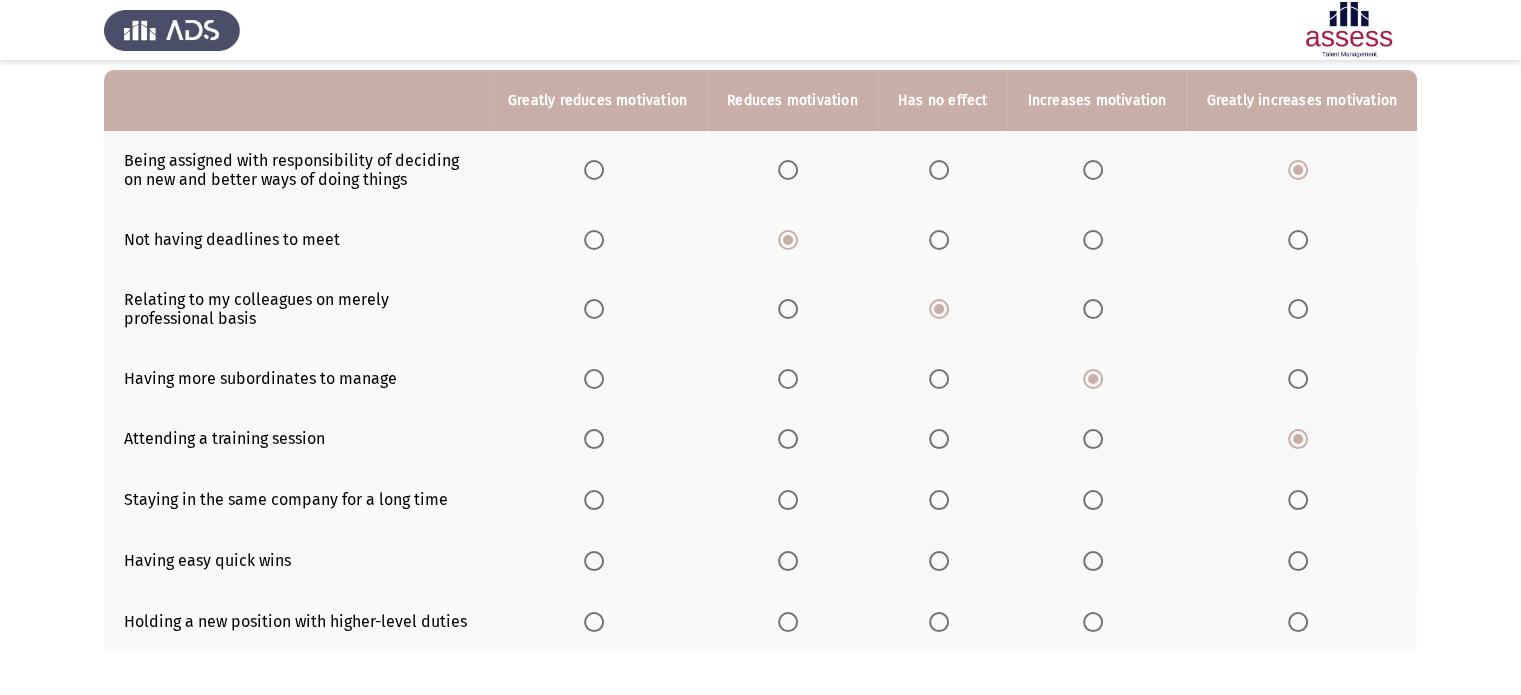 scroll, scrollTop: 304, scrollLeft: 0, axis: vertical 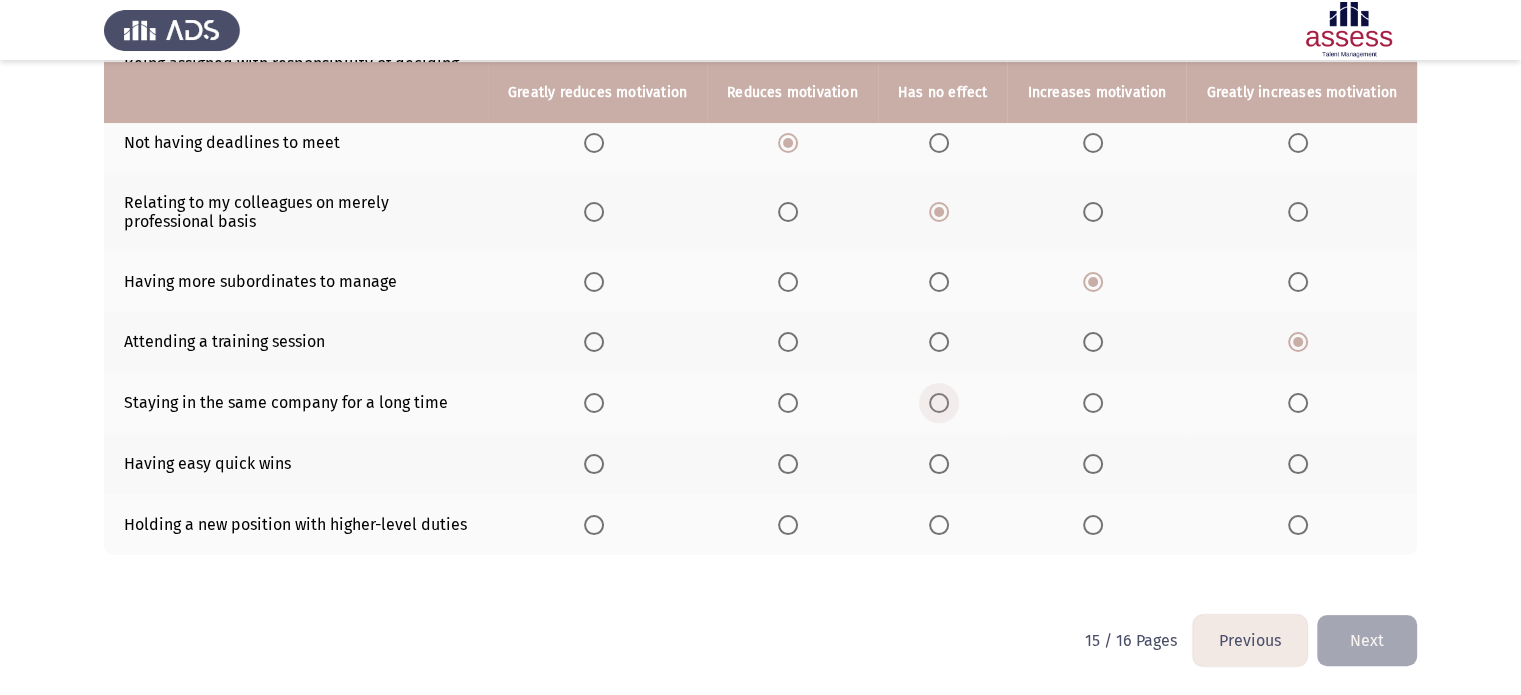 click at bounding box center (939, 403) 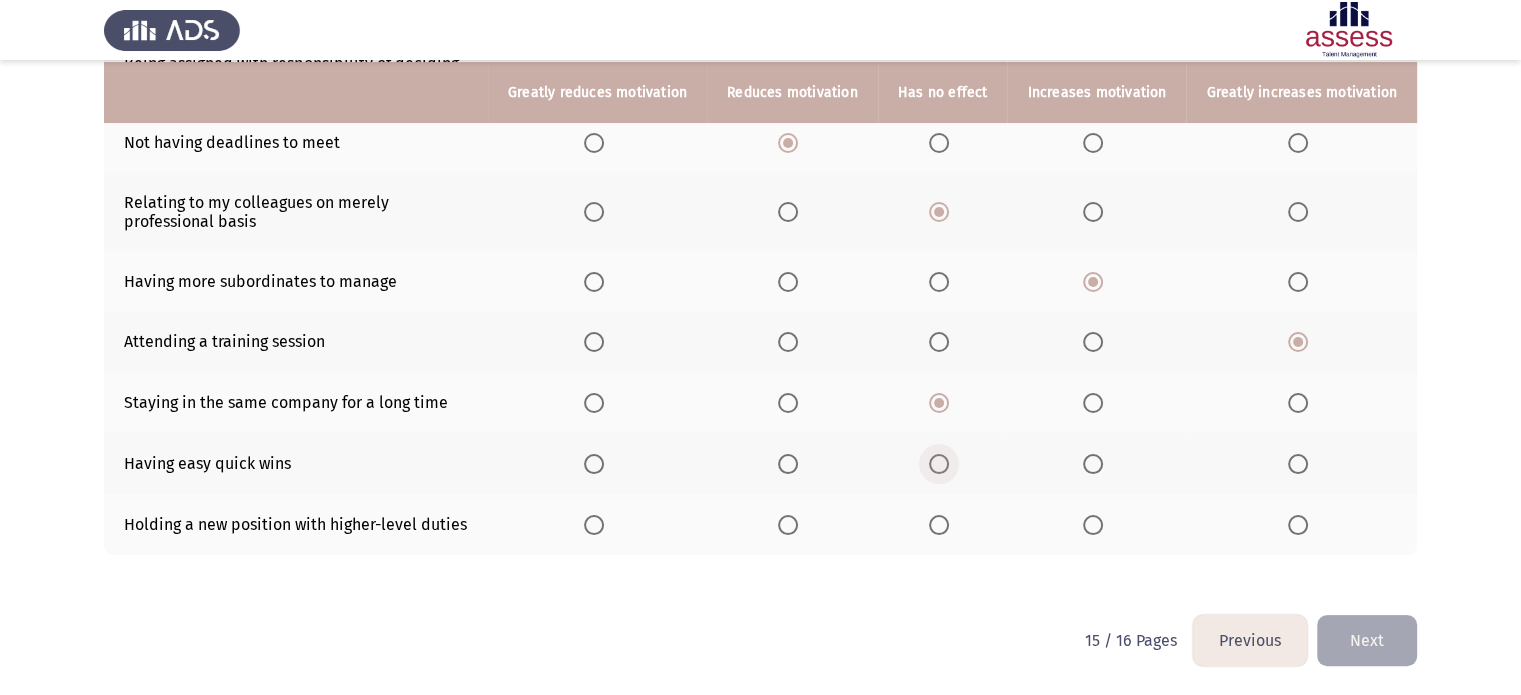 click at bounding box center (939, 464) 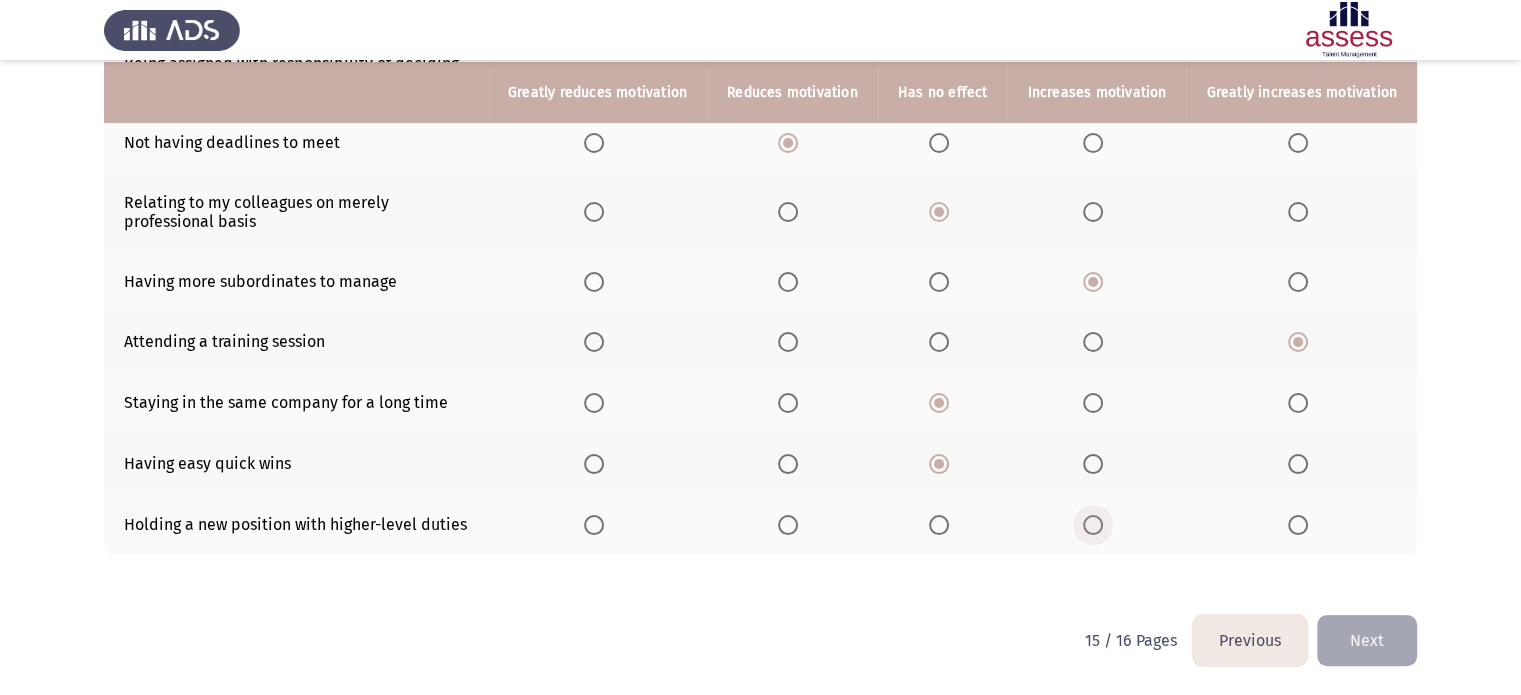 click at bounding box center (1093, 525) 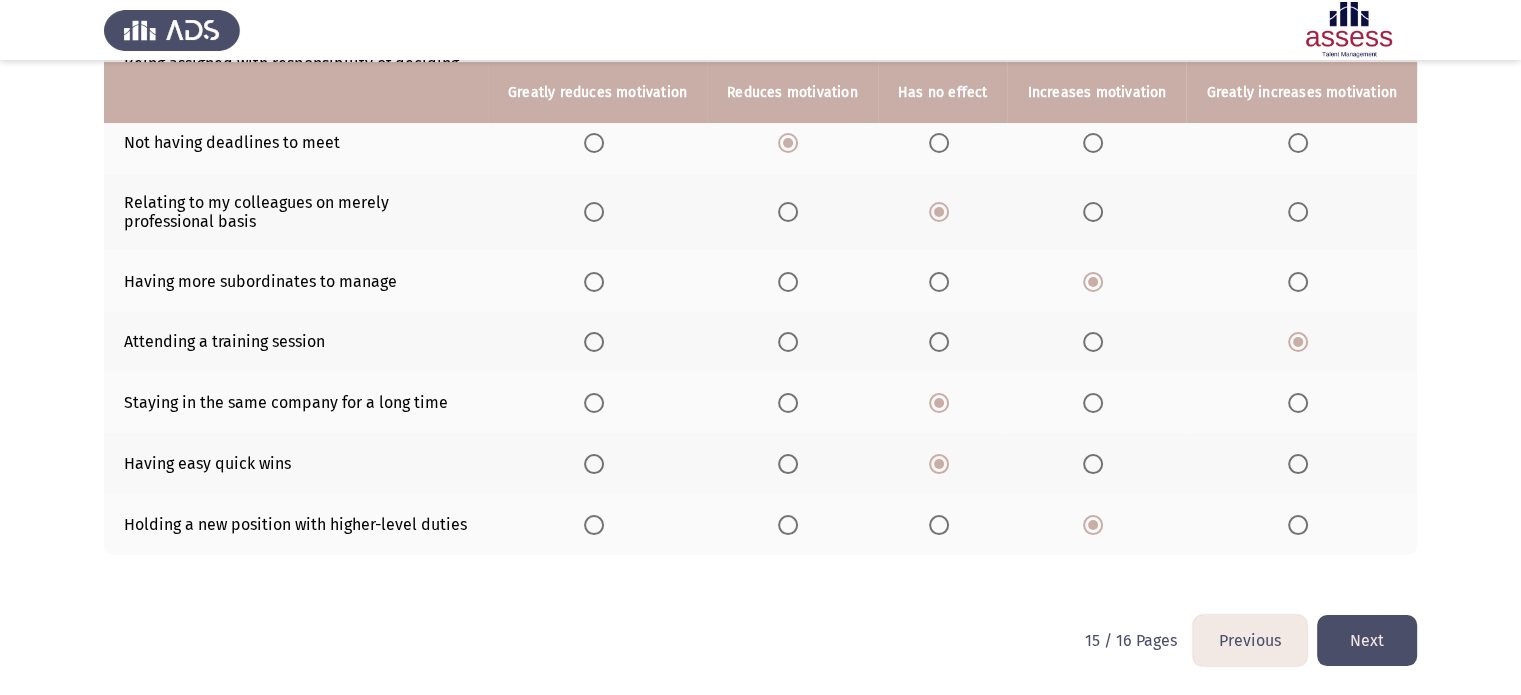 click on "Next" 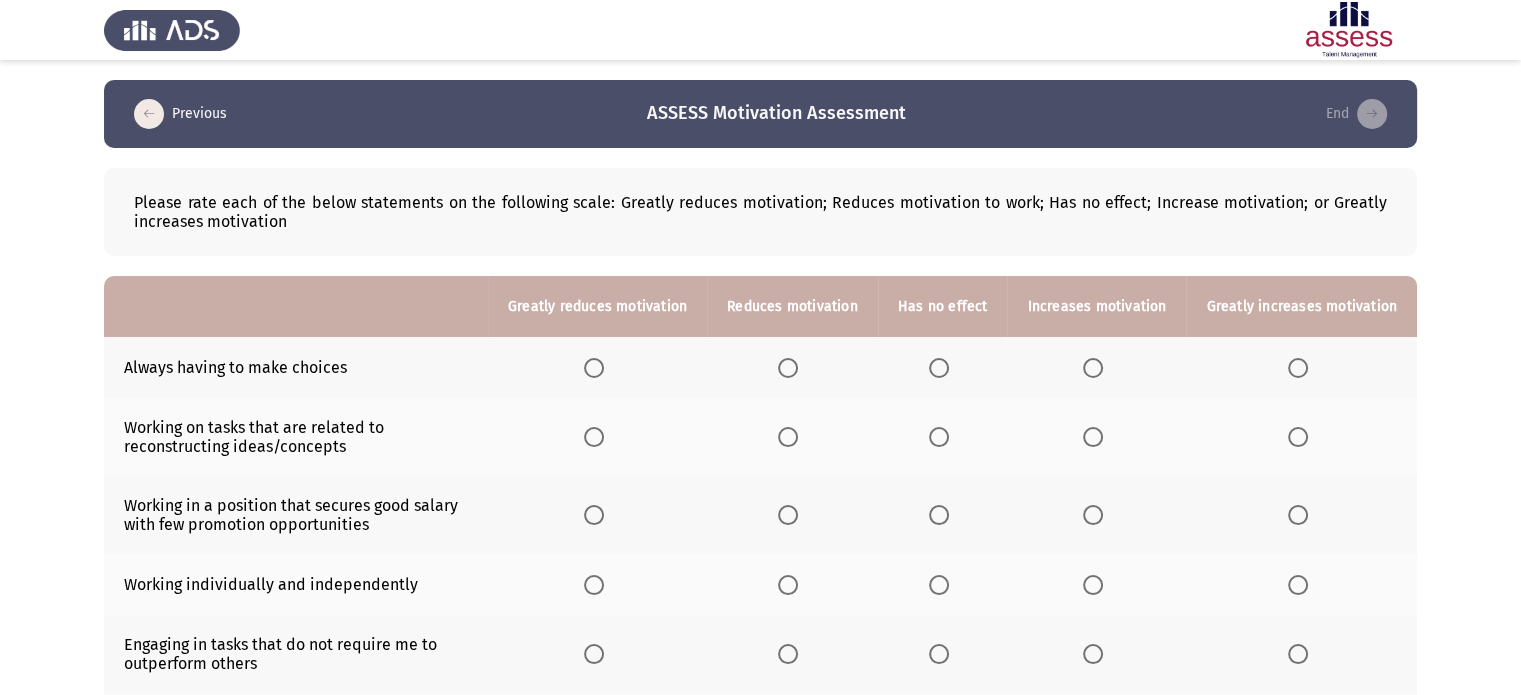 click at bounding box center [1093, 368] 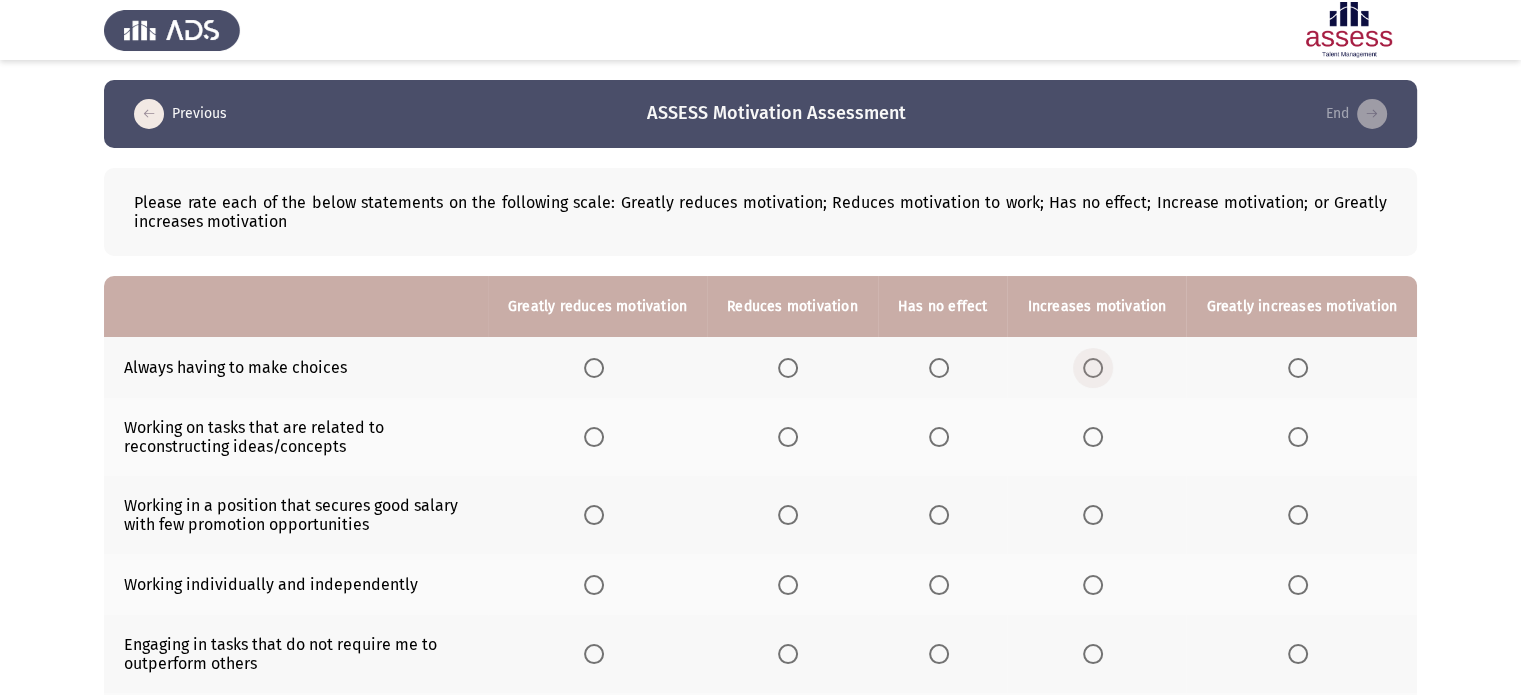 click at bounding box center [1093, 368] 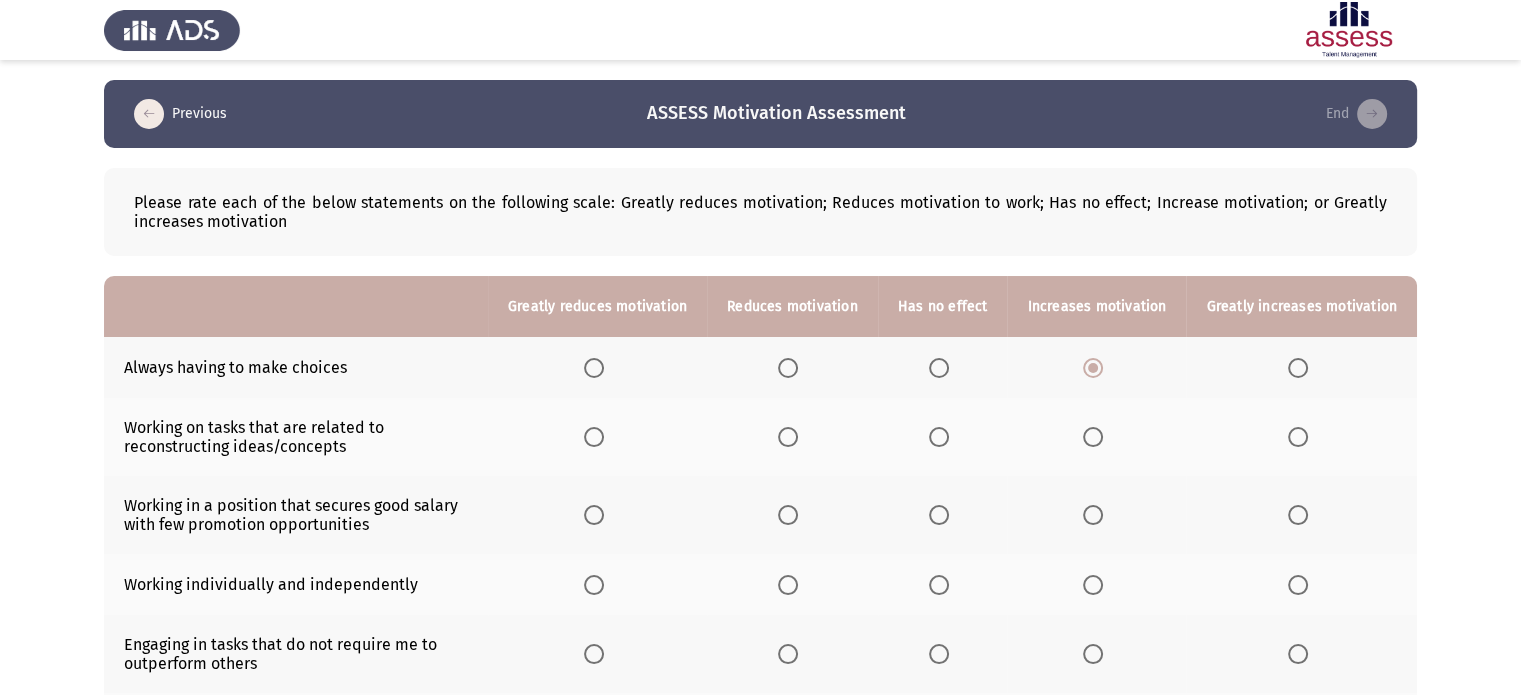 click at bounding box center [1093, 437] 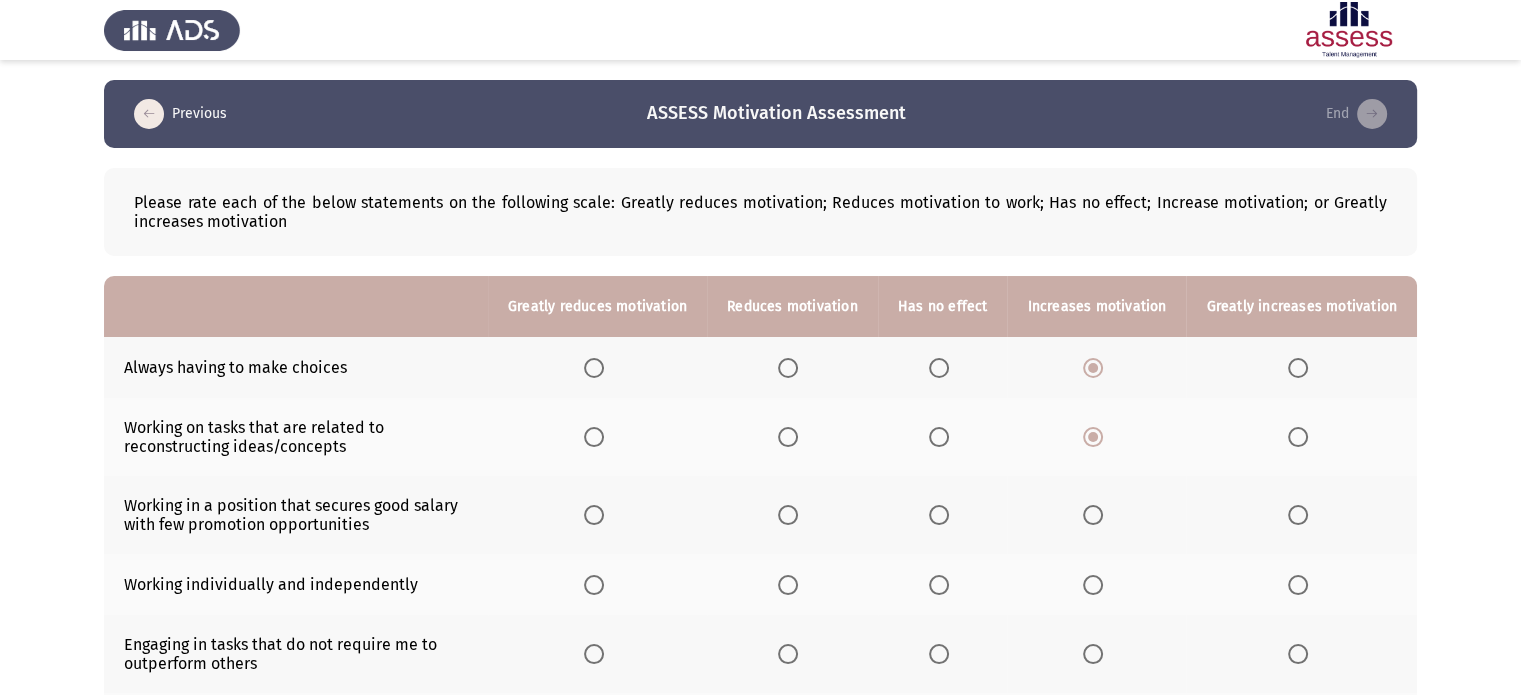 click at bounding box center (939, 515) 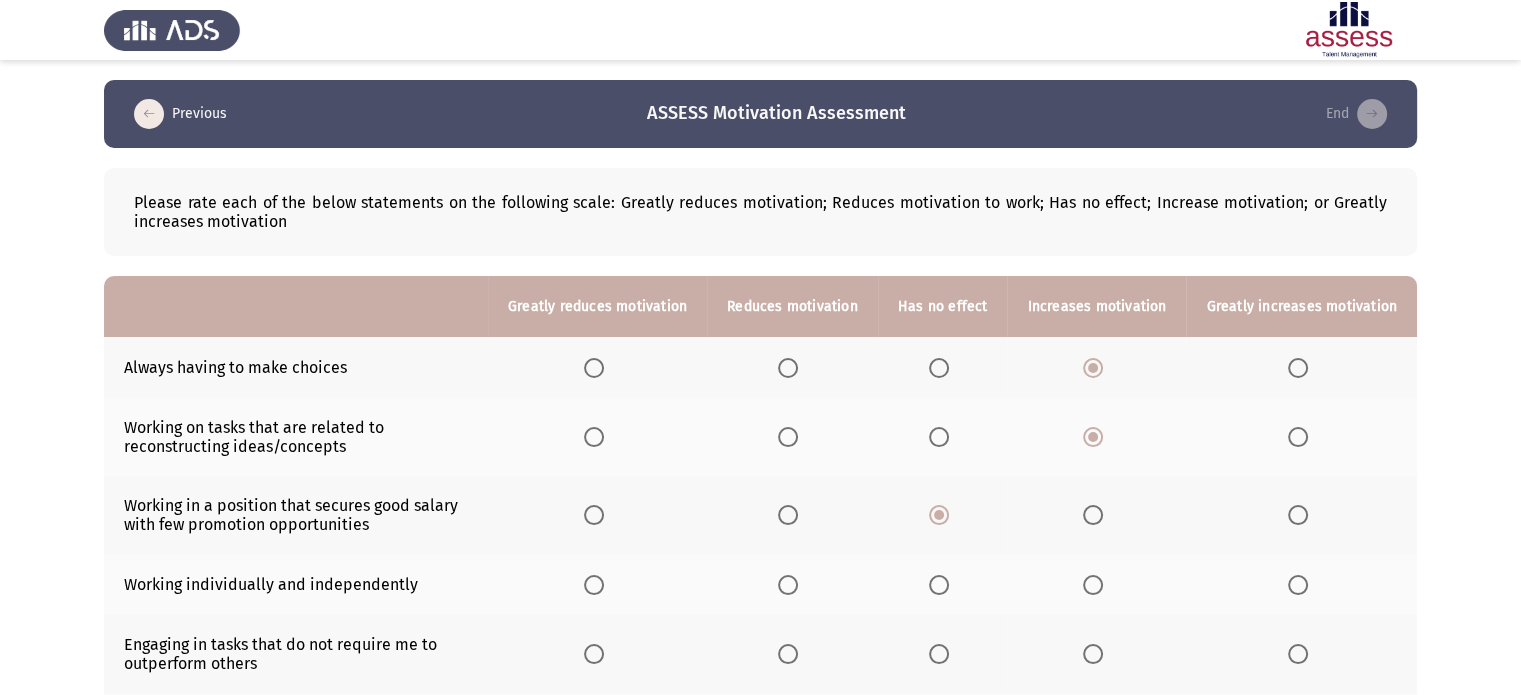 click at bounding box center [788, 585] 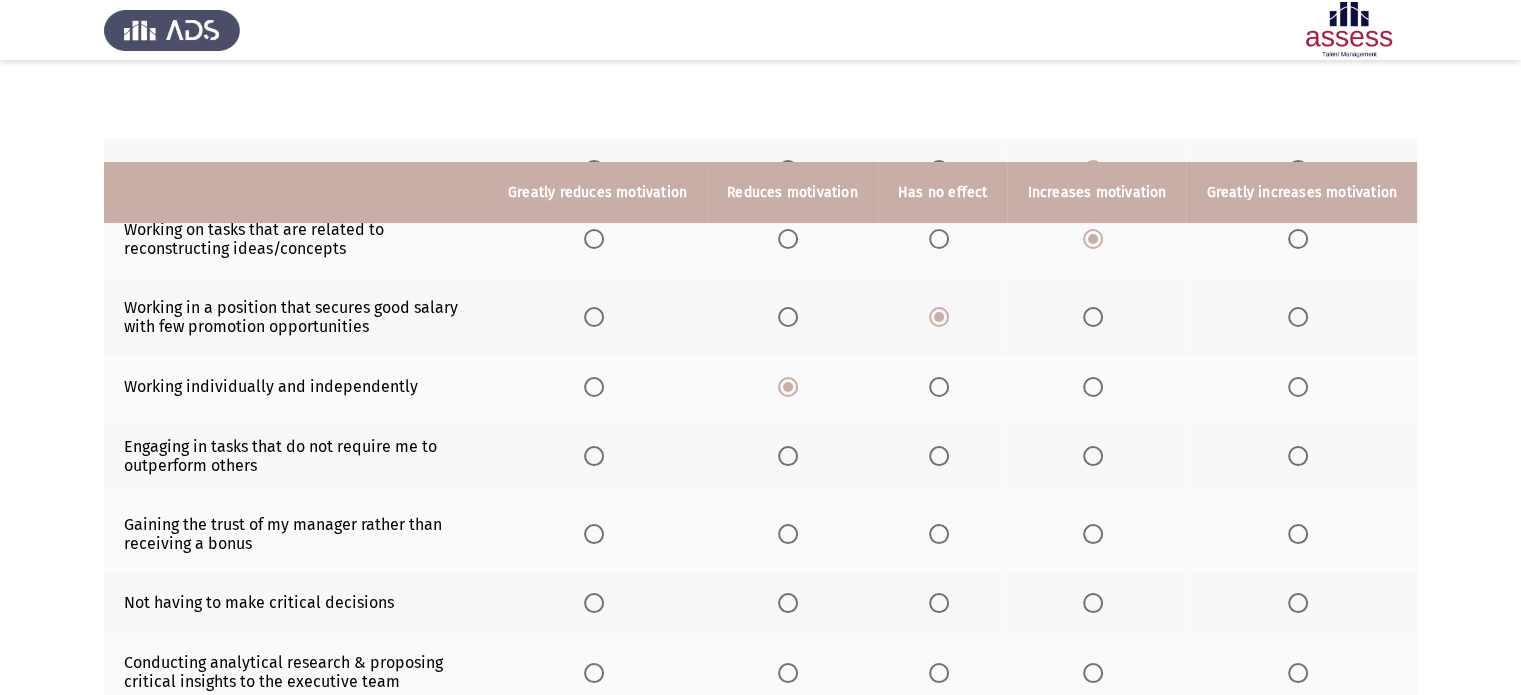 scroll, scrollTop: 300, scrollLeft: 0, axis: vertical 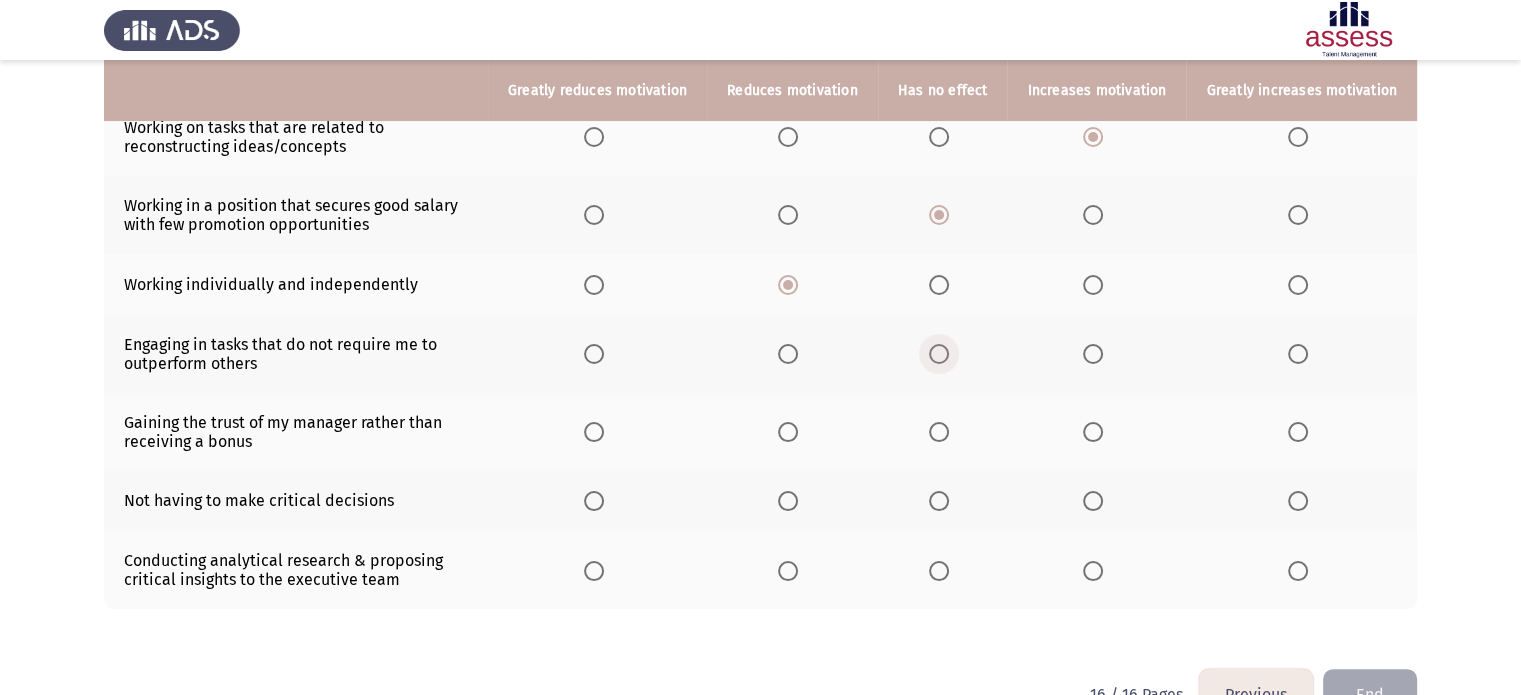 click at bounding box center [939, 354] 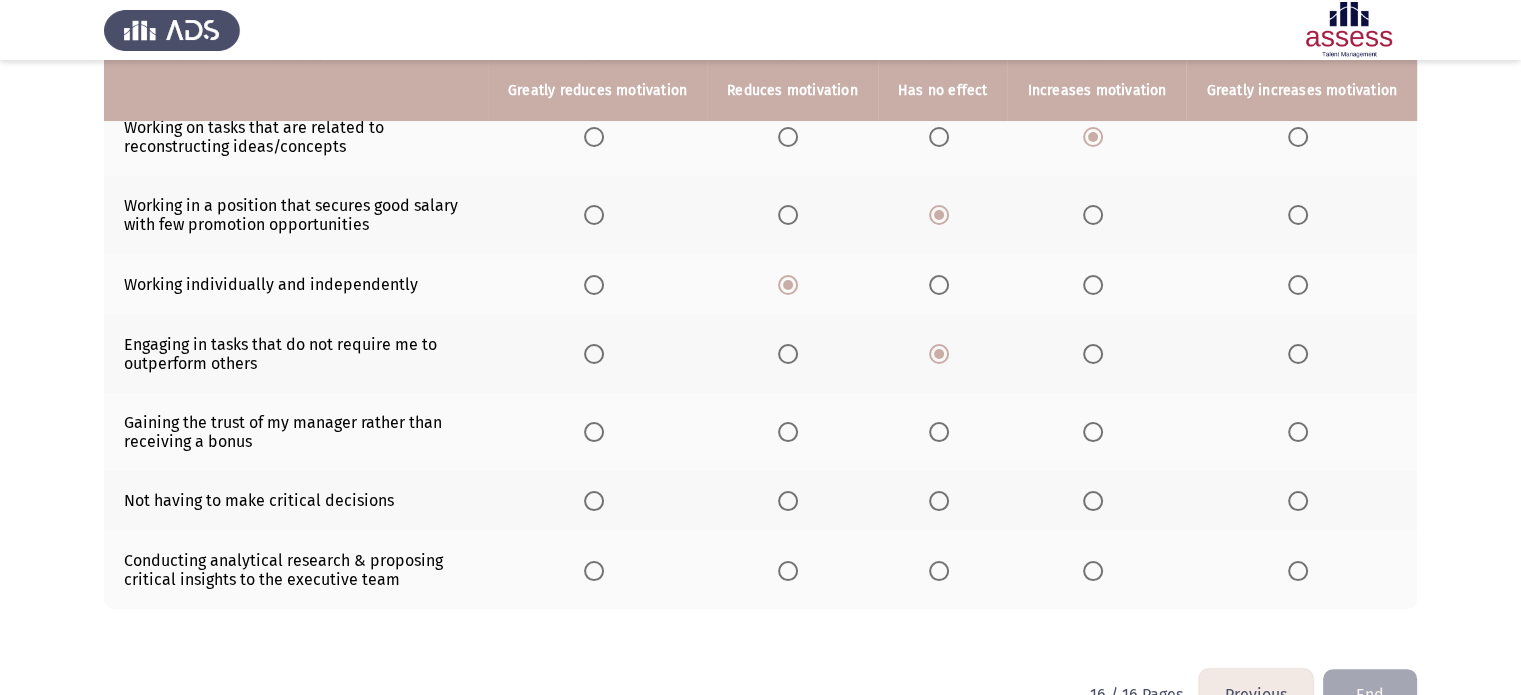 click at bounding box center (1298, 432) 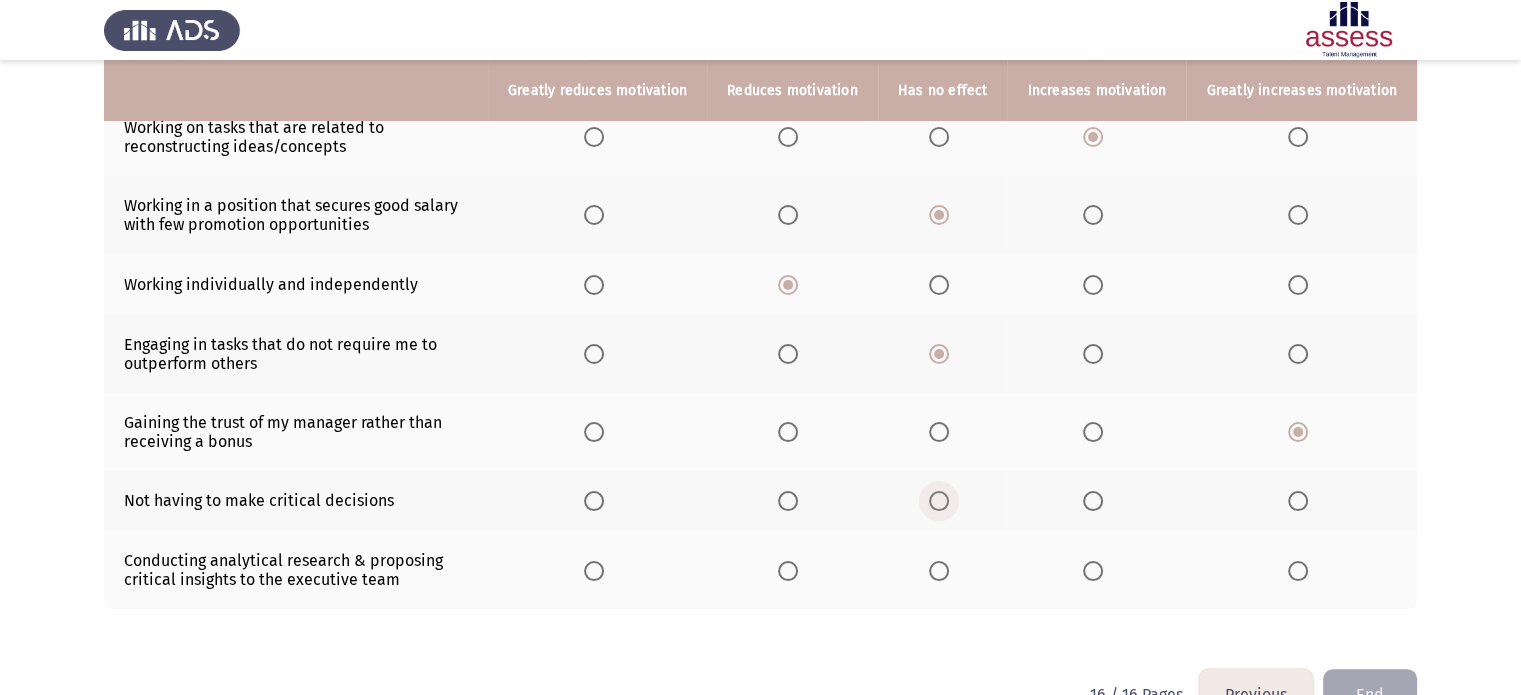click at bounding box center [939, 501] 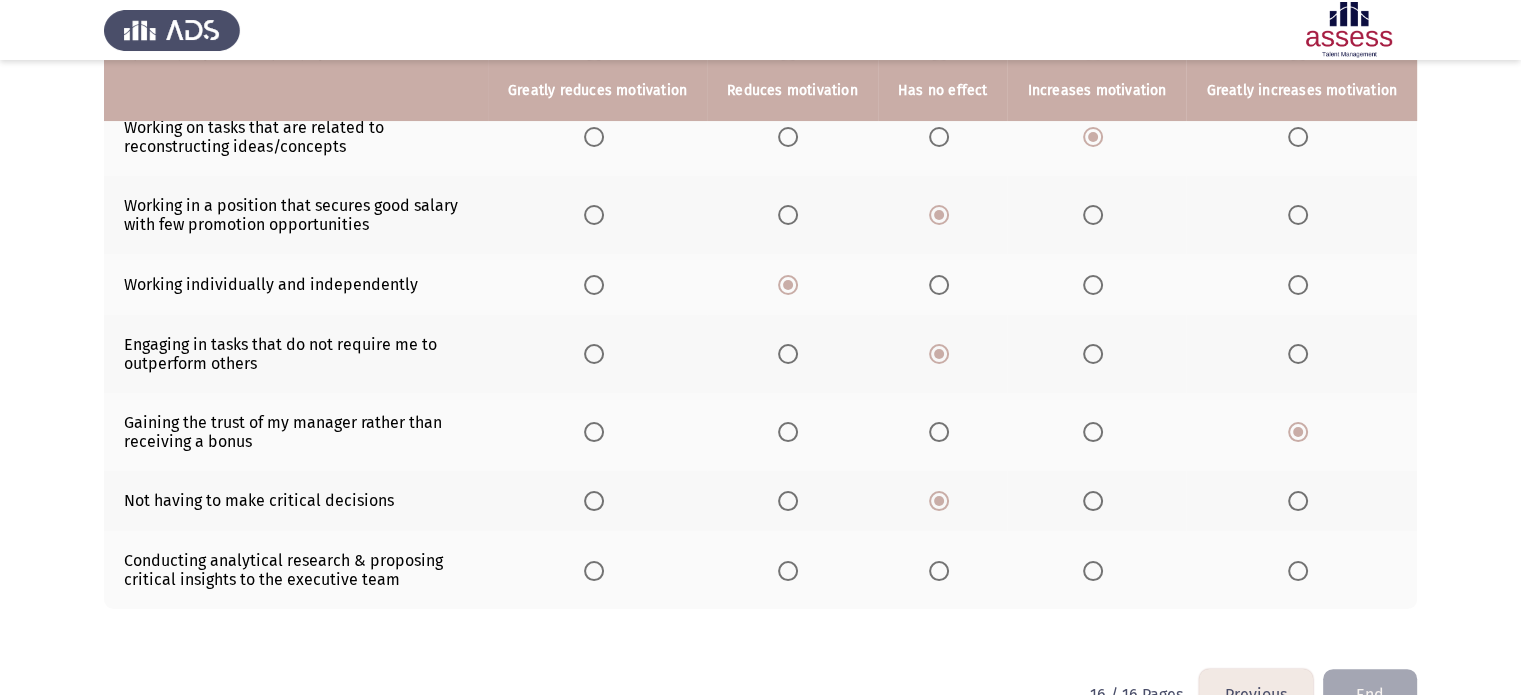 click 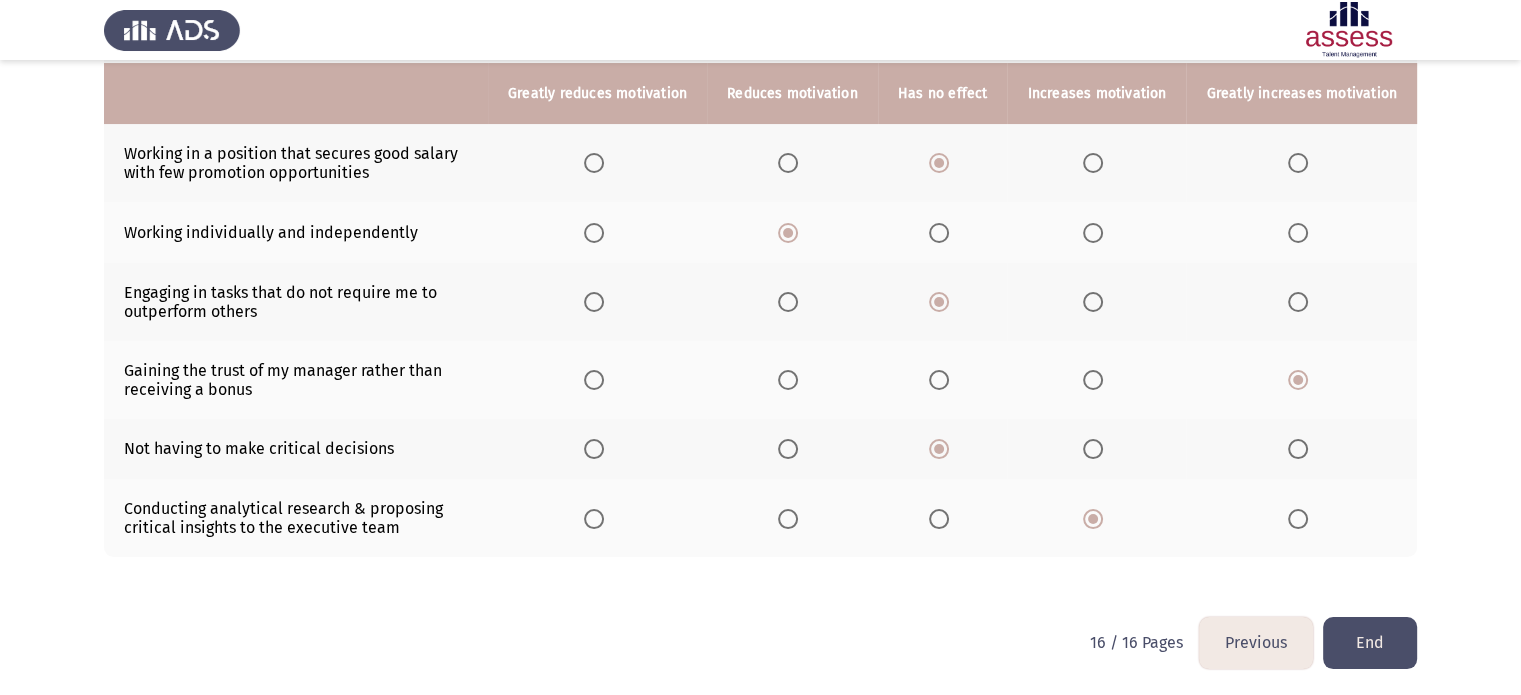 scroll, scrollTop: 356, scrollLeft: 0, axis: vertical 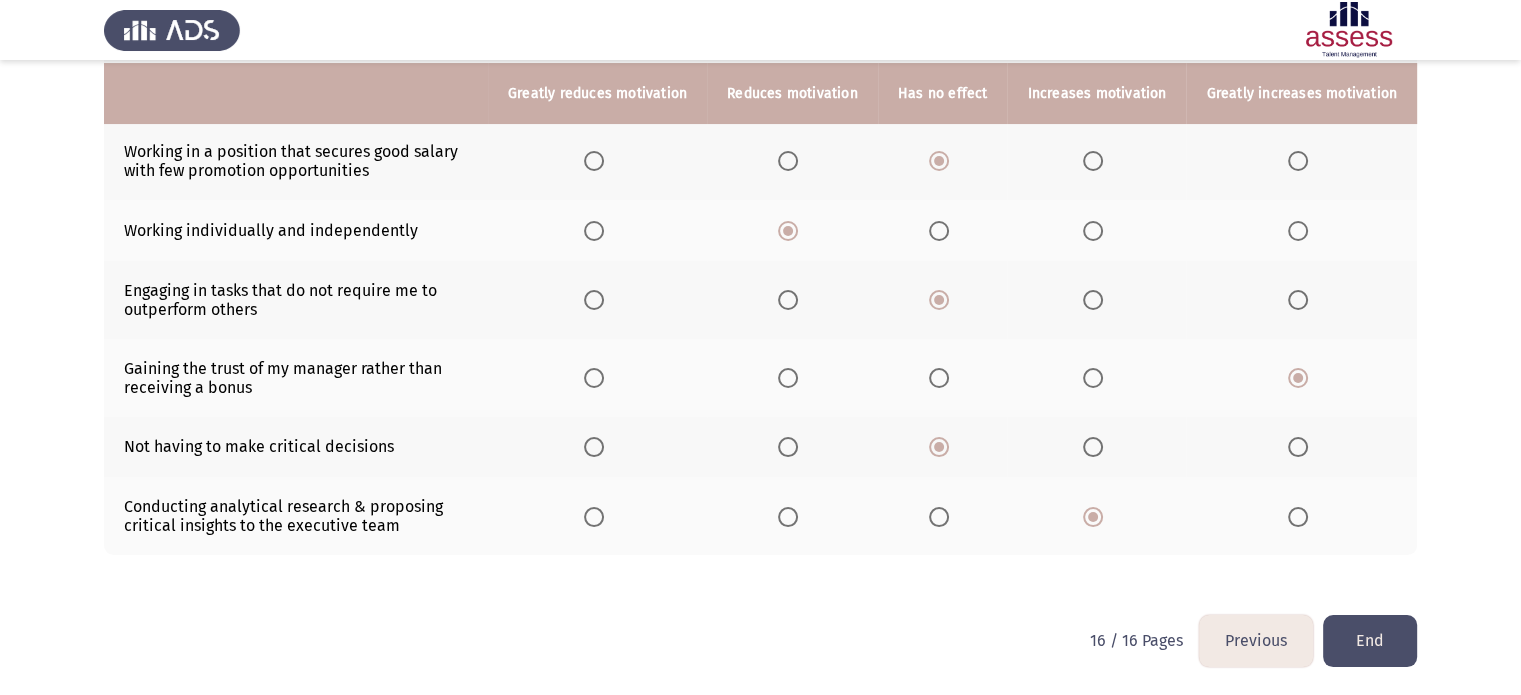 click on "End" 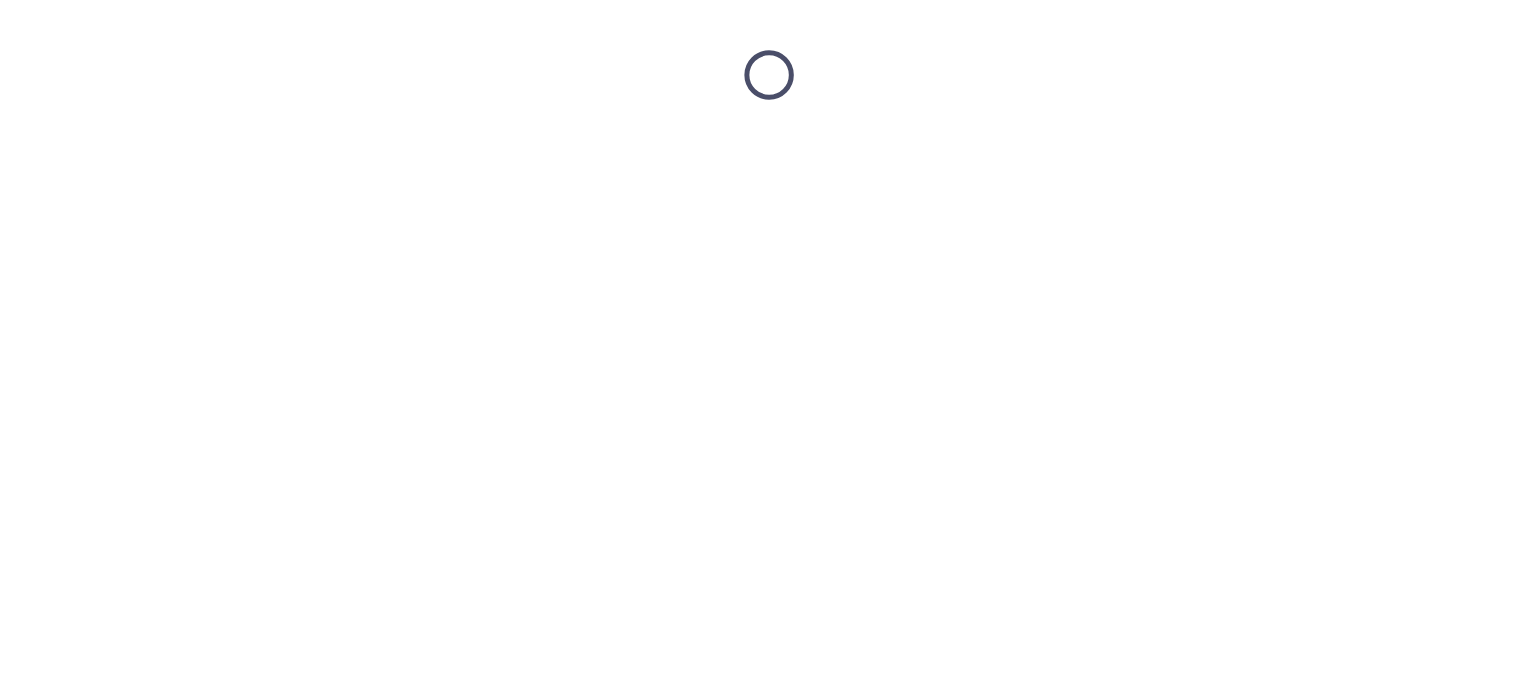 scroll, scrollTop: 0, scrollLeft: 0, axis: both 